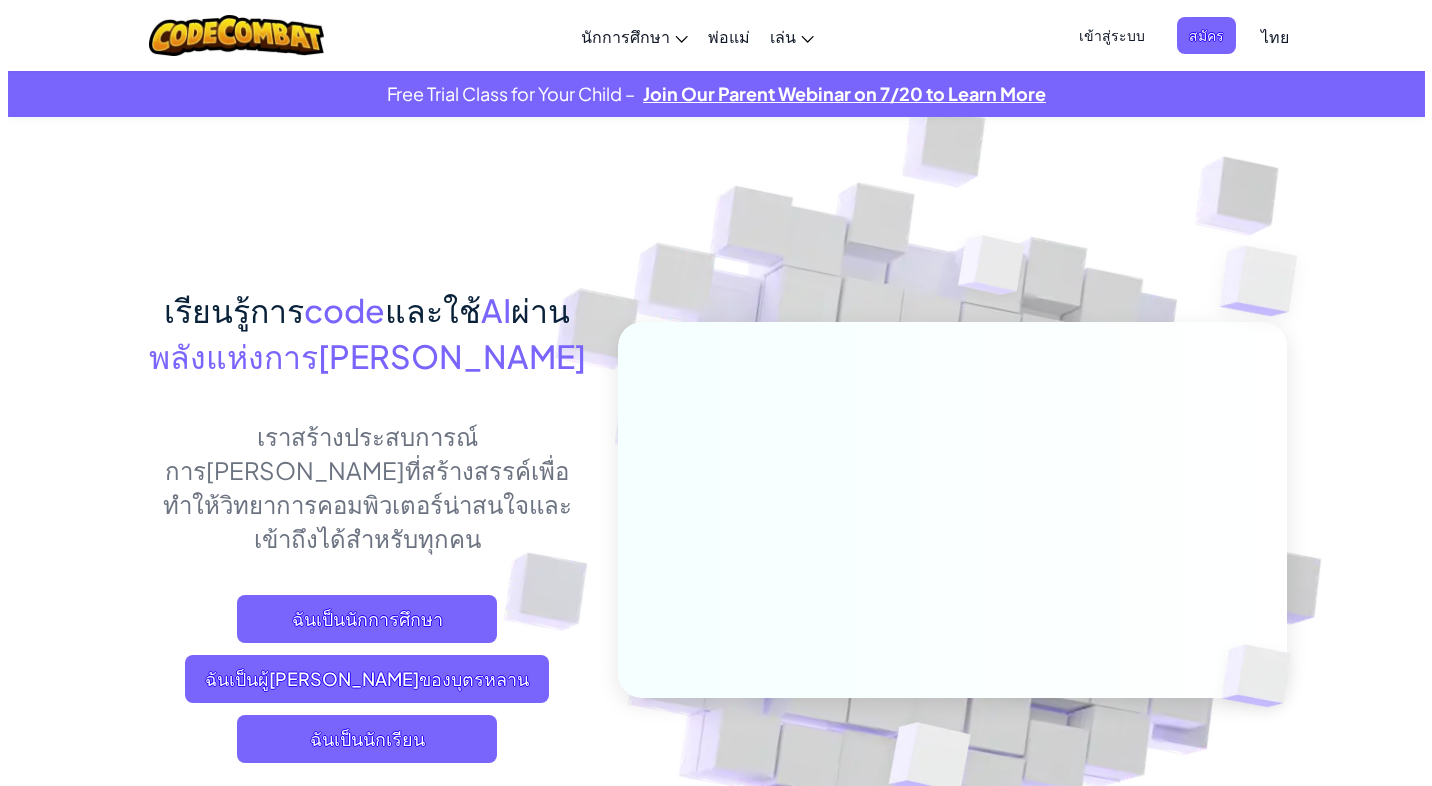 scroll, scrollTop: 0, scrollLeft: 0, axis: both 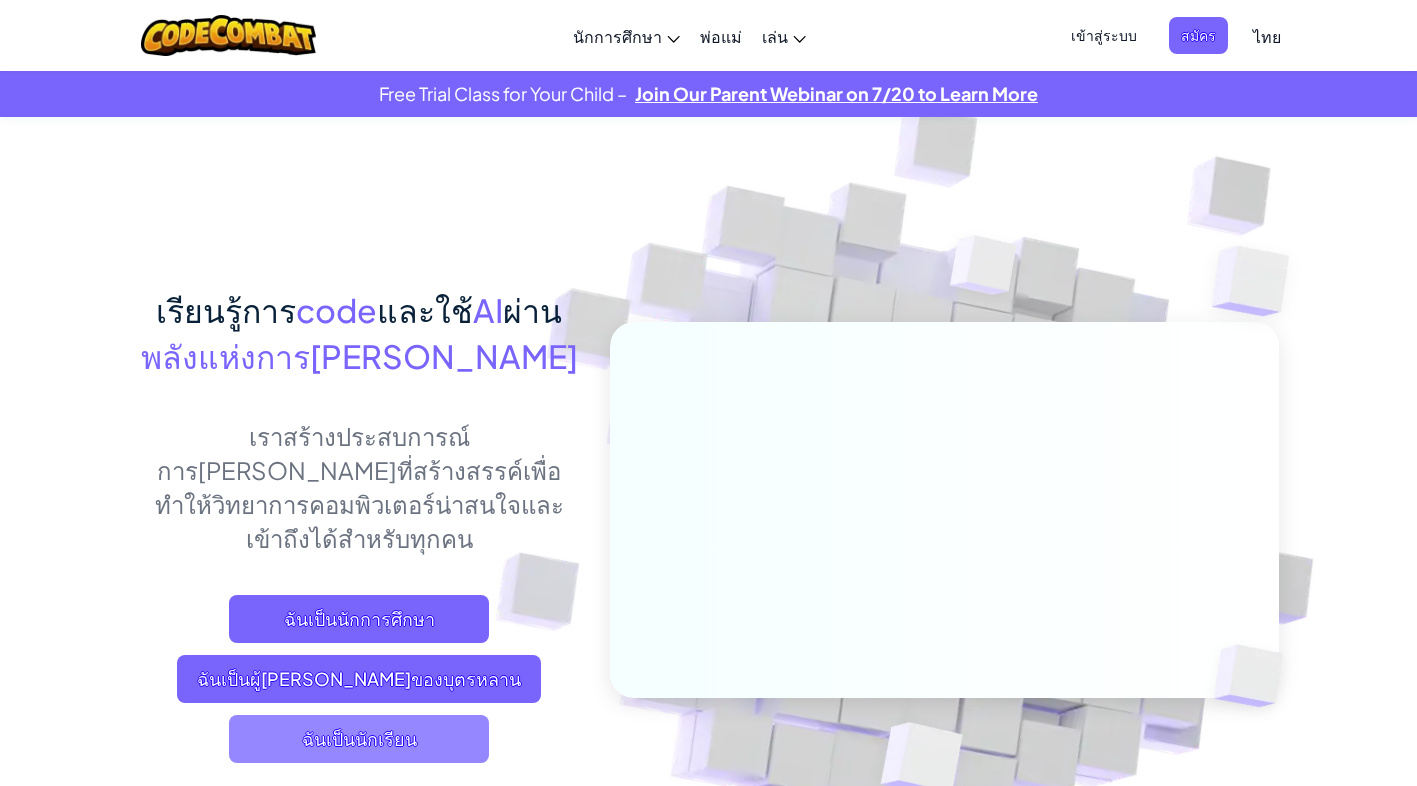 click on "ฉันเป็นนักเรียน" at bounding box center (359, 739) 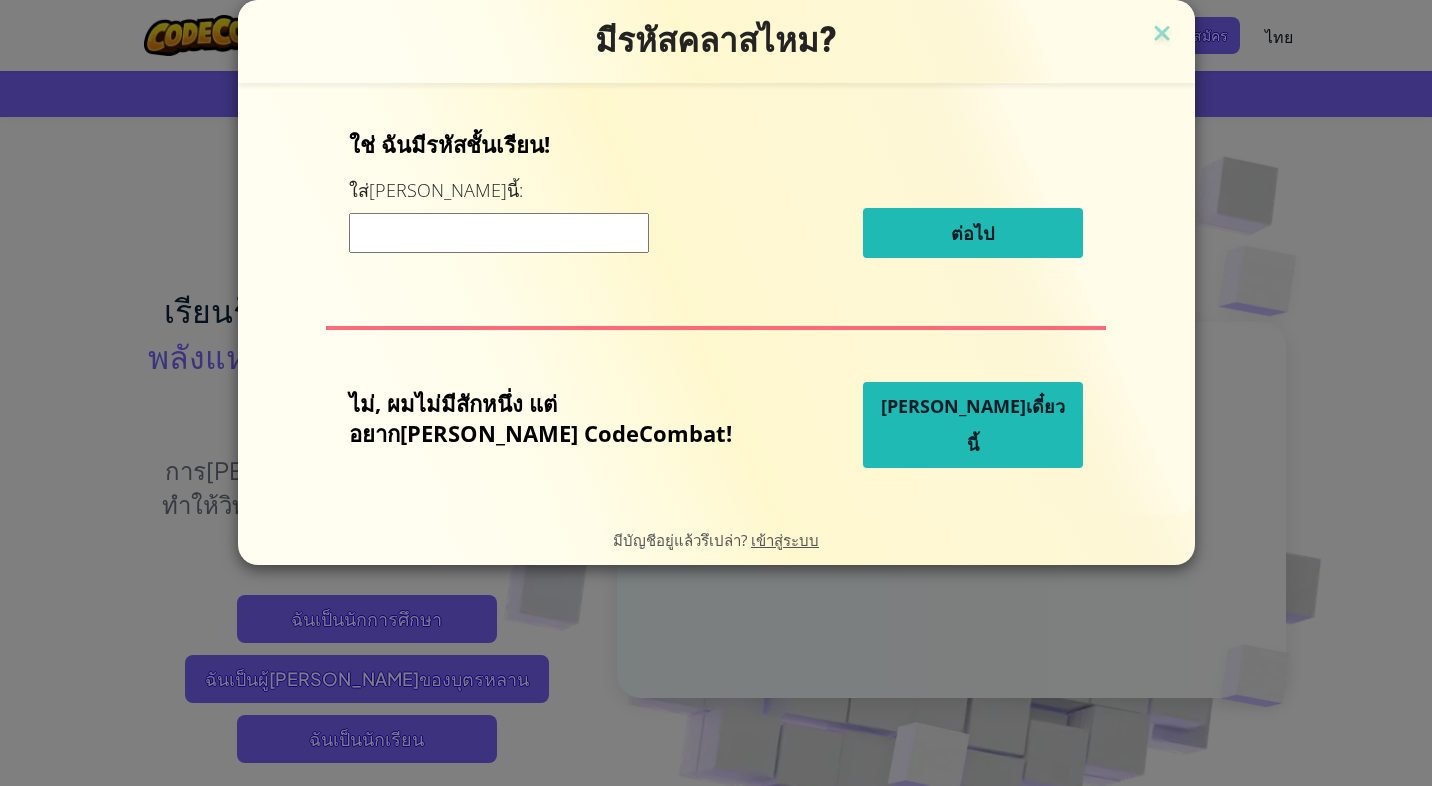 click on "[PERSON_NAME]เดี๋ยวนี้" at bounding box center (973, 425) 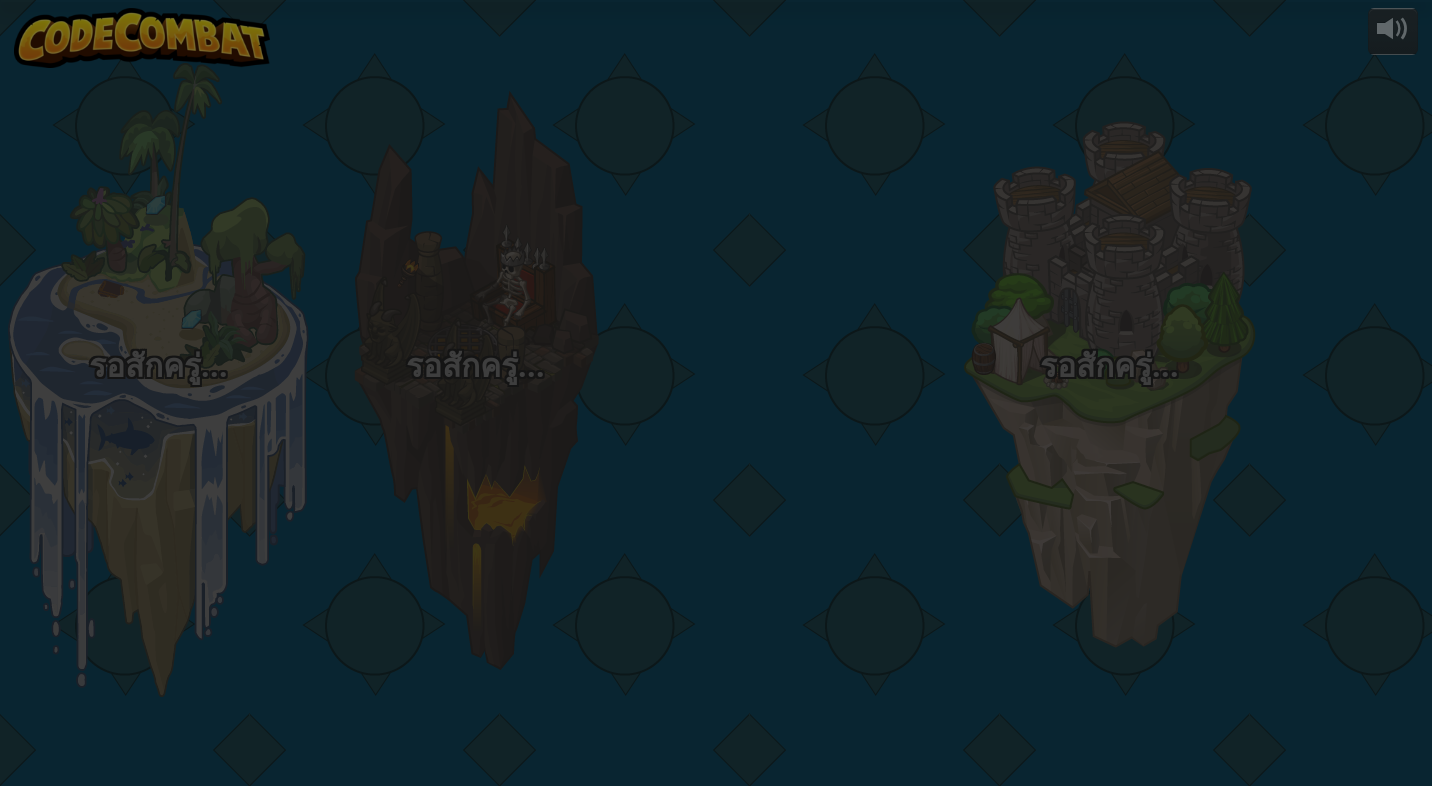 select on "th" 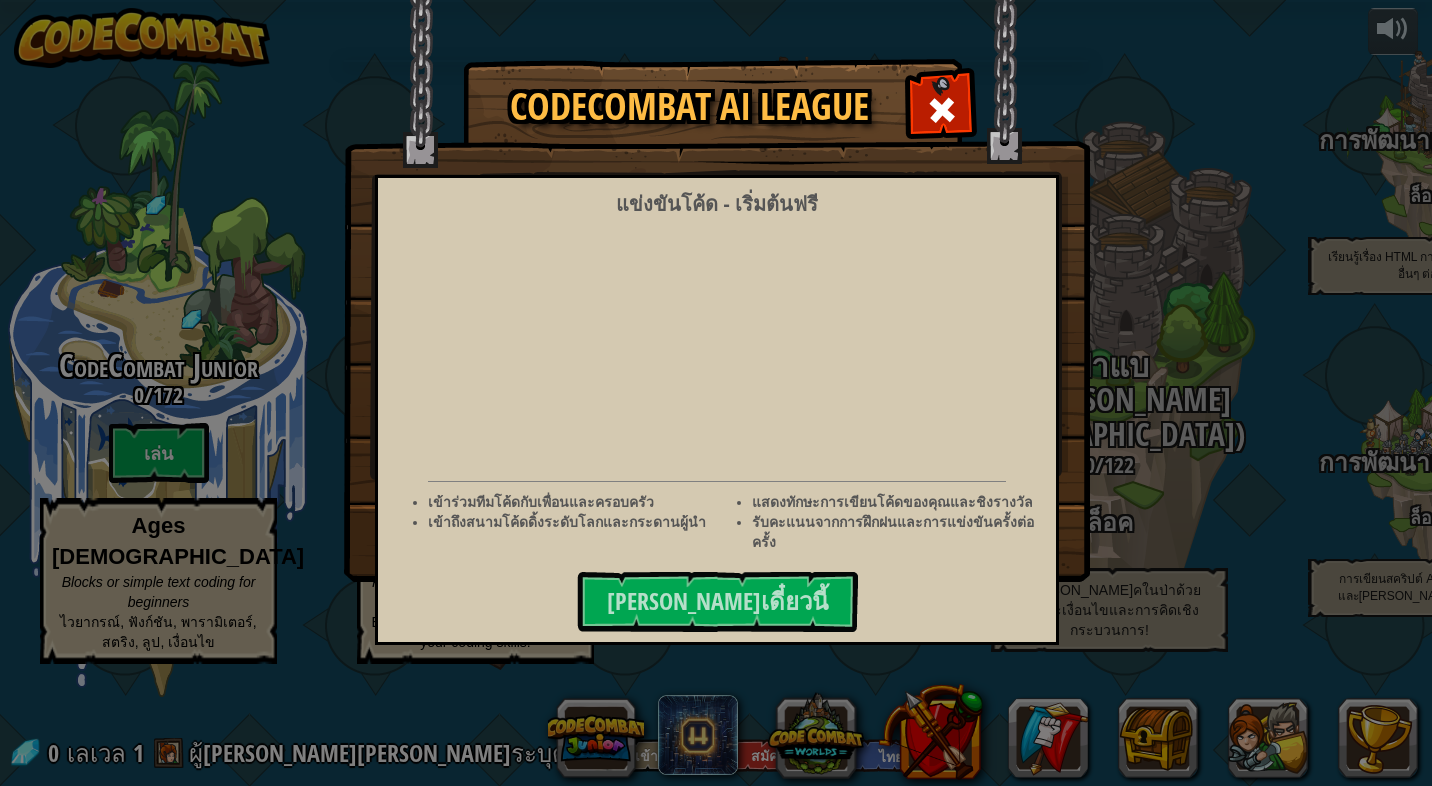 click at bounding box center (942, 110) 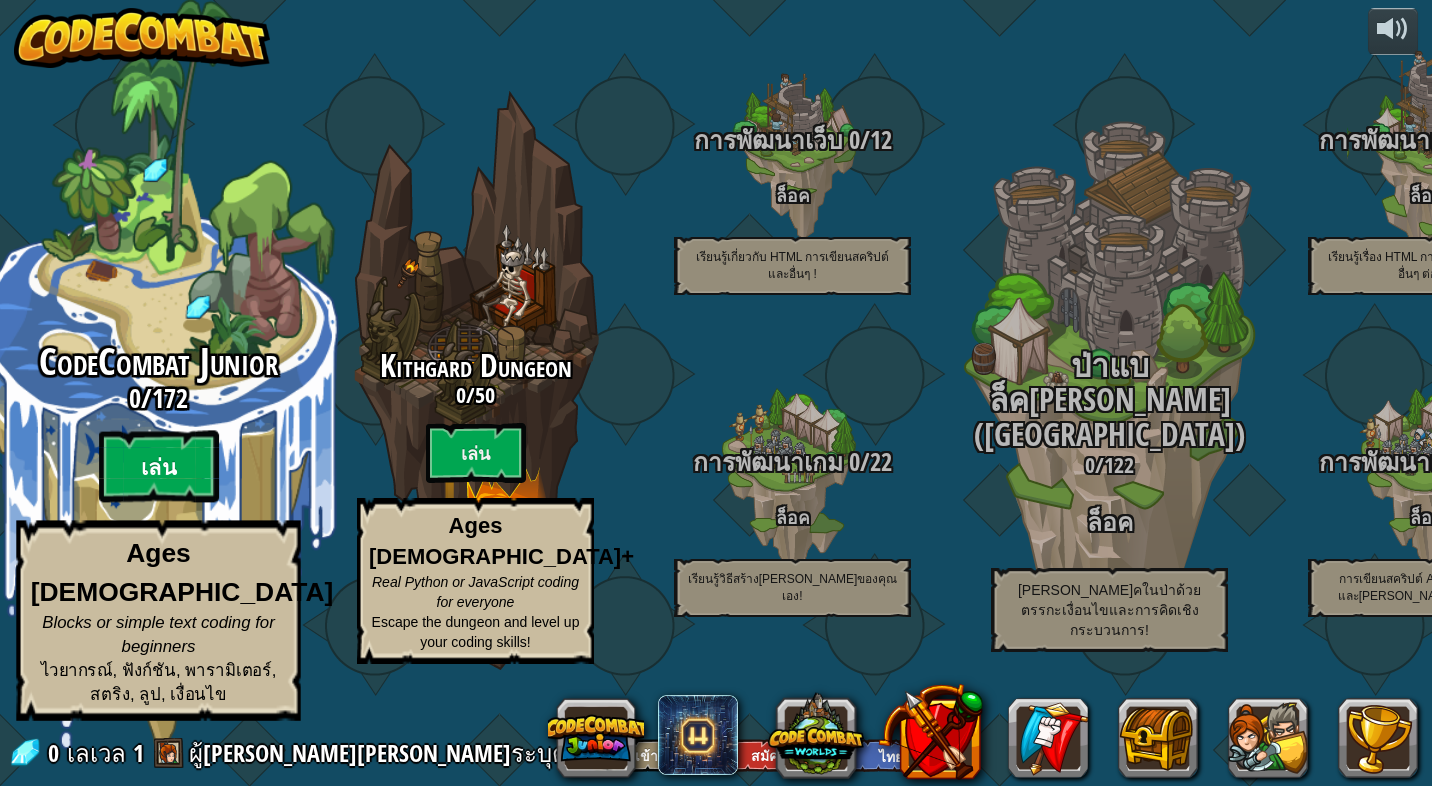 click on "เล่น" at bounding box center (159, 467) 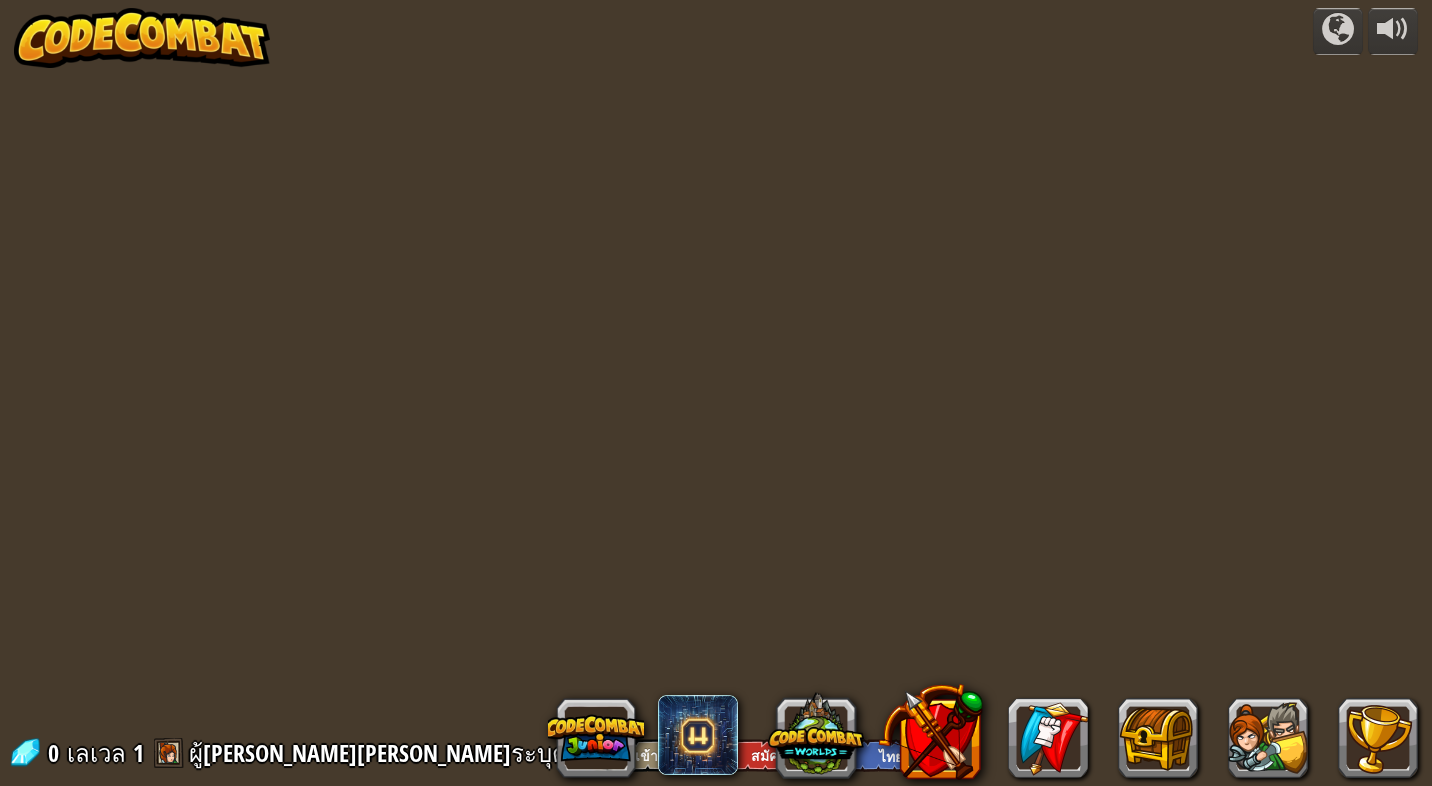 select on "th" 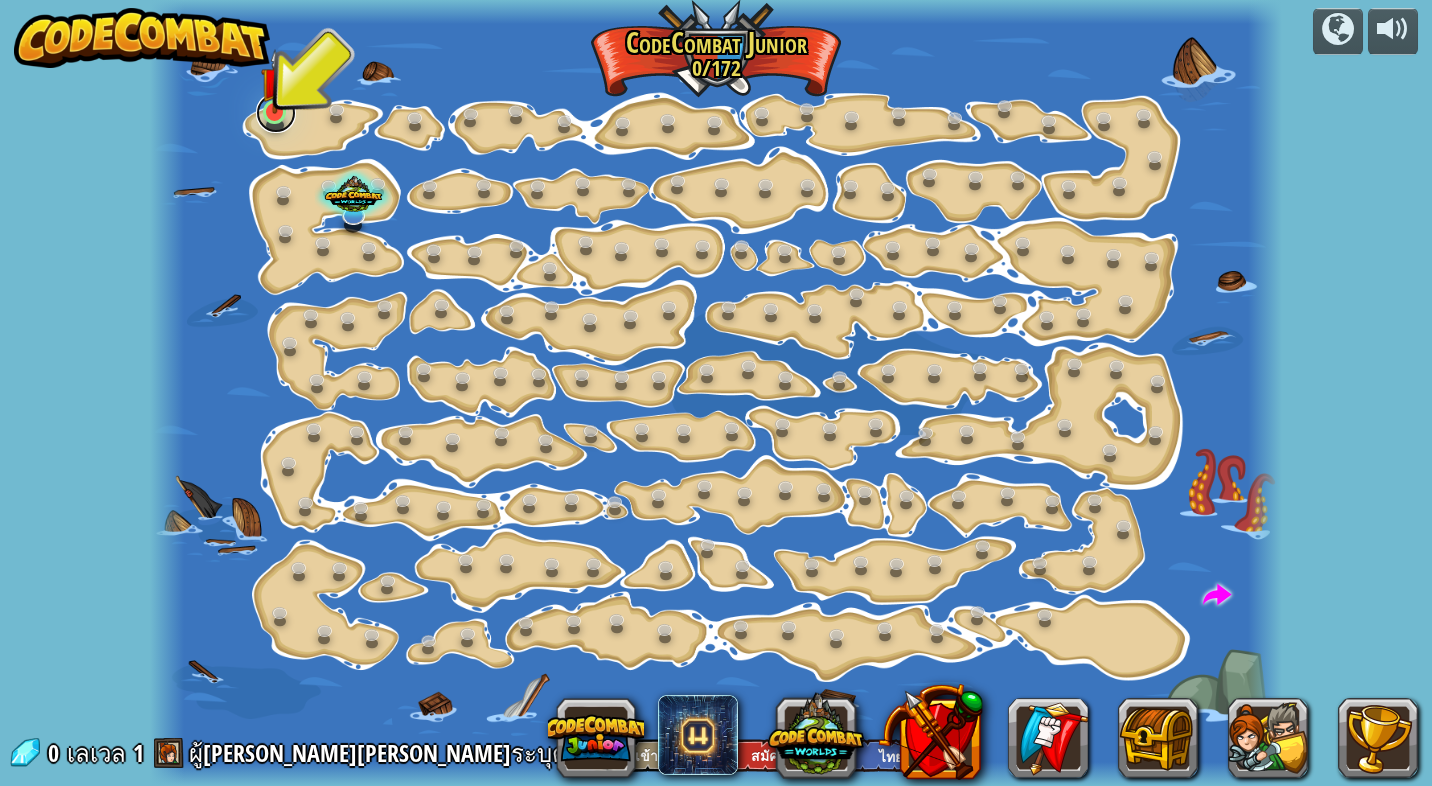 click at bounding box center (276, 113) 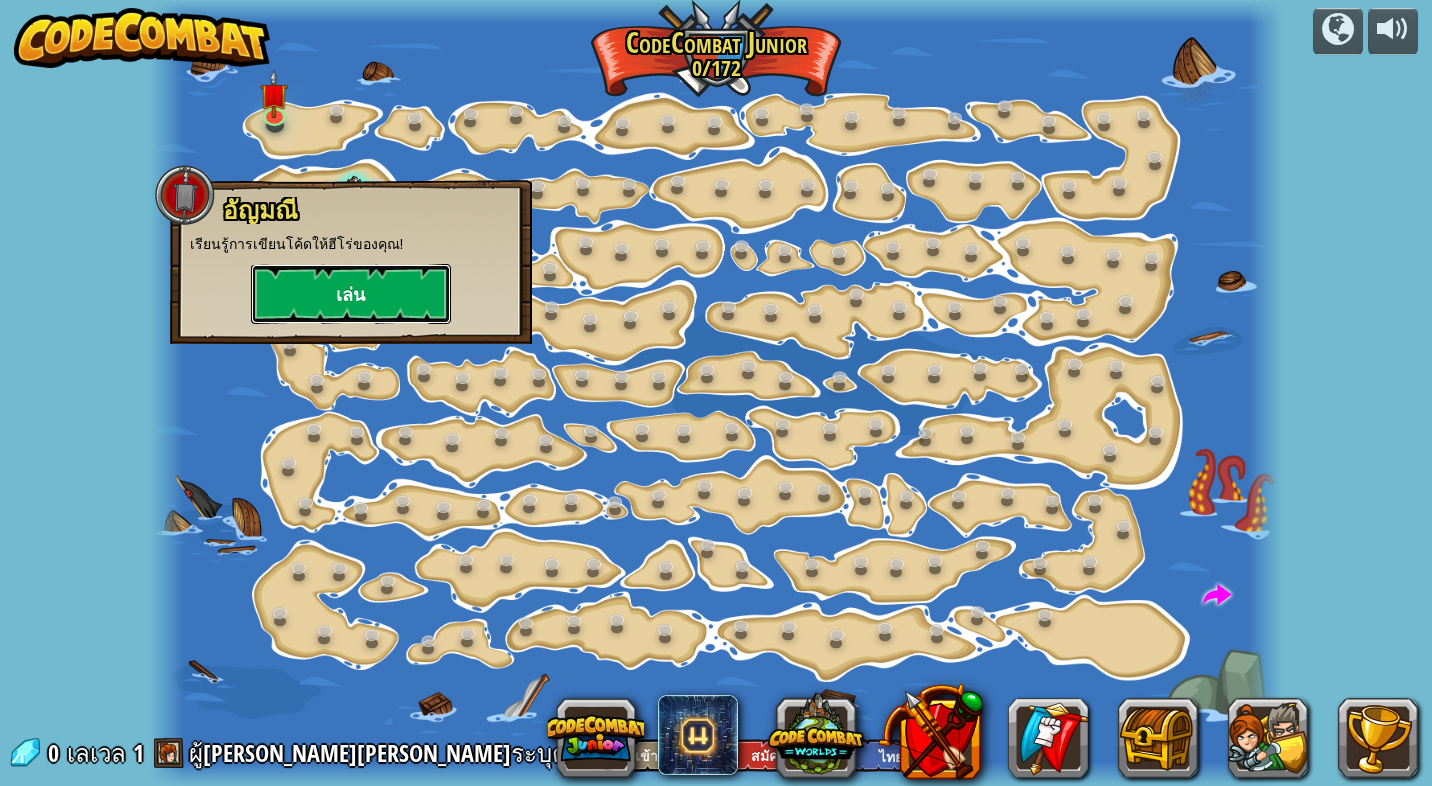 click on "เล่น" at bounding box center [351, 294] 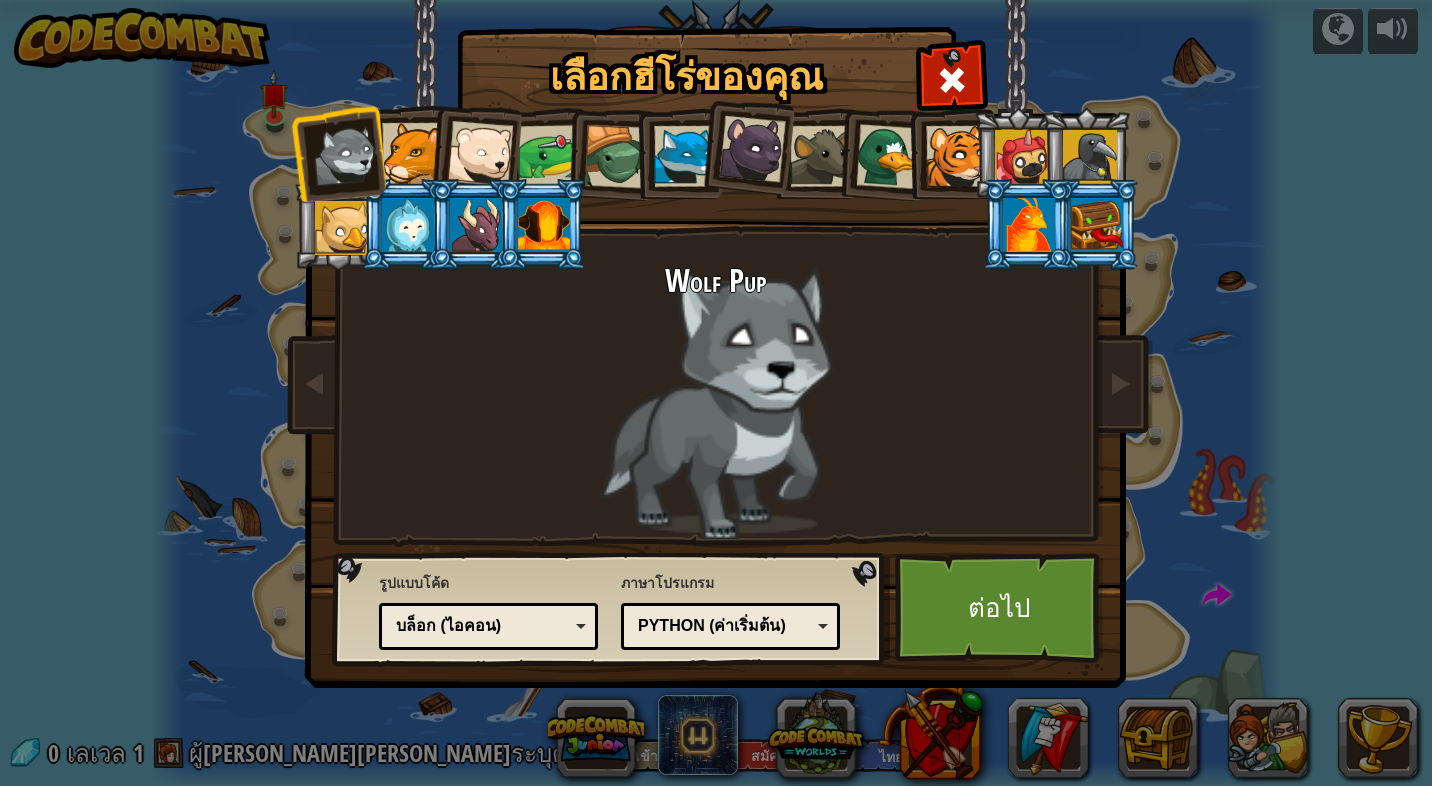 click at bounding box center (1029, 225) 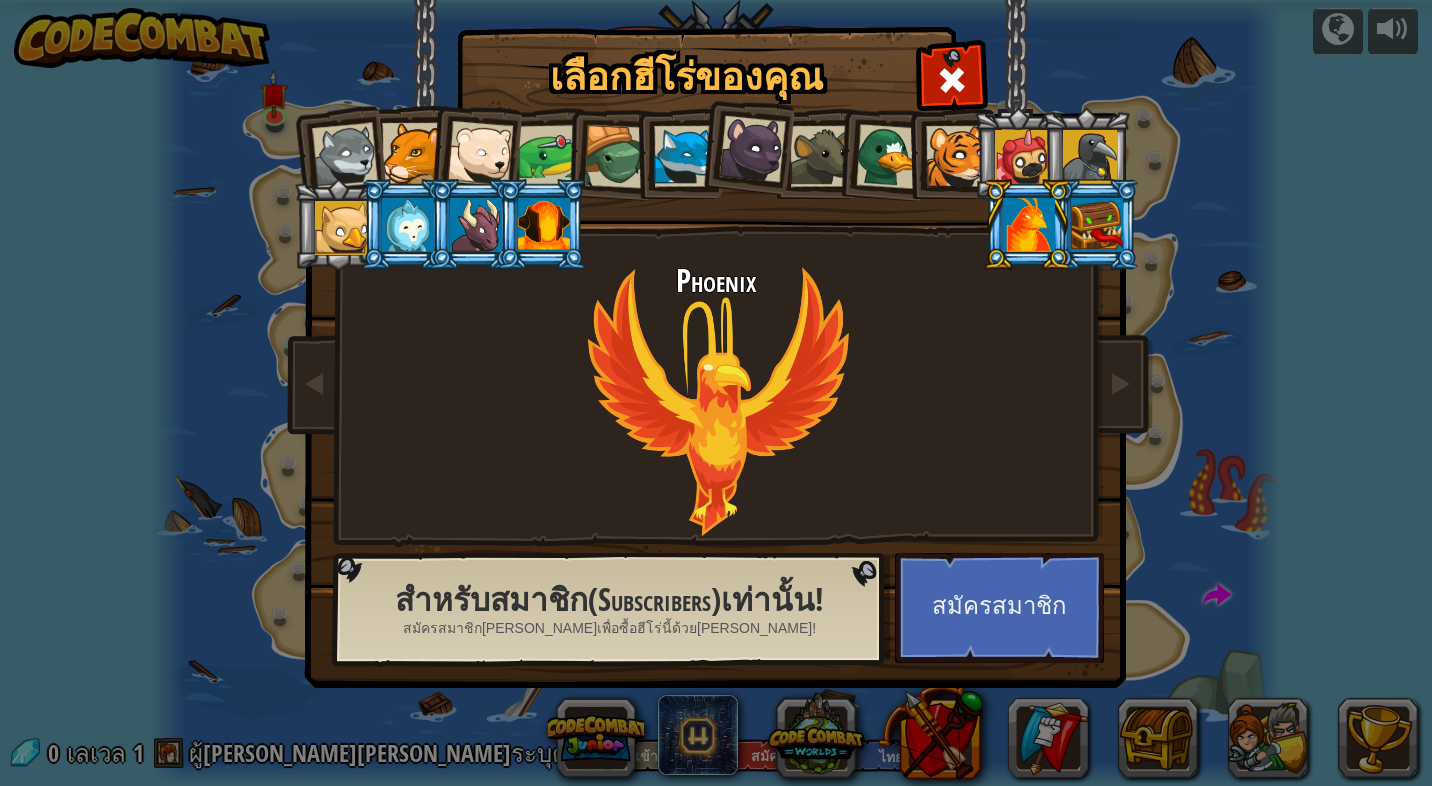 click at bounding box center [1027, 224] 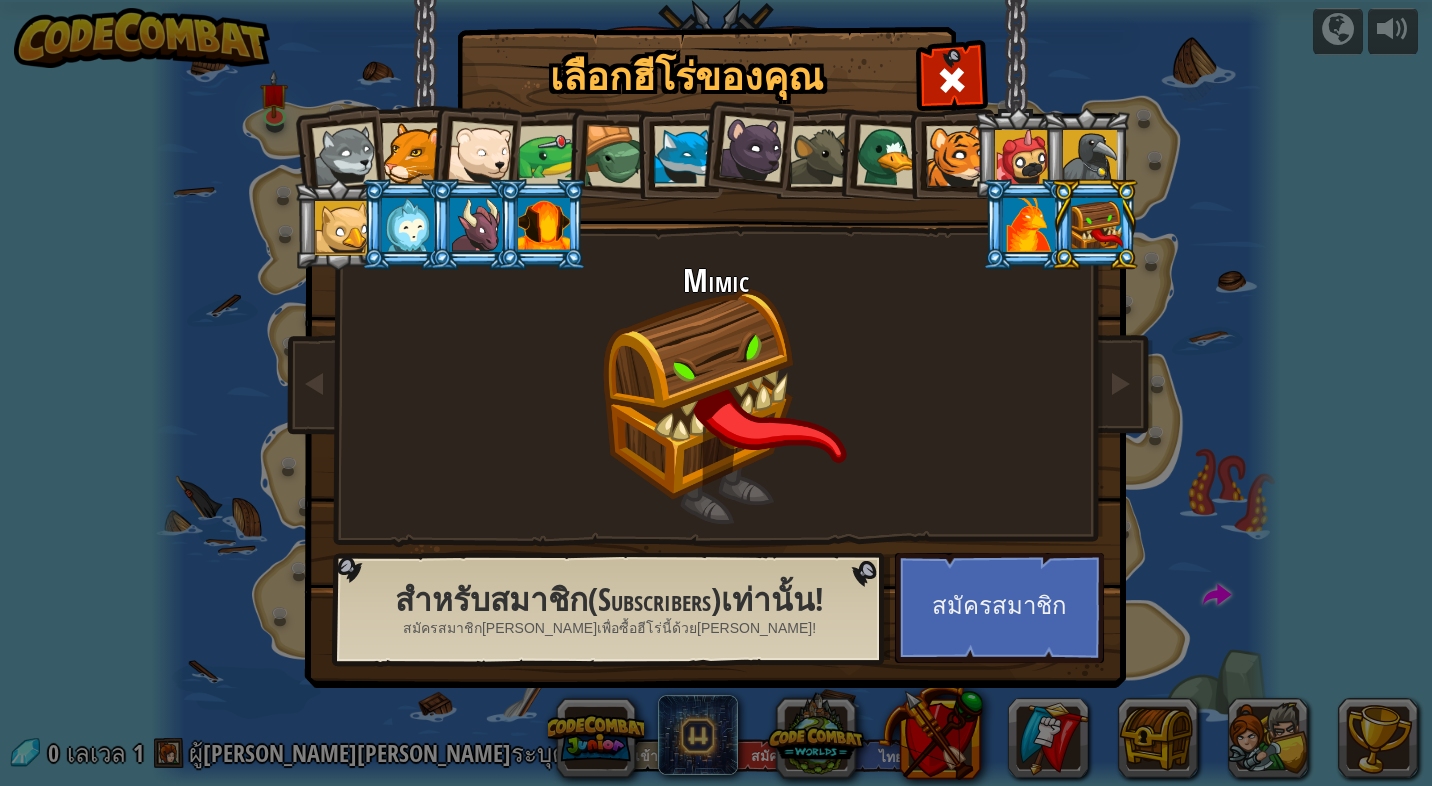 click at bounding box center (952, 80) 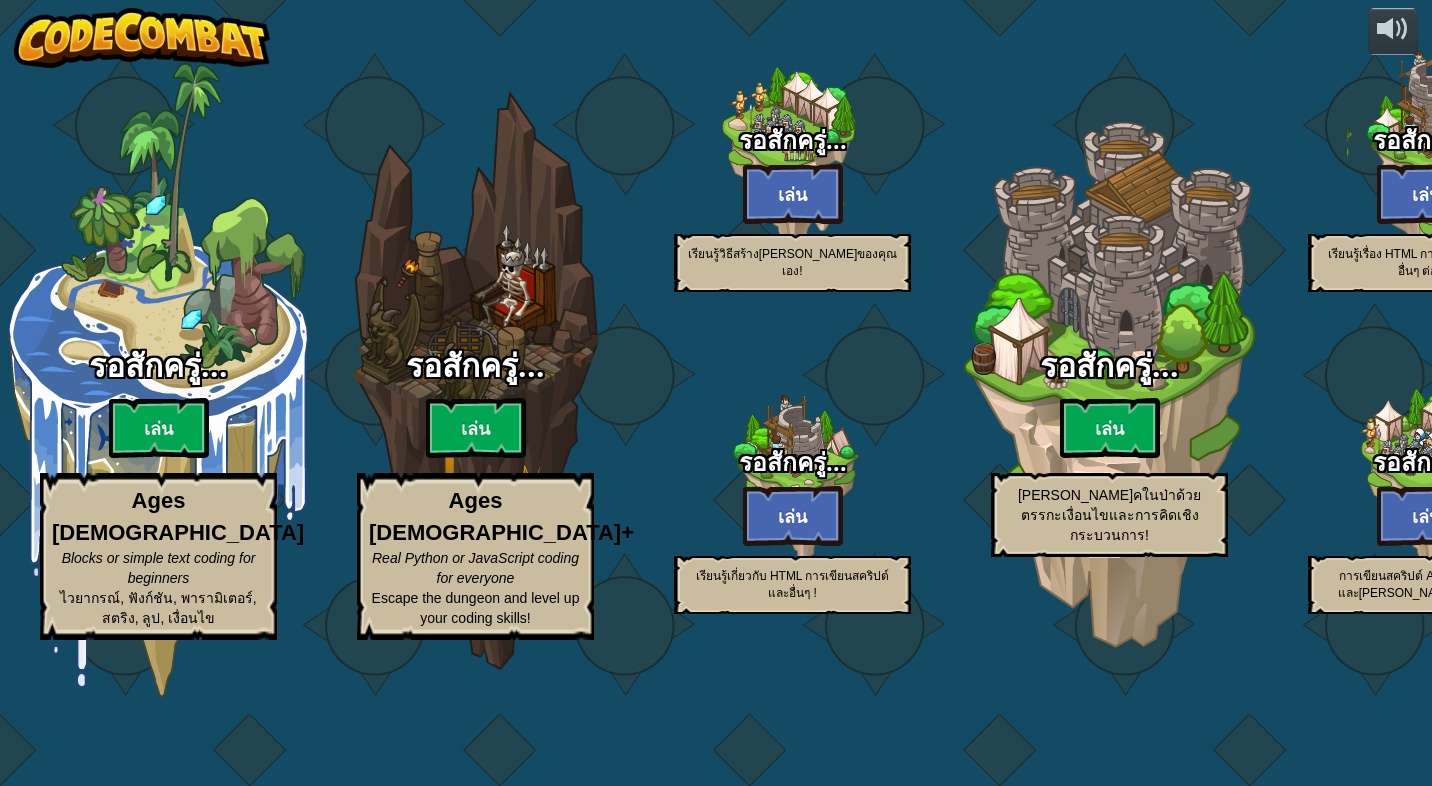 select on "th" 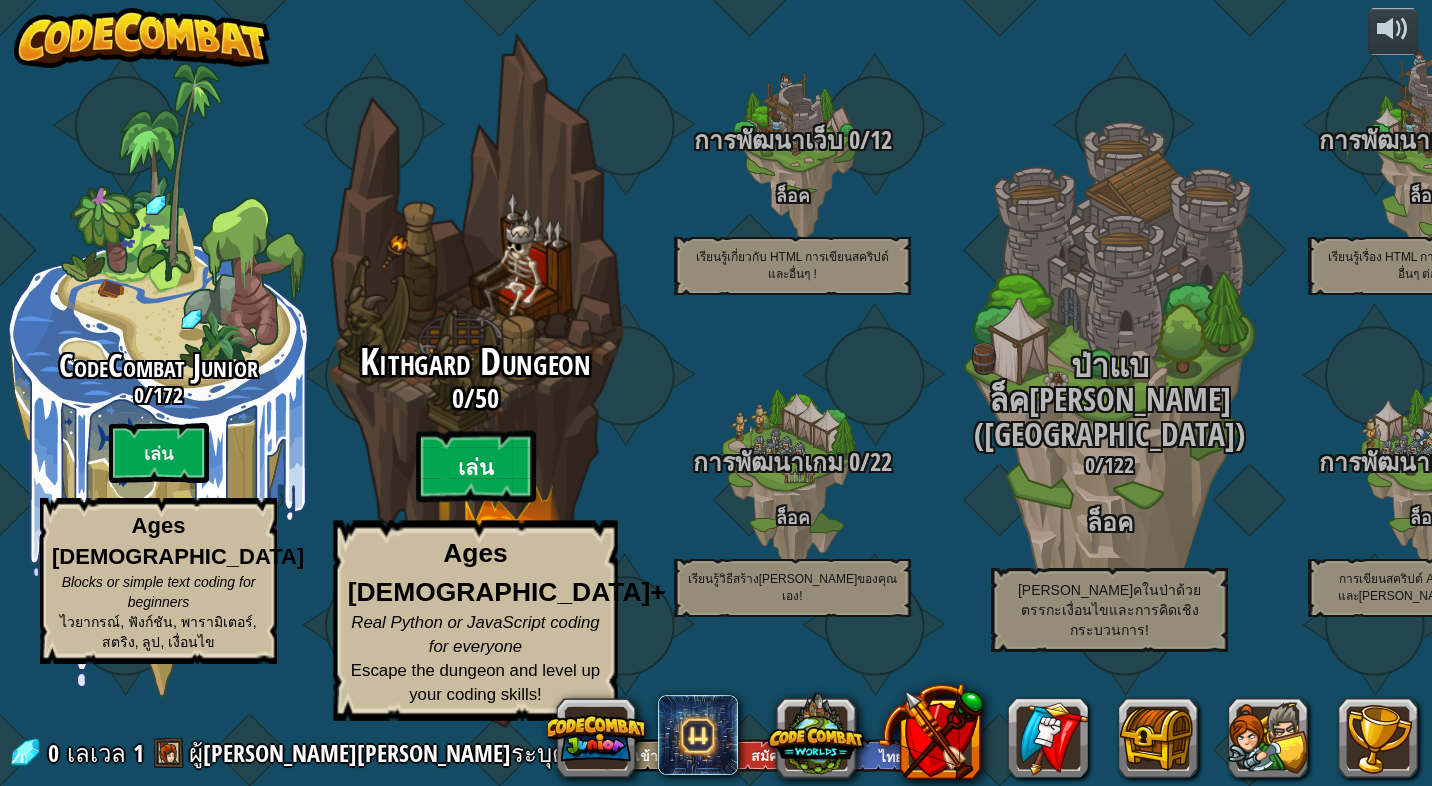 click on "เล่น" at bounding box center (476, 467) 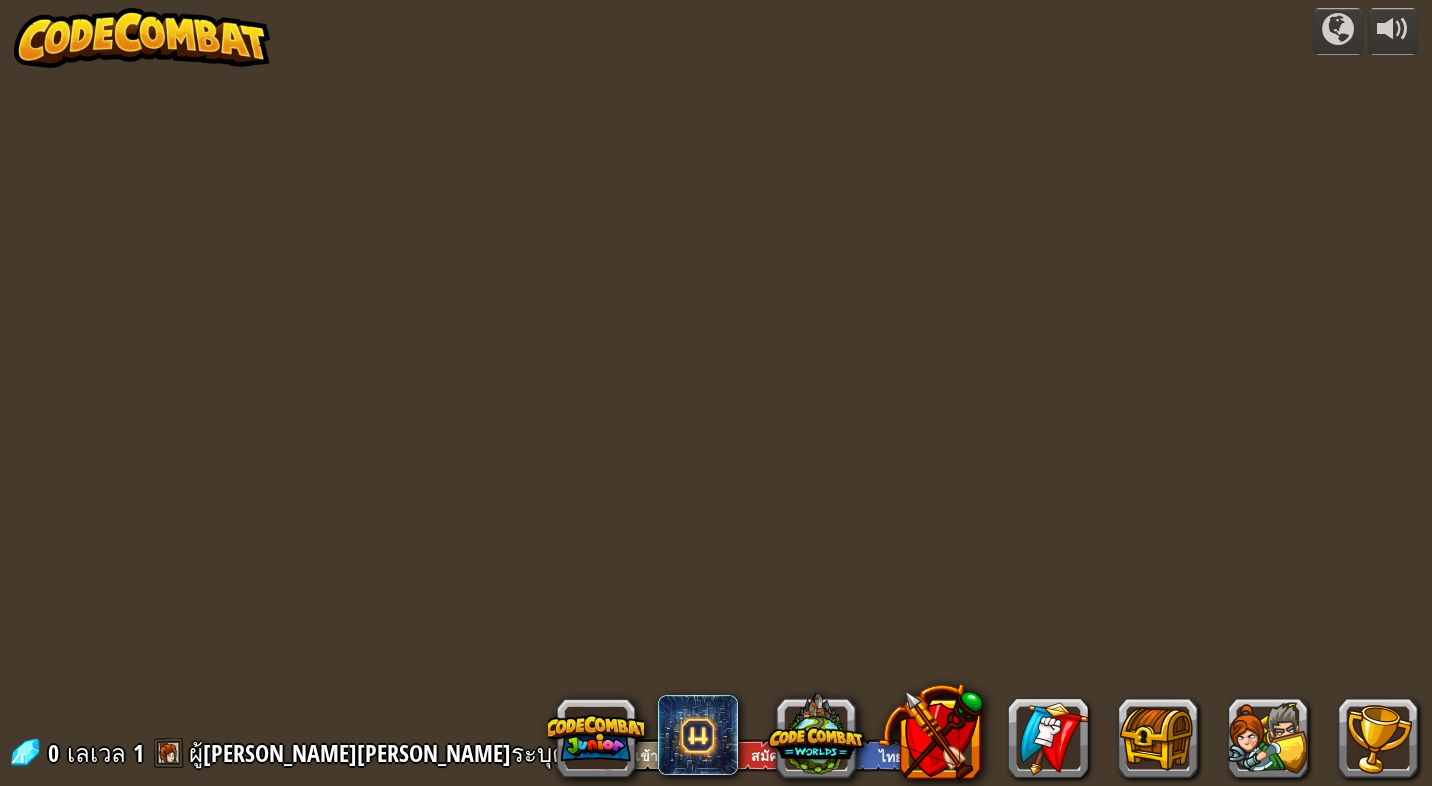 select on "th" 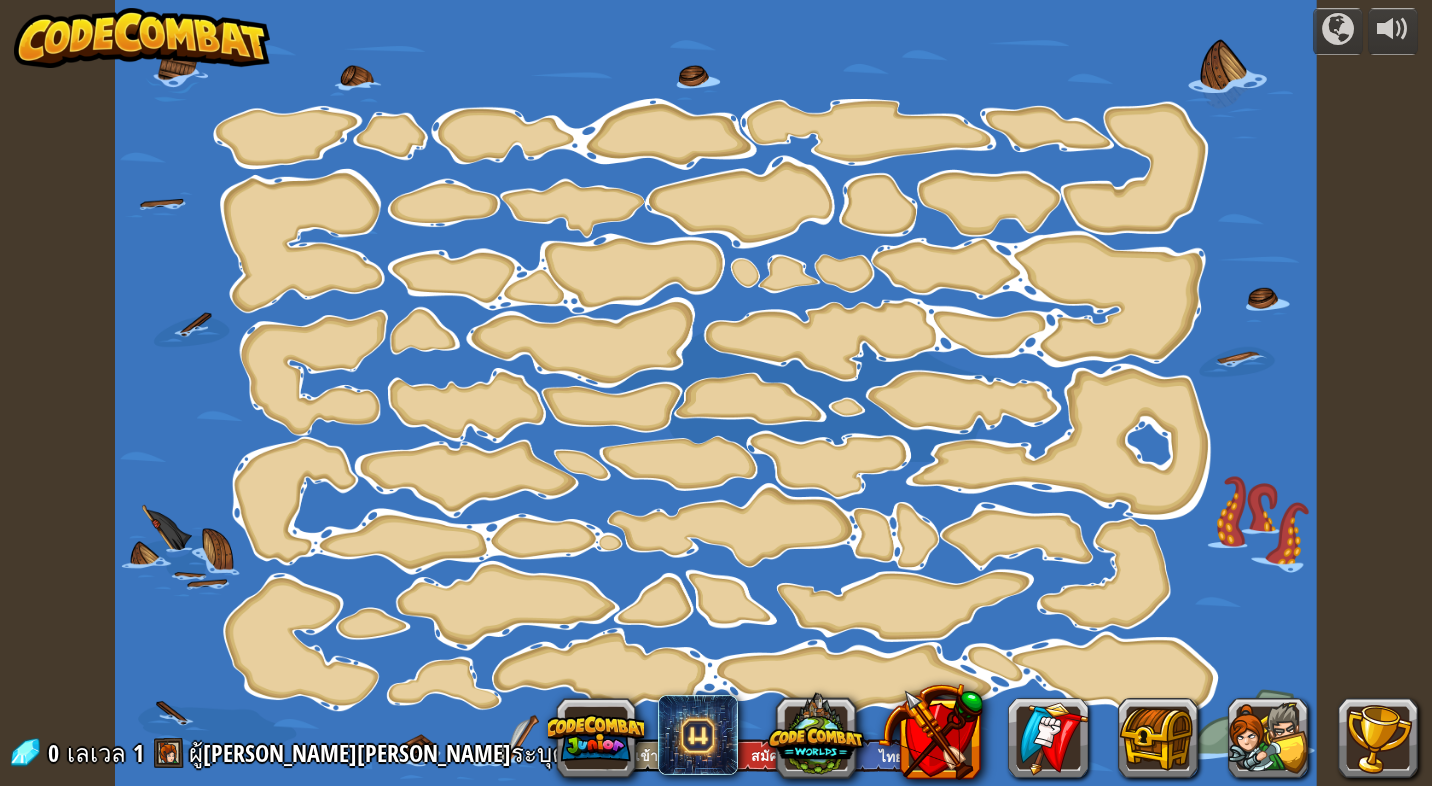 select on "th" 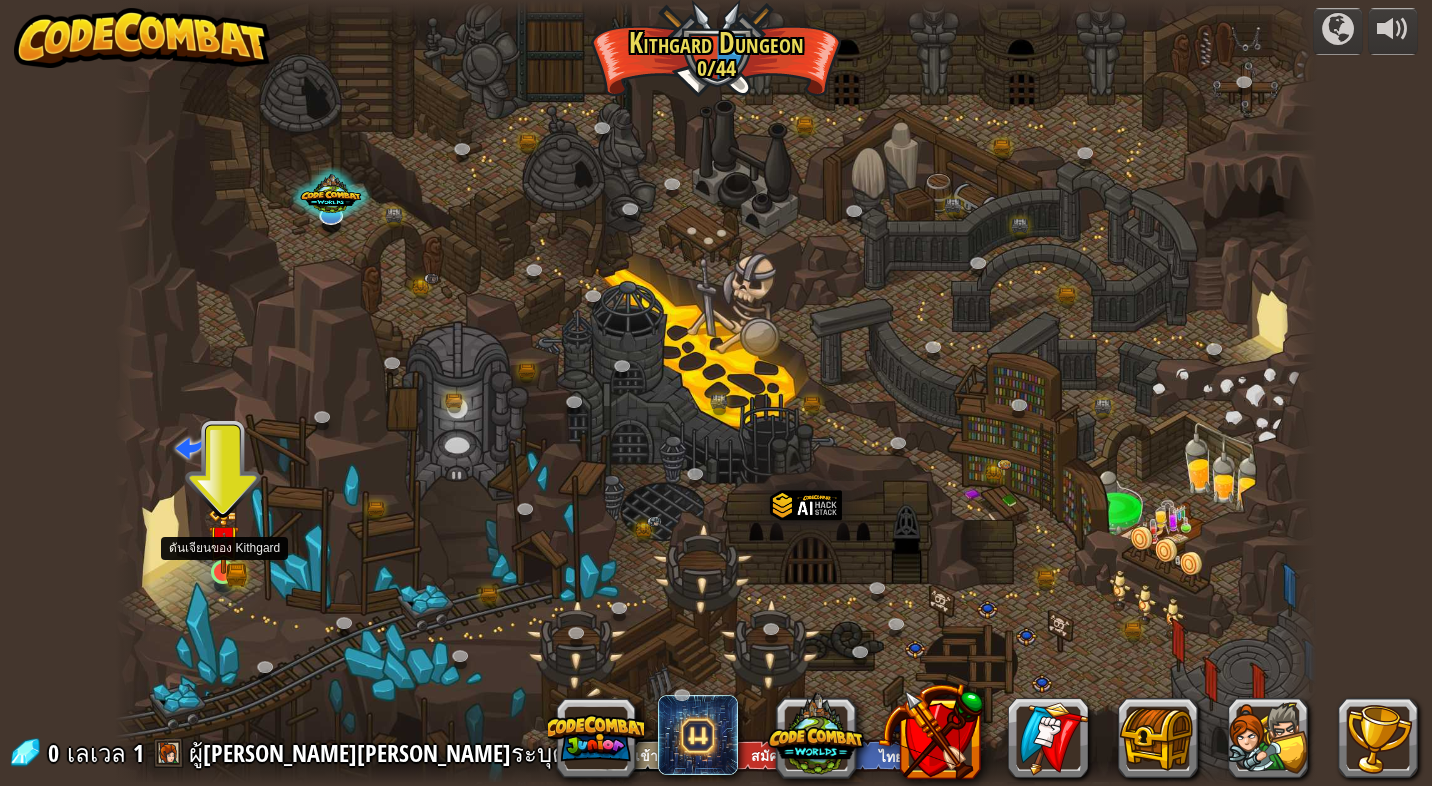 click at bounding box center [223, 540] 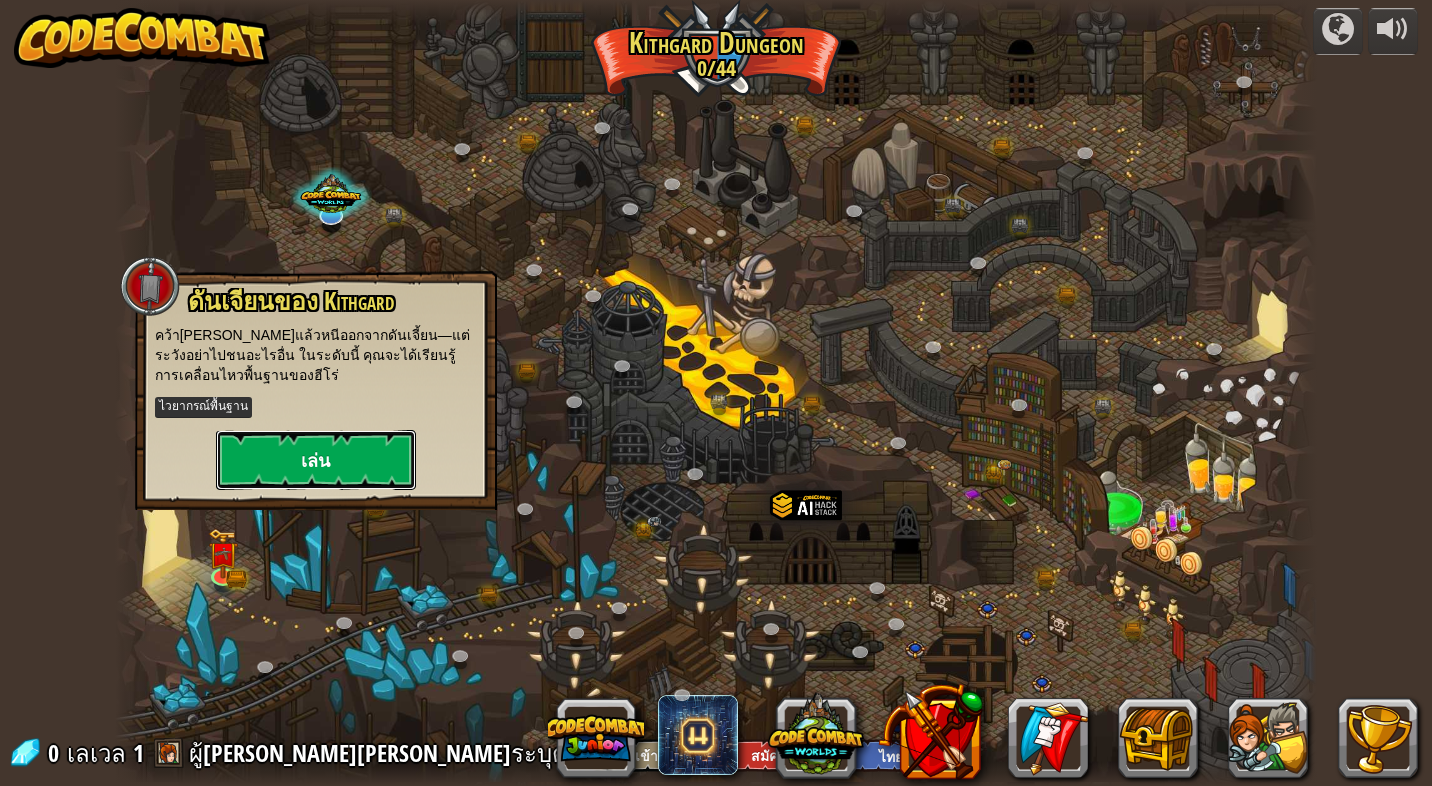 click on "เล่น" at bounding box center (316, 460) 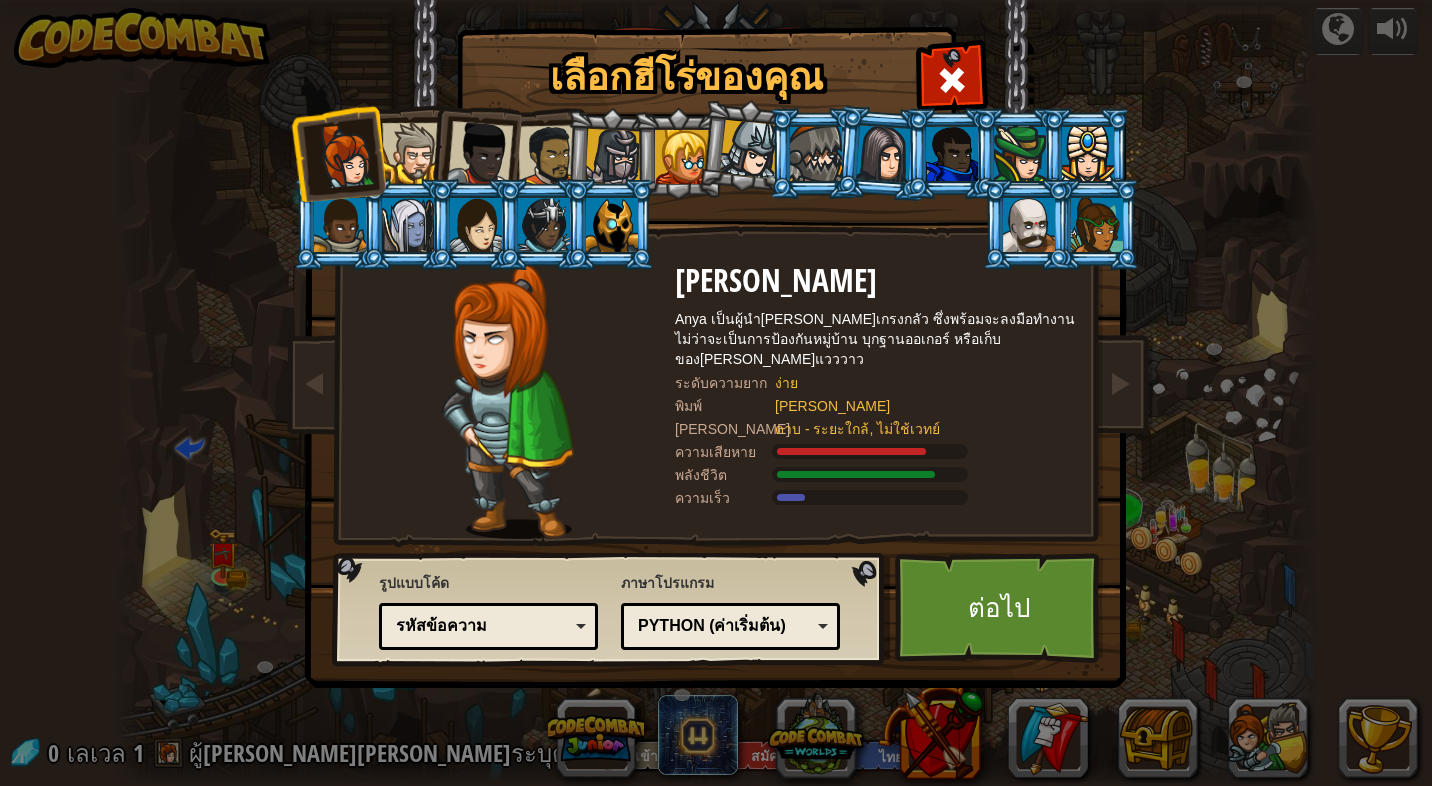 click at bounding box center [408, 225] 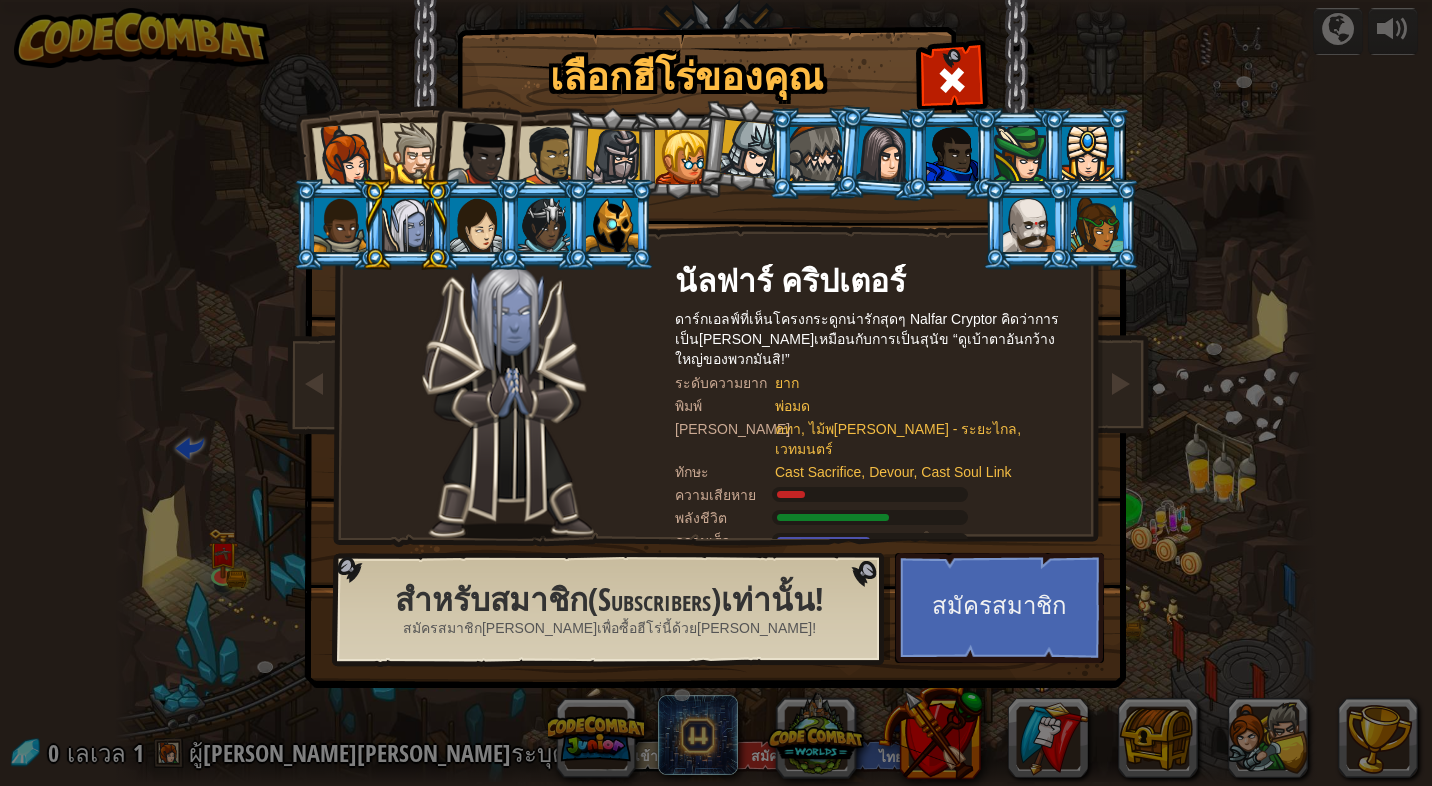 click at bounding box center (476, 225) 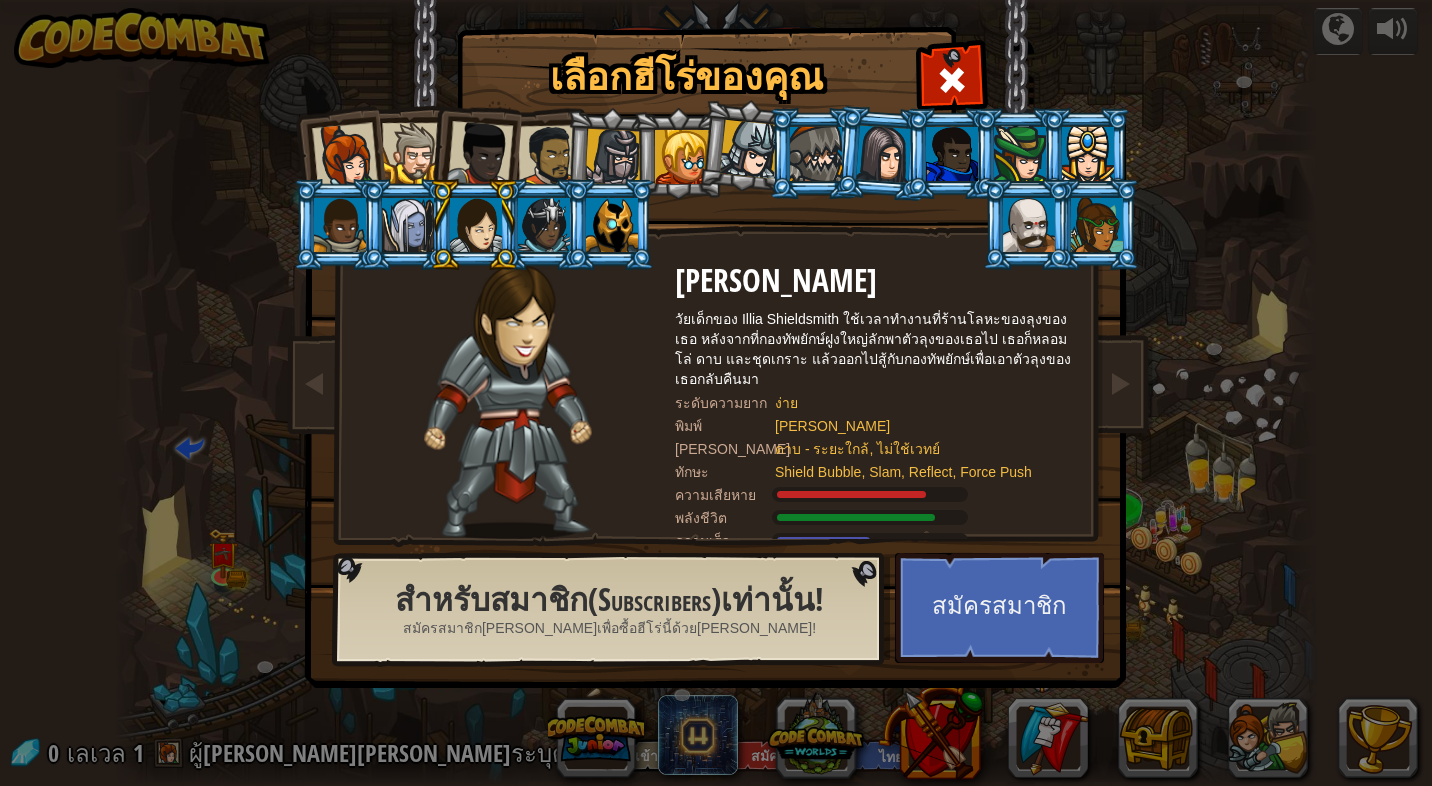 drag, startPoint x: 524, startPoint y: 216, endPoint x: 558, endPoint y: 211, distance: 34.36568 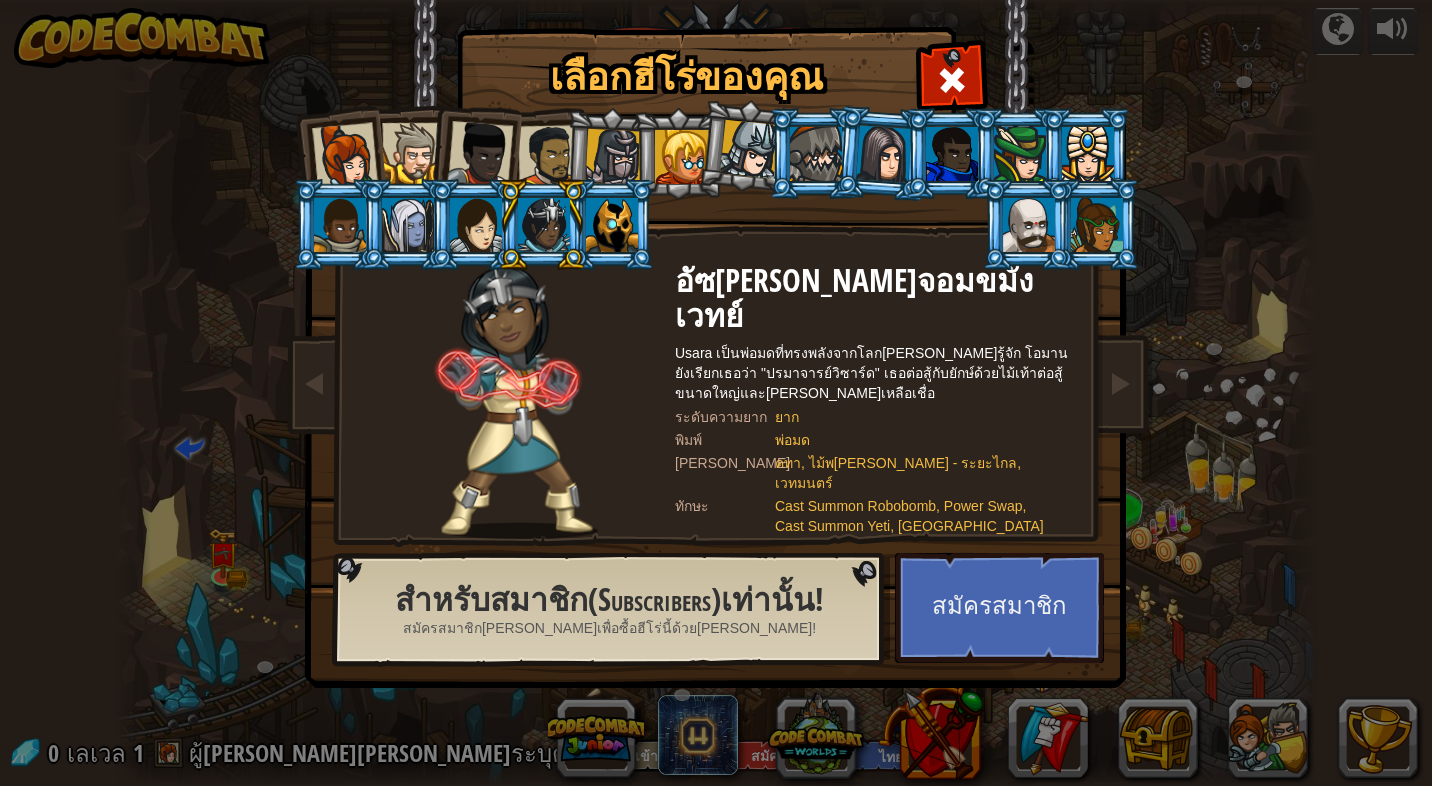 click at bounding box center (749, 149) 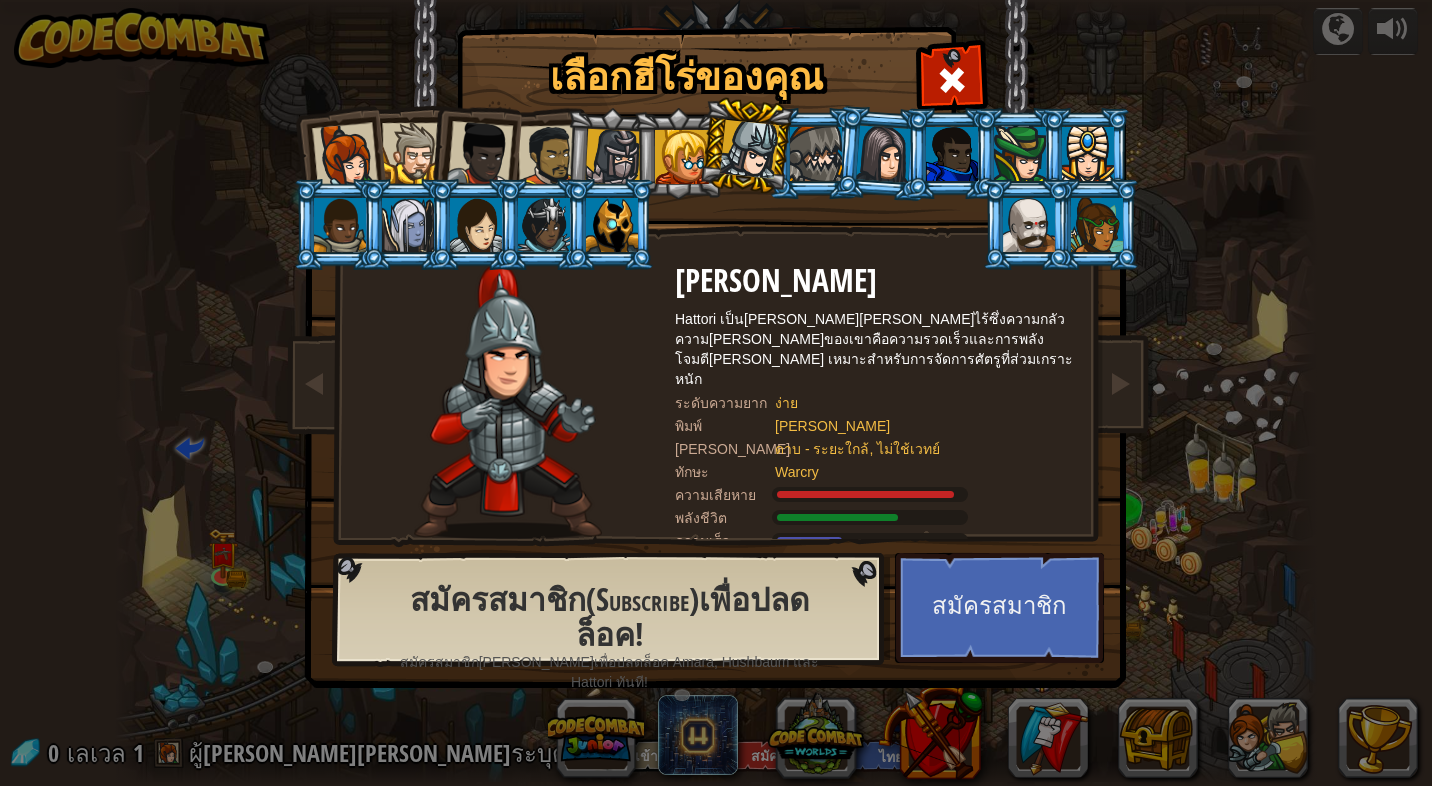 click at bounding box center [682, 157] 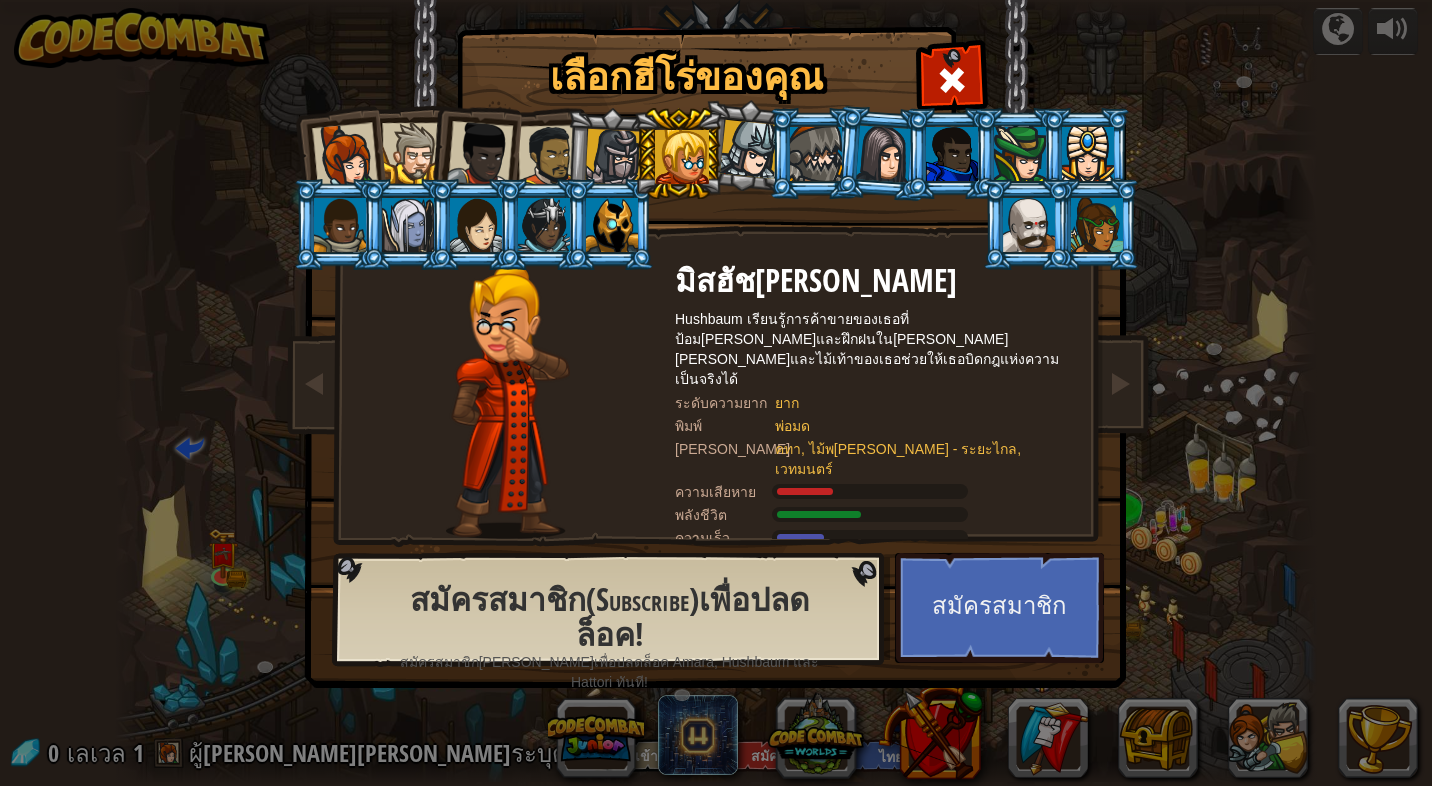 click at bounding box center [613, 157] 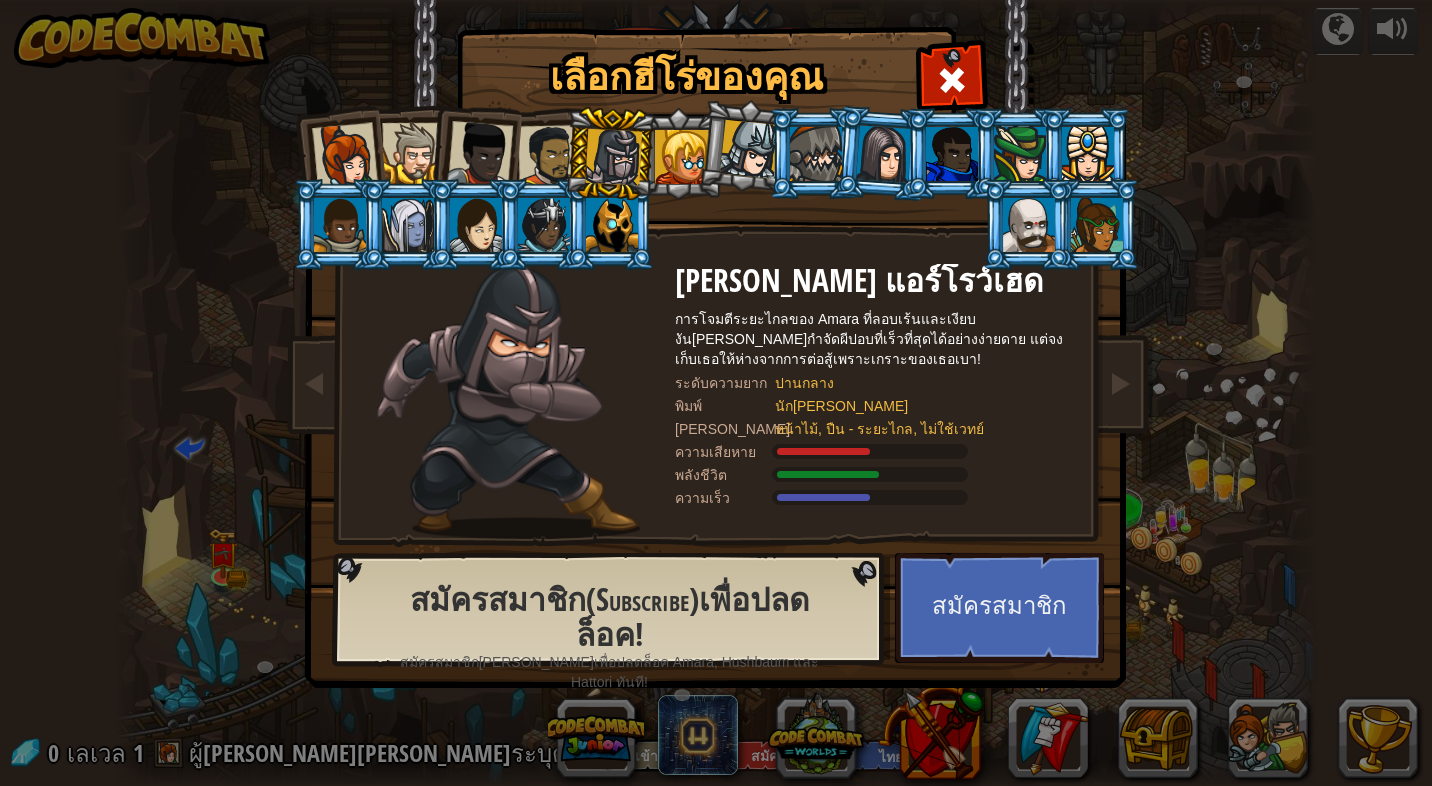 click at bounding box center (549, 156) 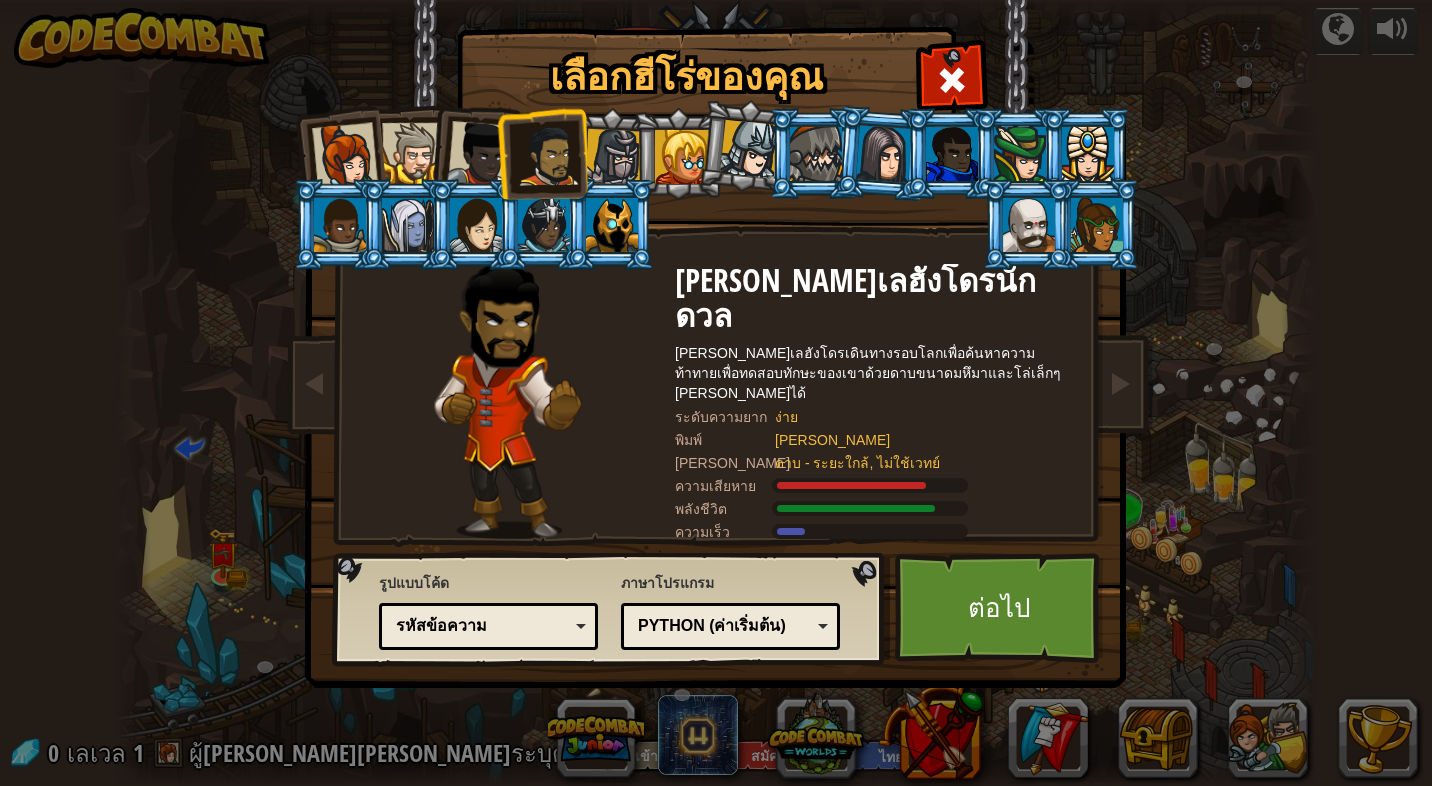 click at bounding box center (345, 156) 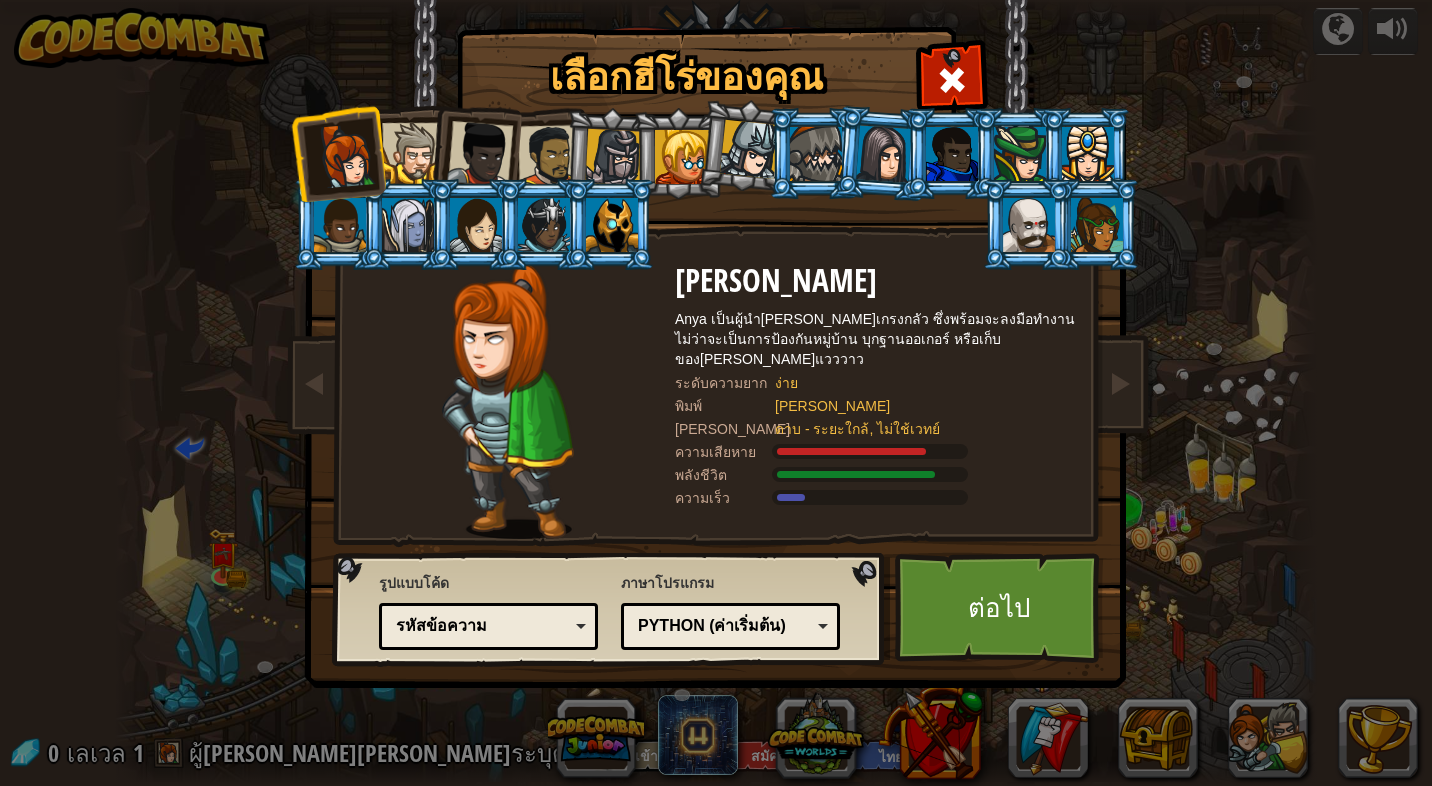 click at bounding box center (412, 153) 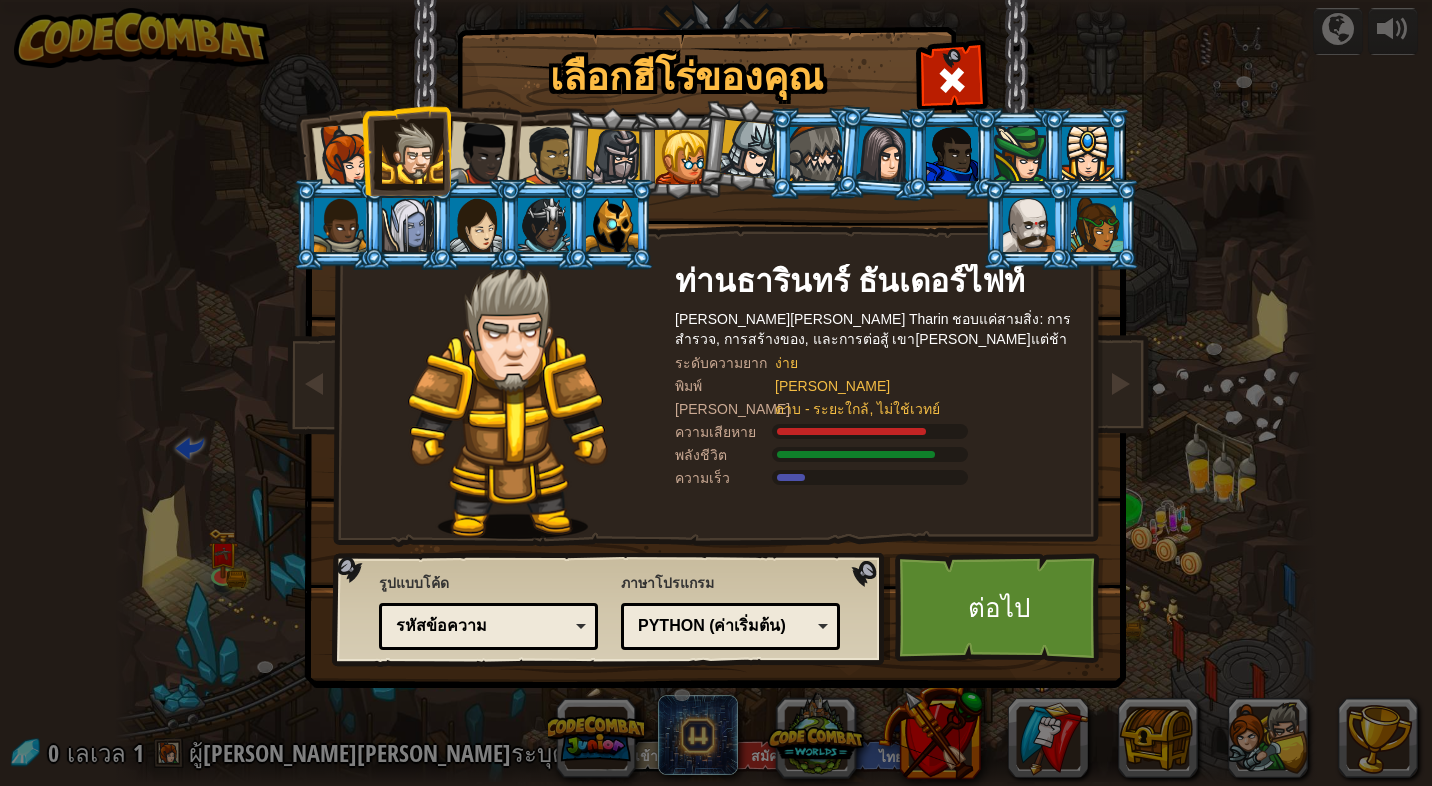 click at bounding box center [480, 154] 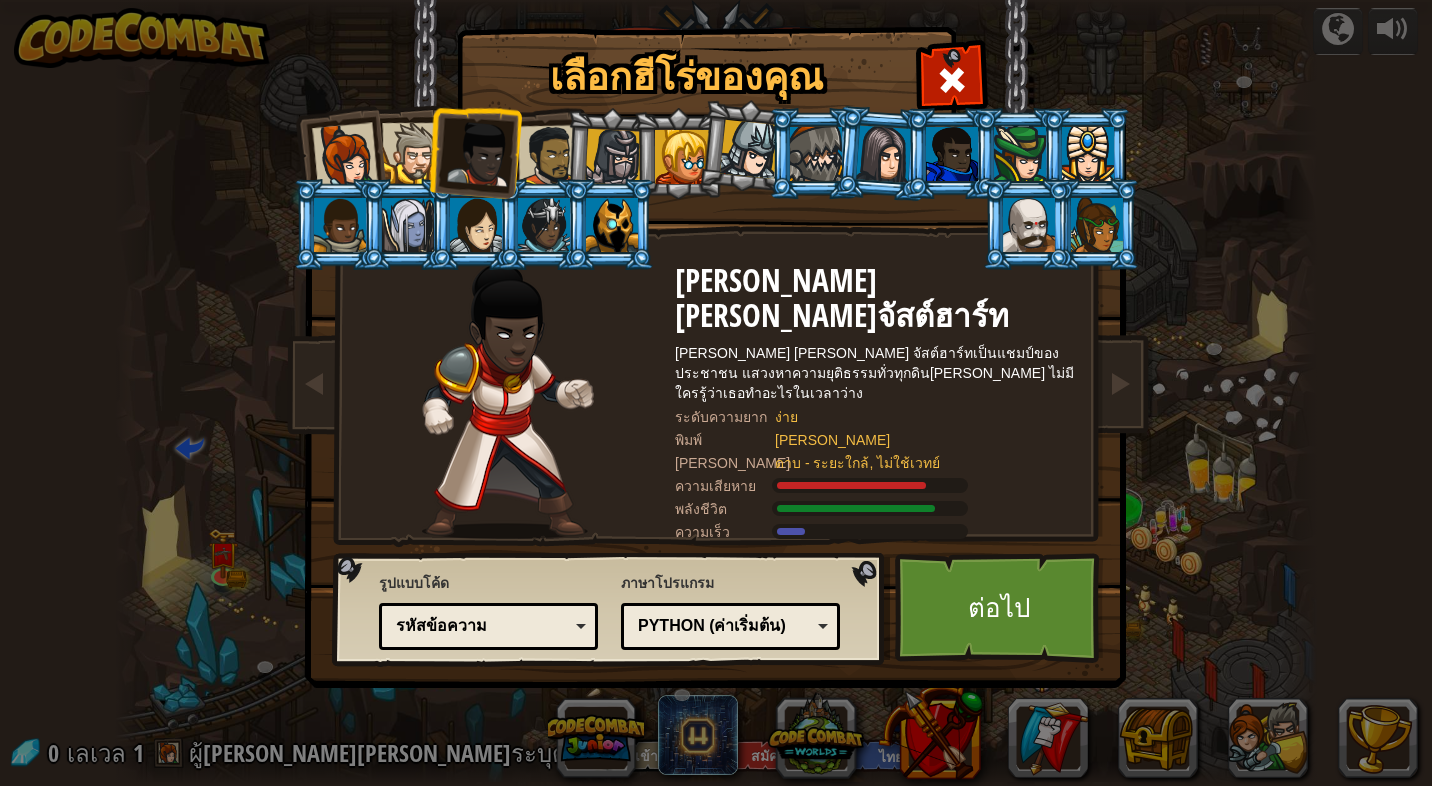 click at bounding box center (549, 156) 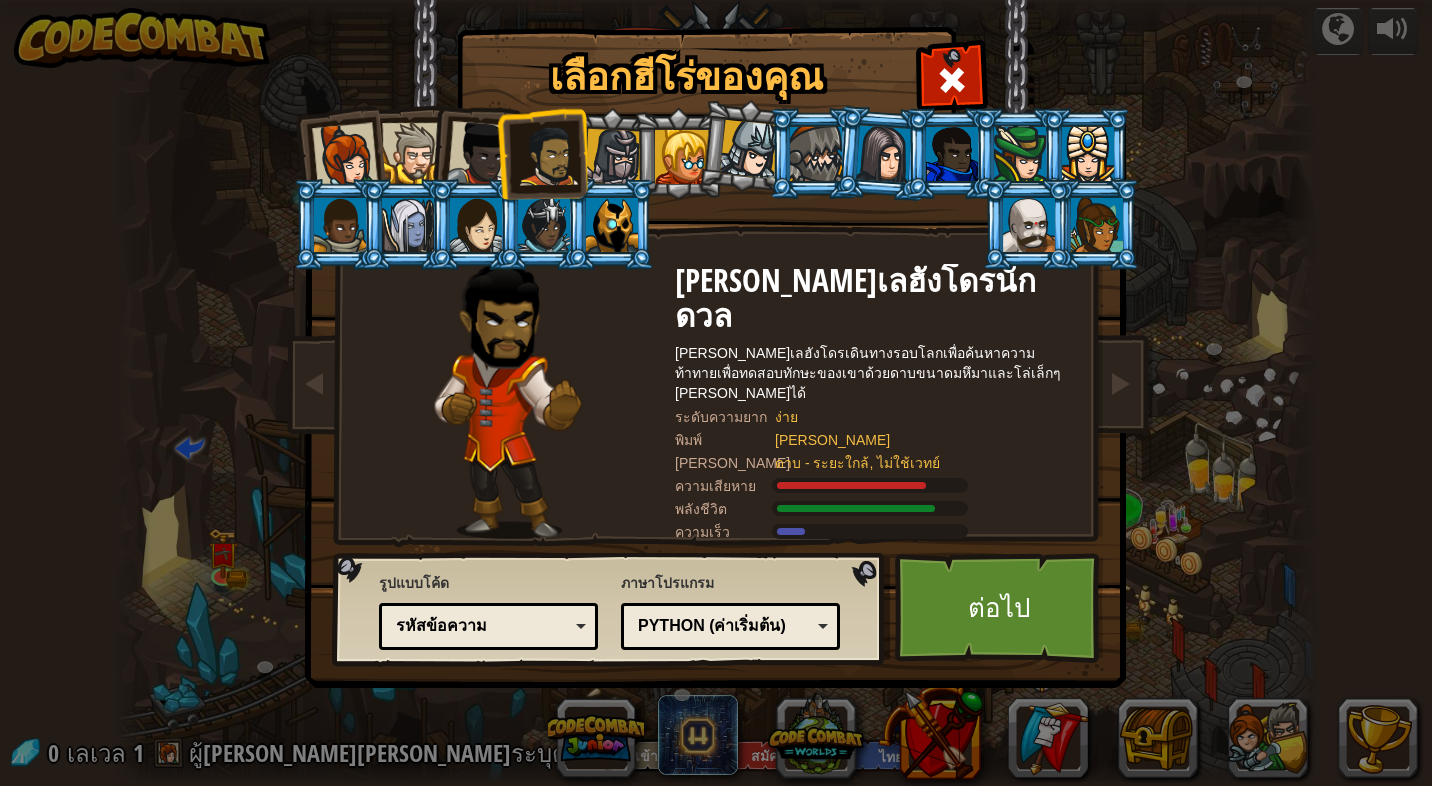 click at bounding box center (613, 157) 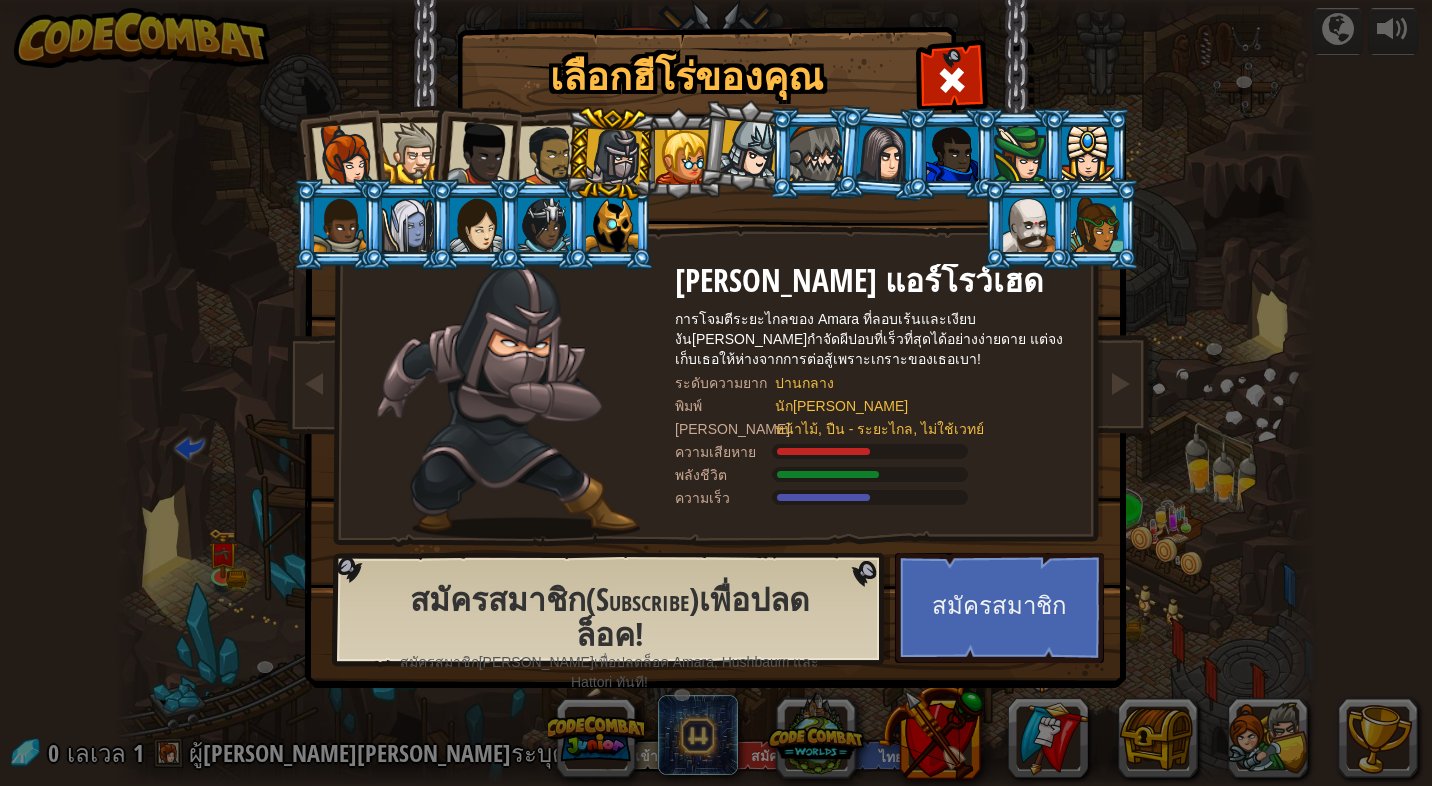 drag, startPoint x: 654, startPoint y: 147, endPoint x: 555, endPoint y: 151, distance: 99.08077 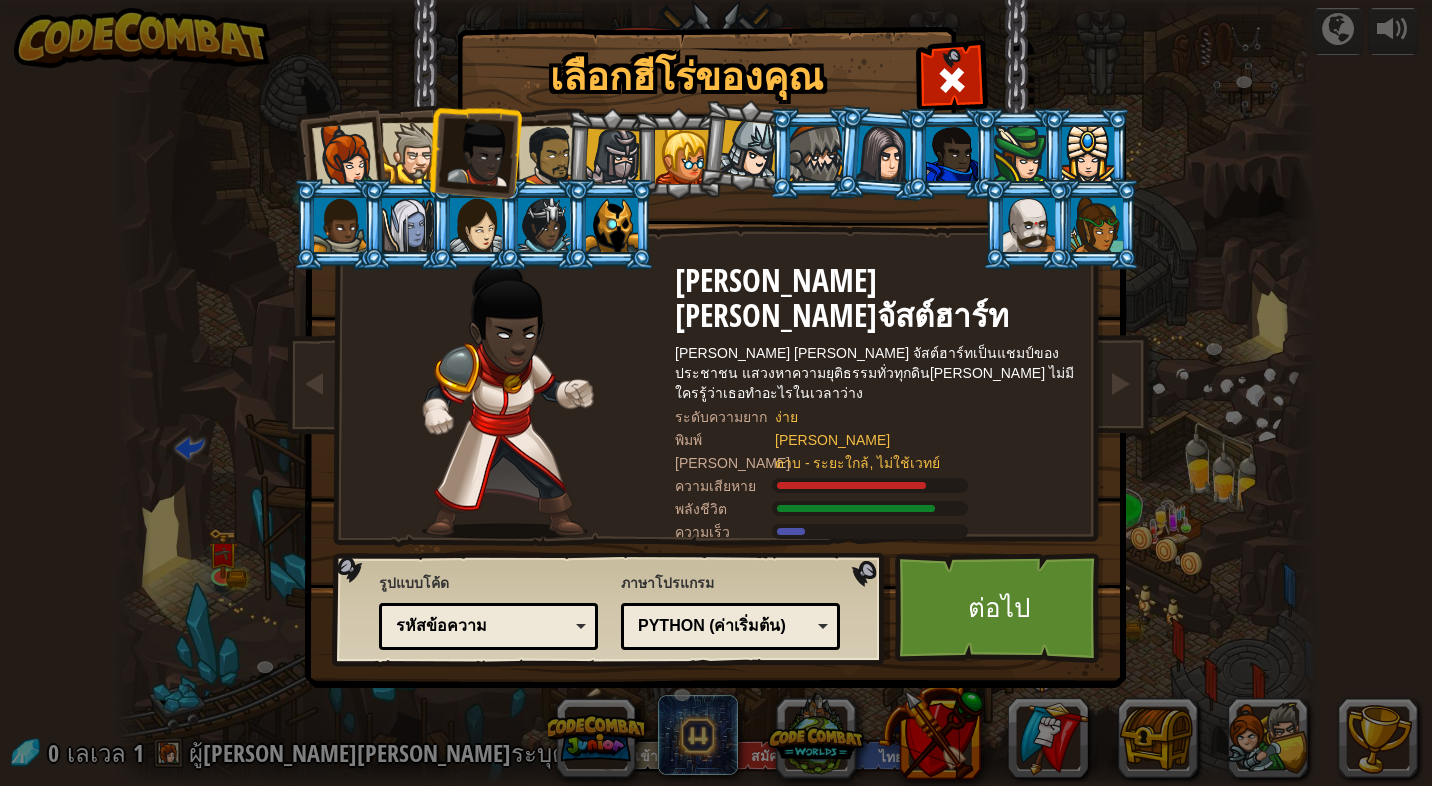 drag, startPoint x: 409, startPoint y: 157, endPoint x: 478, endPoint y: 157, distance: 69 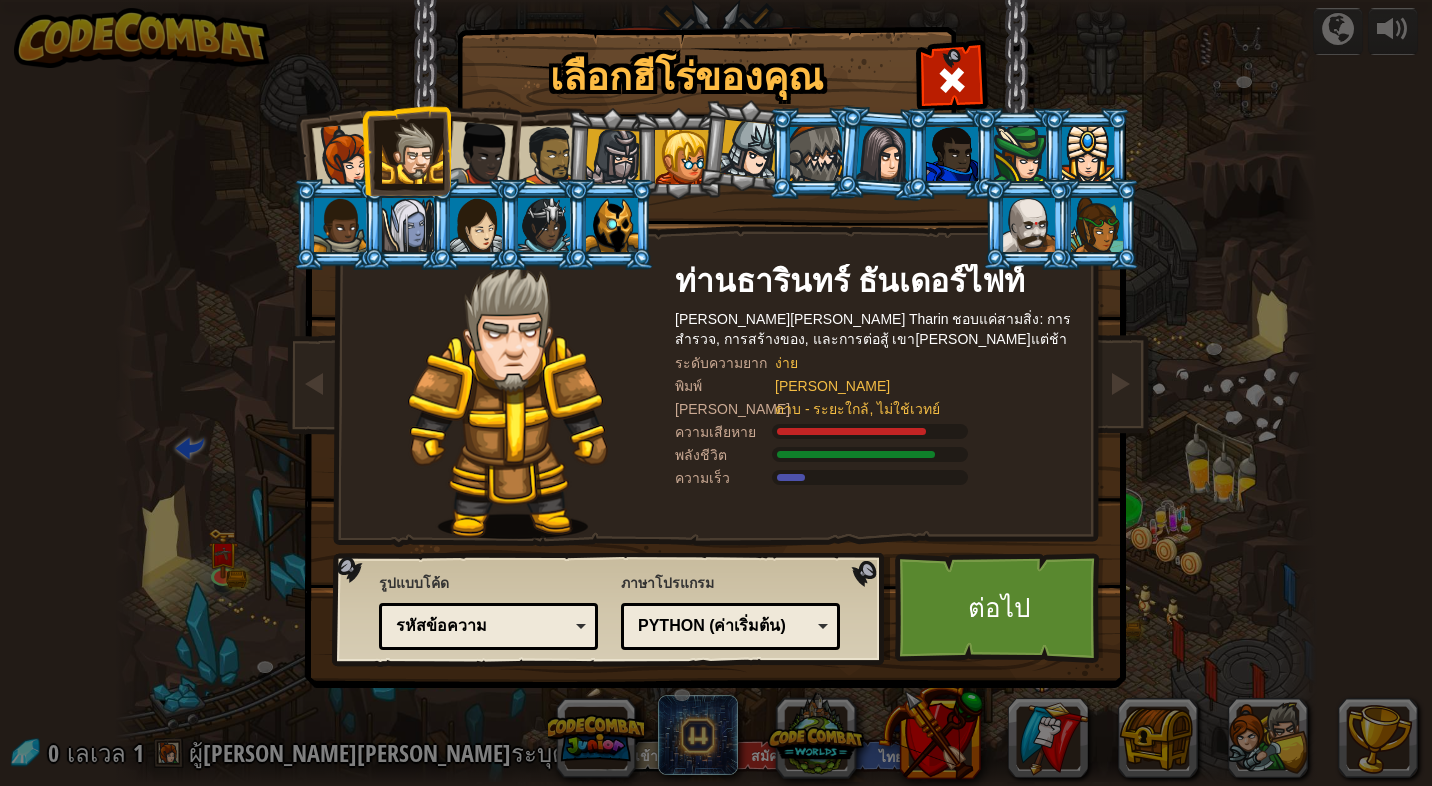 drag, startPoint x: 545, startPoint y: 145, endPoint x: 534, endPoint y: 148, distance: 11.401754 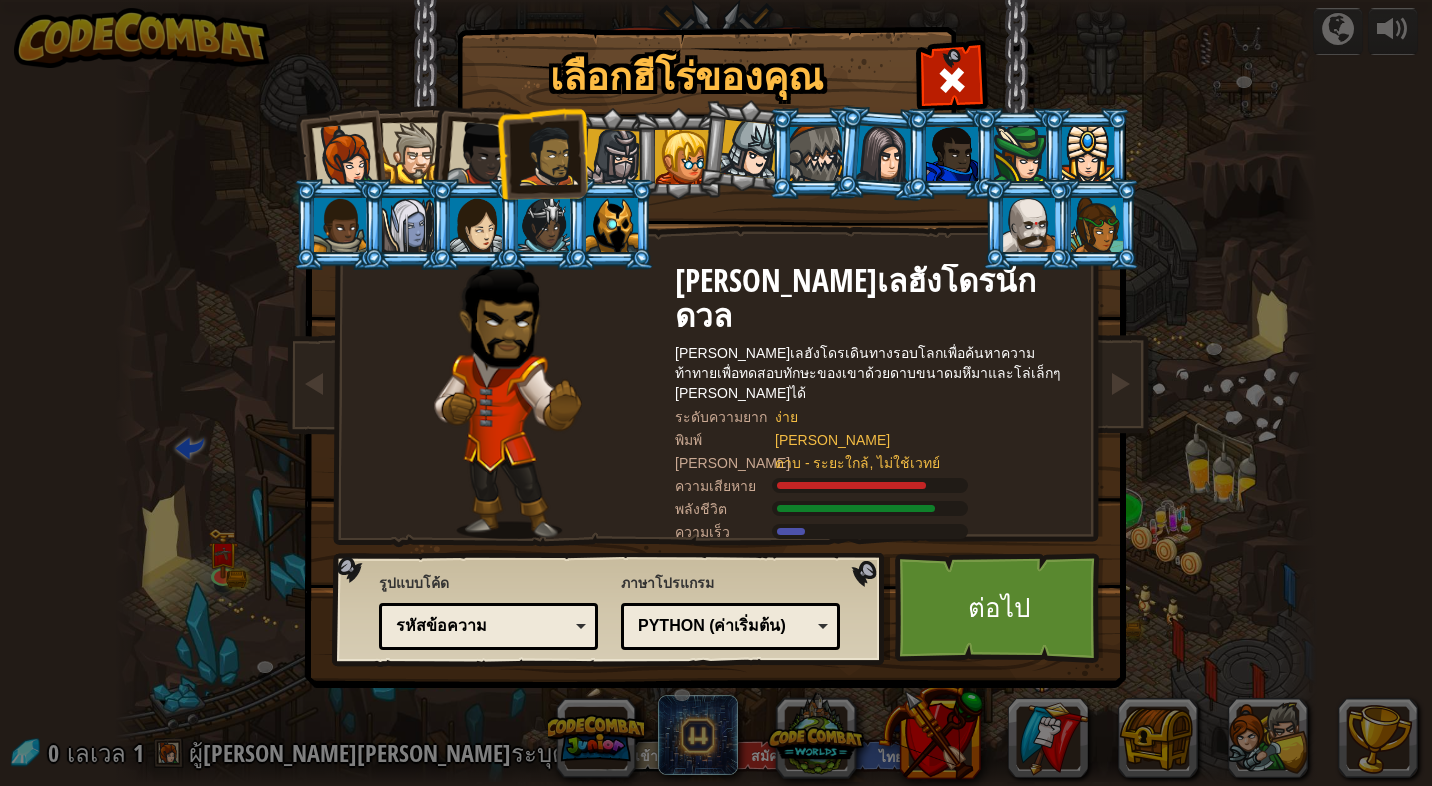 click at bounding box center (480, 154) 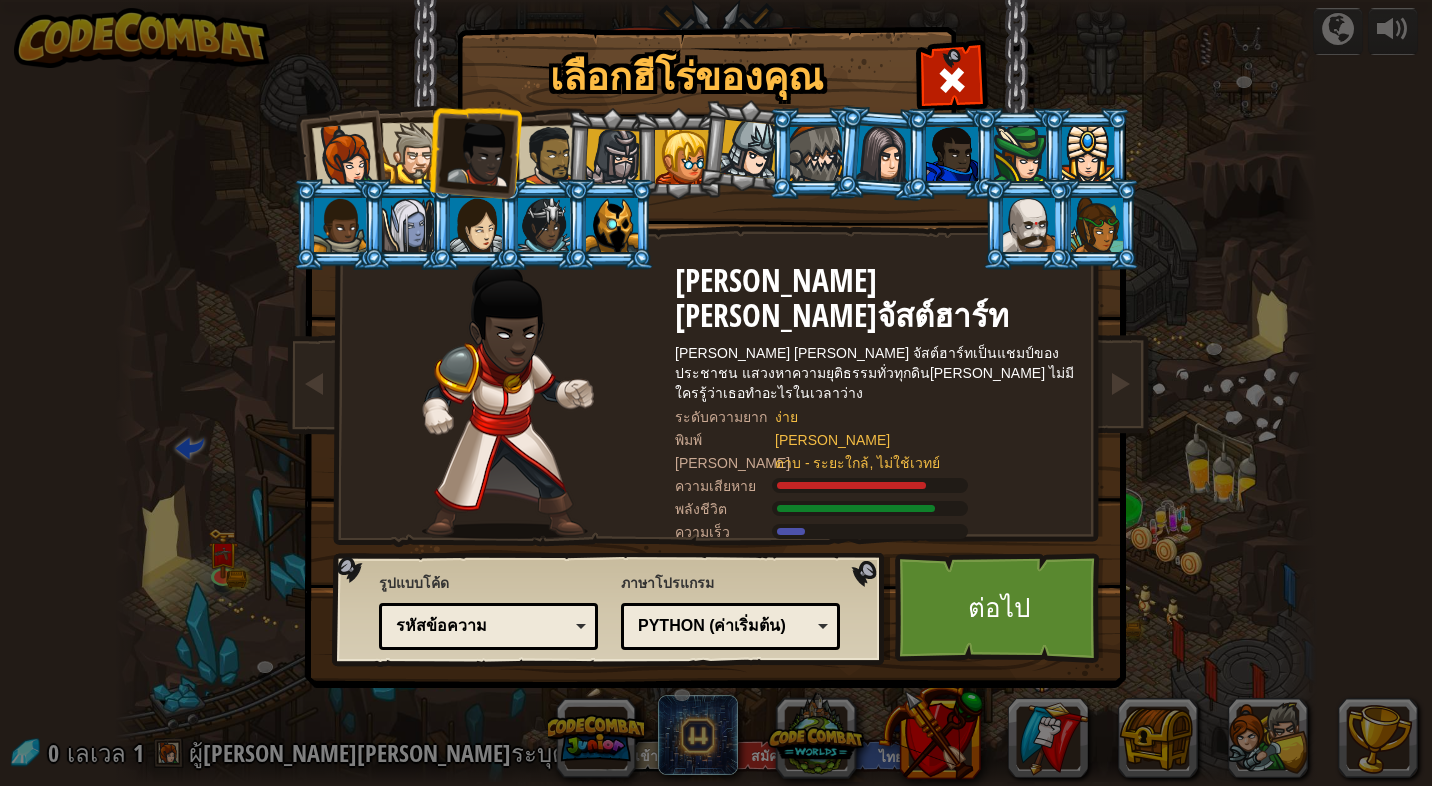 click at bounding box center (345, 156) 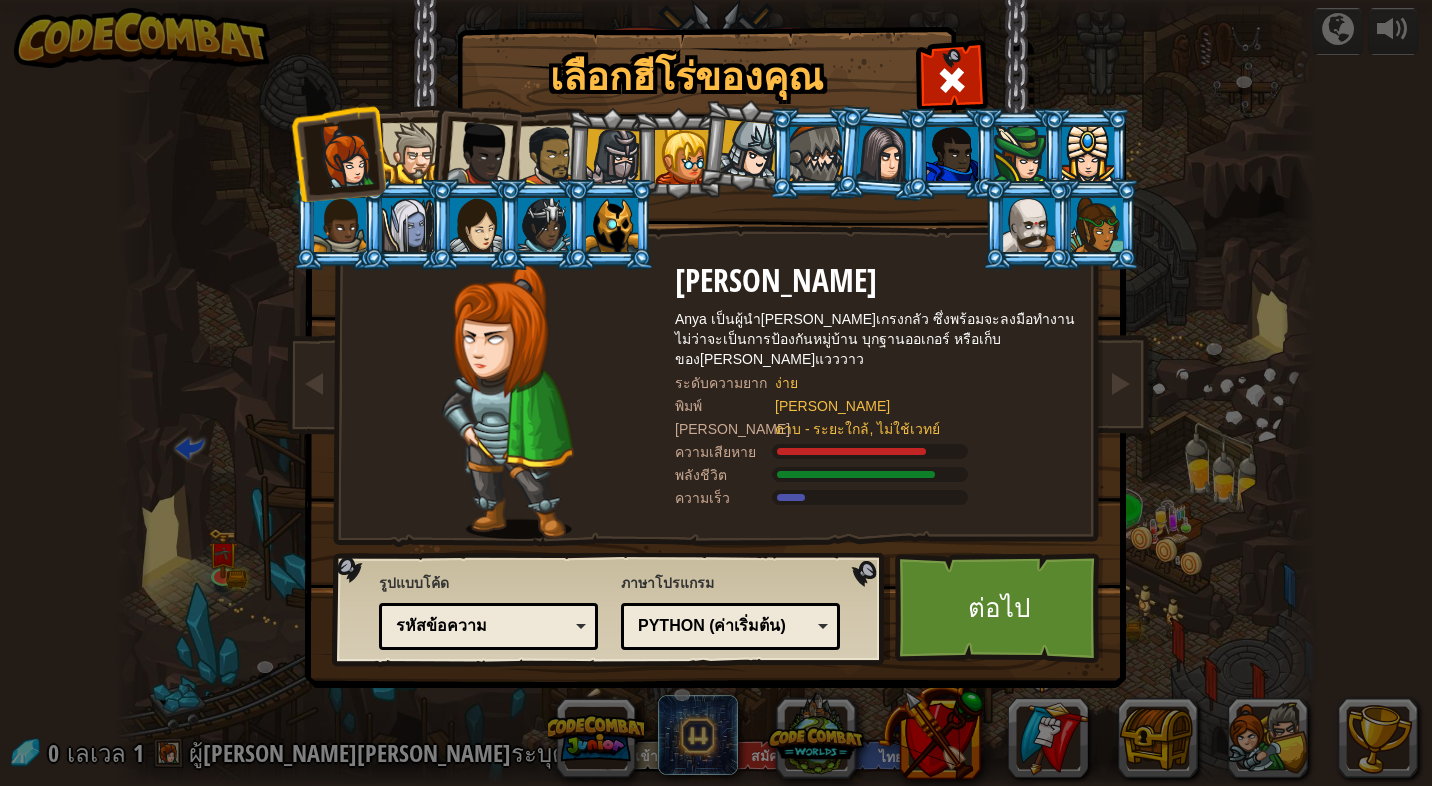 click at bounding box center (412, 153) 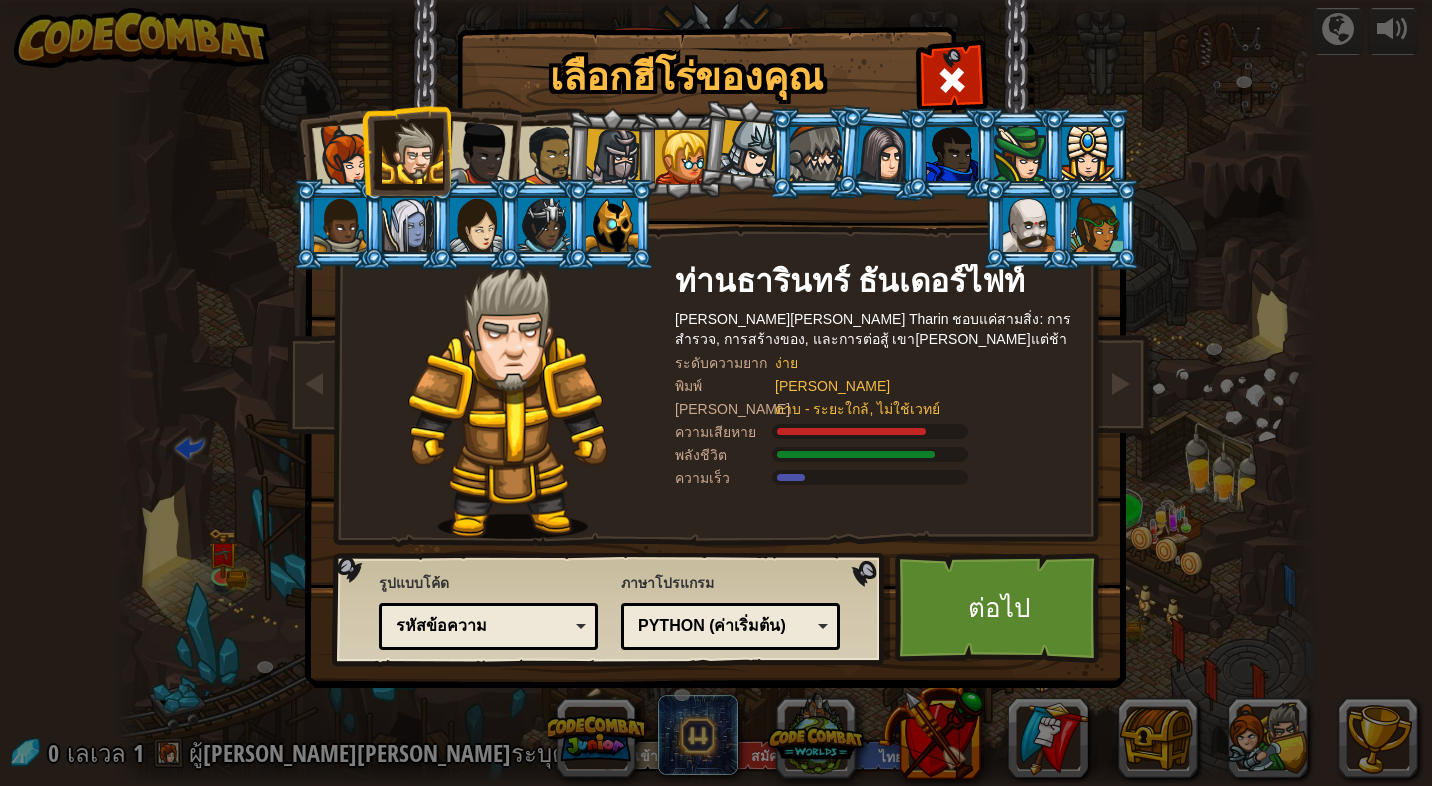 click at bounding box center [480, 154] 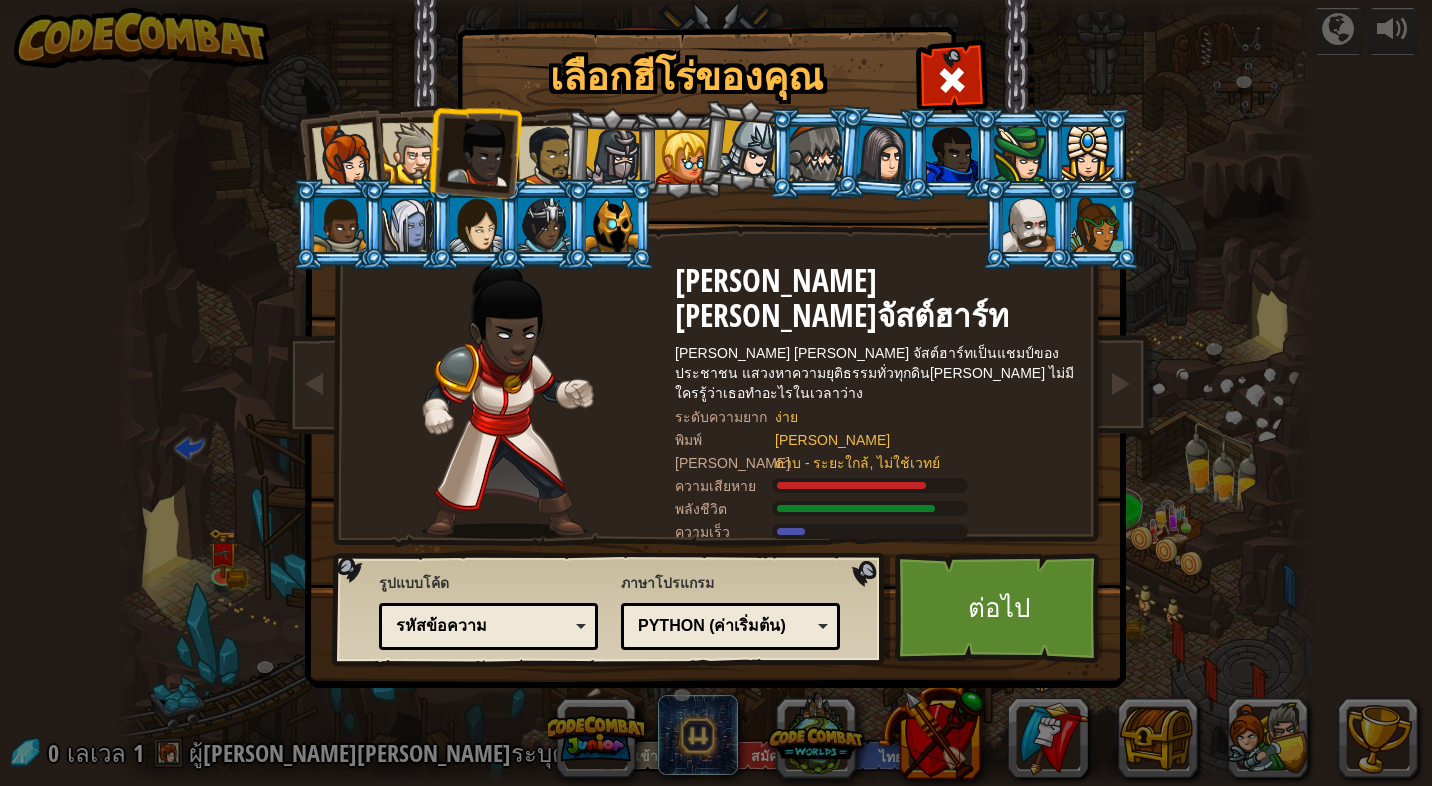 click at bounding box center (549, 156) 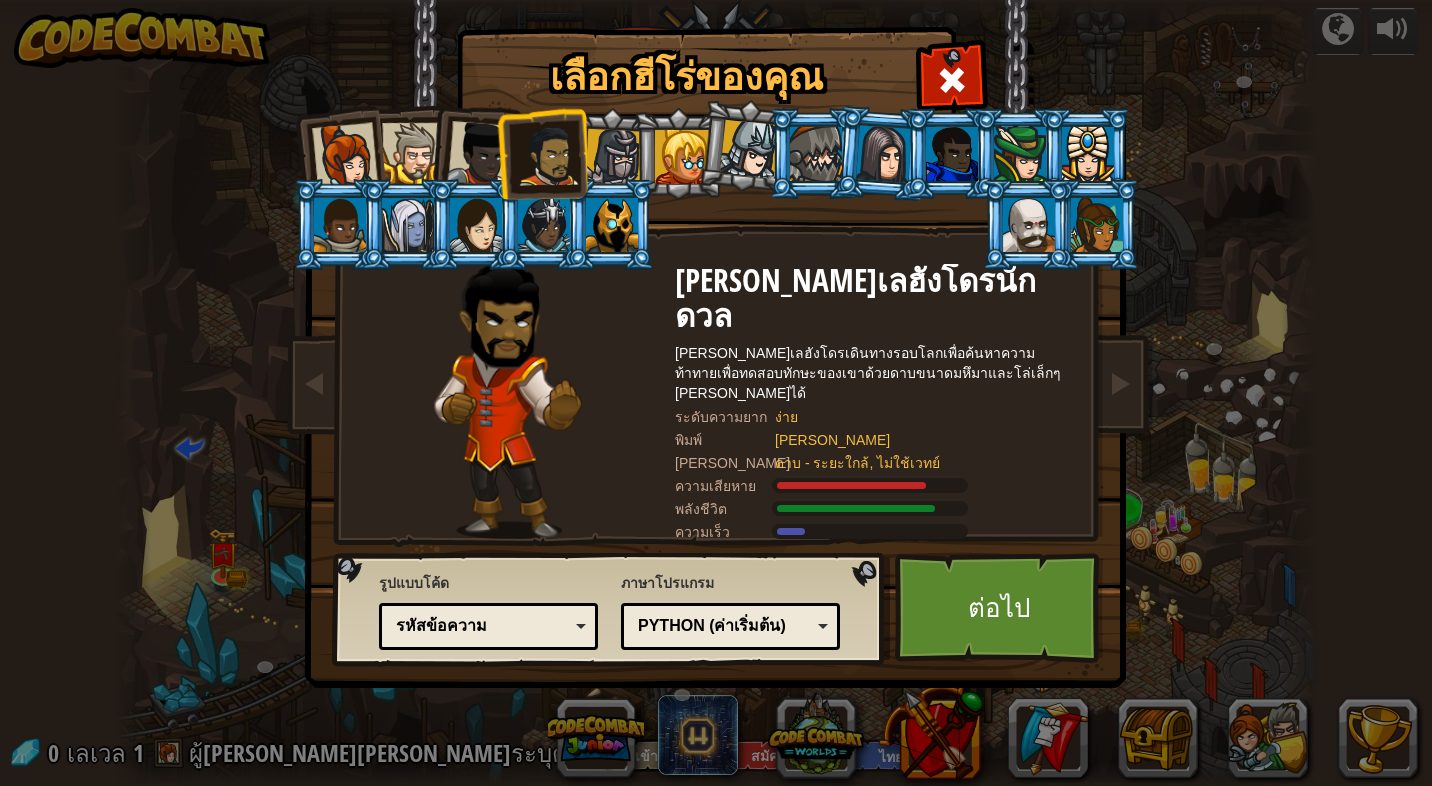 click at bounding box center [412, 153] 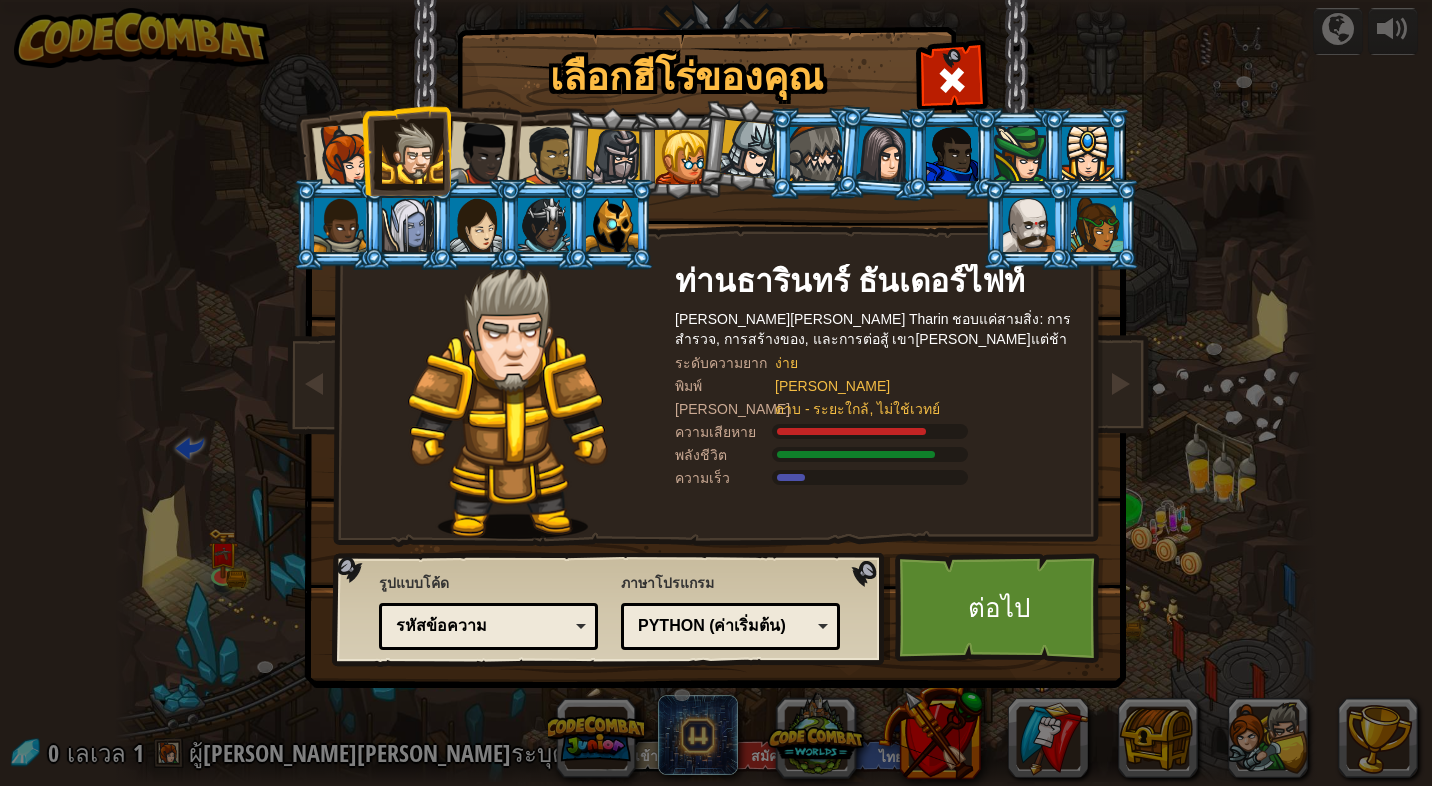 click at bounding box center (480, 154) 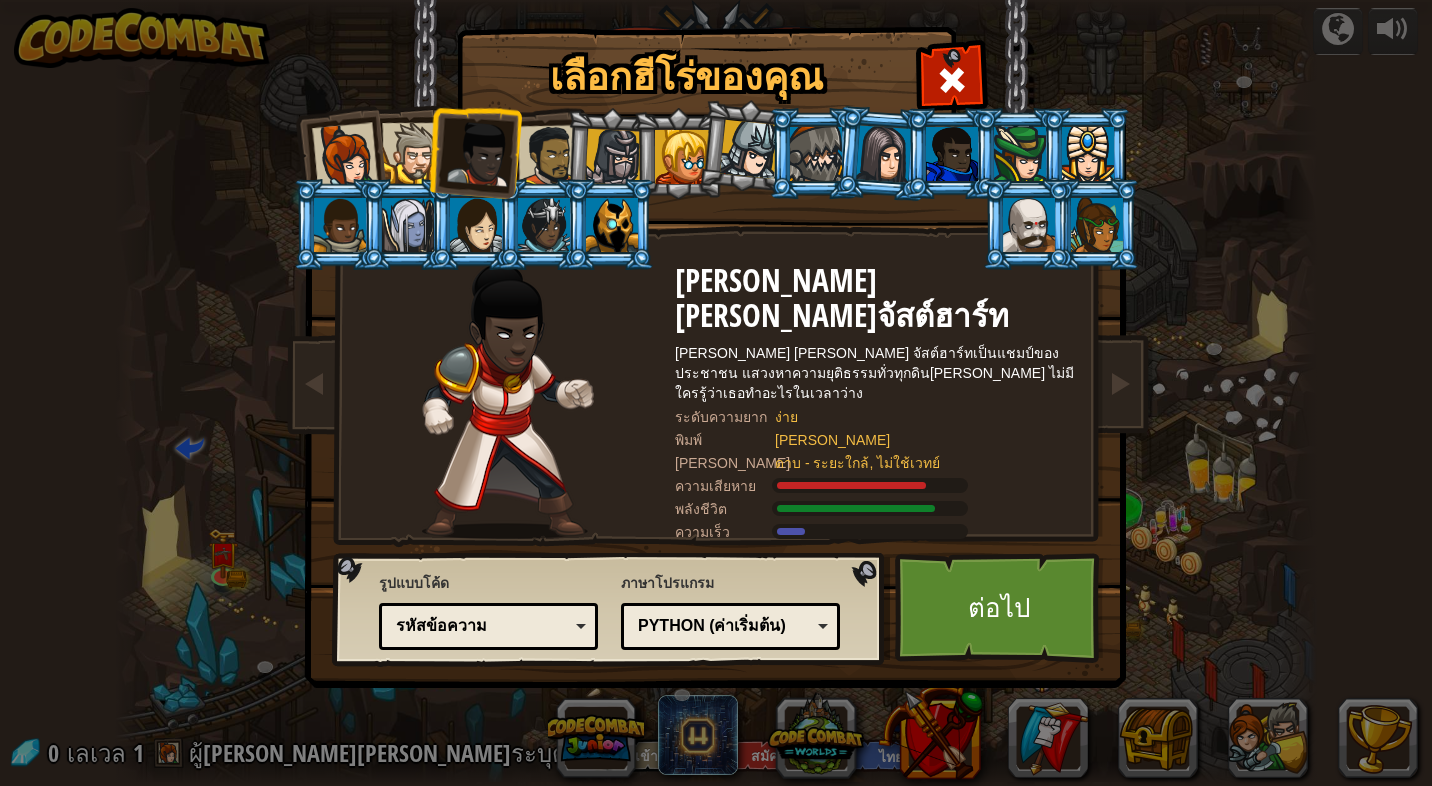 click at bounding box center (345, 156) 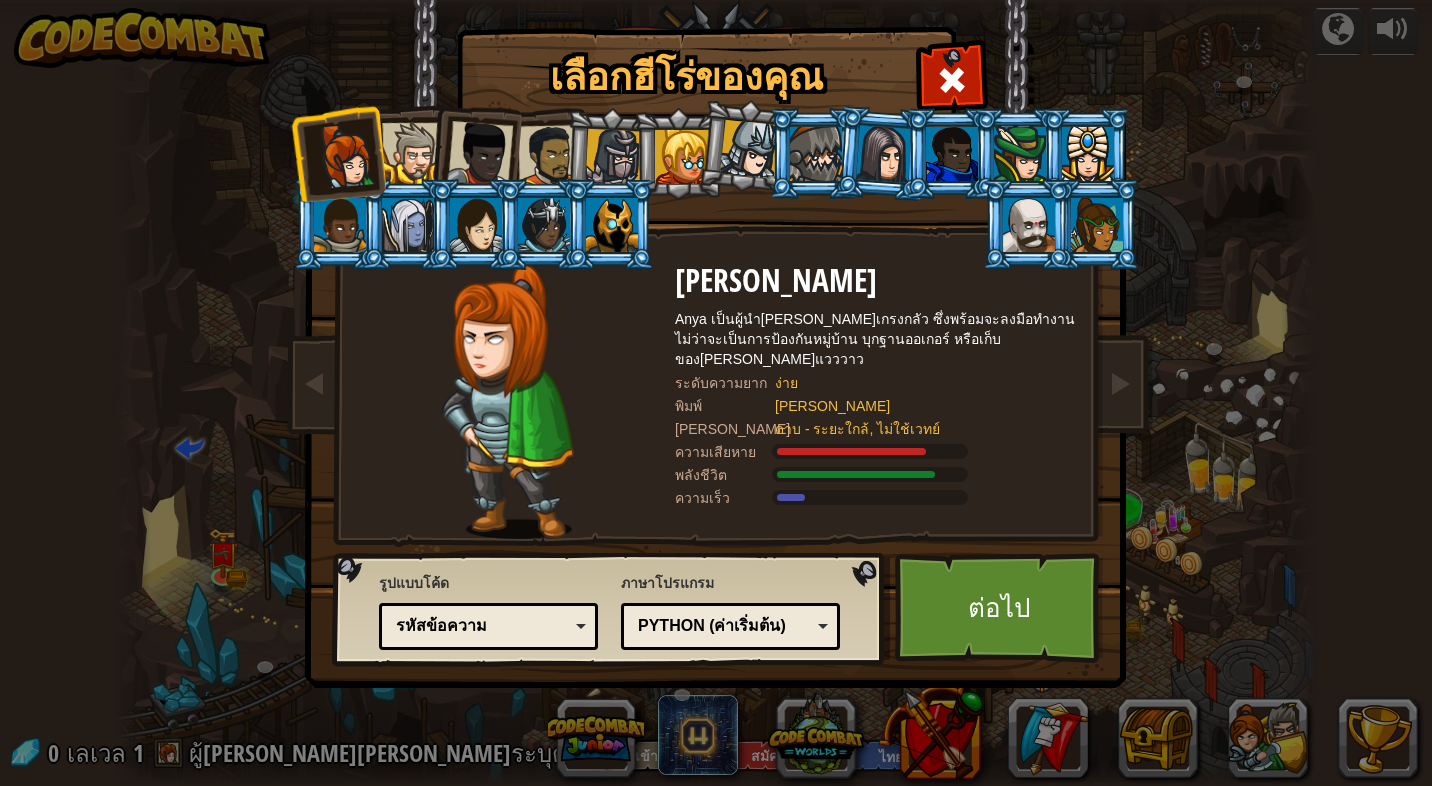 click at bounding box center [412, 153] 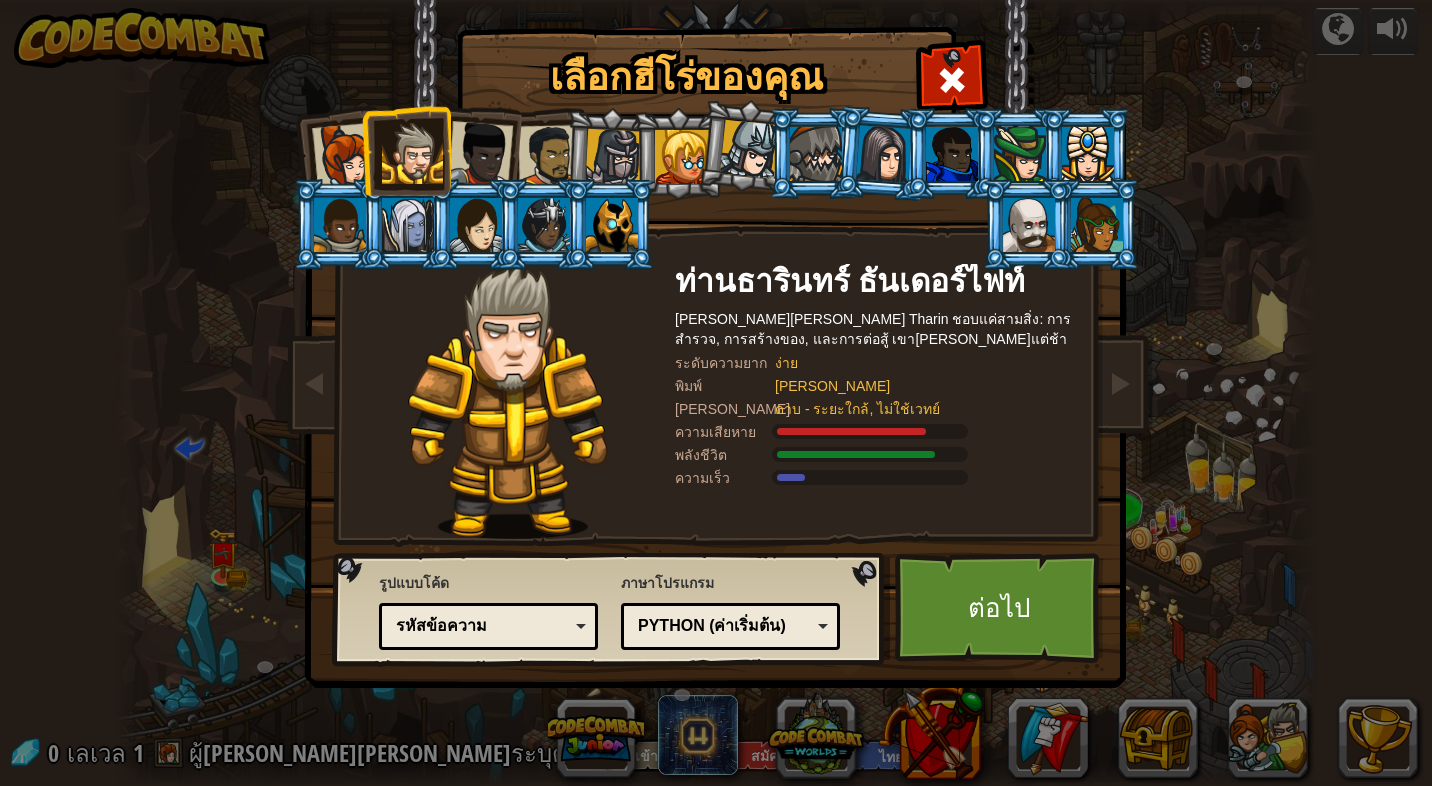 drag, startPoint x: 726, startPoint y: 168, endPoint x: 740, endPoint y: 160, distance: 16.124516 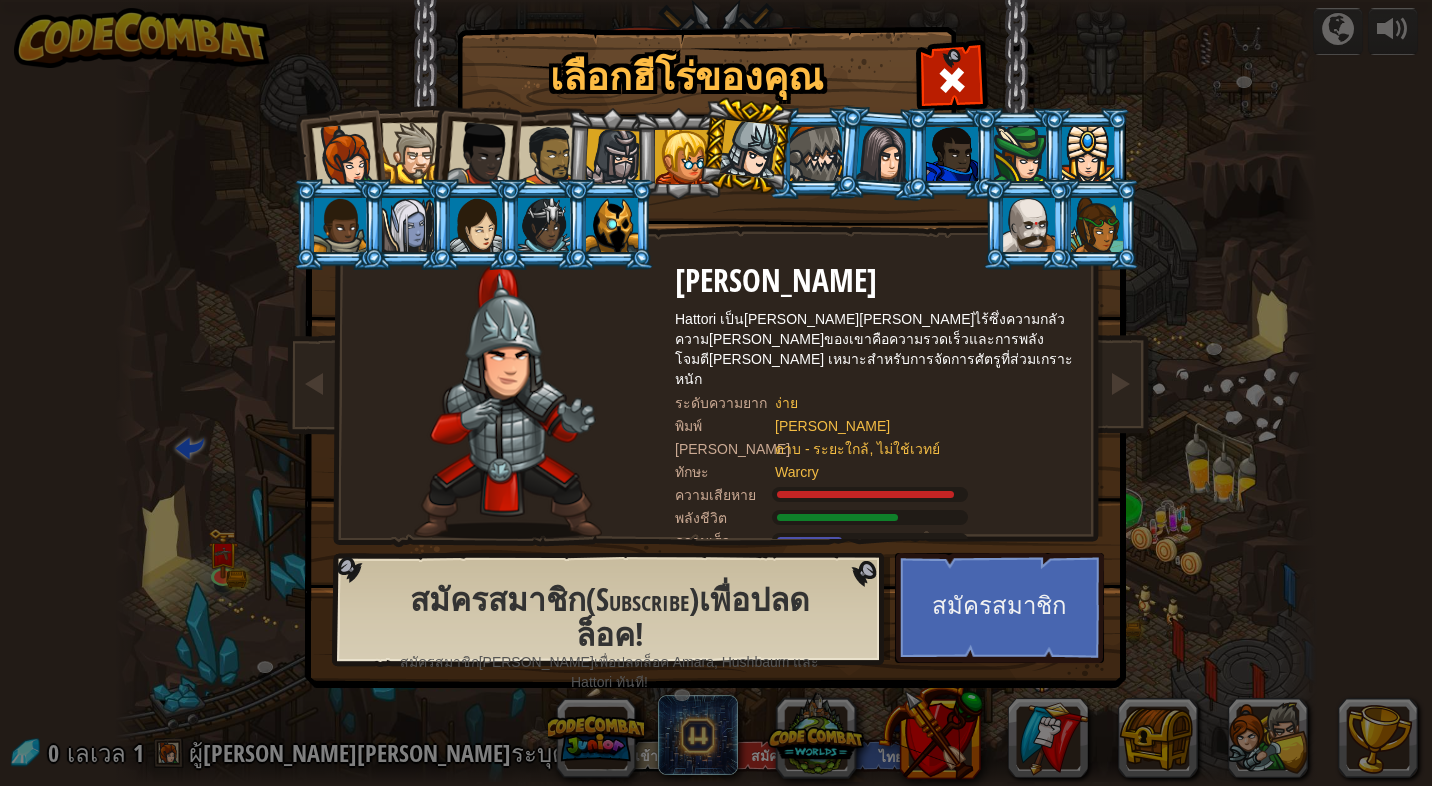 drag, startPoint x: 829, startPoint y: 147, endPoint x: 843, endPoint y: 145, distance: 14.142136 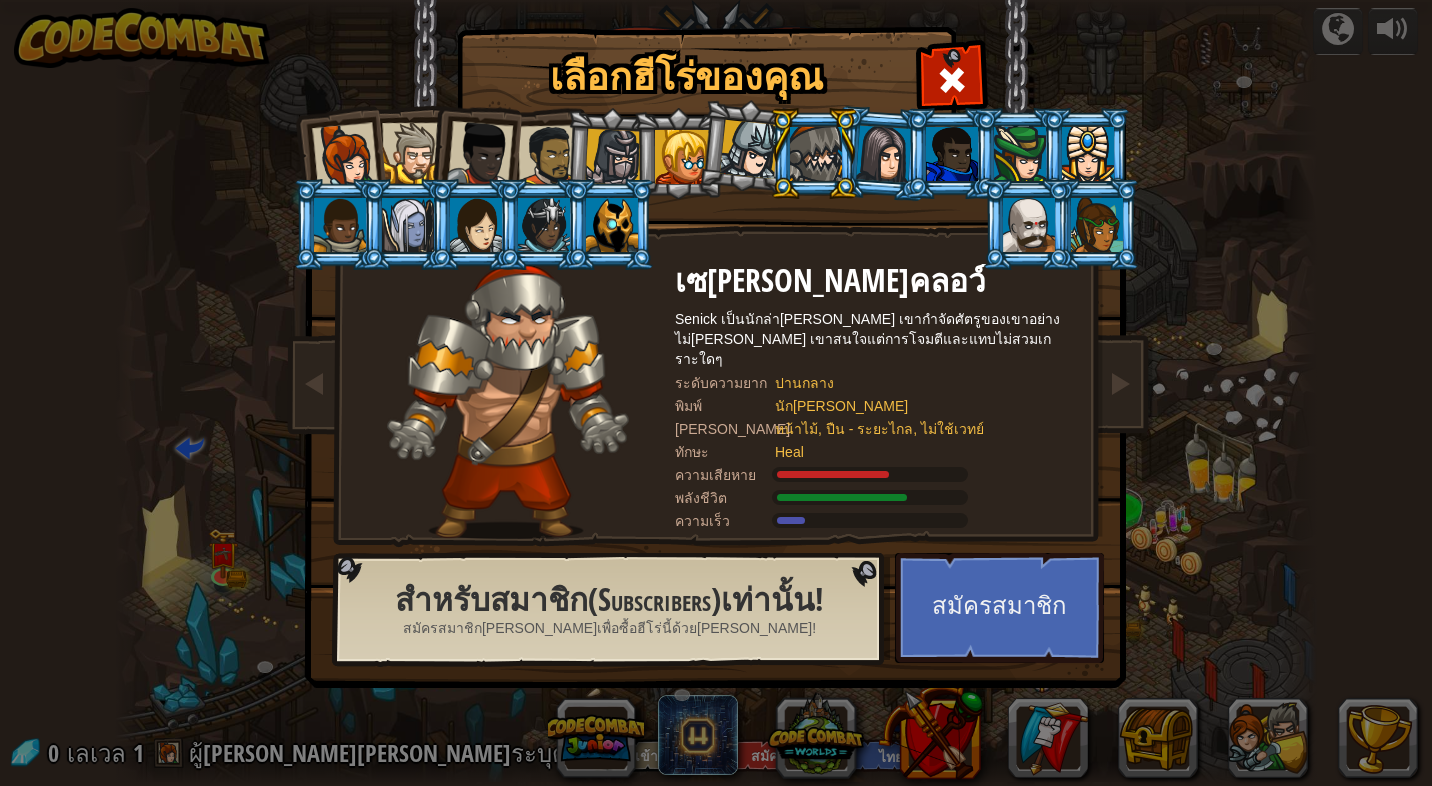 click at bounding box center (884, 153) 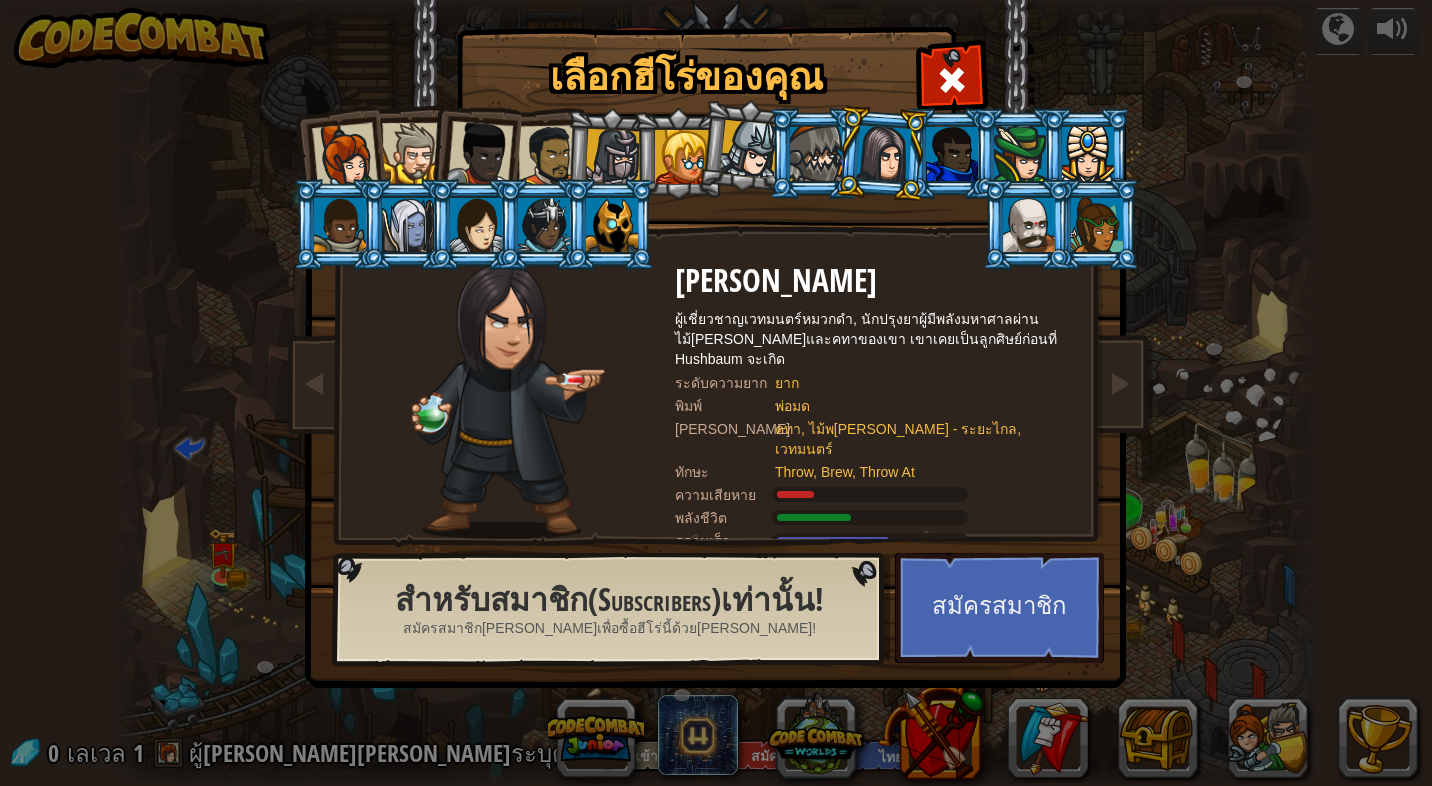 click at bounding box center (952, 154) 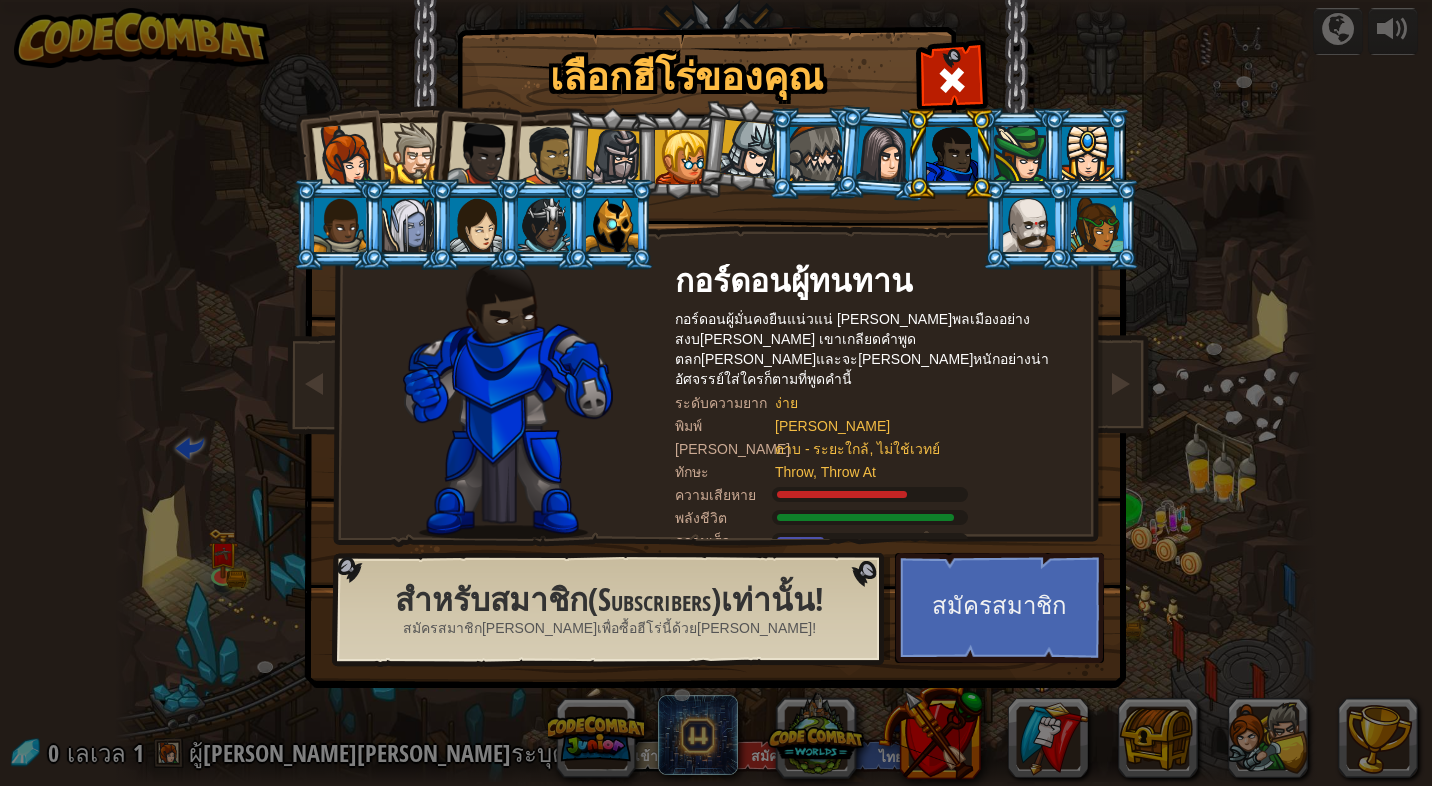 drag, startPoint x: 1019, startPoint y: 132, endPoint x: 1033, endPoint y: 132, distance: 14 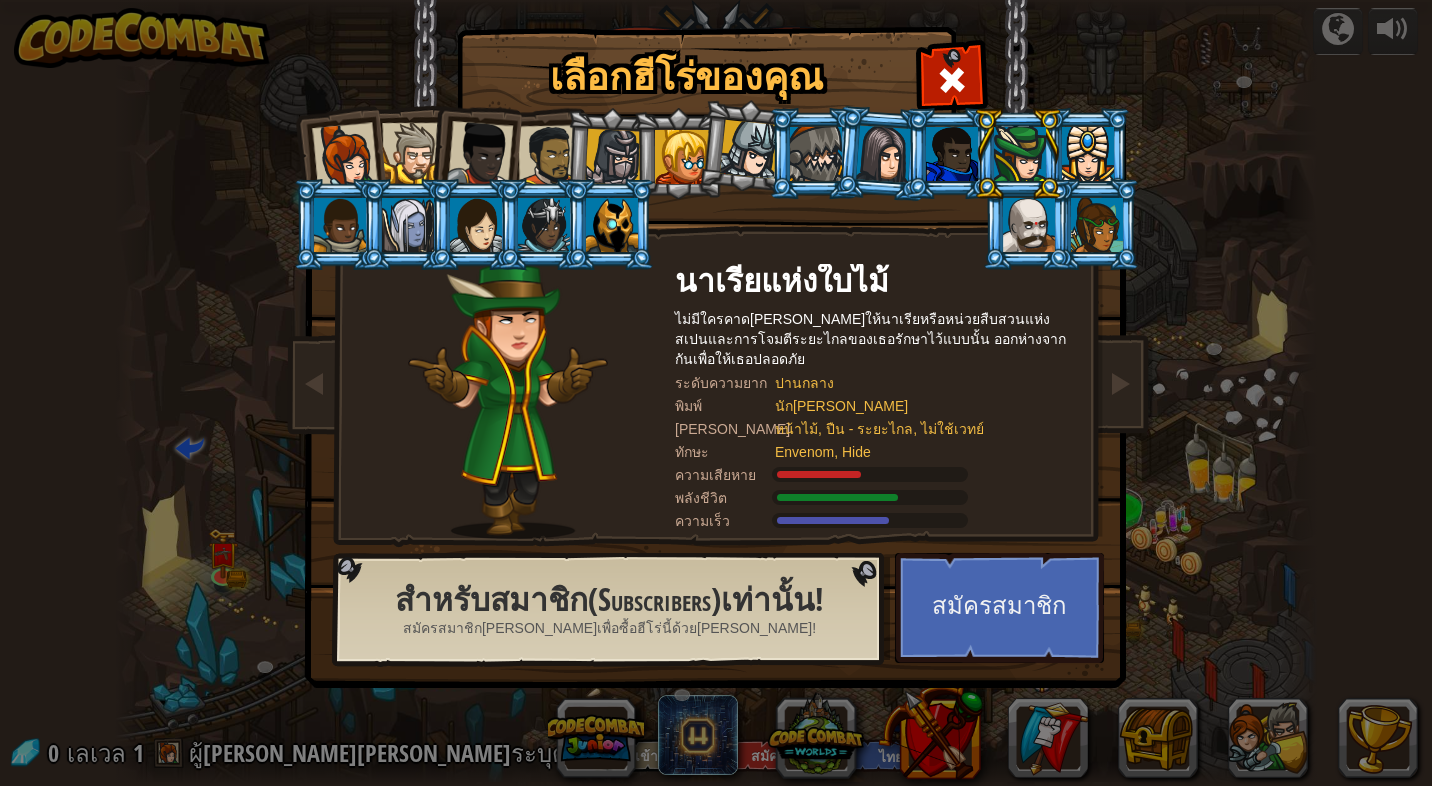 click at bounding box center (1018, 153) 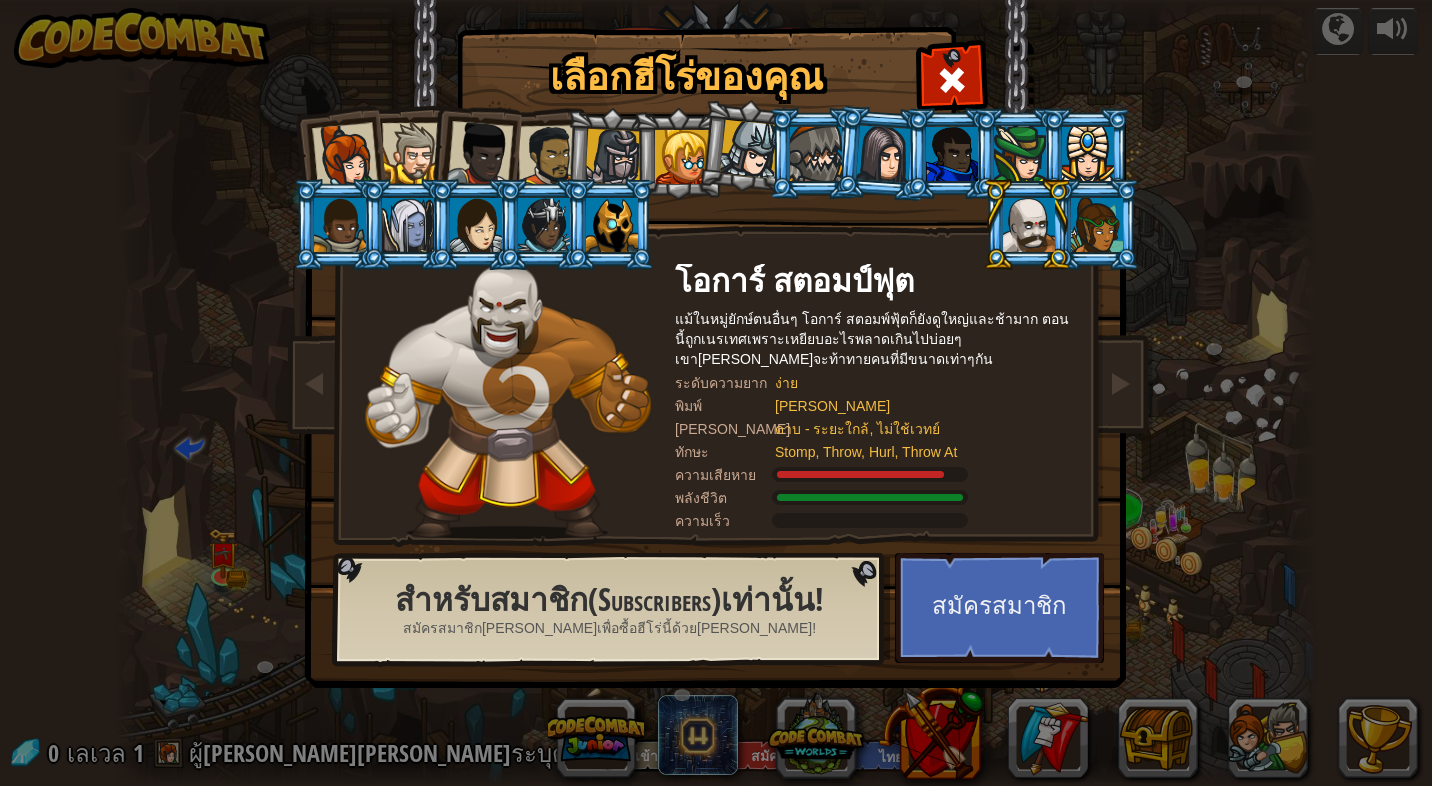 click at bounding box center [549, 156] 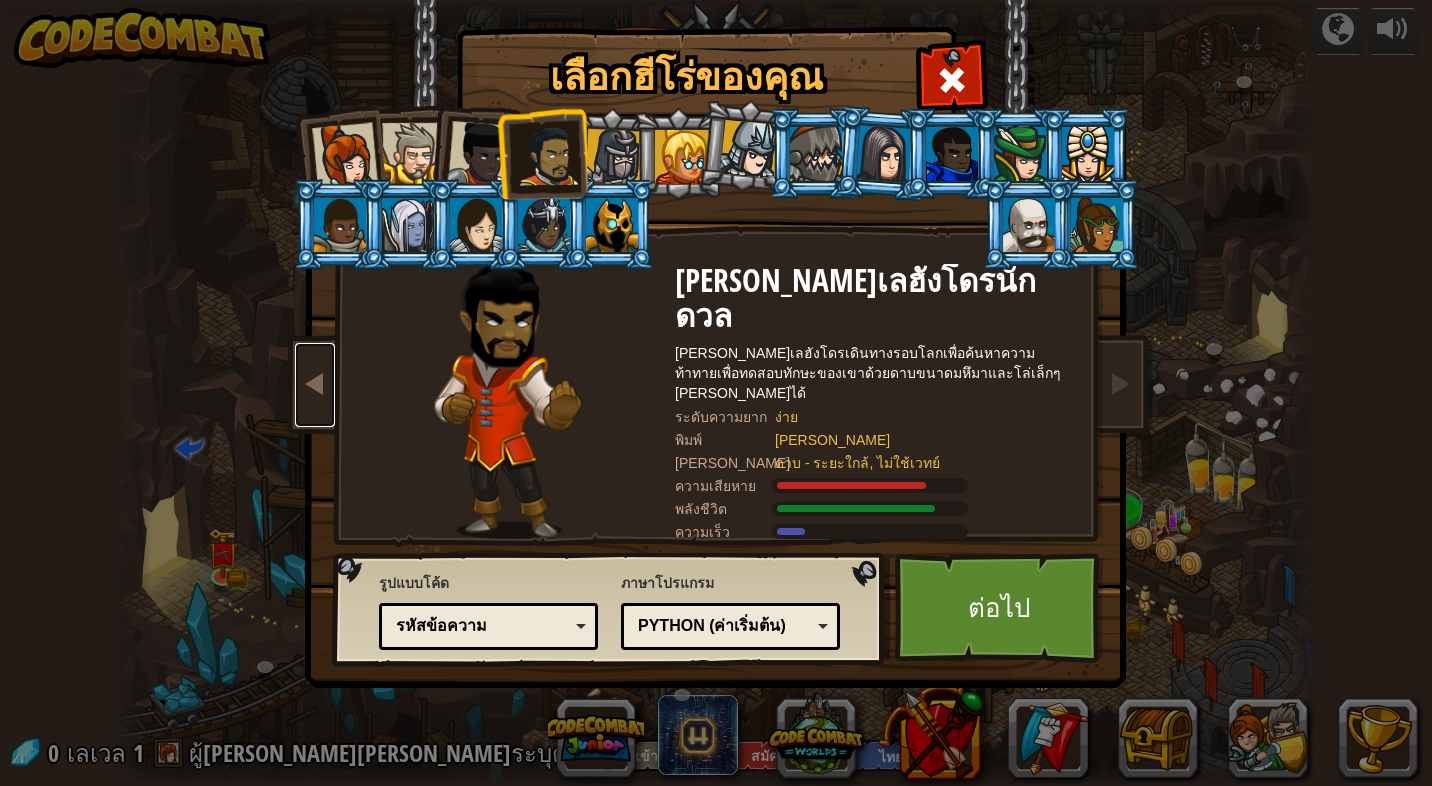 click at bounding box center [315, 385] 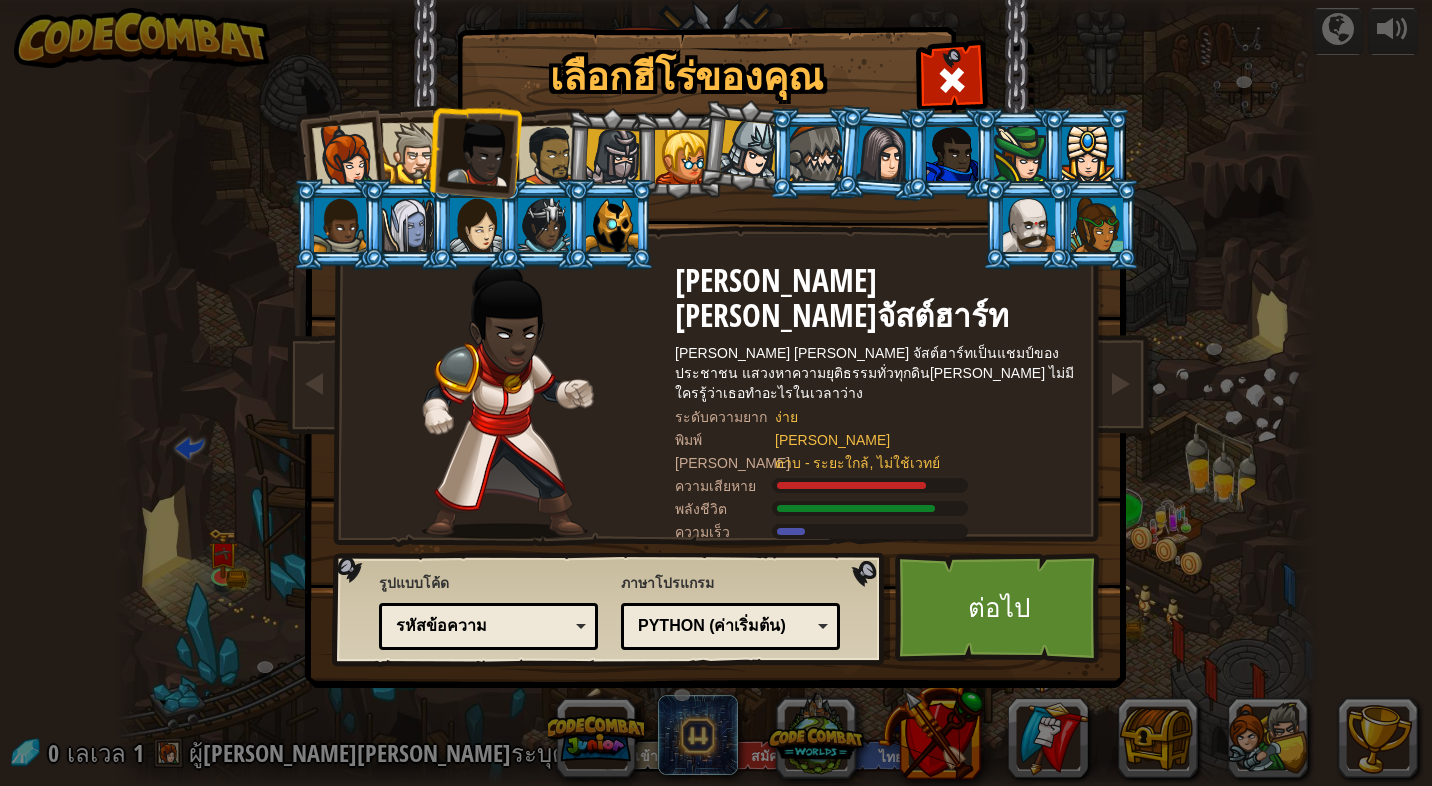 click at bounding box center [549, 156] 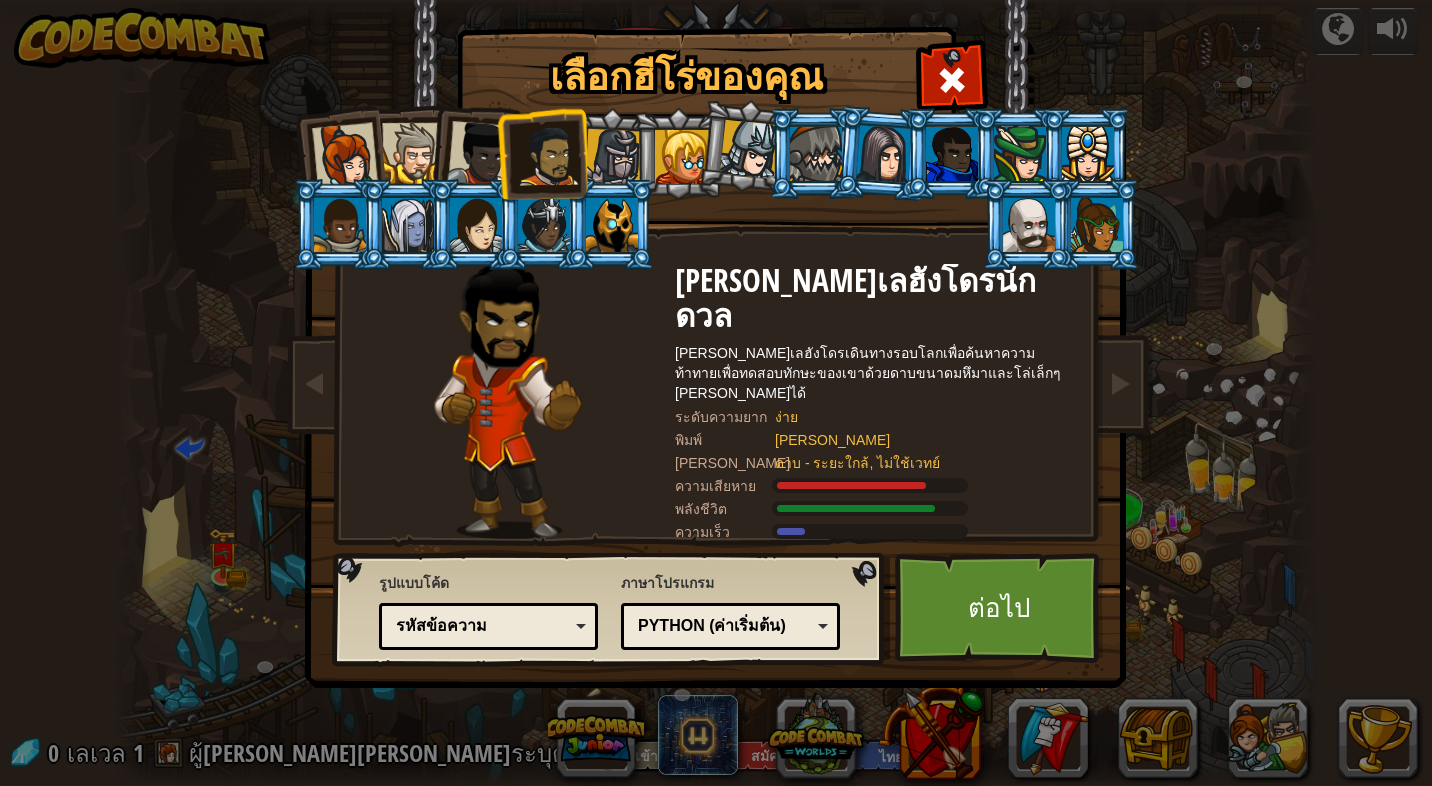 click at bounding box center [480, 154] 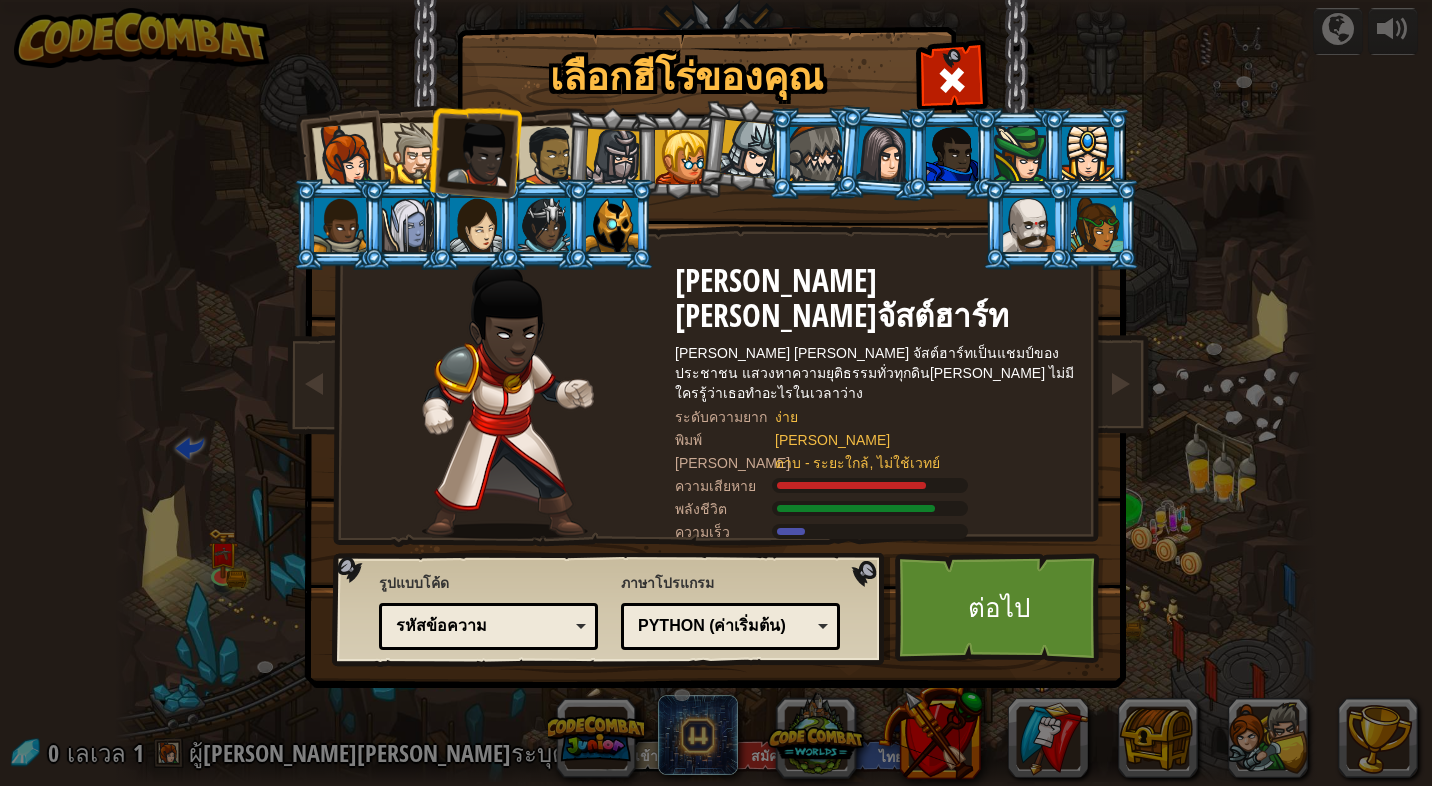 click at bounding box center [549, 156] 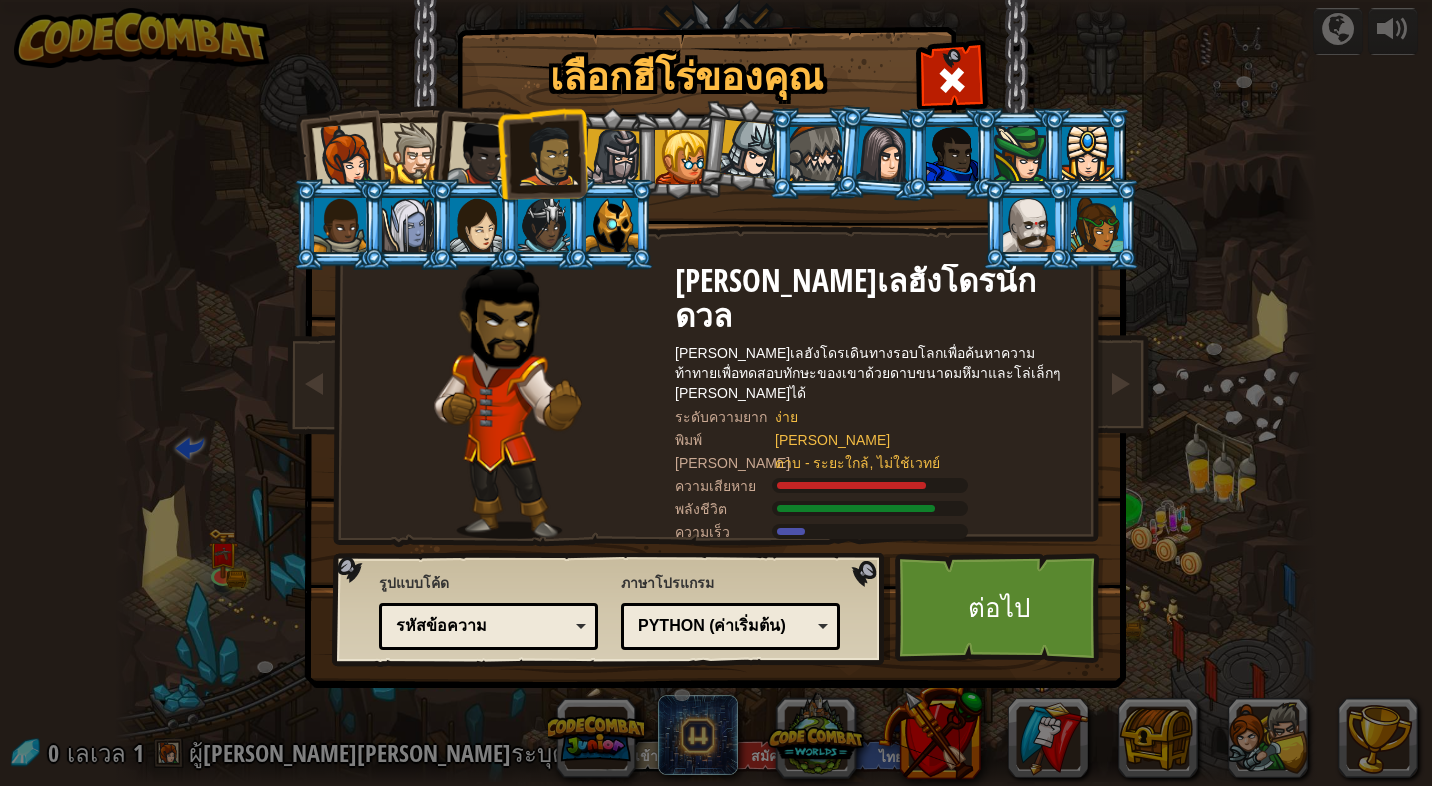 click at bounding box center [480, 154] 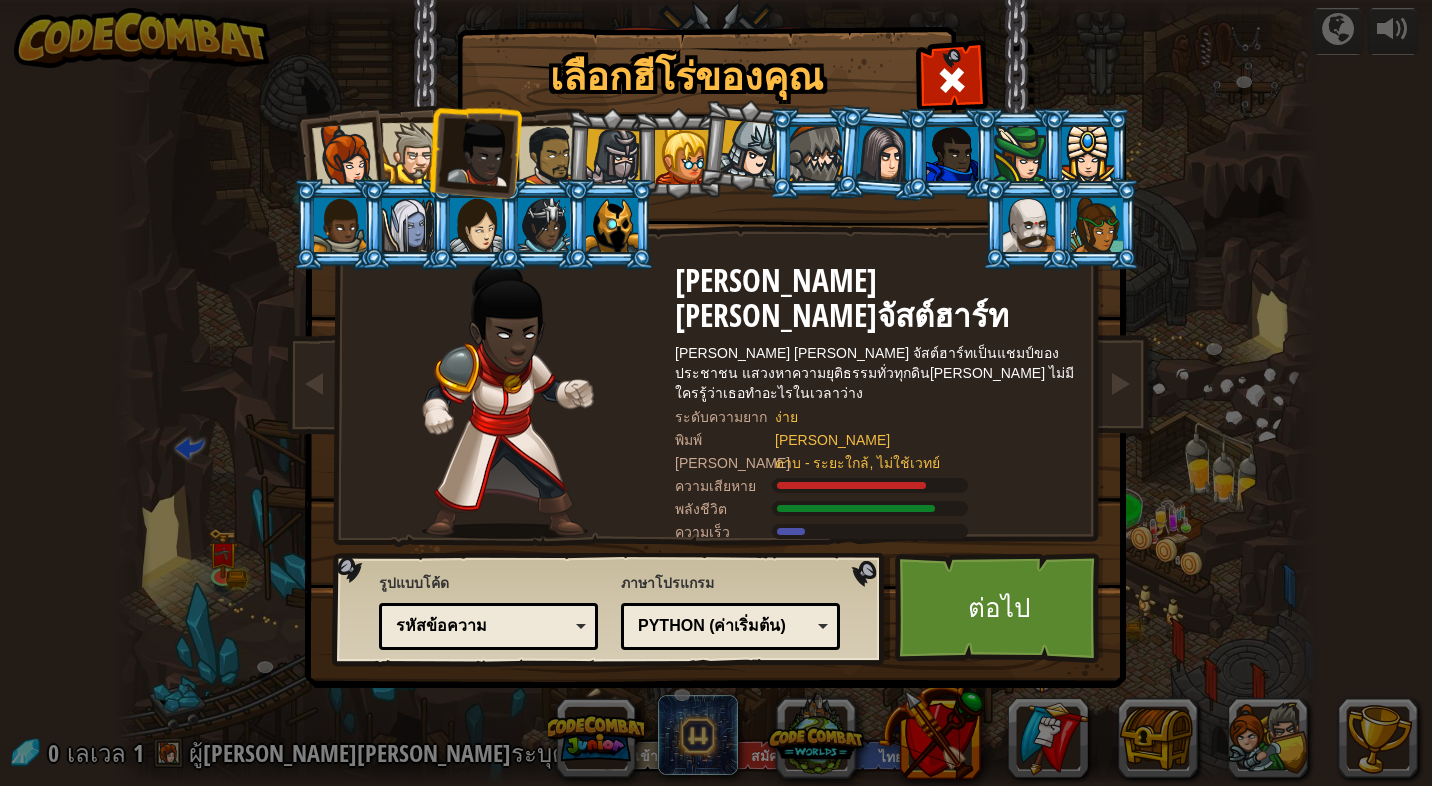 click at bounding box center [345, 156] 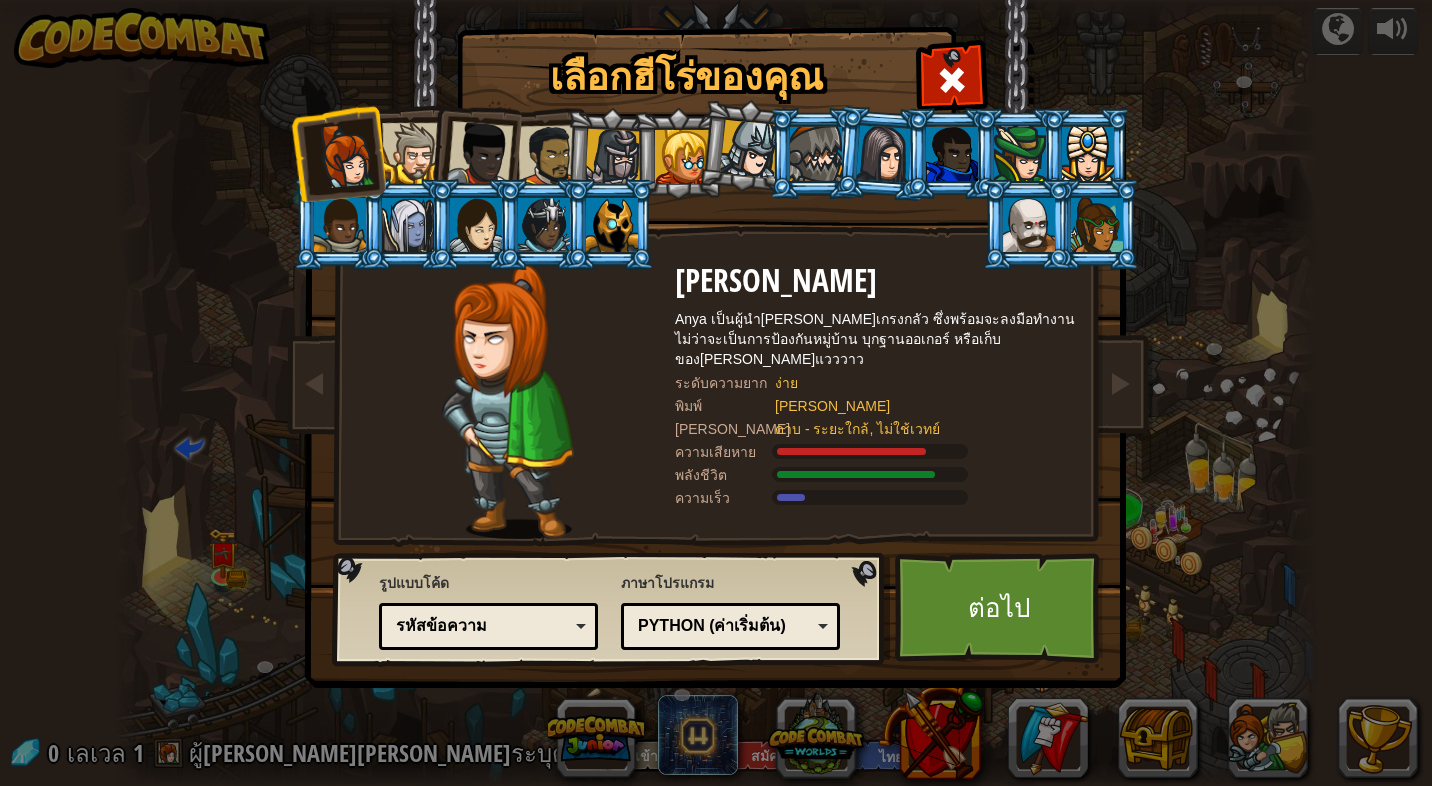 click at bounding box center (480, 154) 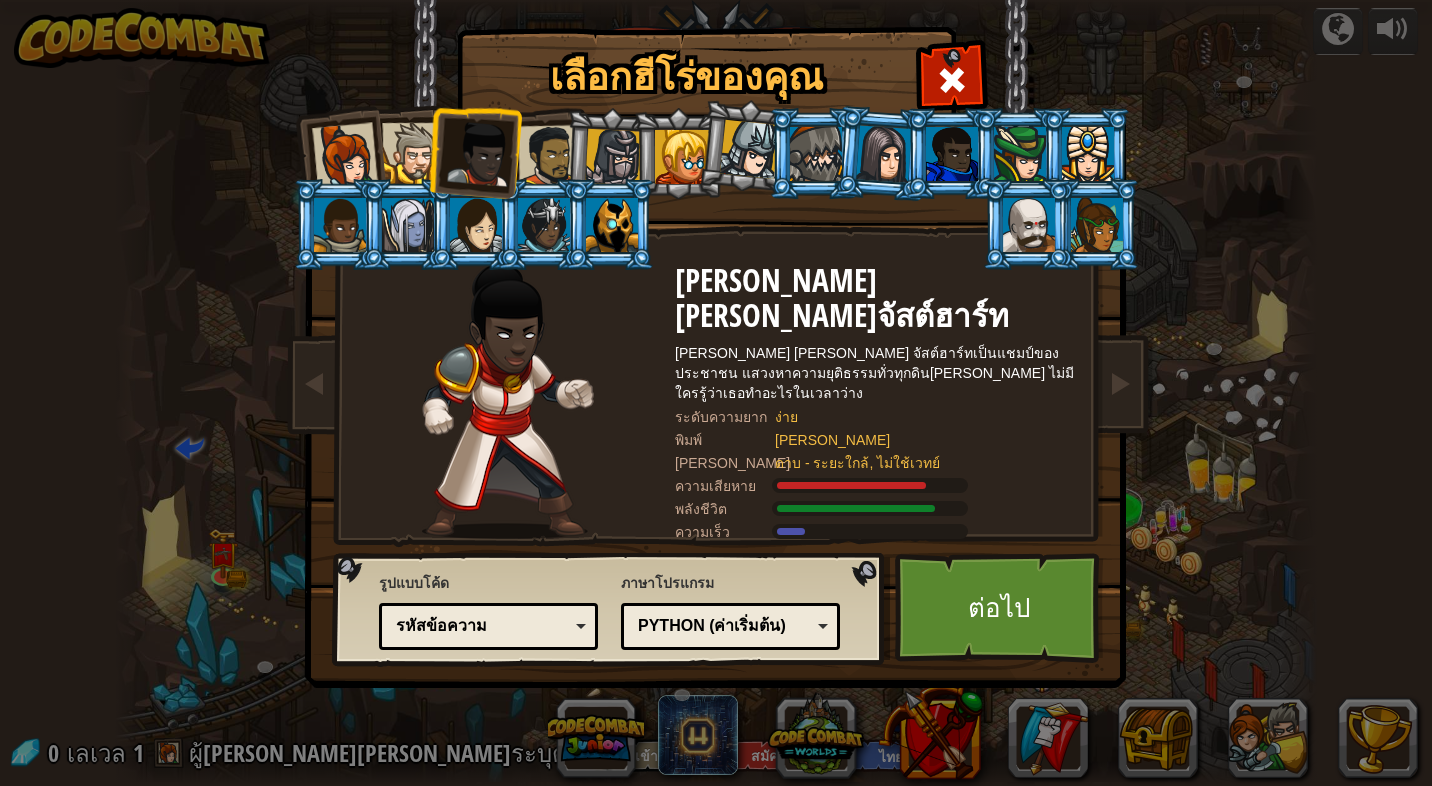 click at bounding box center (549, 156) 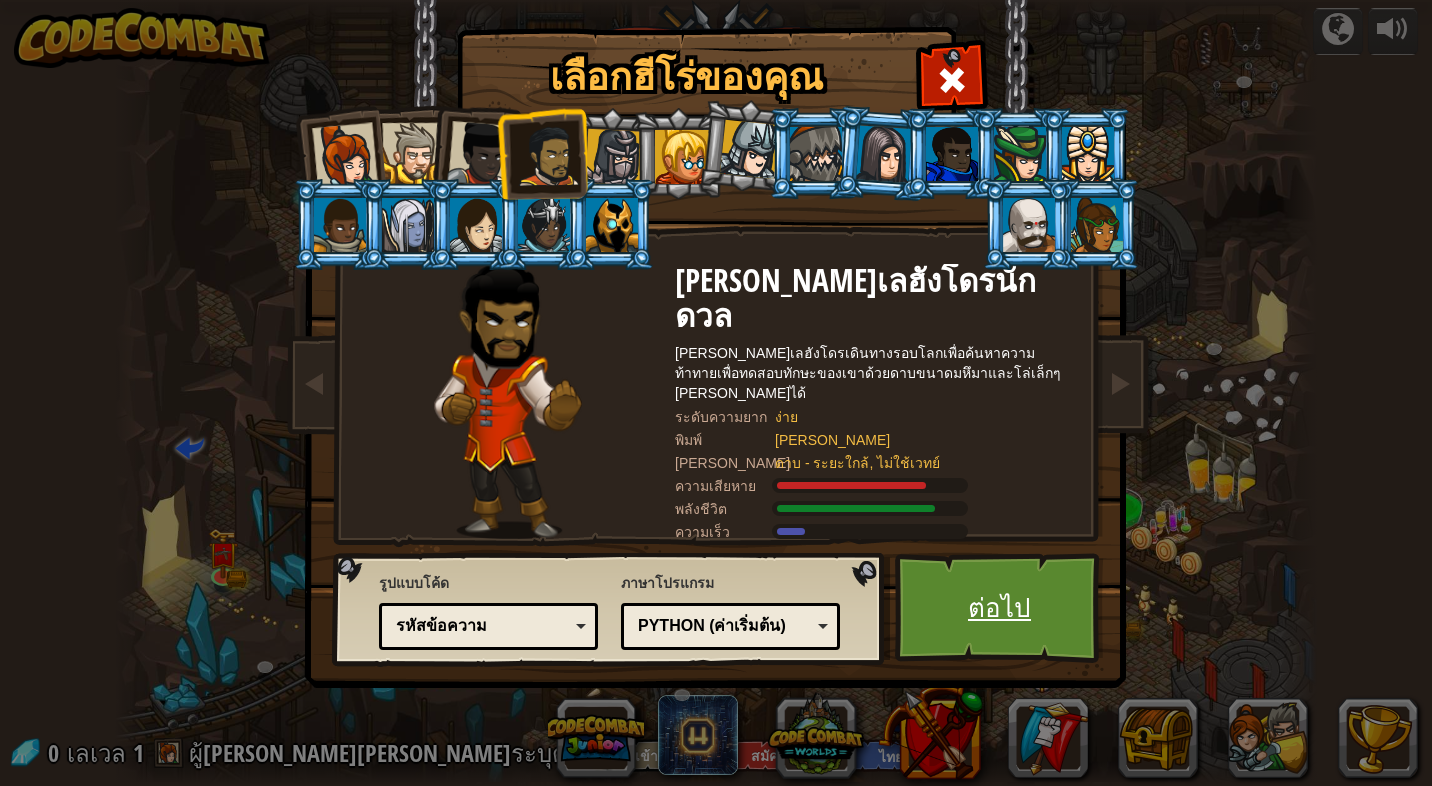 click on "ต่อไป" at bounding box center (999, 608) 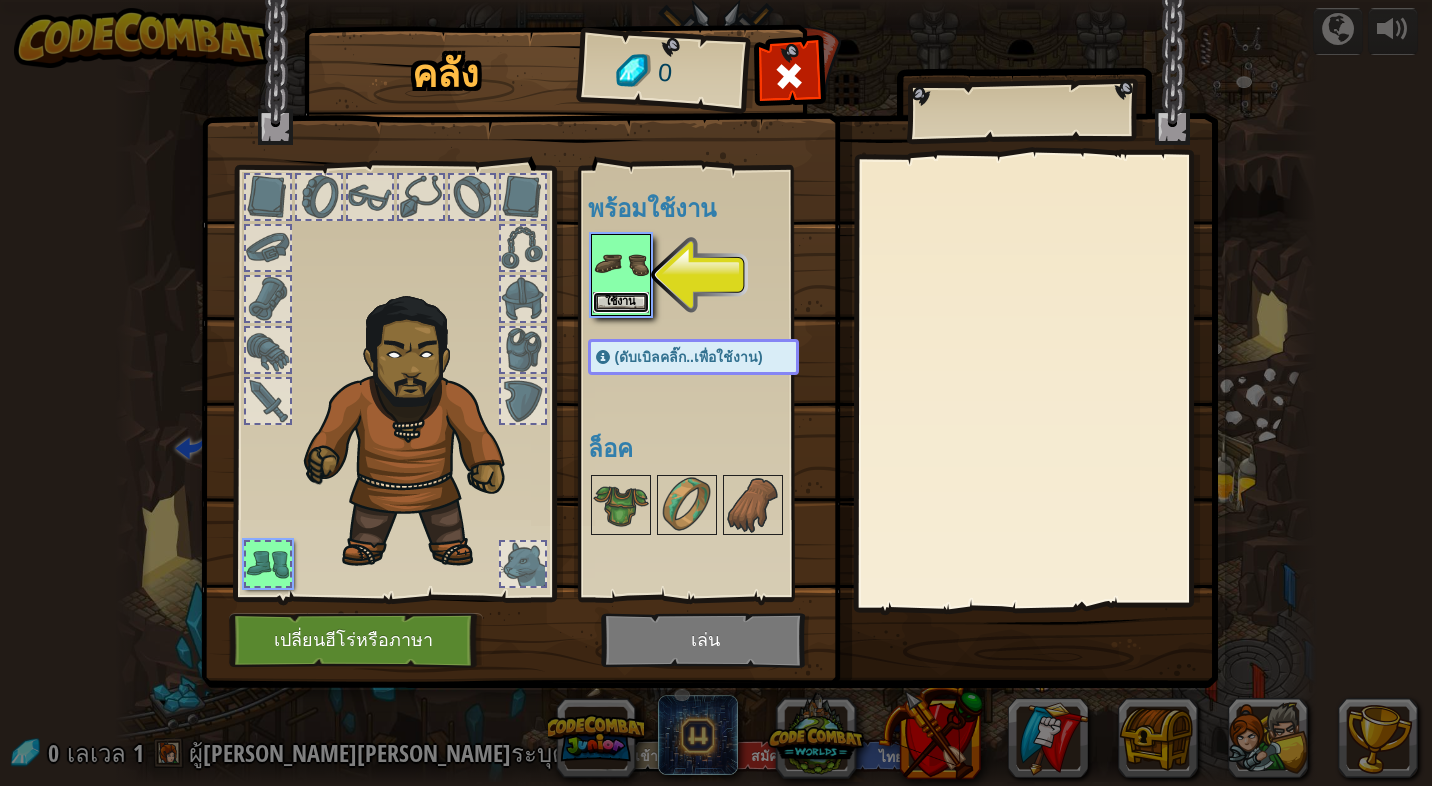 click on "ใช้งาน" at bounding box center (621, 302) 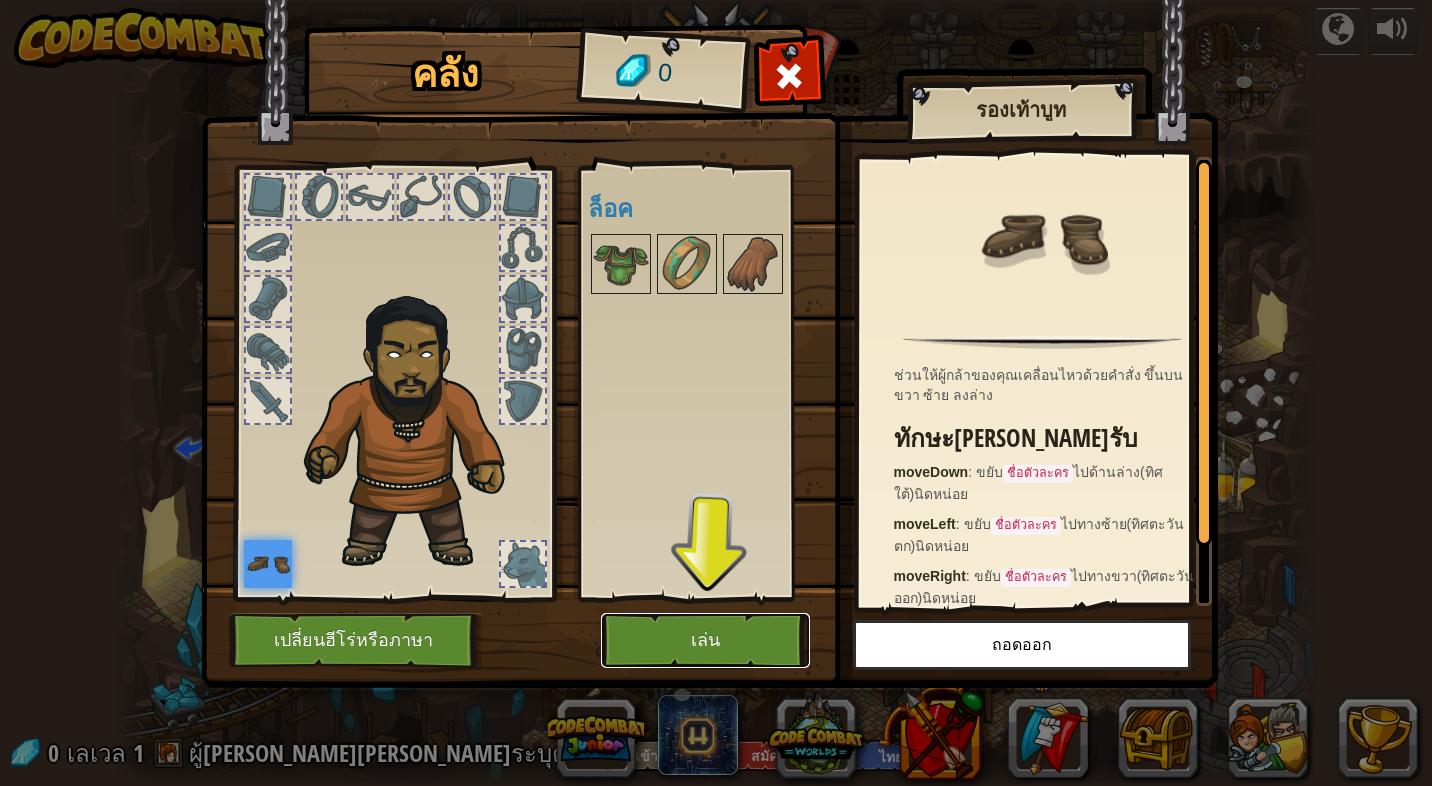 click on "เล่น" at bounding box center (705, 640) 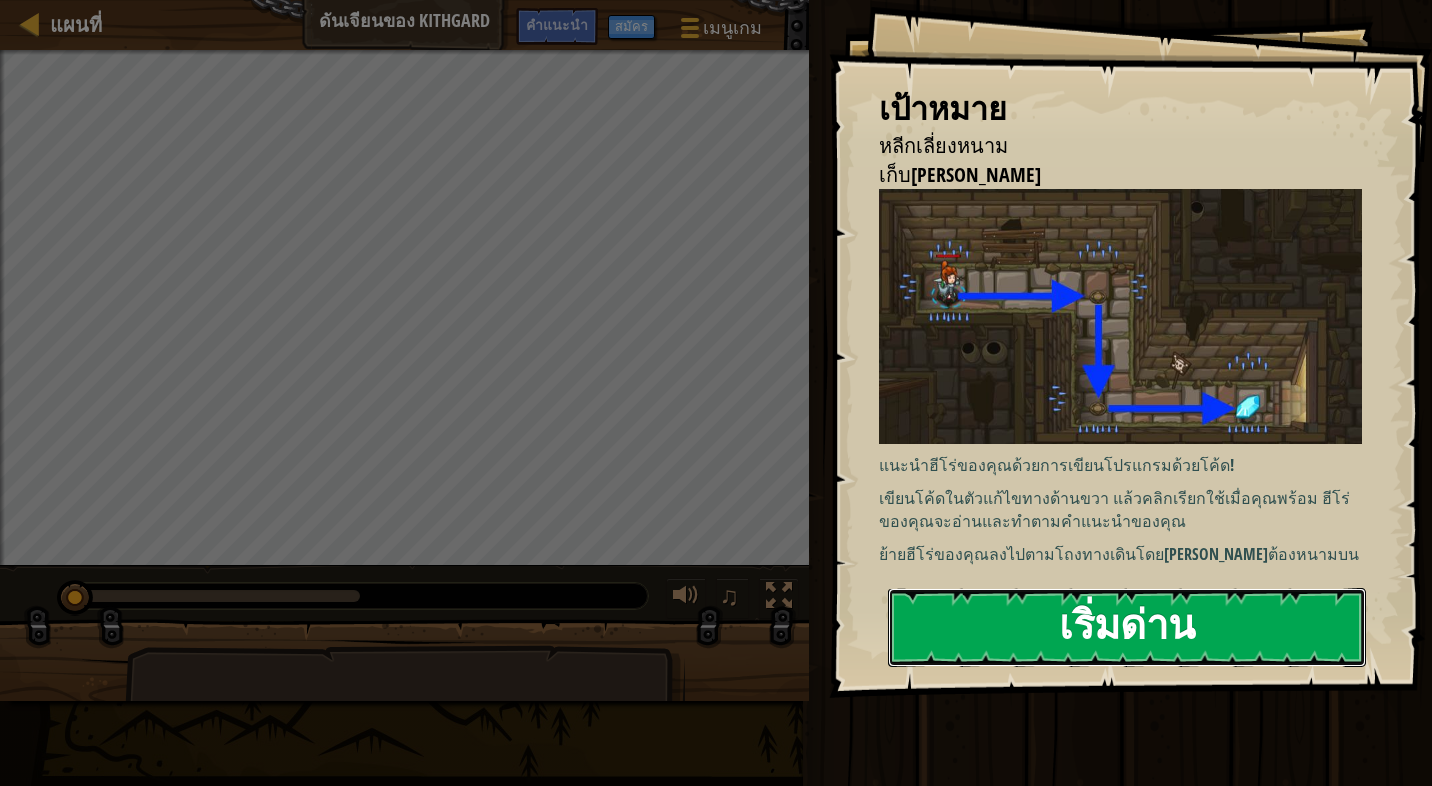 drag, startPoint x: 1106, startPoint y: 643, endPoint x: 1069, endPoint y: 630, distance: 39.217342 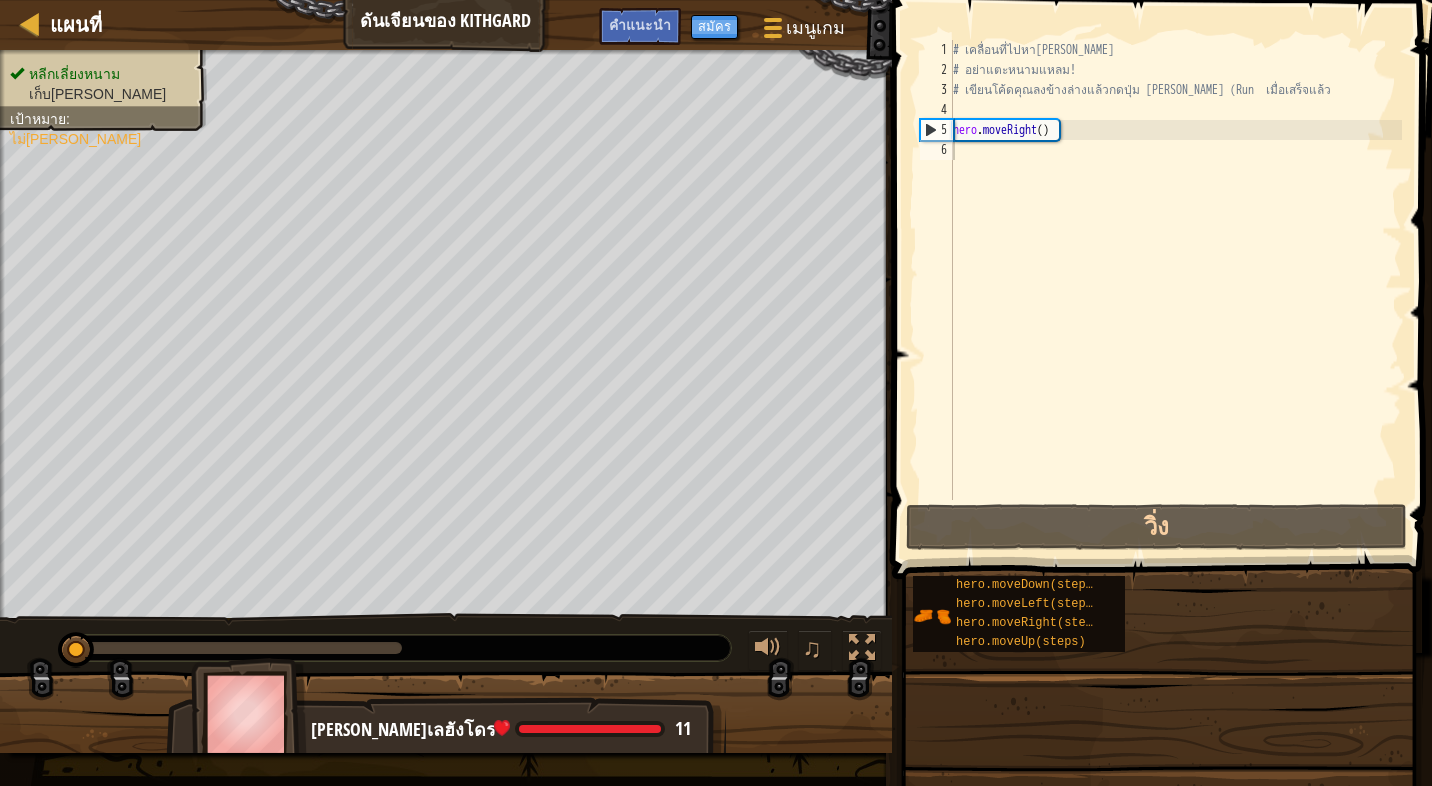 click on "แผนที่ ดันเจียนของ Kithgard เมนูเกม เสร็จสิ้น สมัคร คำแนะนำ" at bounding box center [446, 25] 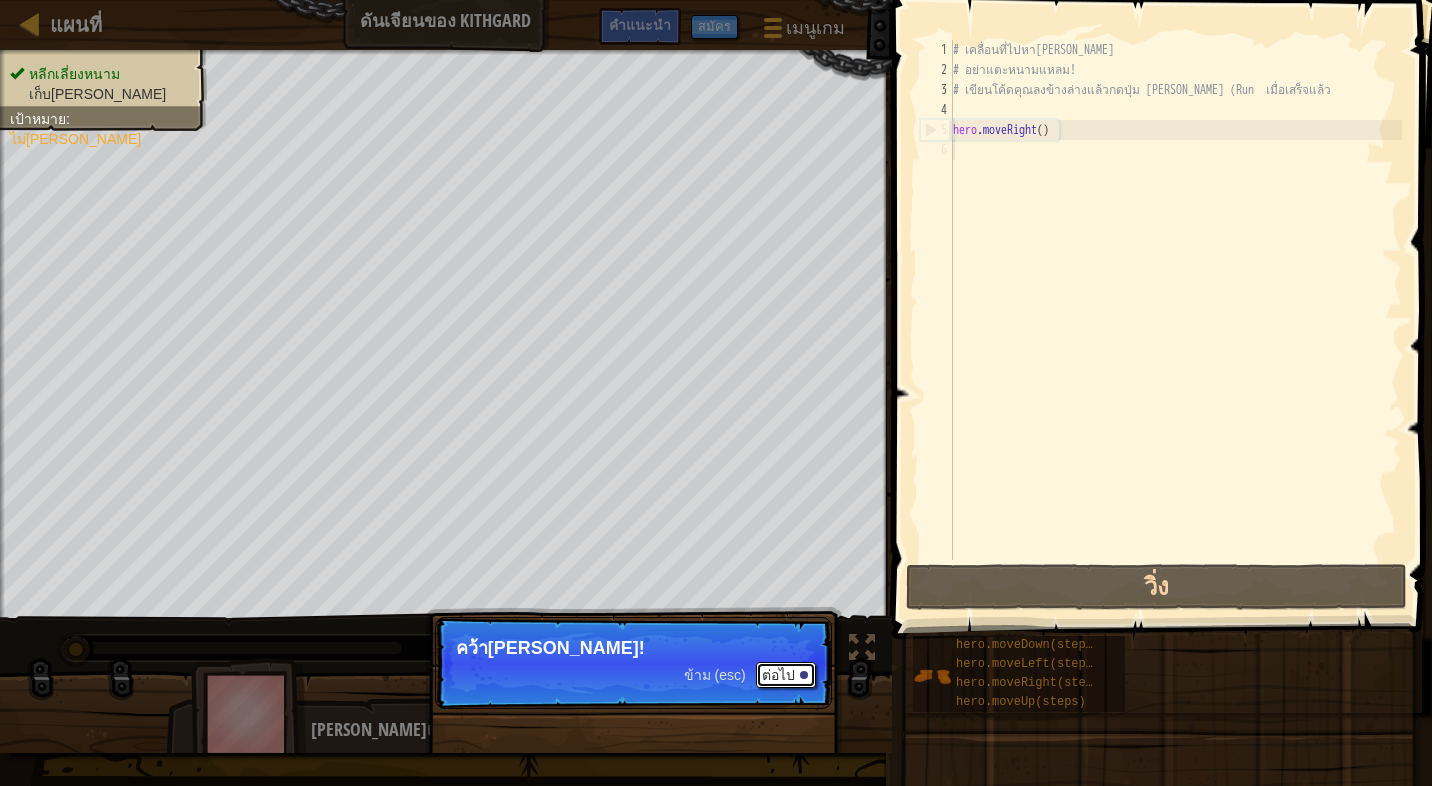 click on "ต่อไป" at bounding box center [786, 675] 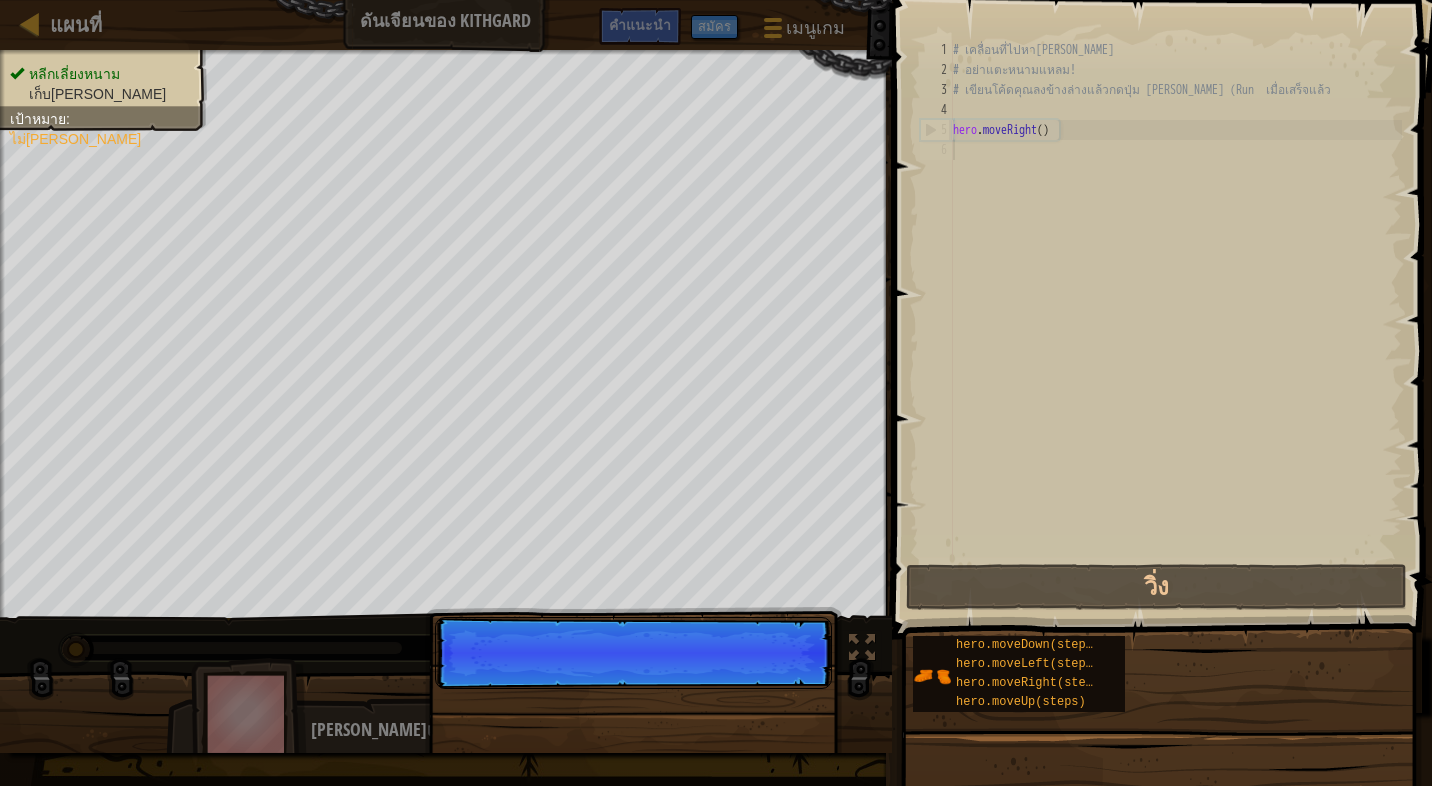 scroll, scrollTop: 10, scrollLeft: 0, axis: vertical 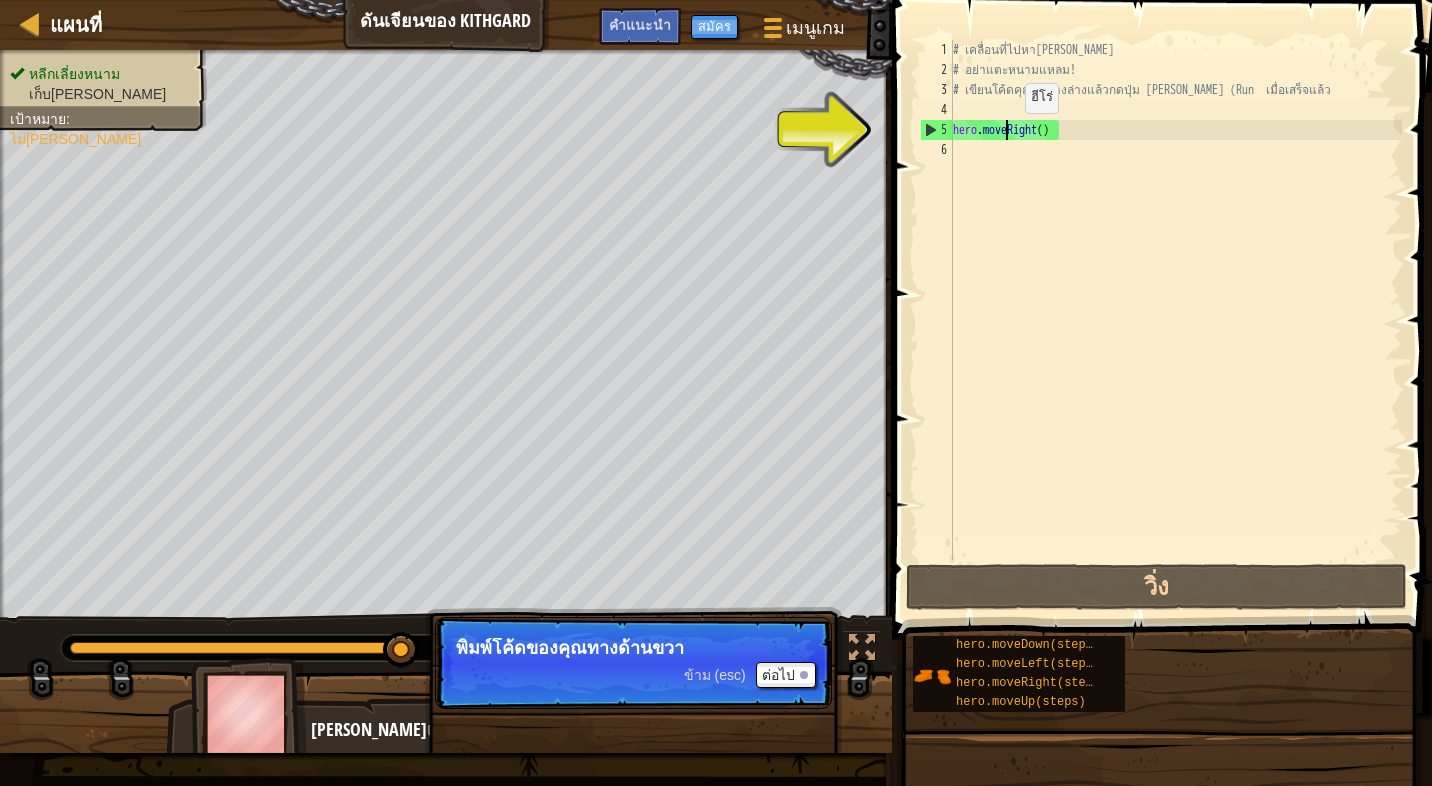 click on "# เคลื่อนที่ไปหา[PERSON_NAME] # อย่าแตะหนามแหลม! # เขียนโค้ดคุณลงข้างล่างแล้วกดปุ่ม [PERSON_NAME] (Run  เมื่อเสร็จแล้ว hero . moveRight ( )" at bounding box center (1175, 320) 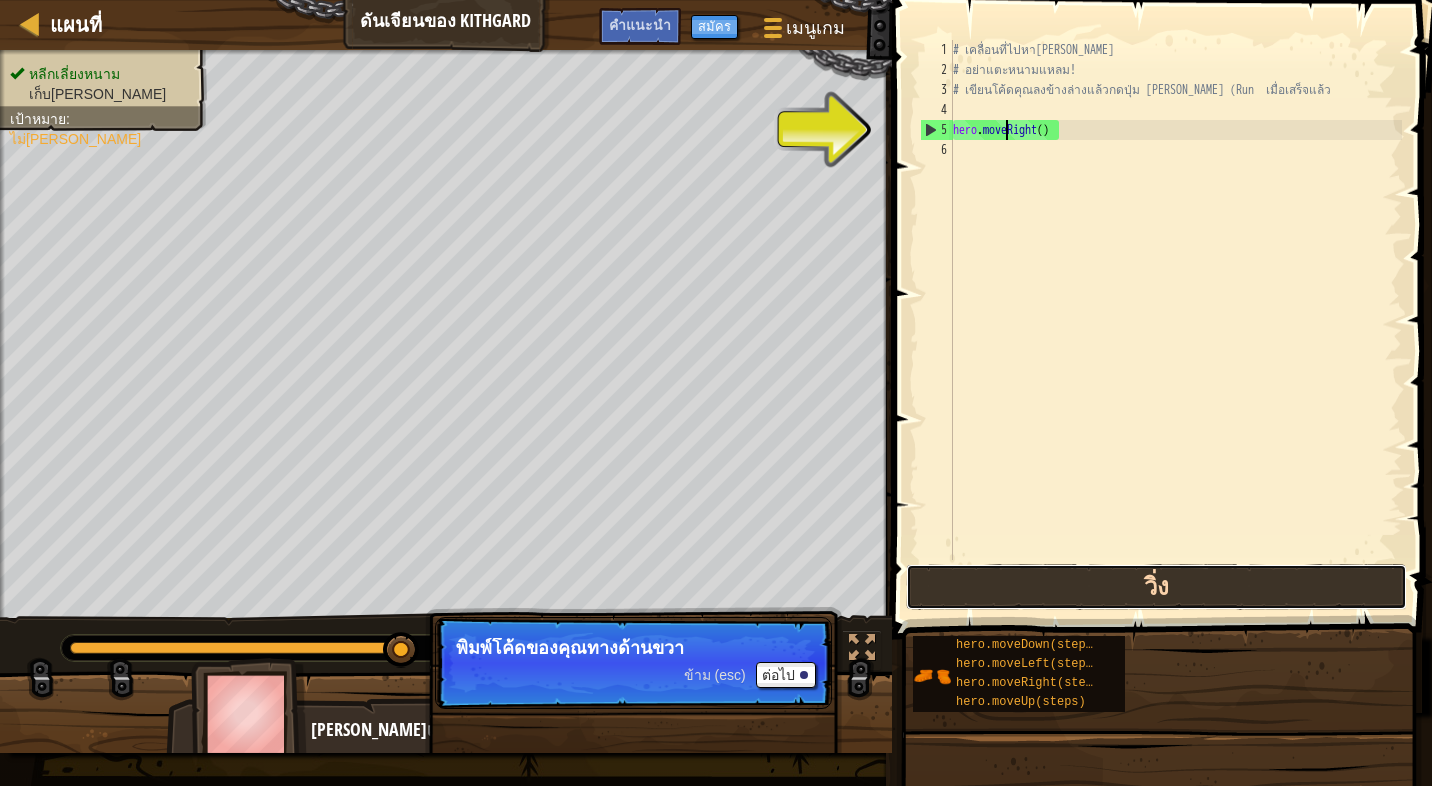 click on "วิ่ง" at bounding box center [1156, 587] 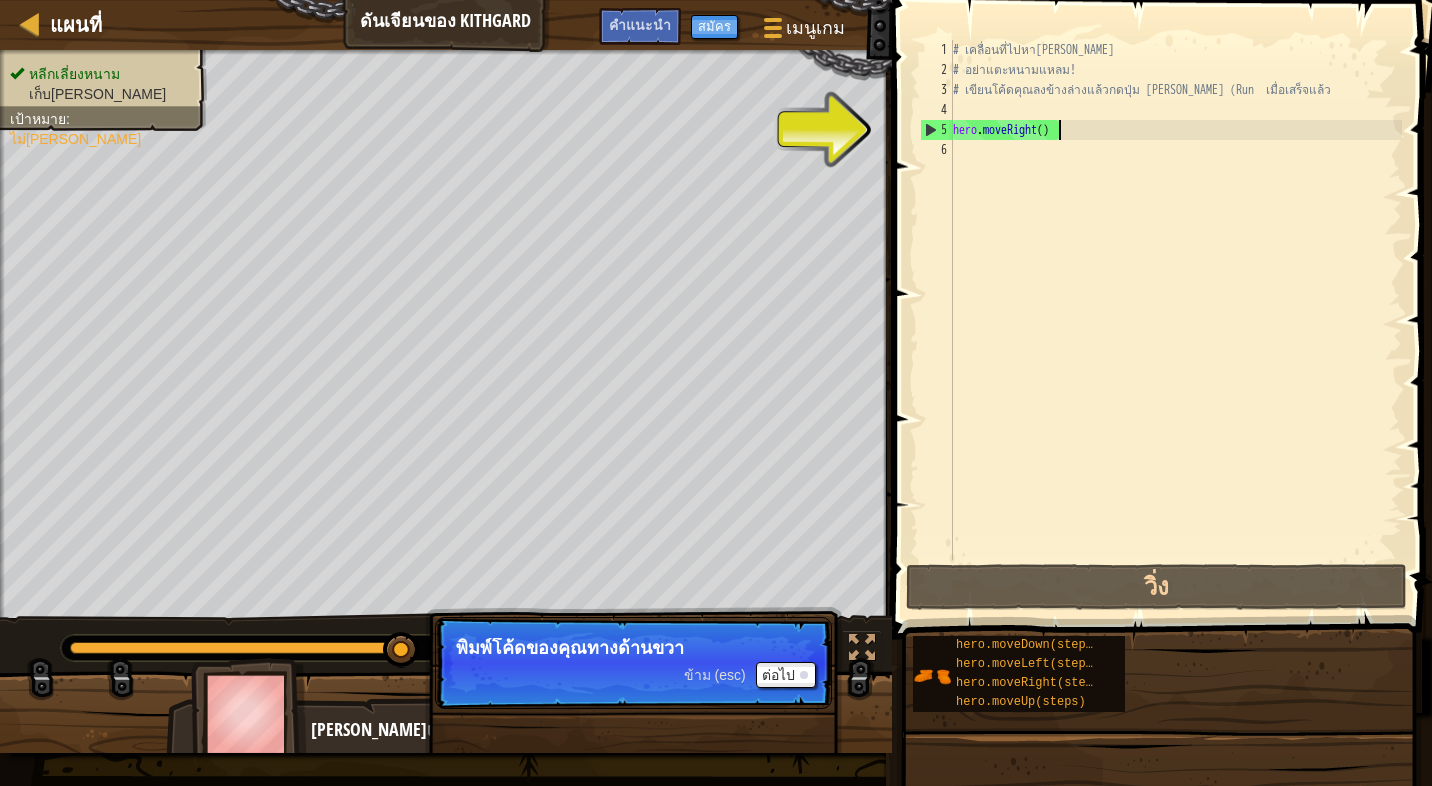 click on "# เคลื่อนที่ไปหา[PERSON_NAME] # อย่าแตะหนามแหลม! # เขียนโค้ดคุณลงข้างล่างแล้วกดปุ่ม [PERSON_NAME] (Run  เมื่อเสร็จแล้ว hero . moveRight ( )" at bounding box center (1175, 320) 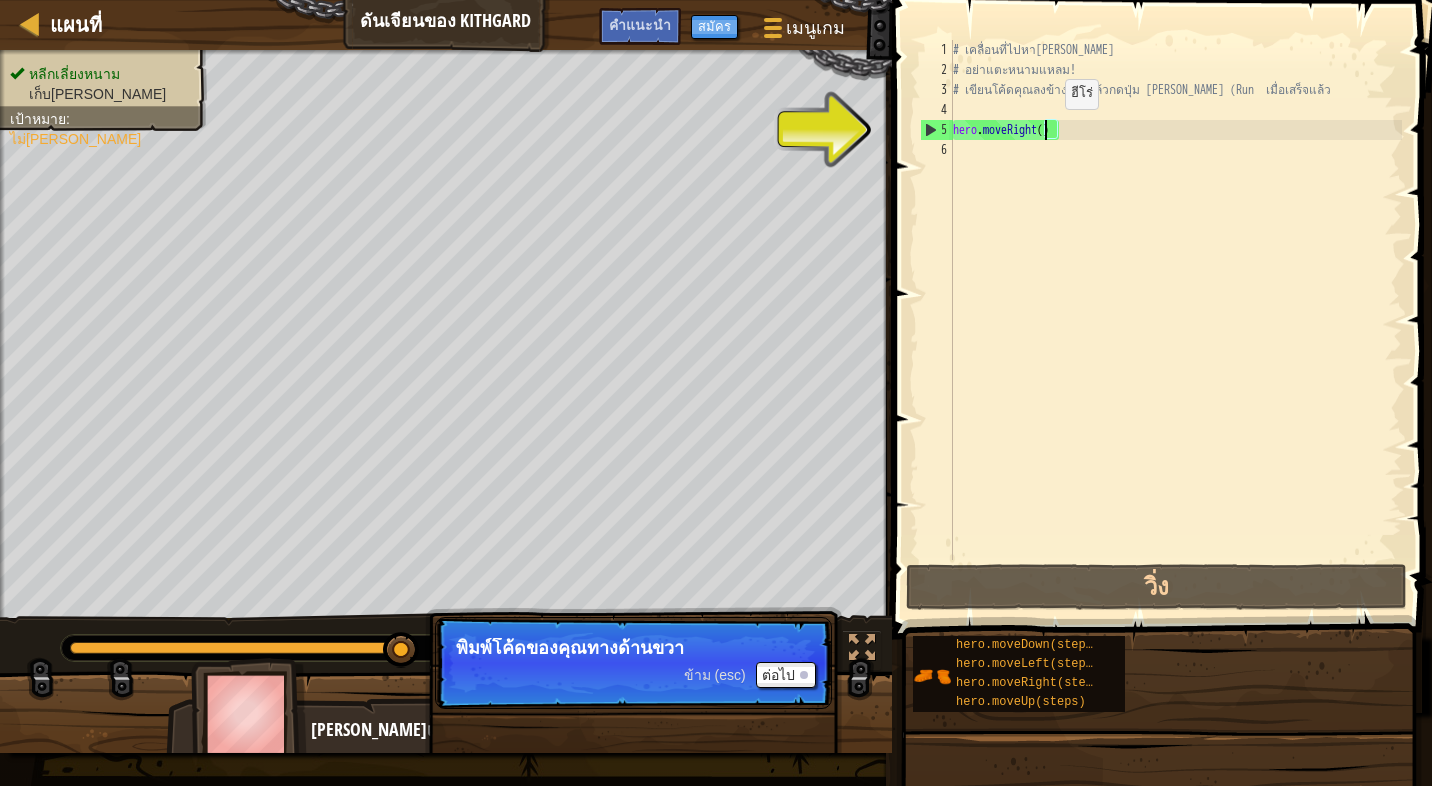 click on "# เคลื่อนที่ไปหา[PERSON_NAME] # อย่าแตะหนามแหลม! # เขียนโค้ดคุณลงข้างล่างแล้วกดปุ่ม [PERSON_NAME] (Run  เมื่อเสร็จแล้ว hero . moveRight ( )" at bounding box center [1175, 320] 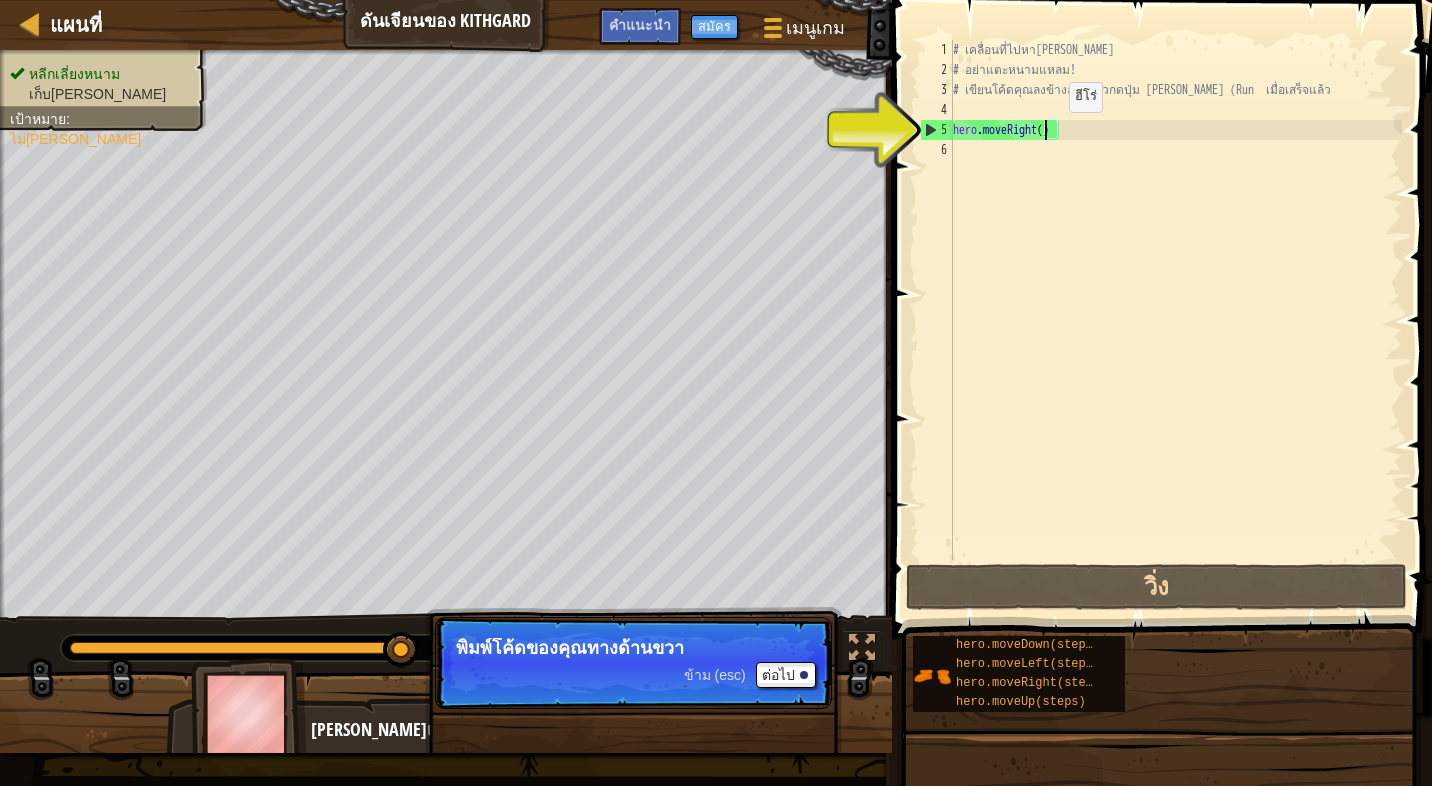 click on "# เคลื่อนที่ไปหา[PERSON_NAME] # อย่าแตะหนามแหลม! # เขียนโค้ดคุณลงข้างล่างแล้วกดปุ่ม [PERSON_NAME] (Run  เมื่อเสร็จแล้ว hero . moveRight ( )" at bounding box center [1175, 320] 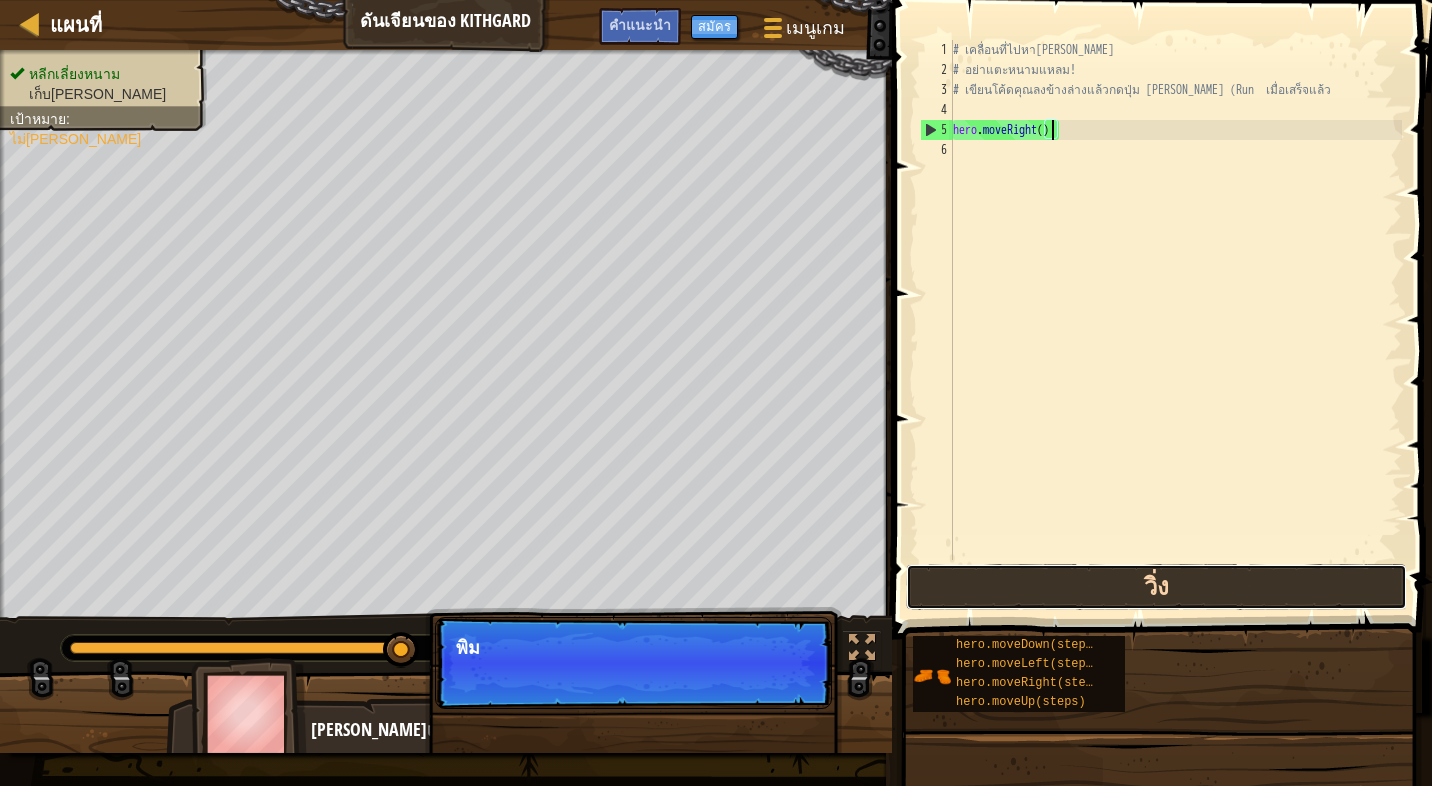 click on "วิ่ง" at bounding box center [1156, 587] 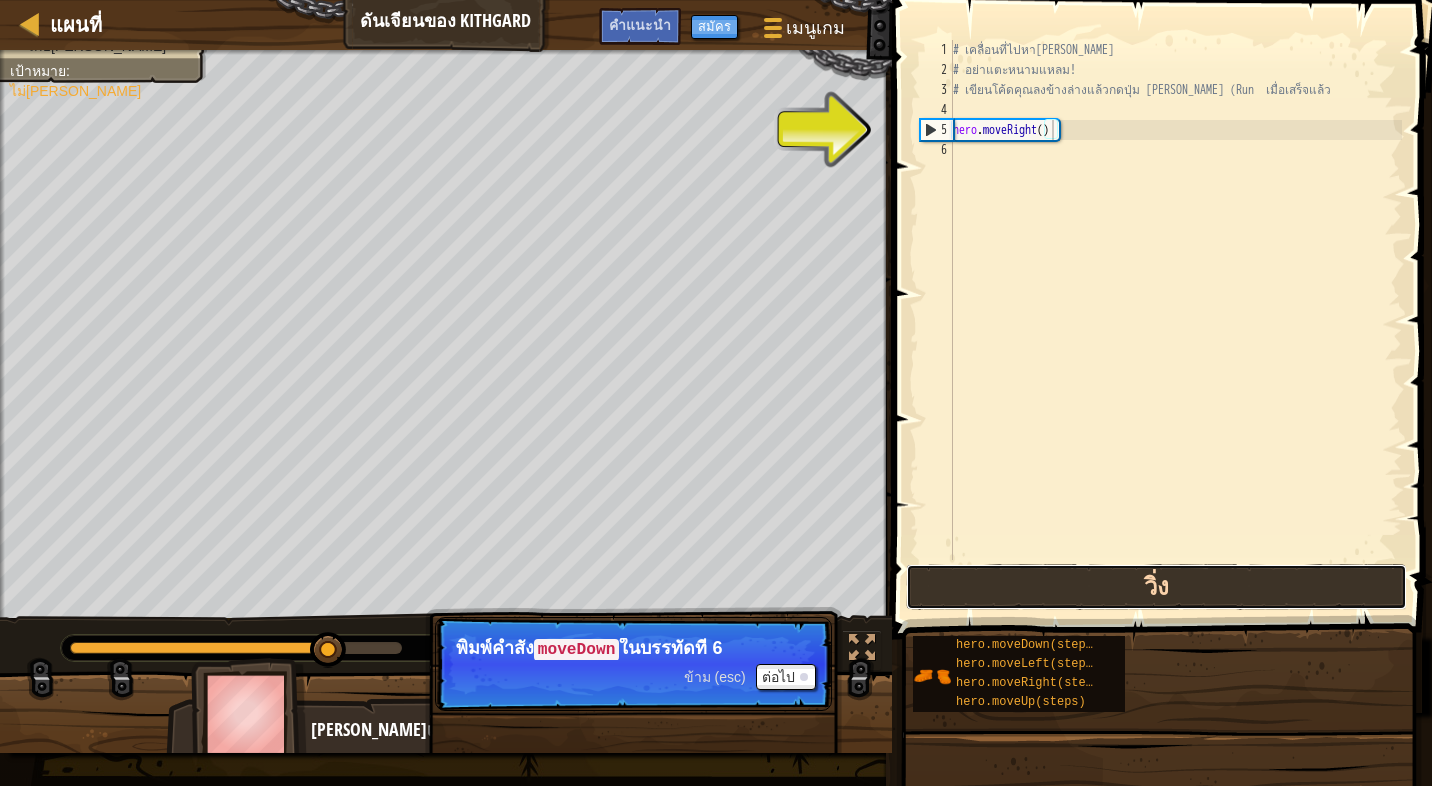 click on "วิ่ง" at bounding box center [1156, 587] 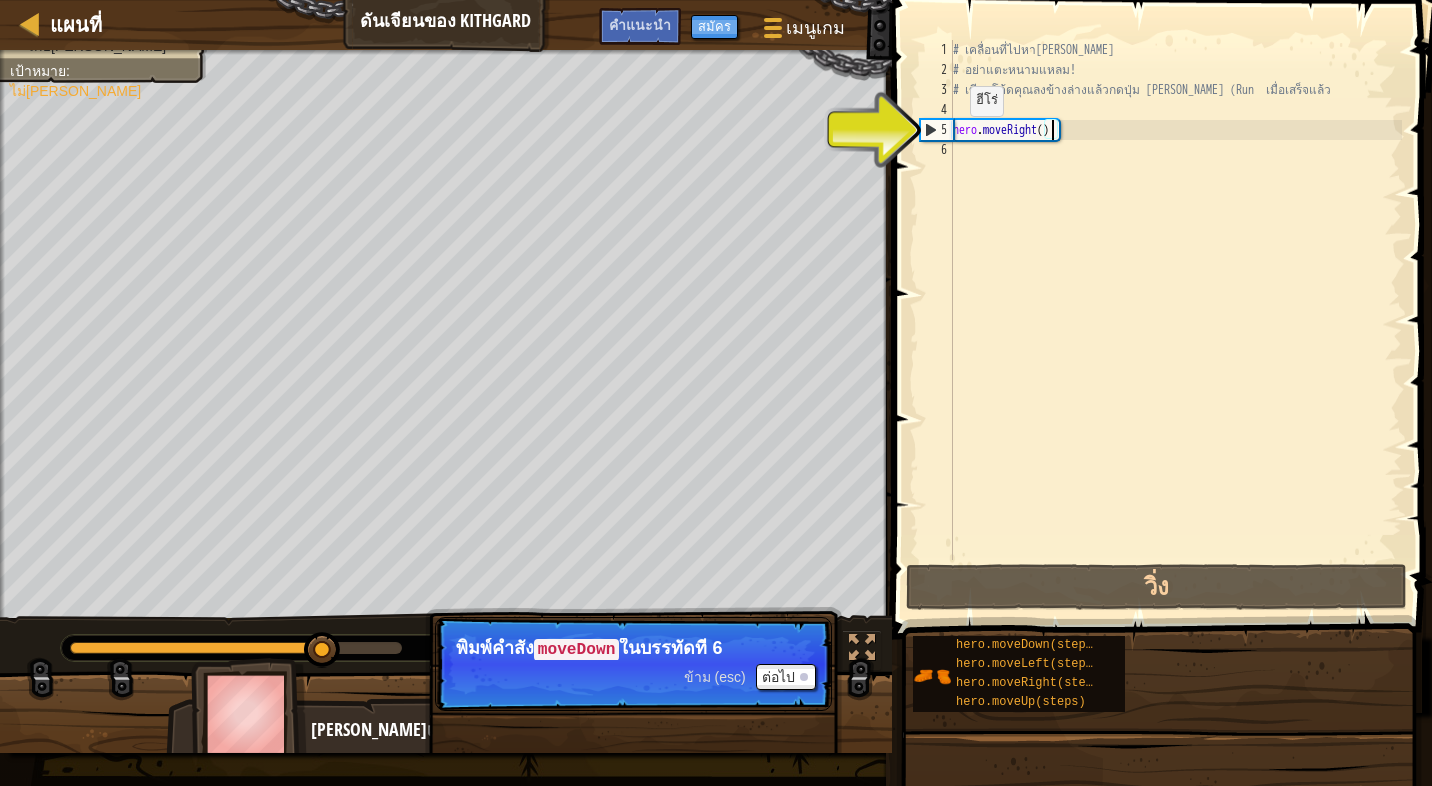 click on "5" at bounding box center (937, 130) 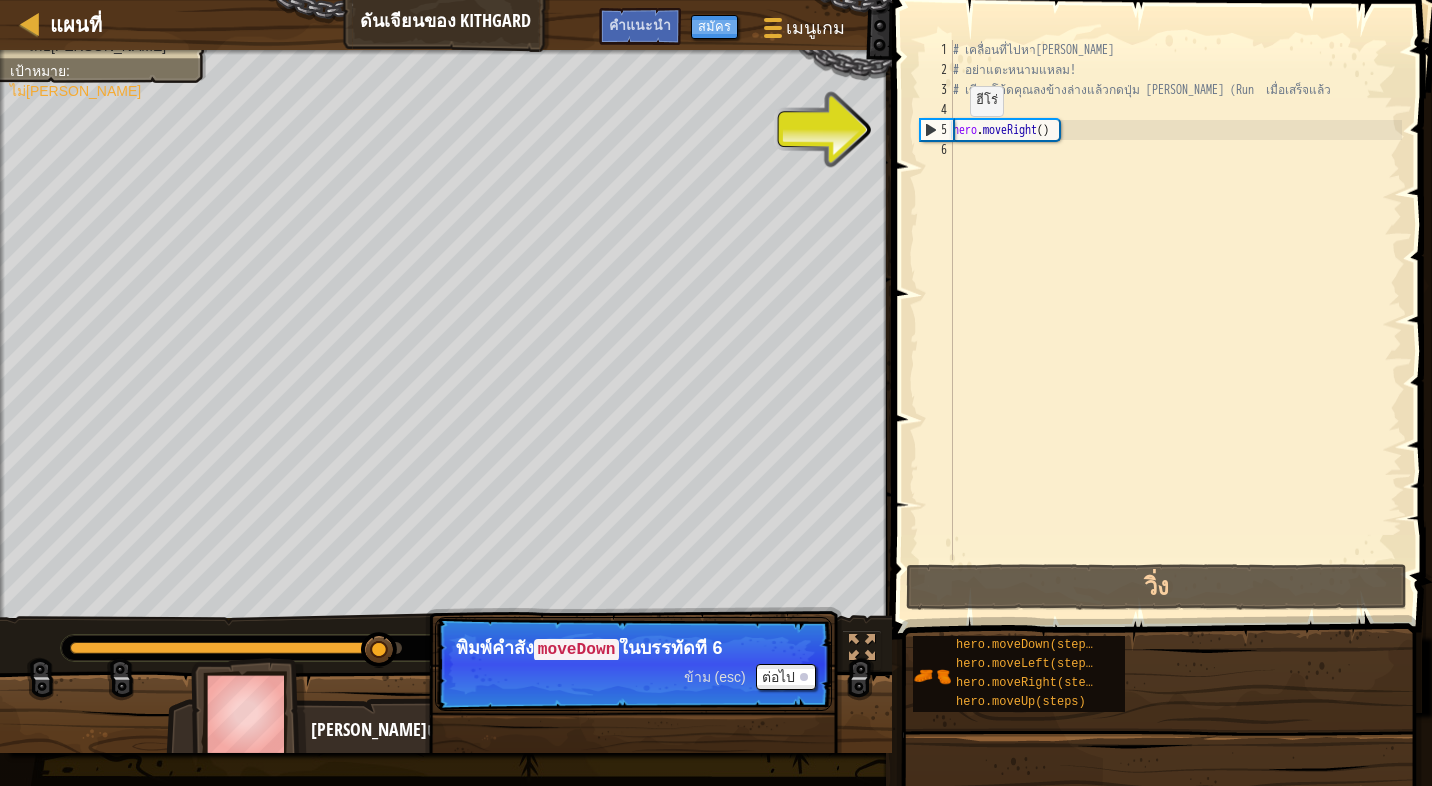 click on "5" at bounding box center [937, 130] 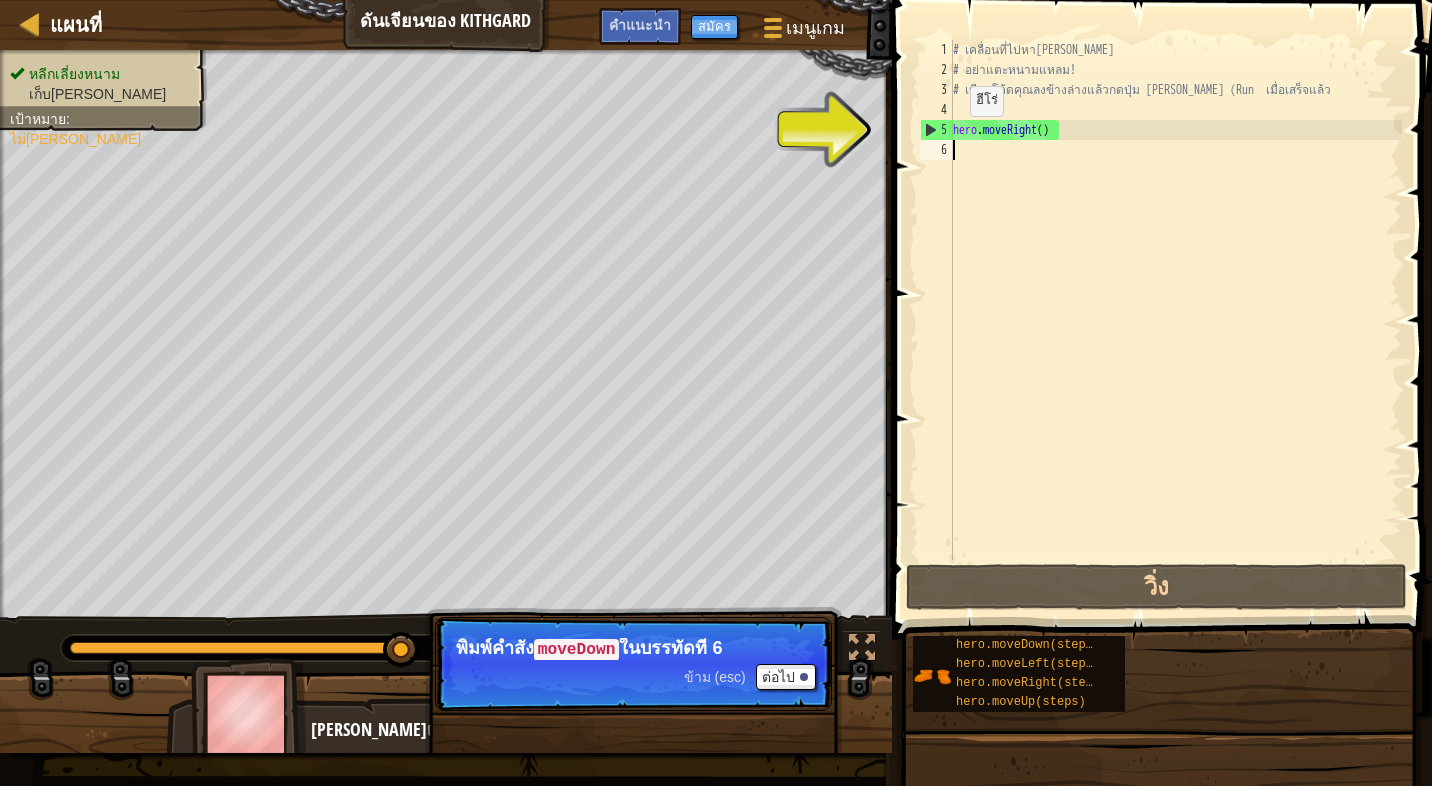 click on "5" at bounding box center (937, 130) 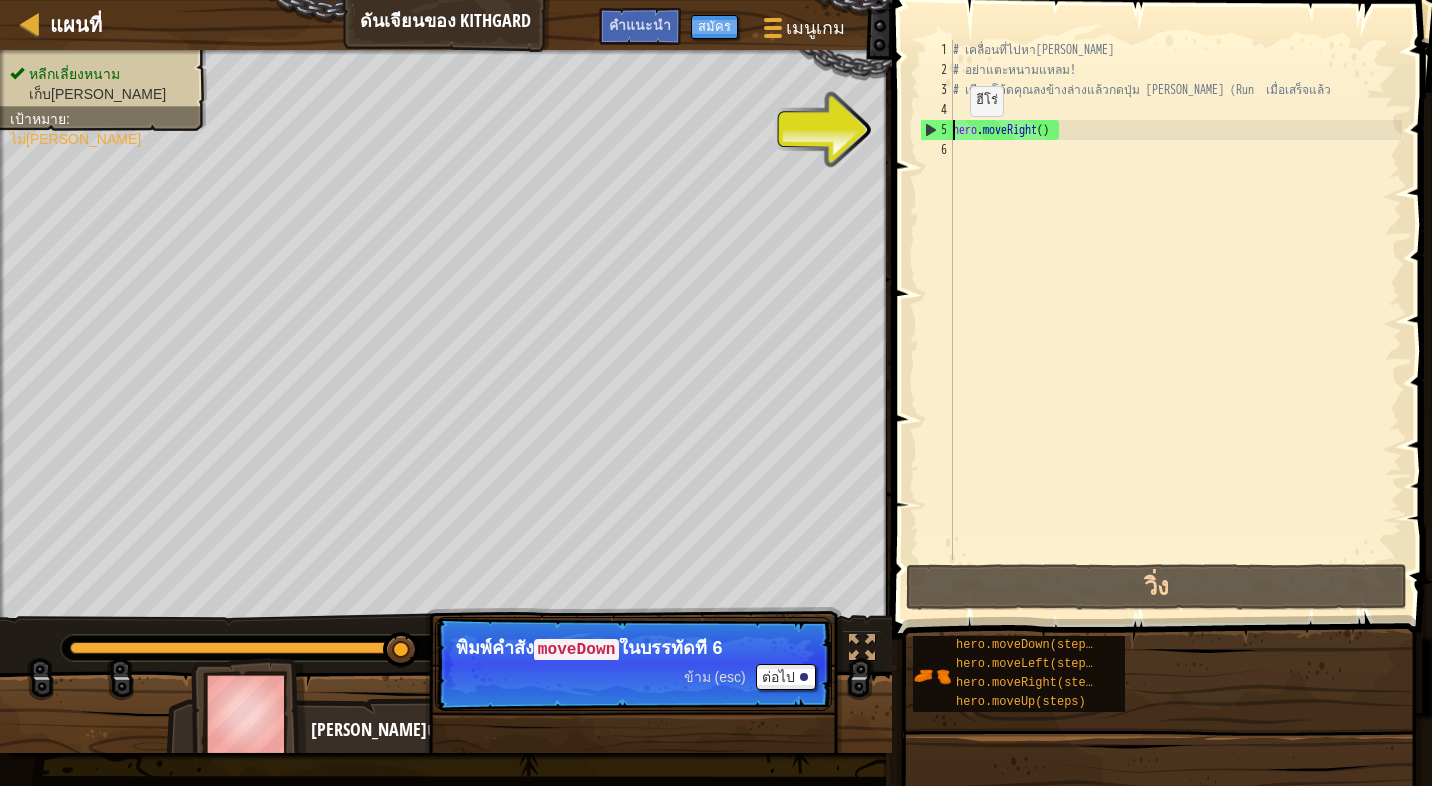 click on "5" at bounding box center [937, 130] 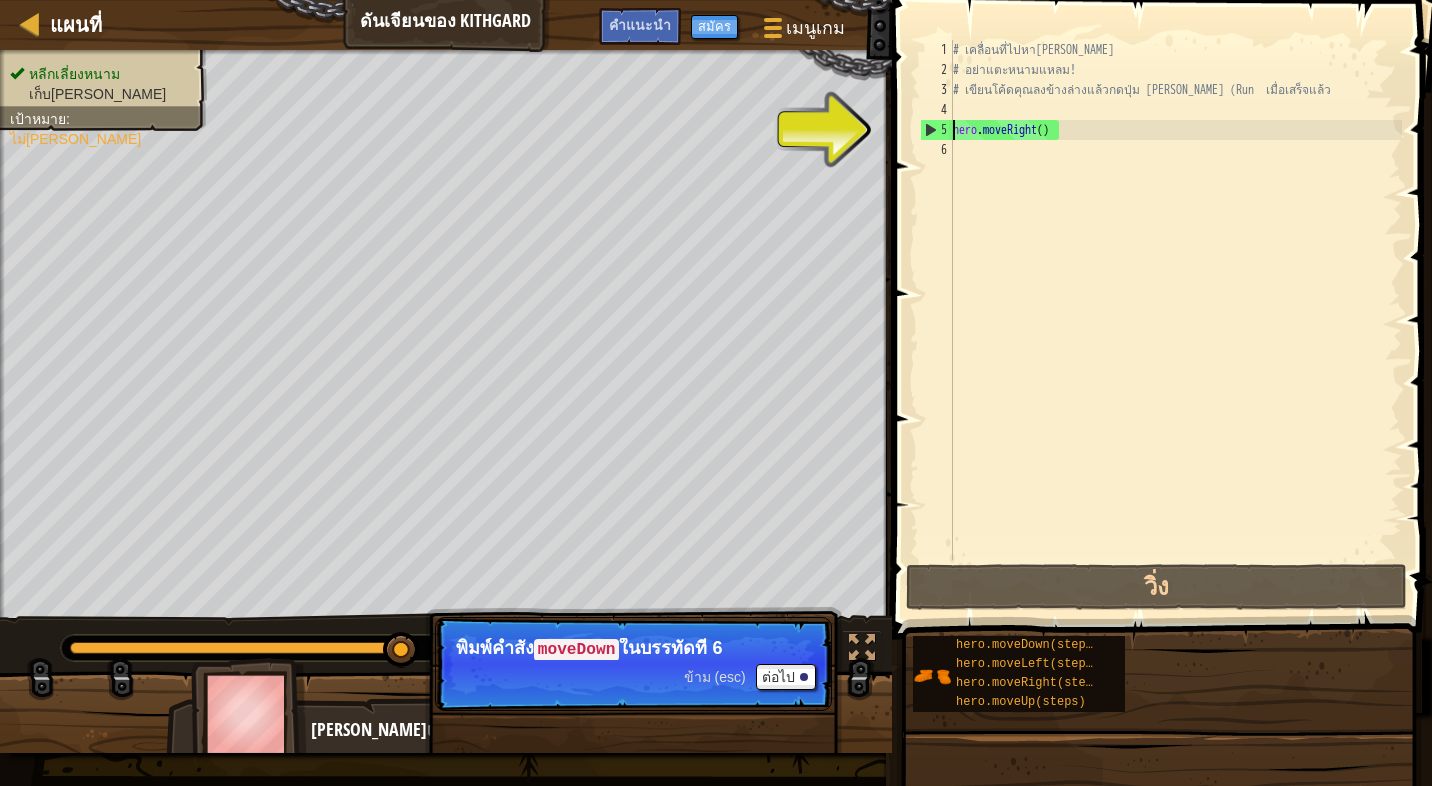 click on "# เคลื่อนที่ไปหา[PERSON_NAME] # อย่าแตะหนามแหลม! # เขียนโค้ดคุณลงข้างล่างแล้วกดปุ่ม [PERSON_NAME] (Run  เมื่อเสร็จแล้ว hero . moveRight ( )" at bounding box center (1175, 320) 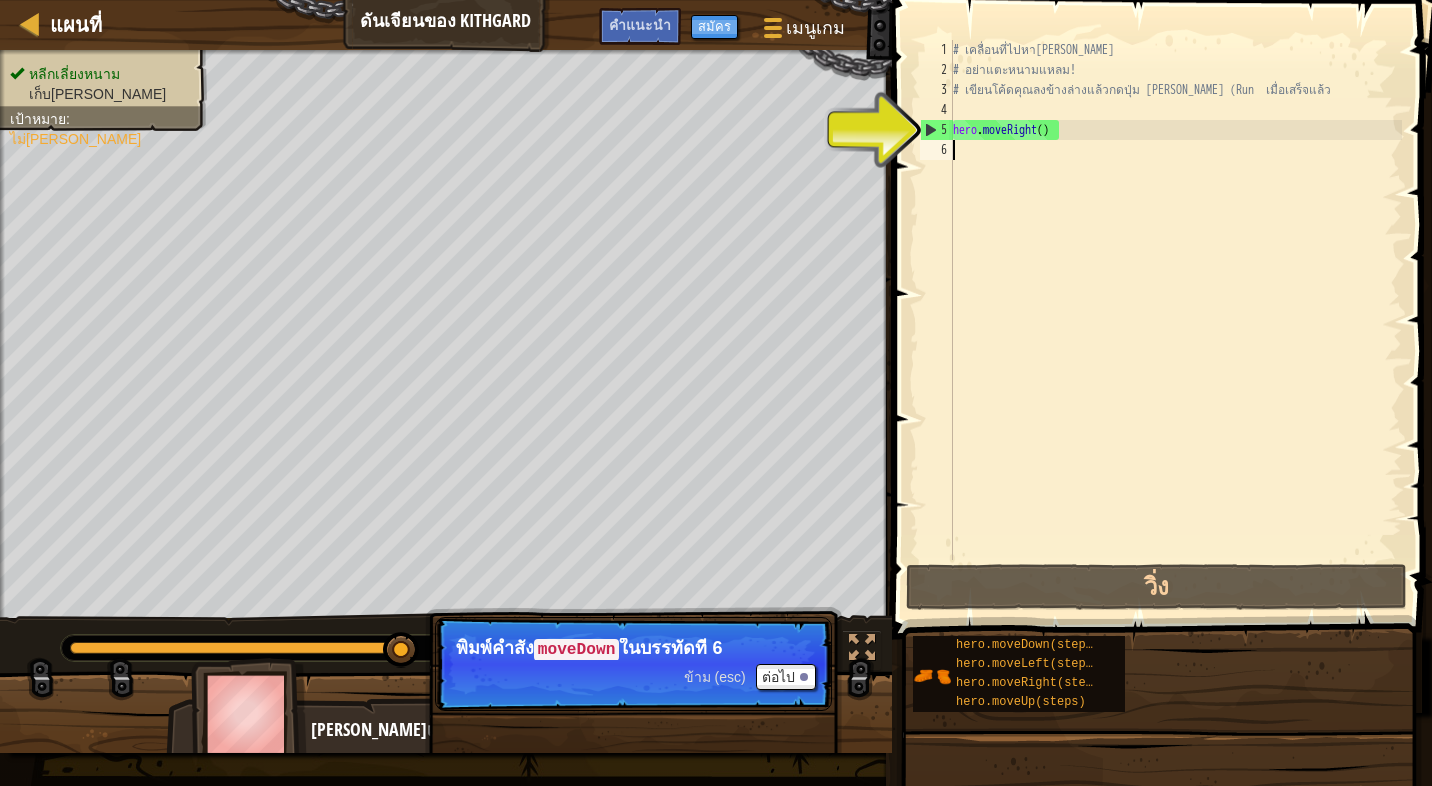drag, startPoint x: 896, startPoint y: 139, endPoint x: 919, endPoint y: 137, distance: 23.086792 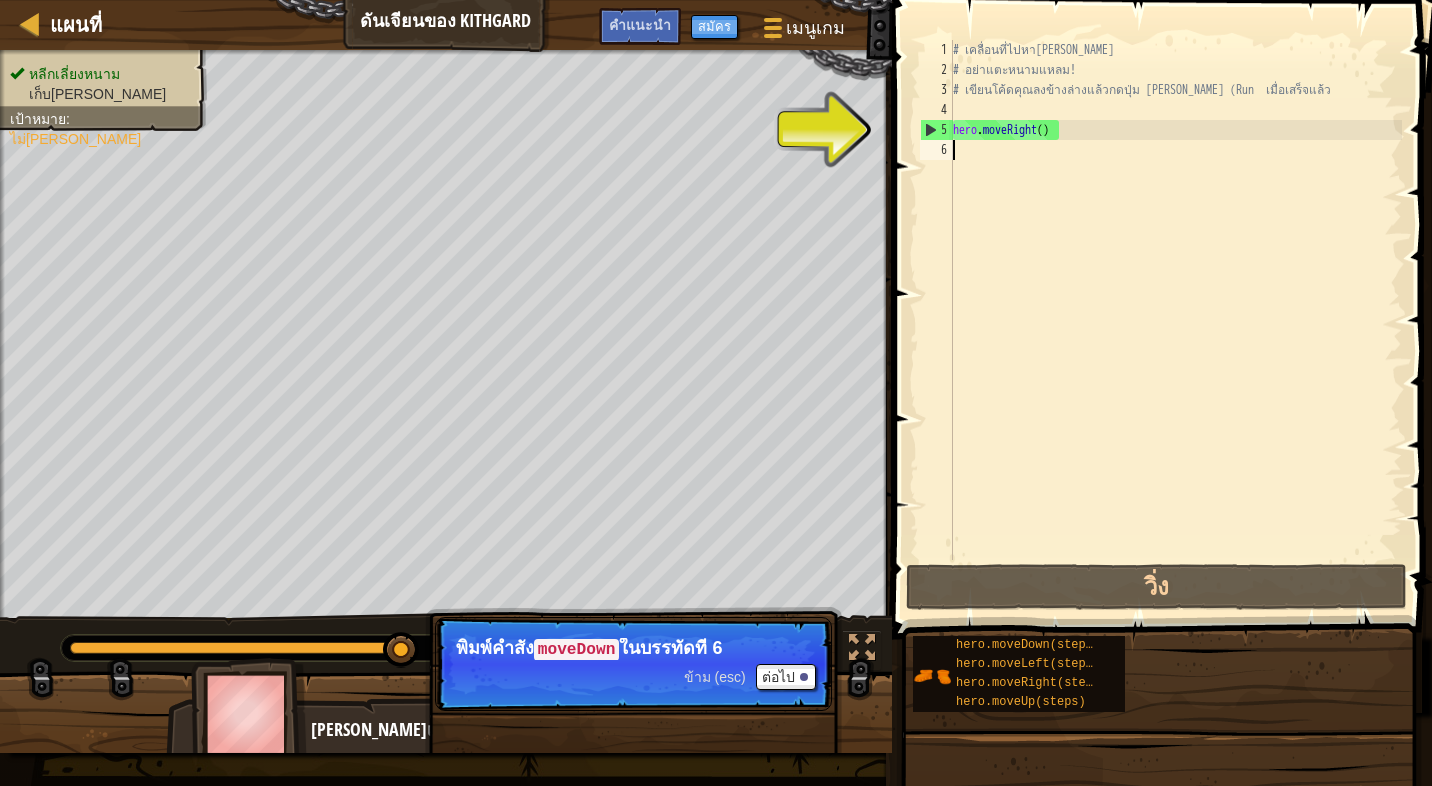 click on "5" at bounding box center (937, 130) 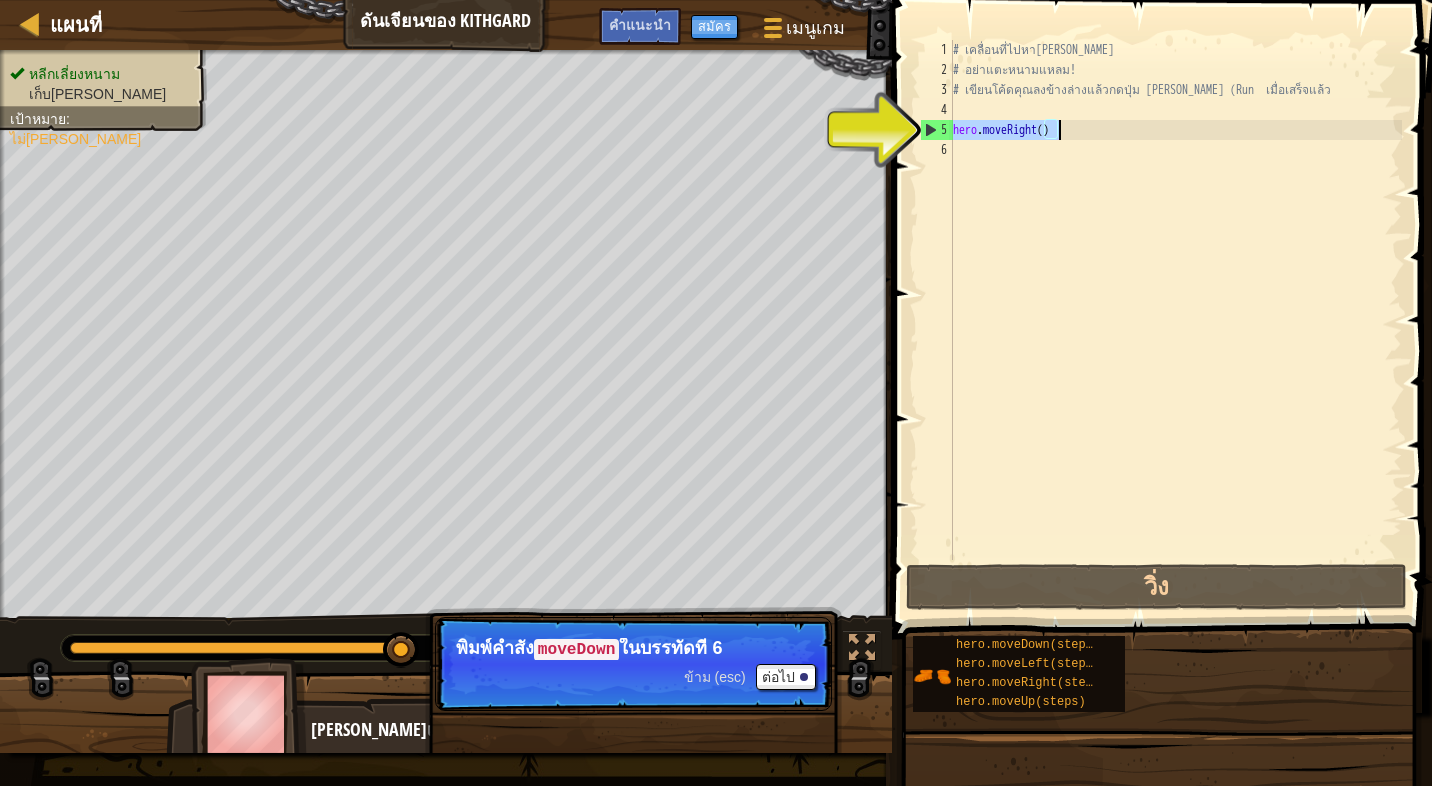 drag, startPoint x: 955, startPoint y: 126, endPoint x: 1064, endPoint y: 130, distance: 109.07337 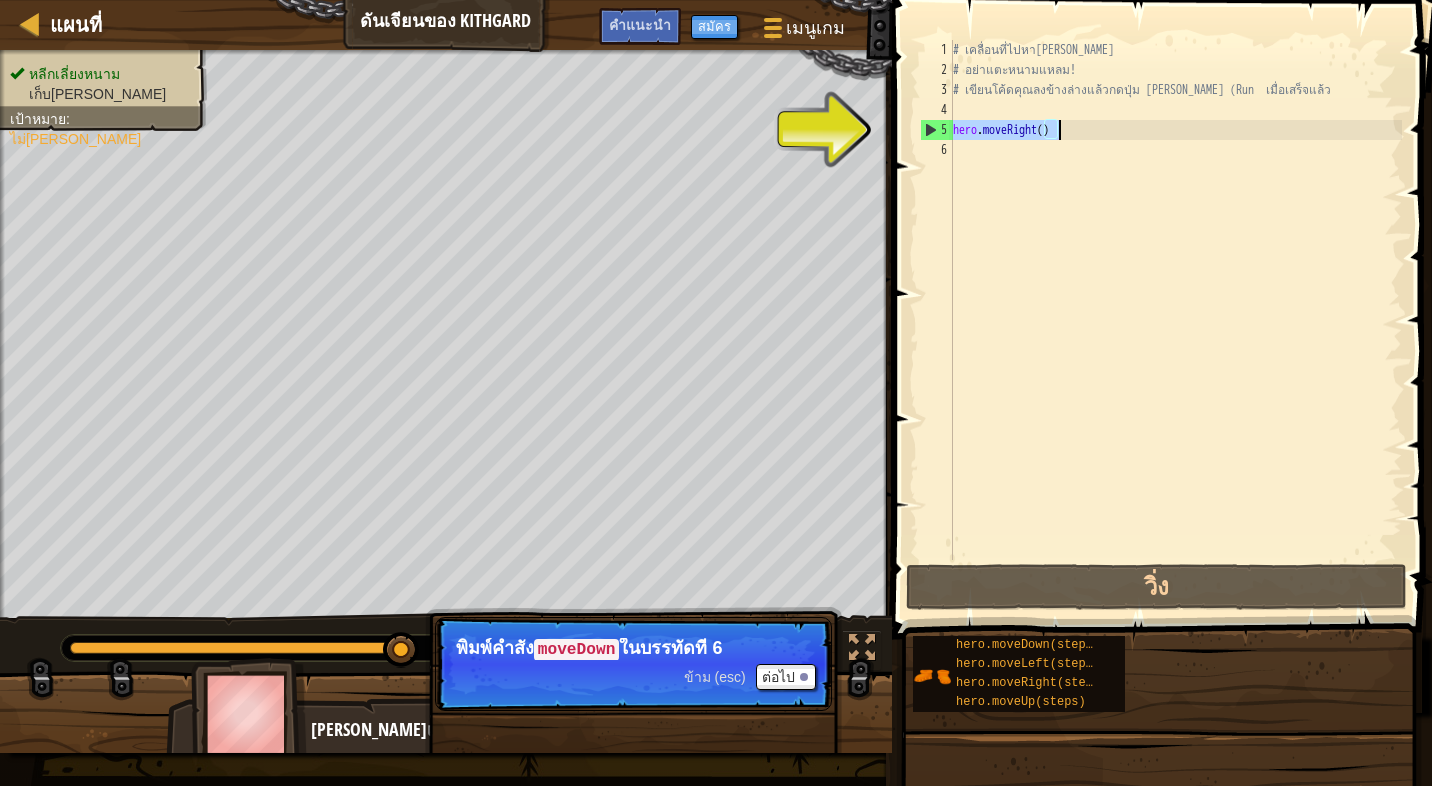 click on "# เคลื่อนที่ไปหา[PERSON_NAME] # อย่าแตะหนามแหลม! # เขียนโค้ดคุณลงข้างล่างแล้วกดปุ่ม [PERSON_NAME] (Run  เมื่อเสร็จแล้ว hero . moveRight ( )" at bounding box center [1175, 320] 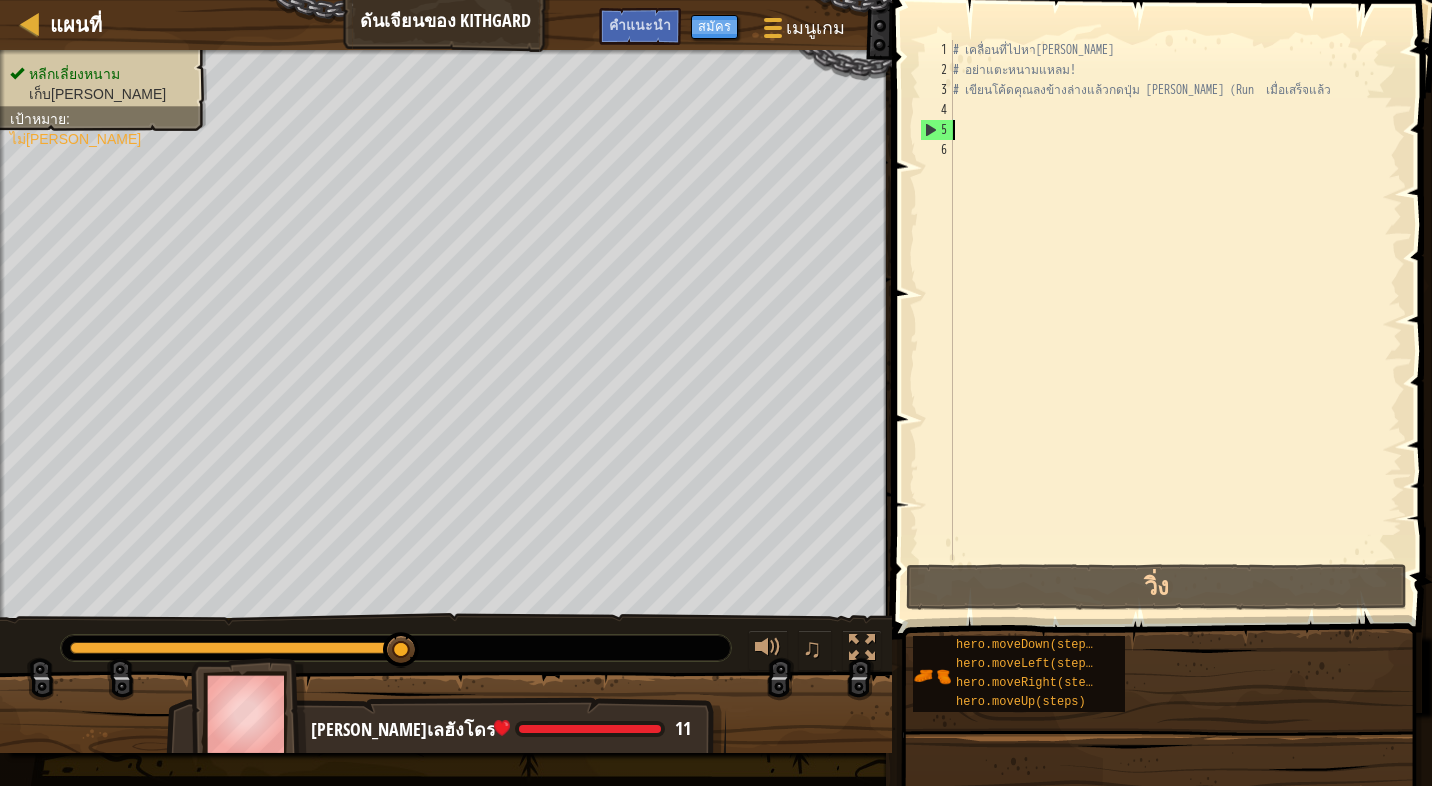 click on "5" at bounding box center [937, 130] 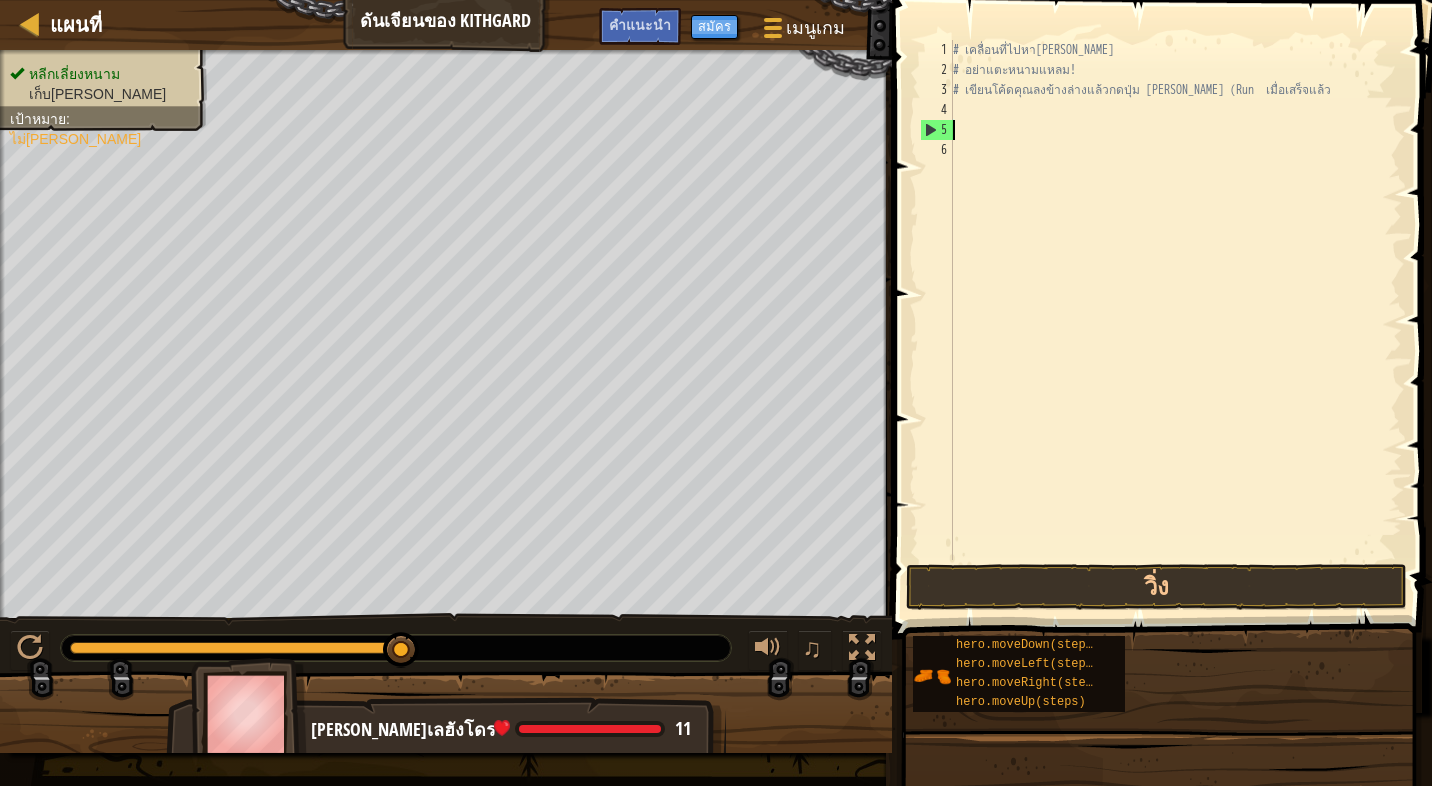 click on "5" at bounding box center (937, 130) 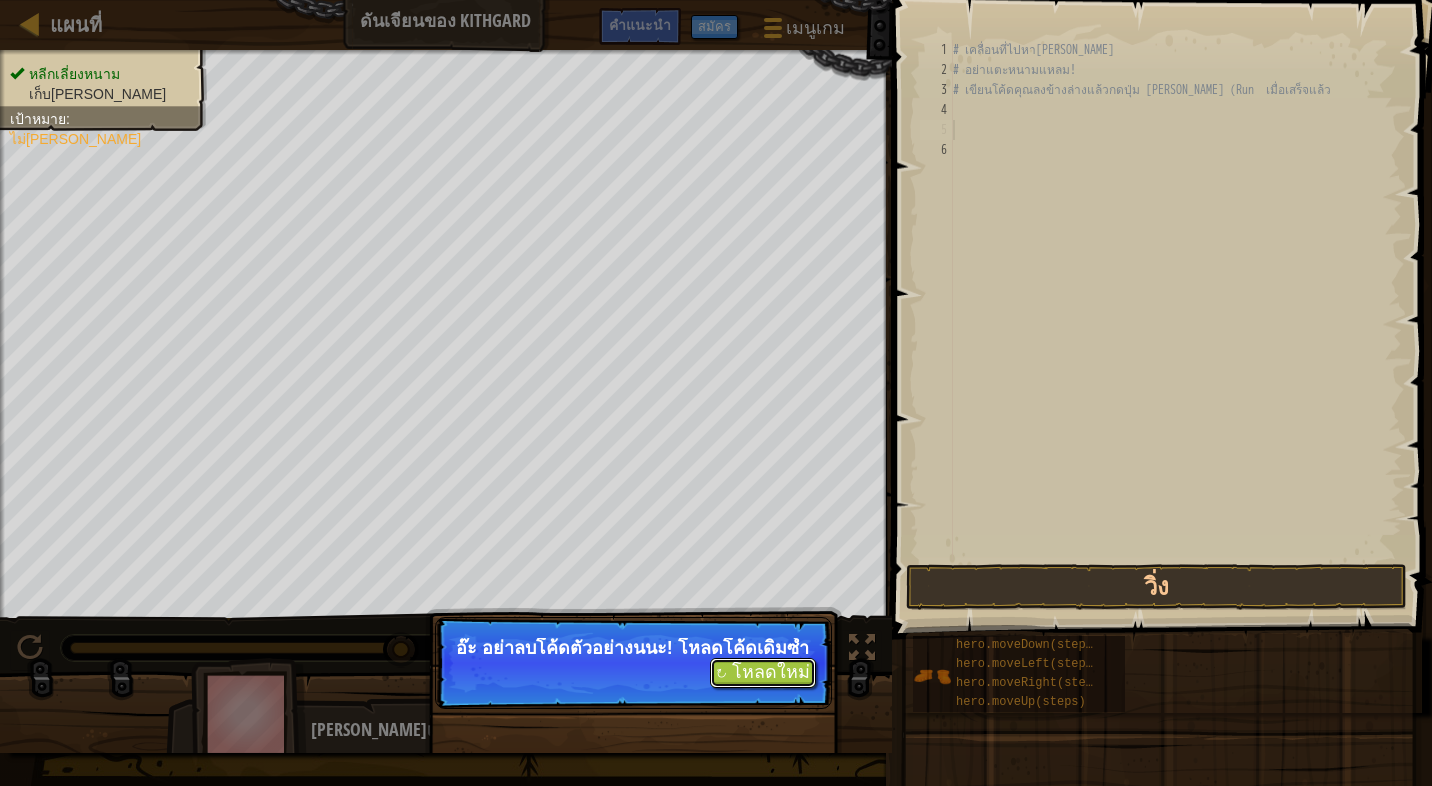 click on "↻ โหลดใหม่" at bounding box center (763, 673) 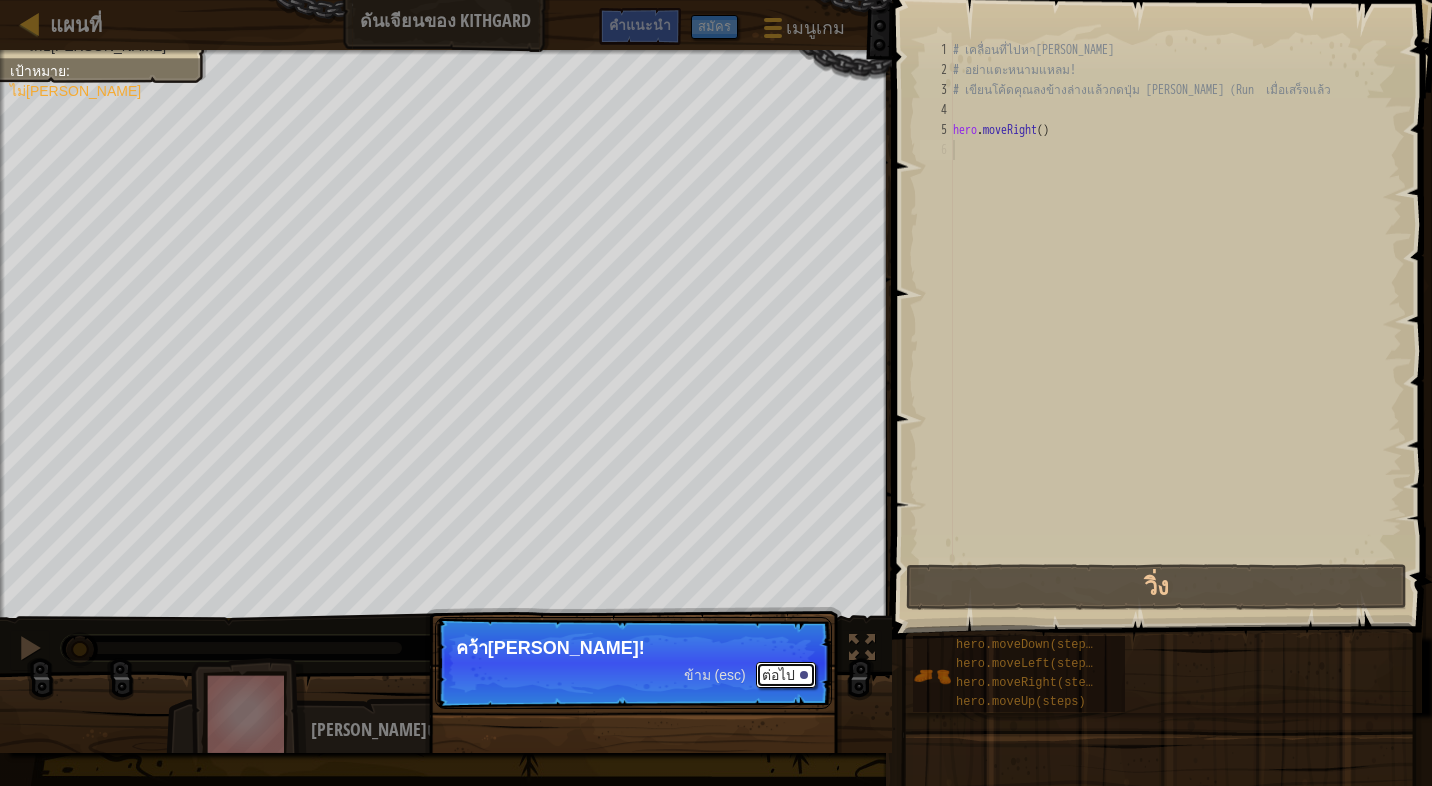 click on "ต่อไป" at bounding box center (786, 675) 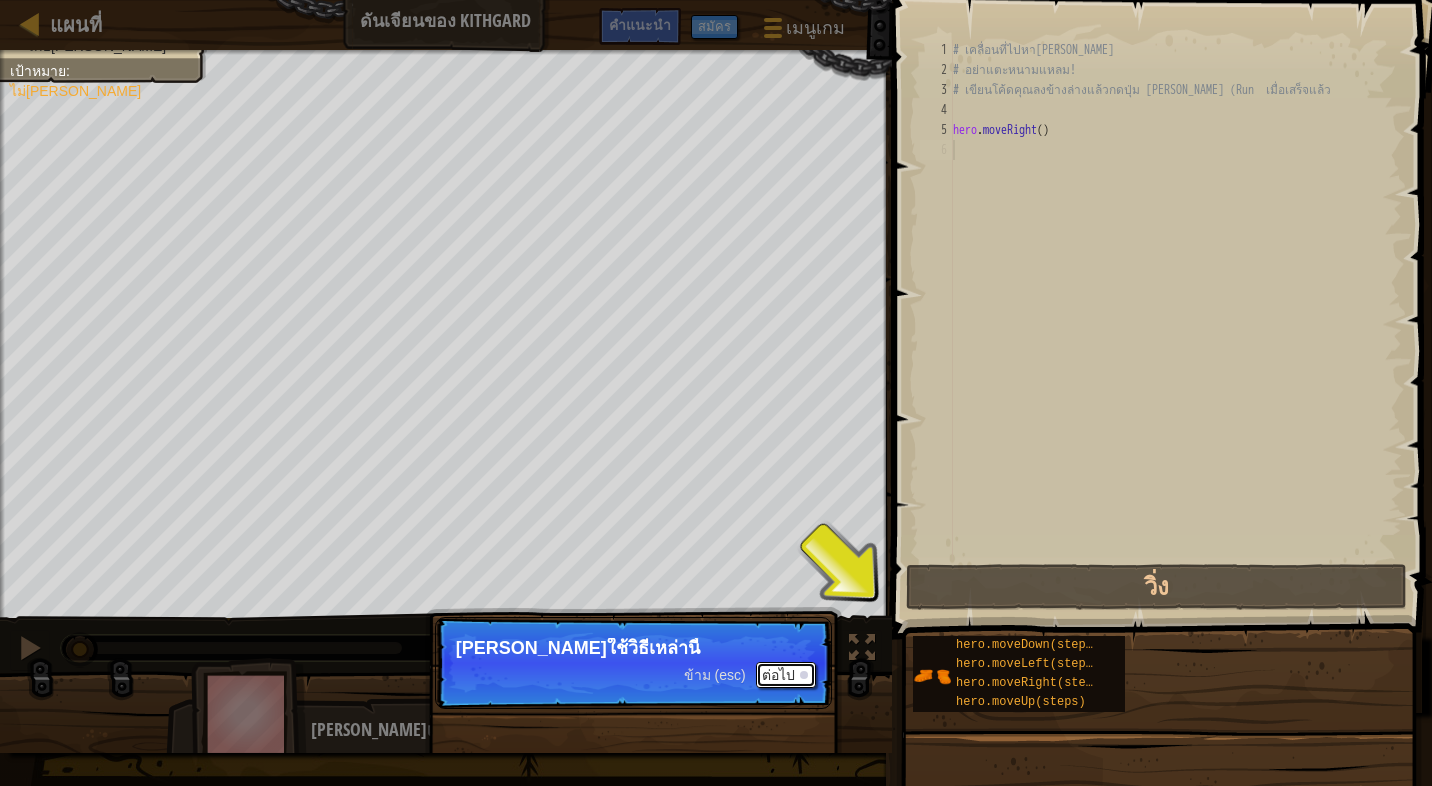 click on "ต่อไป" at bounding box center (786, 675) 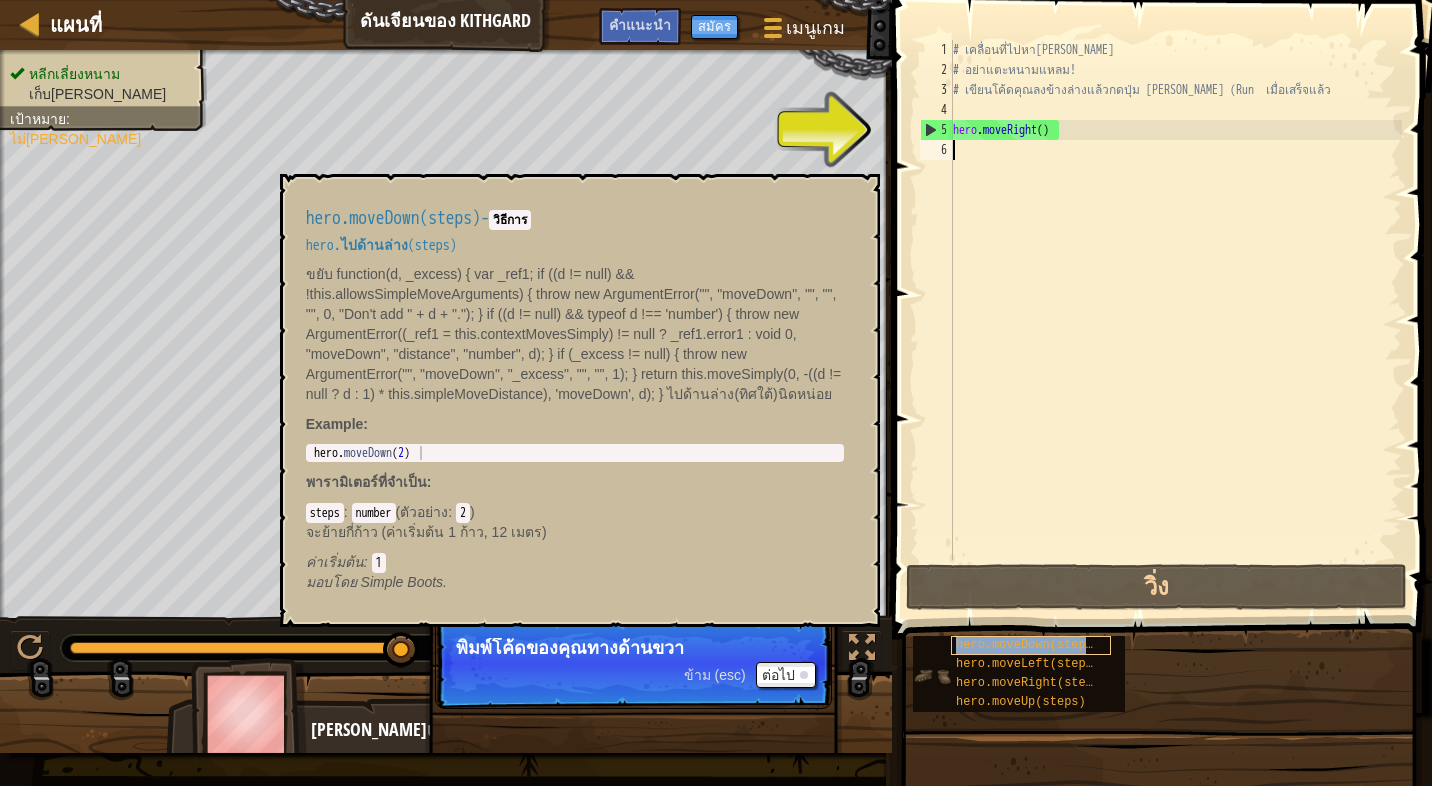click on "hero.moveDown(steps)" at bounding box center (1028, 645) 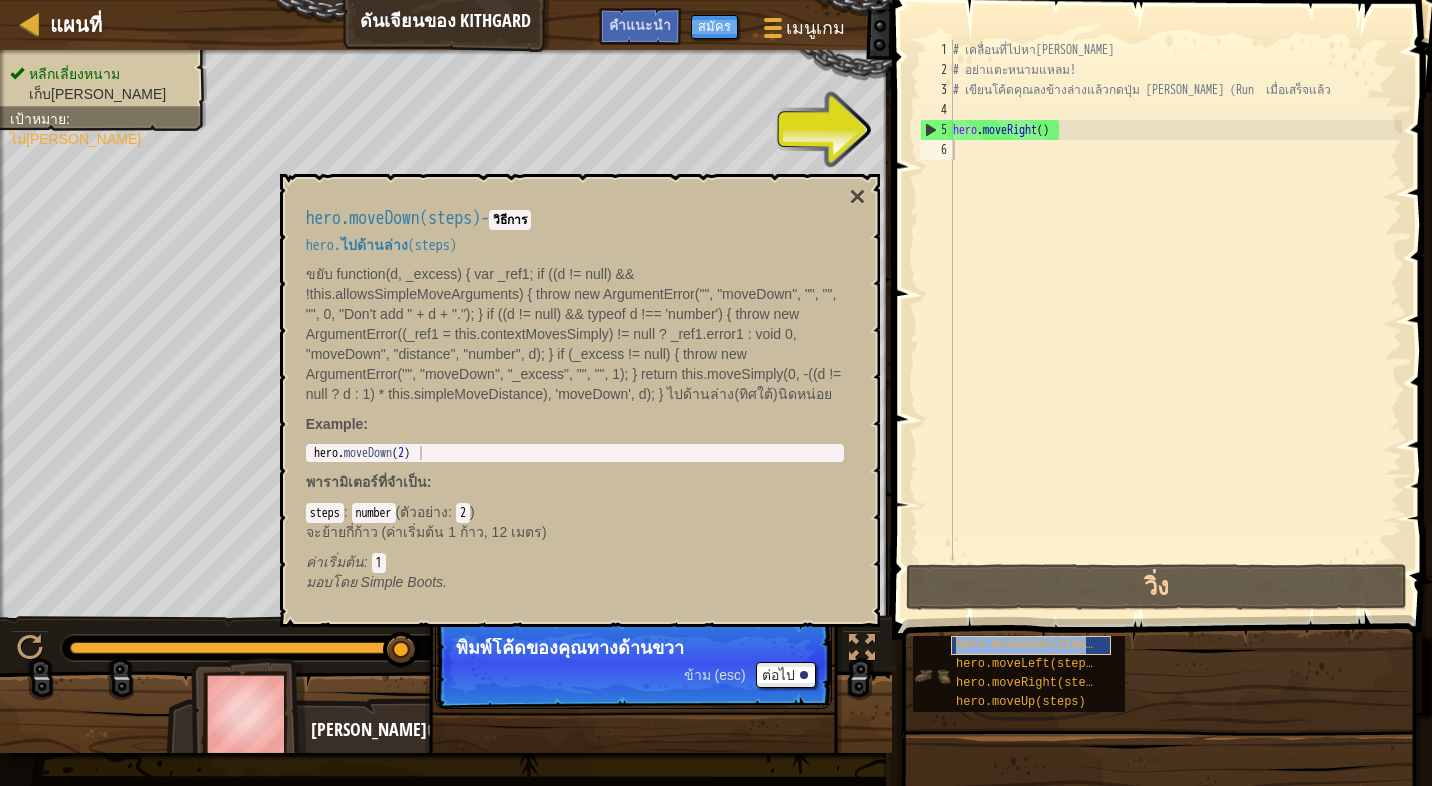 click on "hero.moveDown(steps)" at bounding box center (1028, 645) 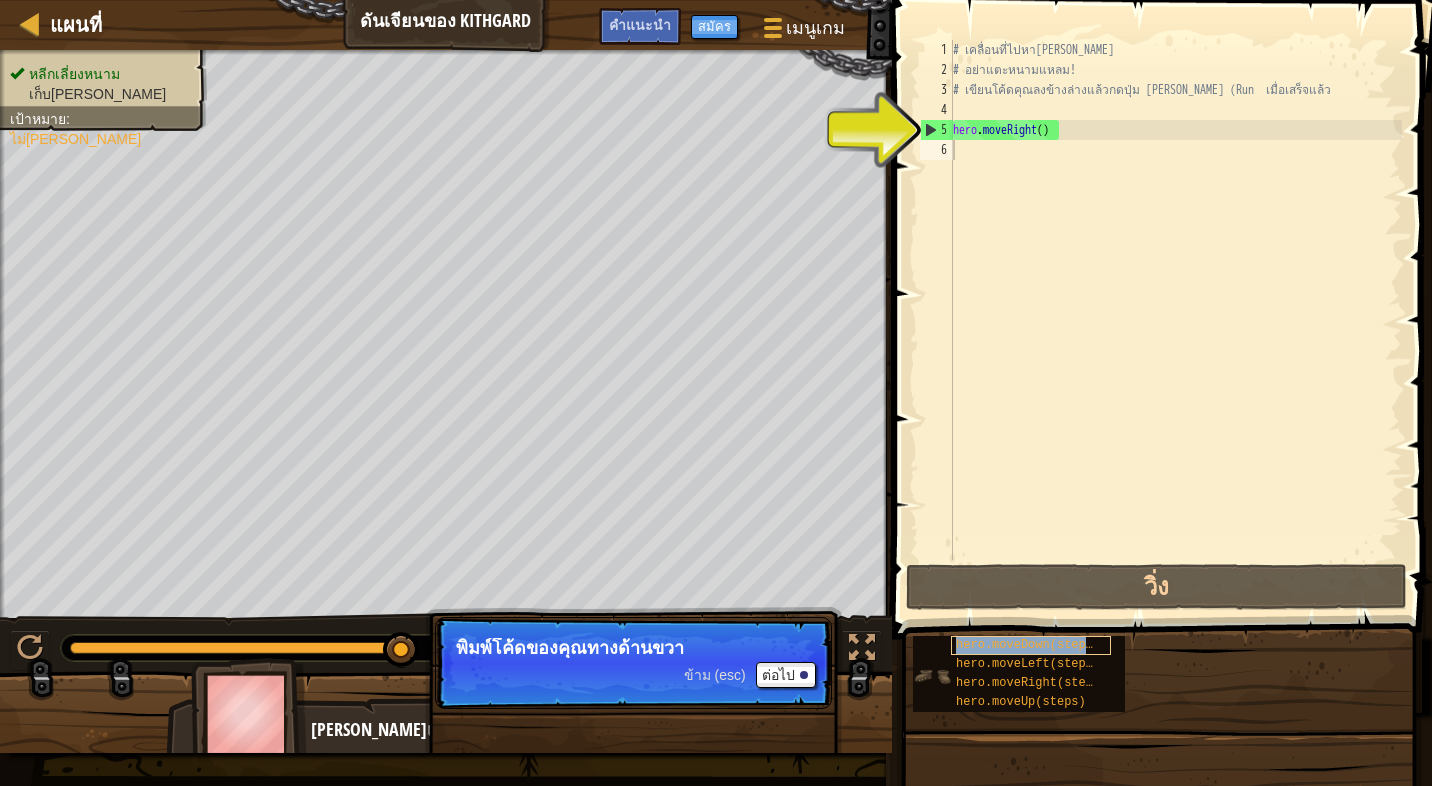 click on "hero.moveDown(steps)" at bounding box center (1028, 645) 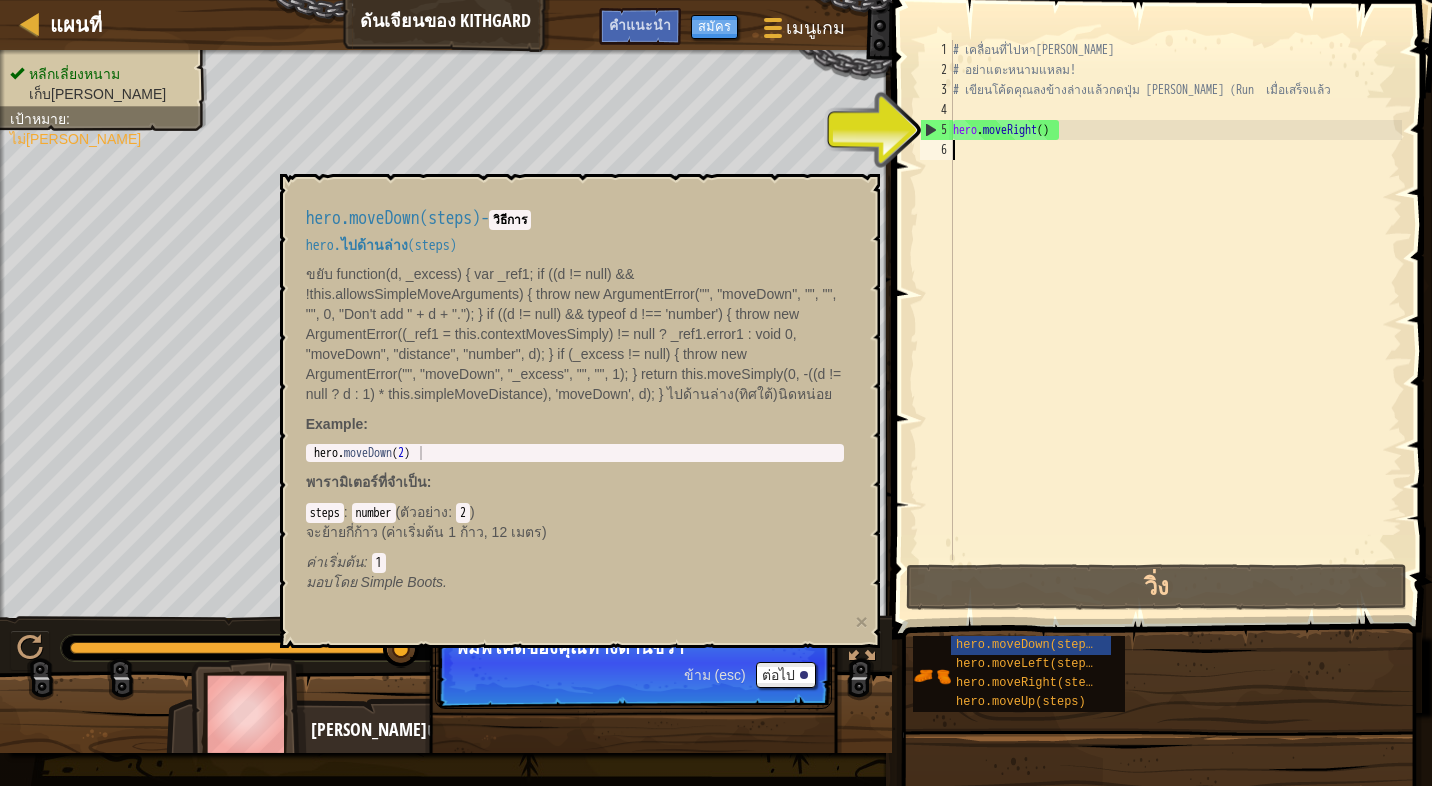 click on "# เคลื่อนที่ไปหา[PERSON_NAME] # อย่าแตะหนามแหลม! # เขียนโค้ดคุณลงข้างล่างแล้วกดปุ่ม [PERSON_NAME] (Run  เมื่อเสร็จแล้ว hero . moveRight ( )" at bounding box center (1175, 320) 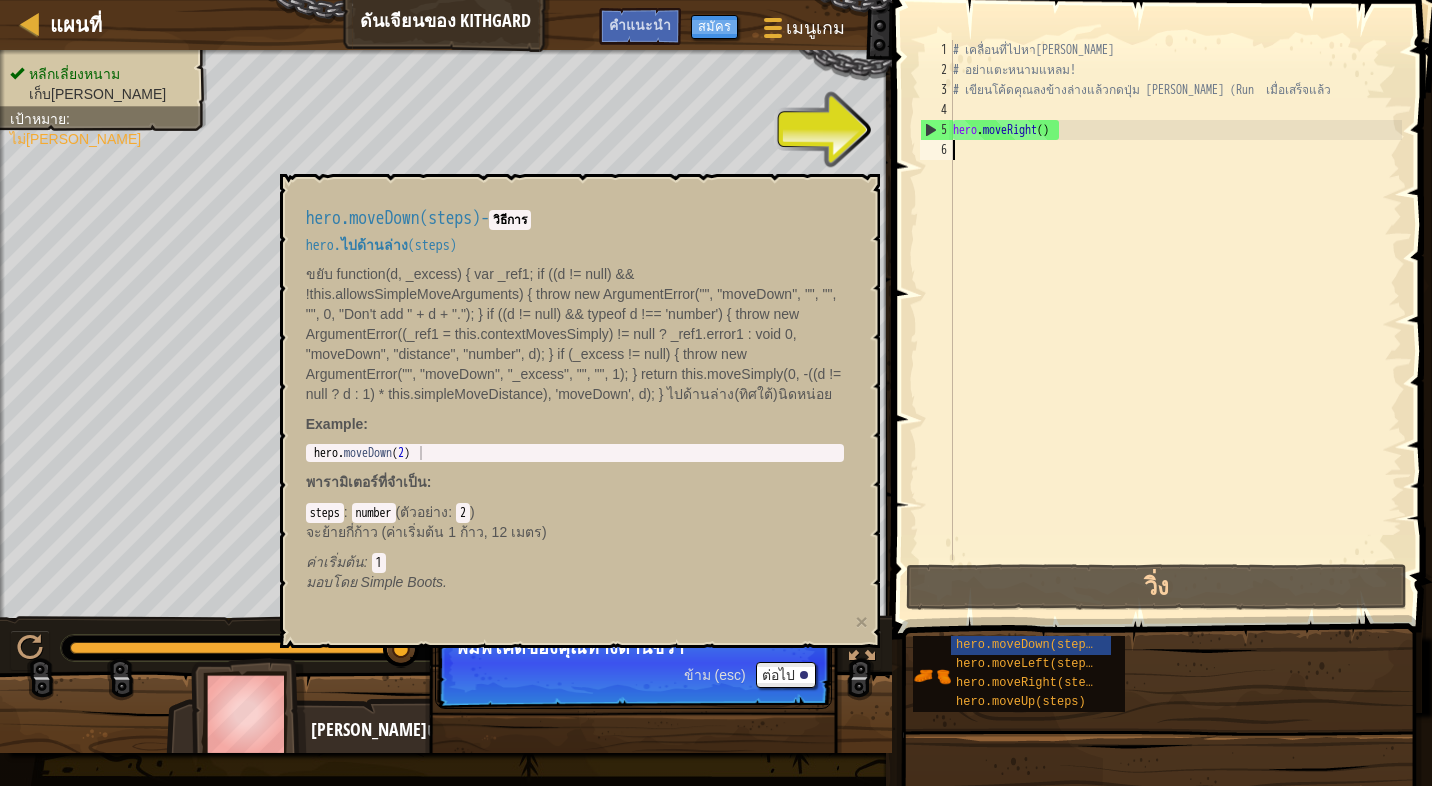 paste on "hero.moveRight()" 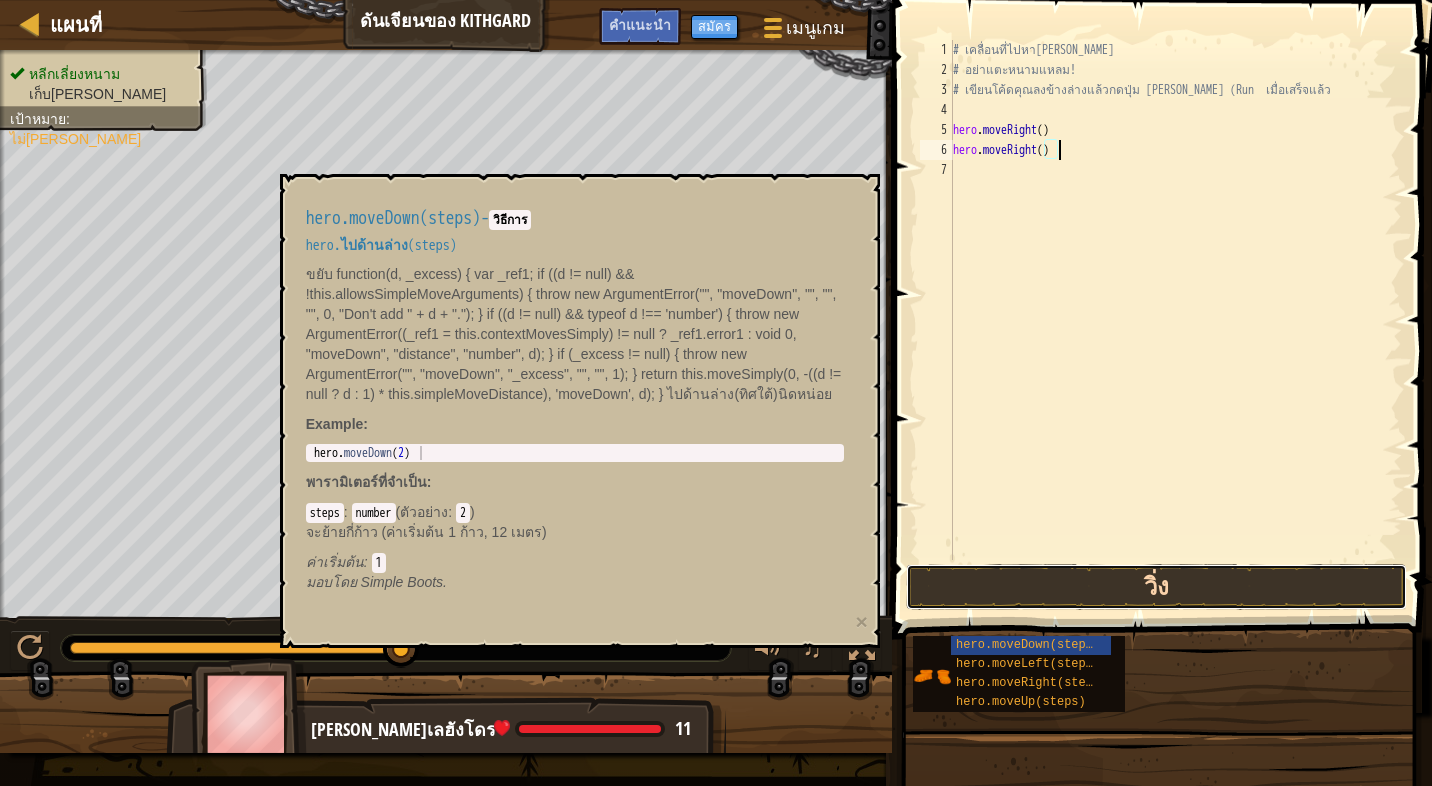 click on "วิ่ง" at bounding box center (1156, 587) 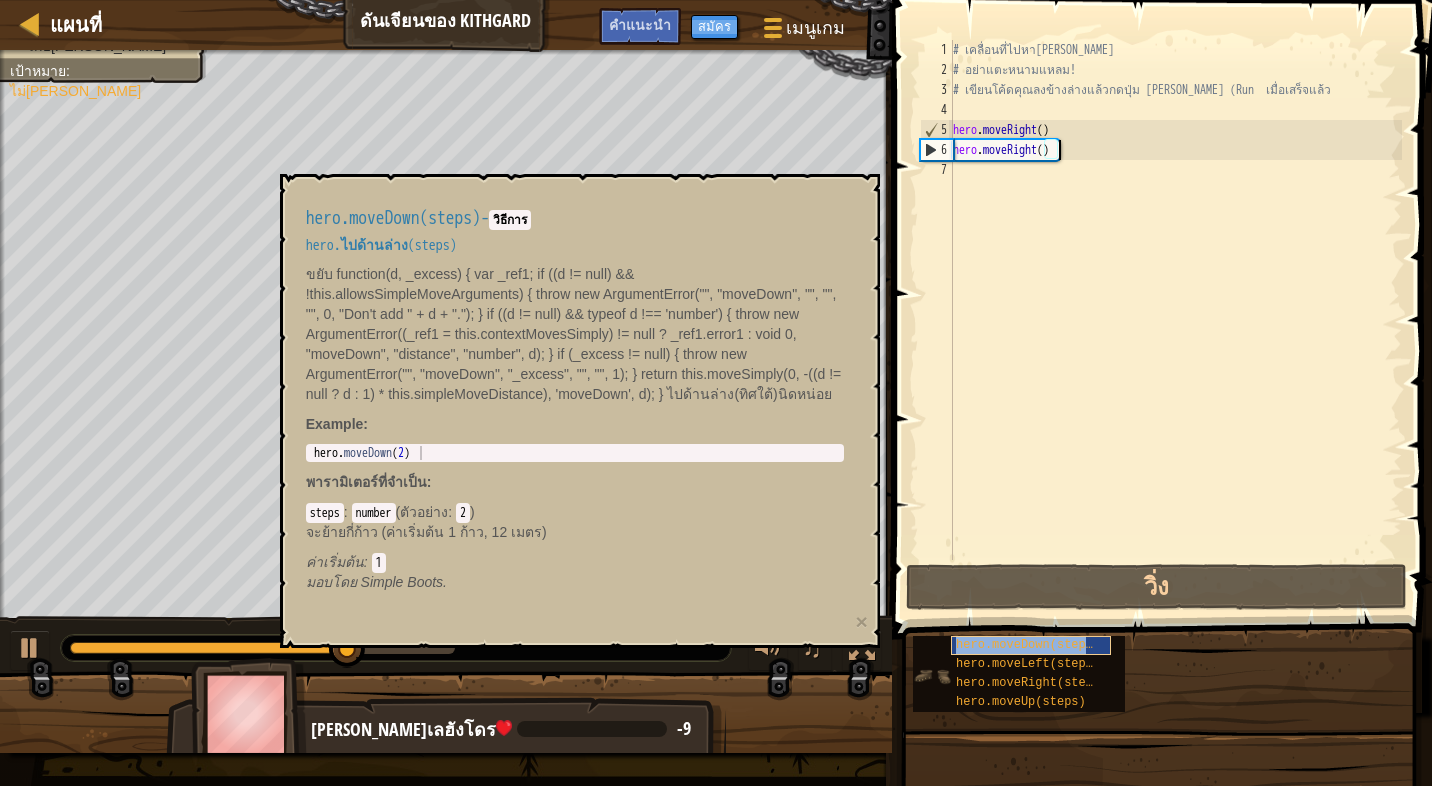 click on "hero.moveDown(steps)" at bounding box center [1028, 645] 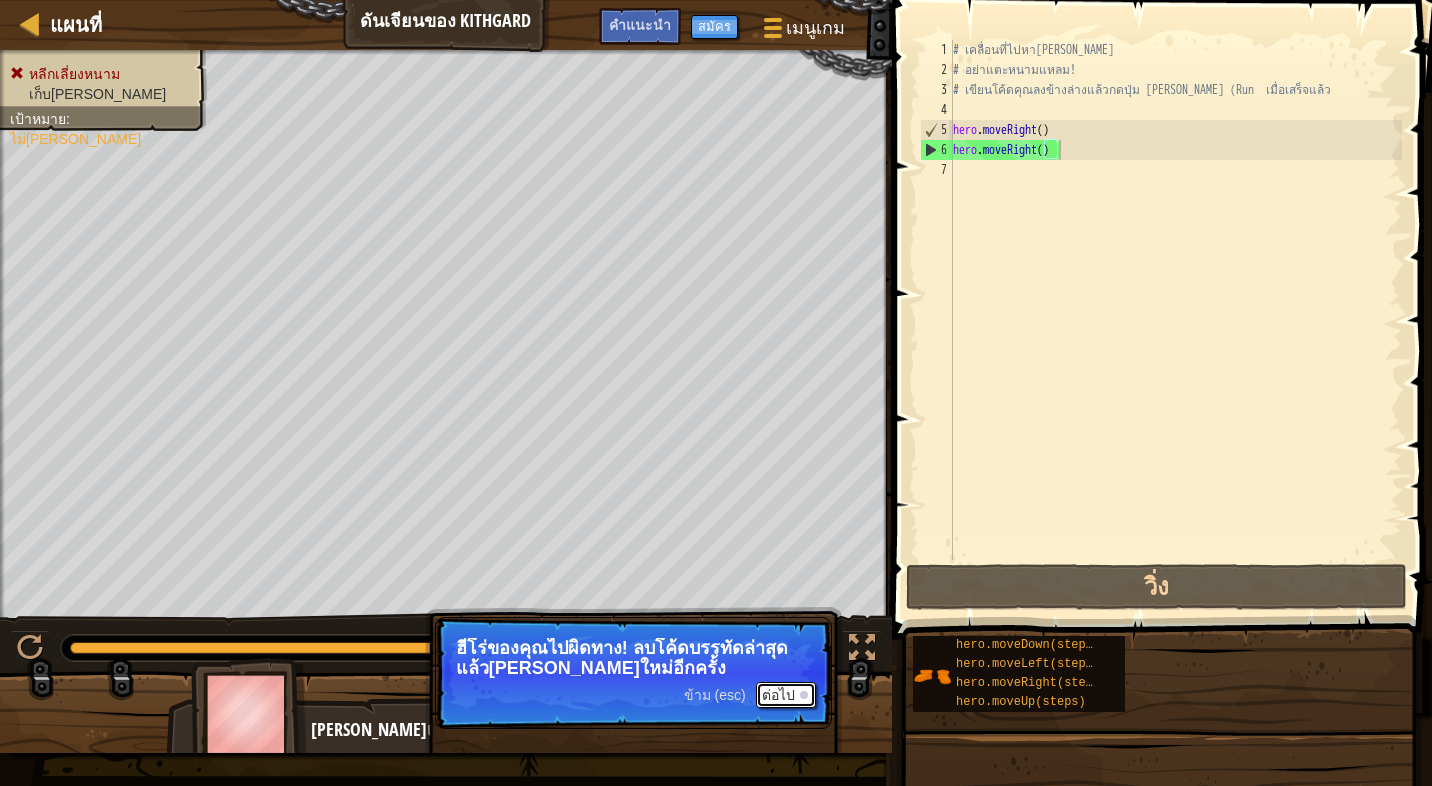 click at bounding box center [804, 695] 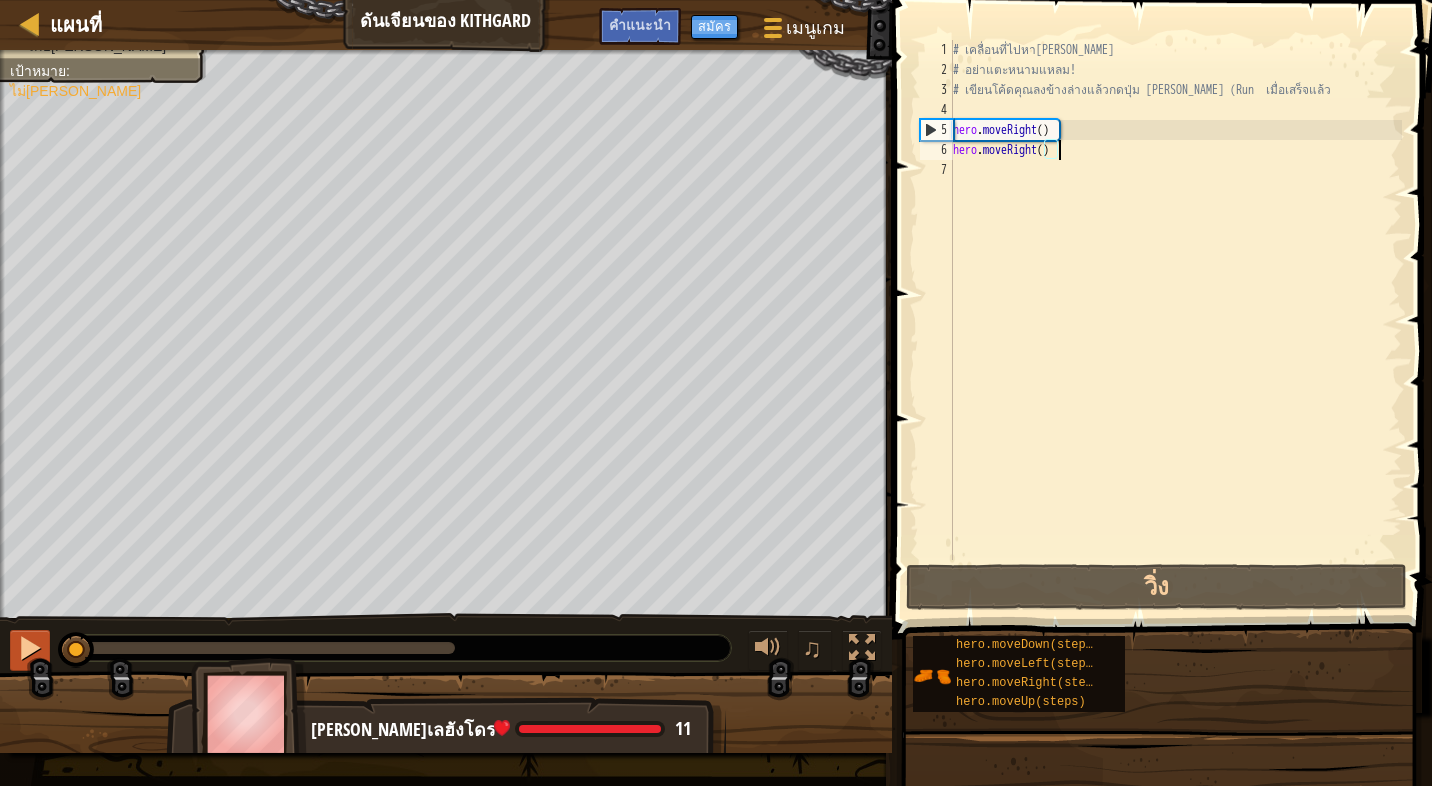 drag, startPoint x: 468, startPoint y: 649, endPoint x: 24, endPoint y: 648, distance: 444.00113 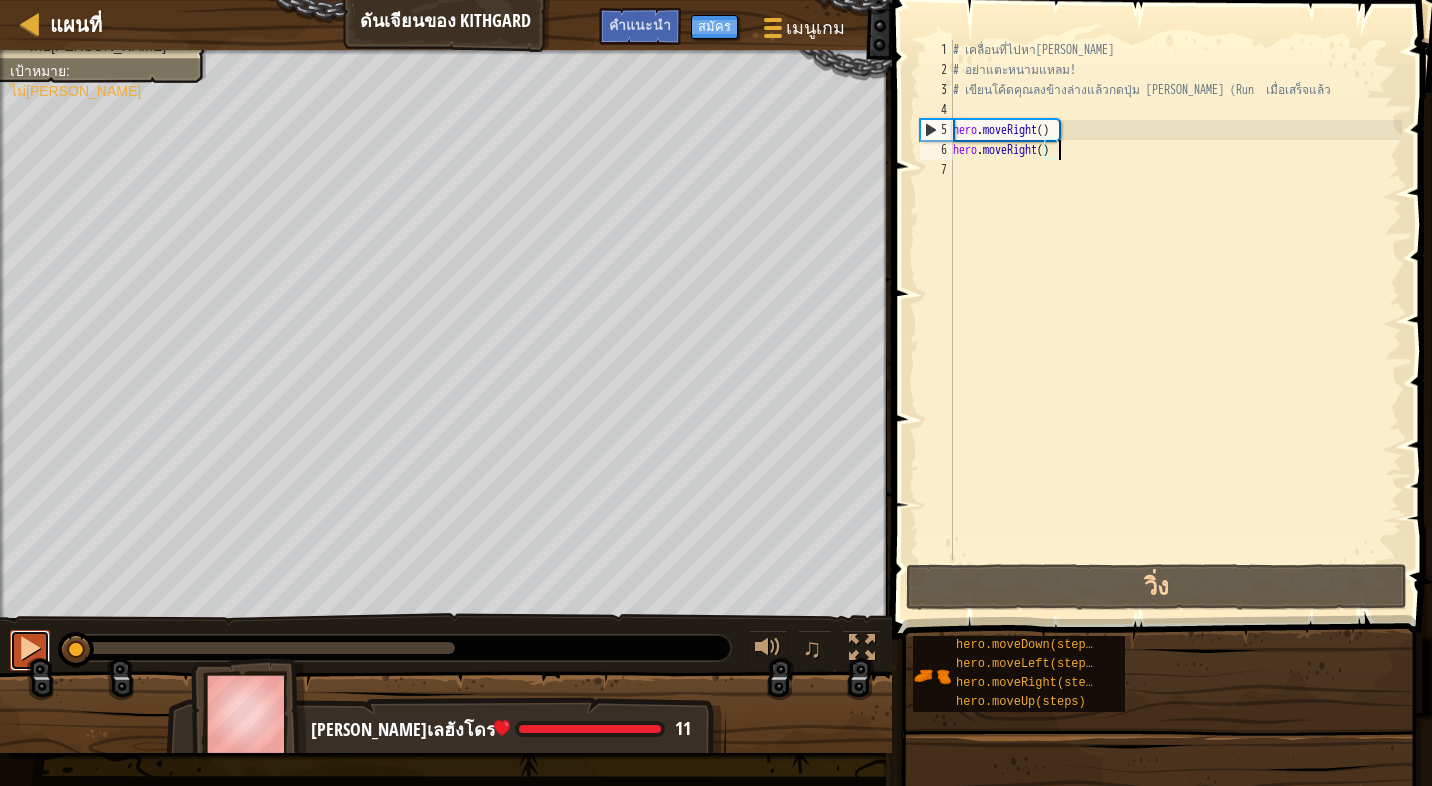 click at bounding box center [30, 650] 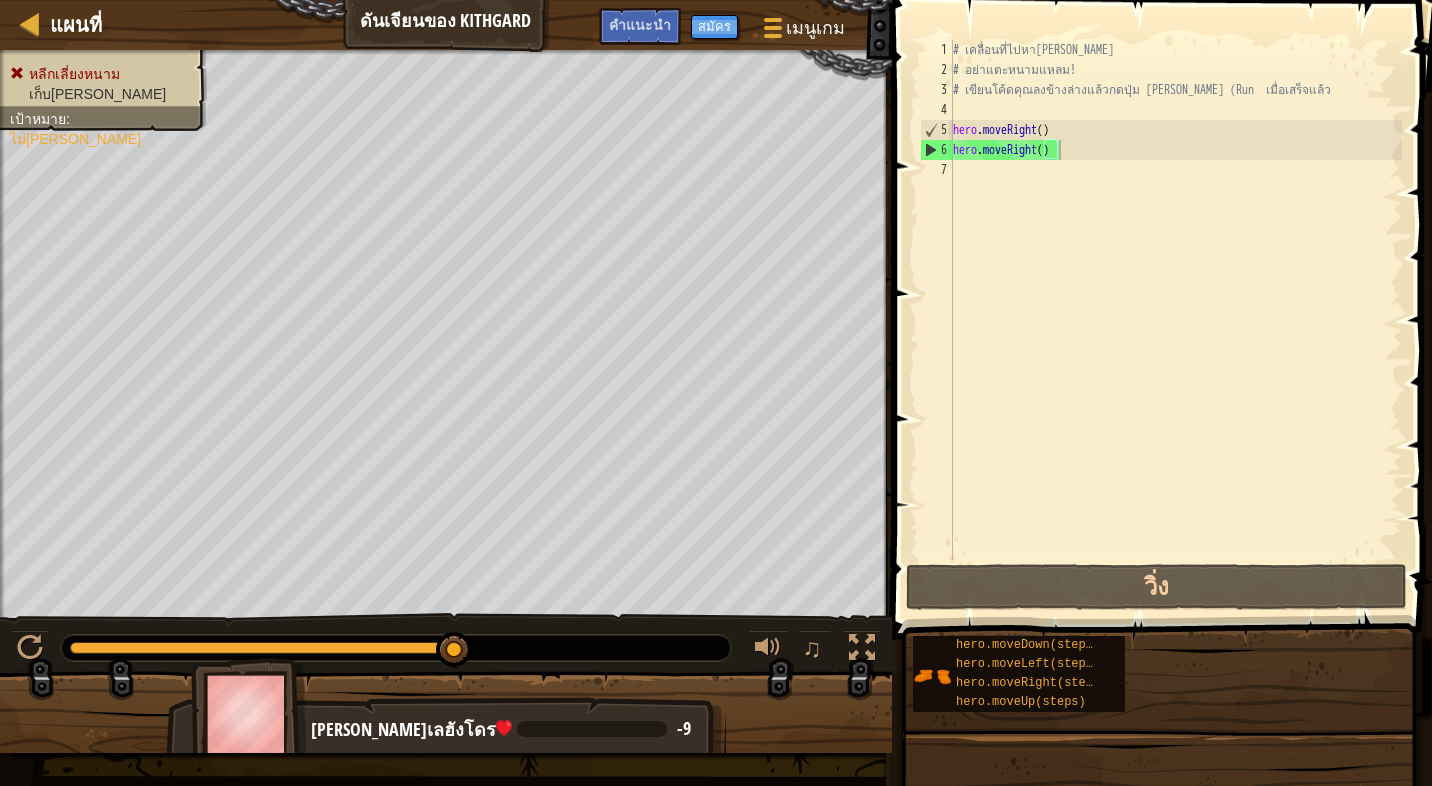 click on "แผนที่ ดันเจียนของ Kithgard เมนูเกม เสร็จสิ้น สมัคร คำแนะนำ" at bounding box center (446, 25) 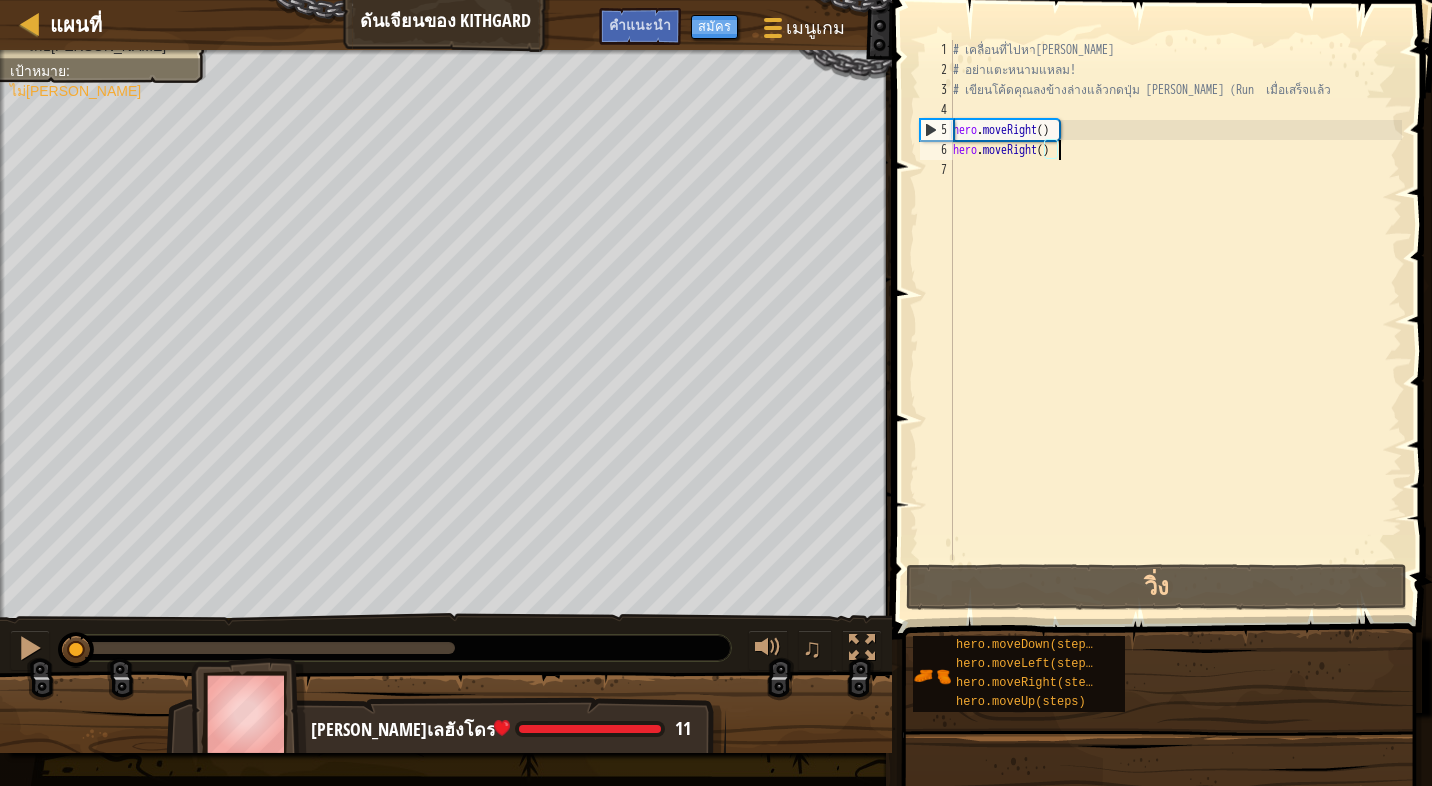 drag, startPoint x: 440, startPoint y: 635, endPoint x: -4, endPoint y: 653, distance: 444.36472 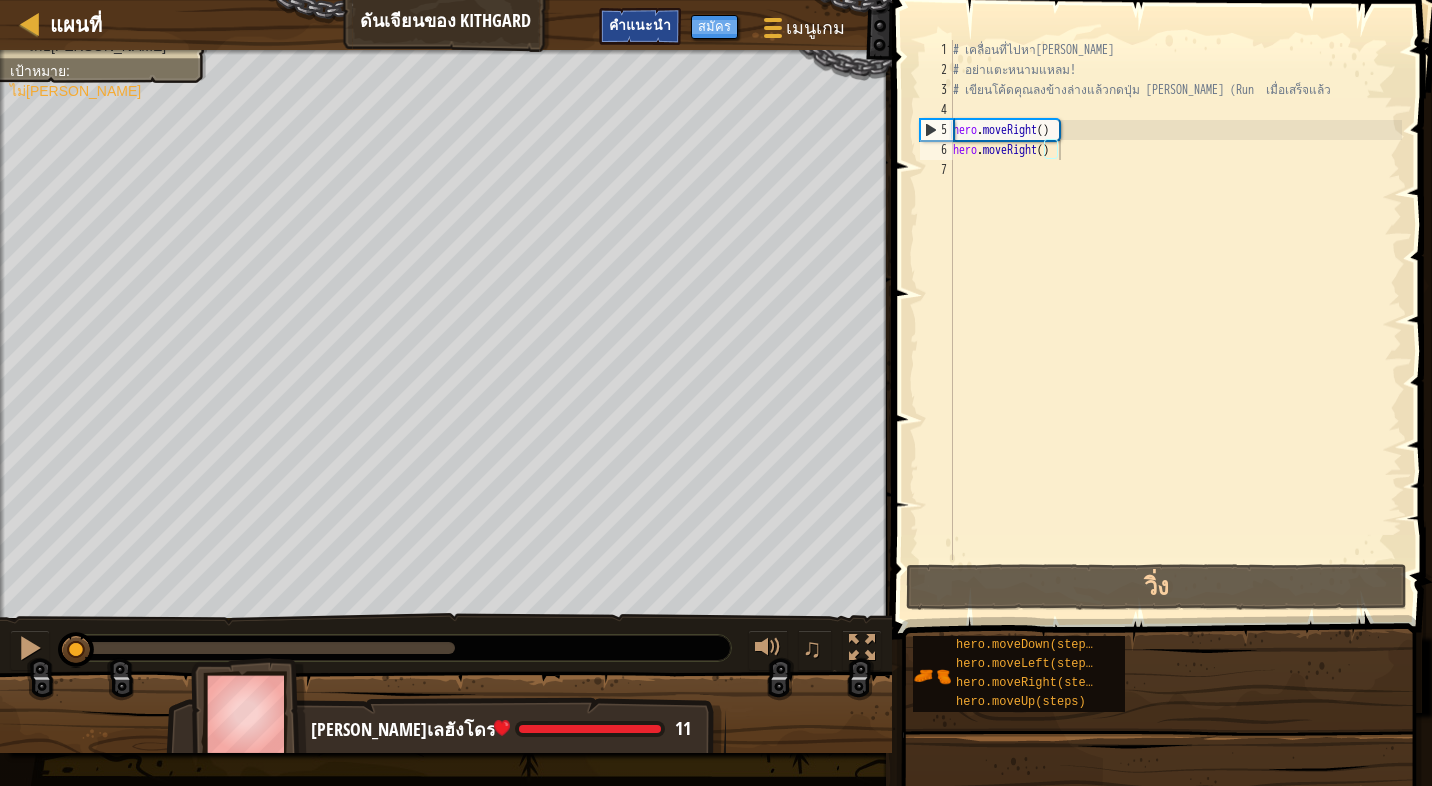 click on "คำแนะนำ" at bounding box center (640, 26) 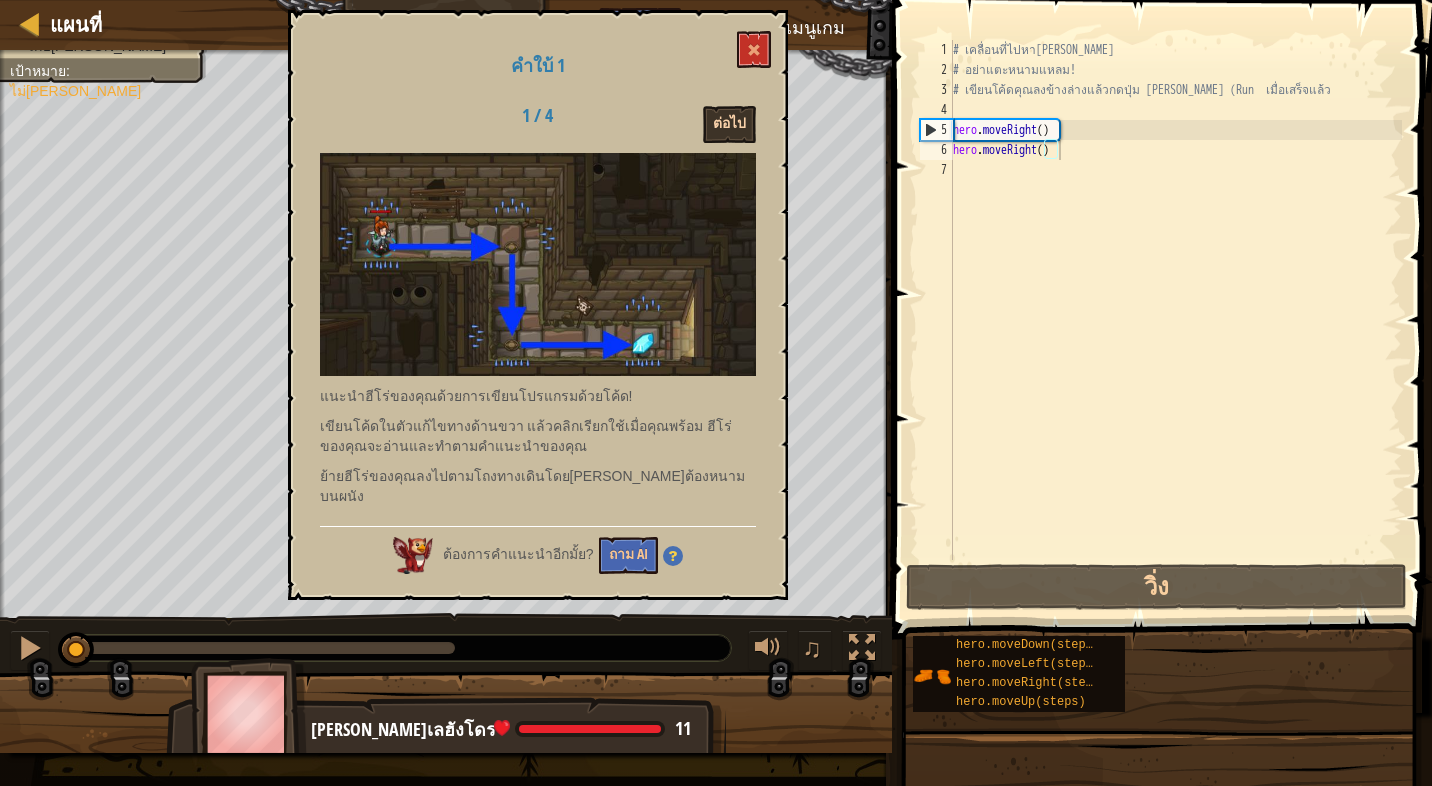 drag, startPoint x: 703, startPoint y: 338, endPoint x: 728, endPoint y: 126, distance: 213.46896 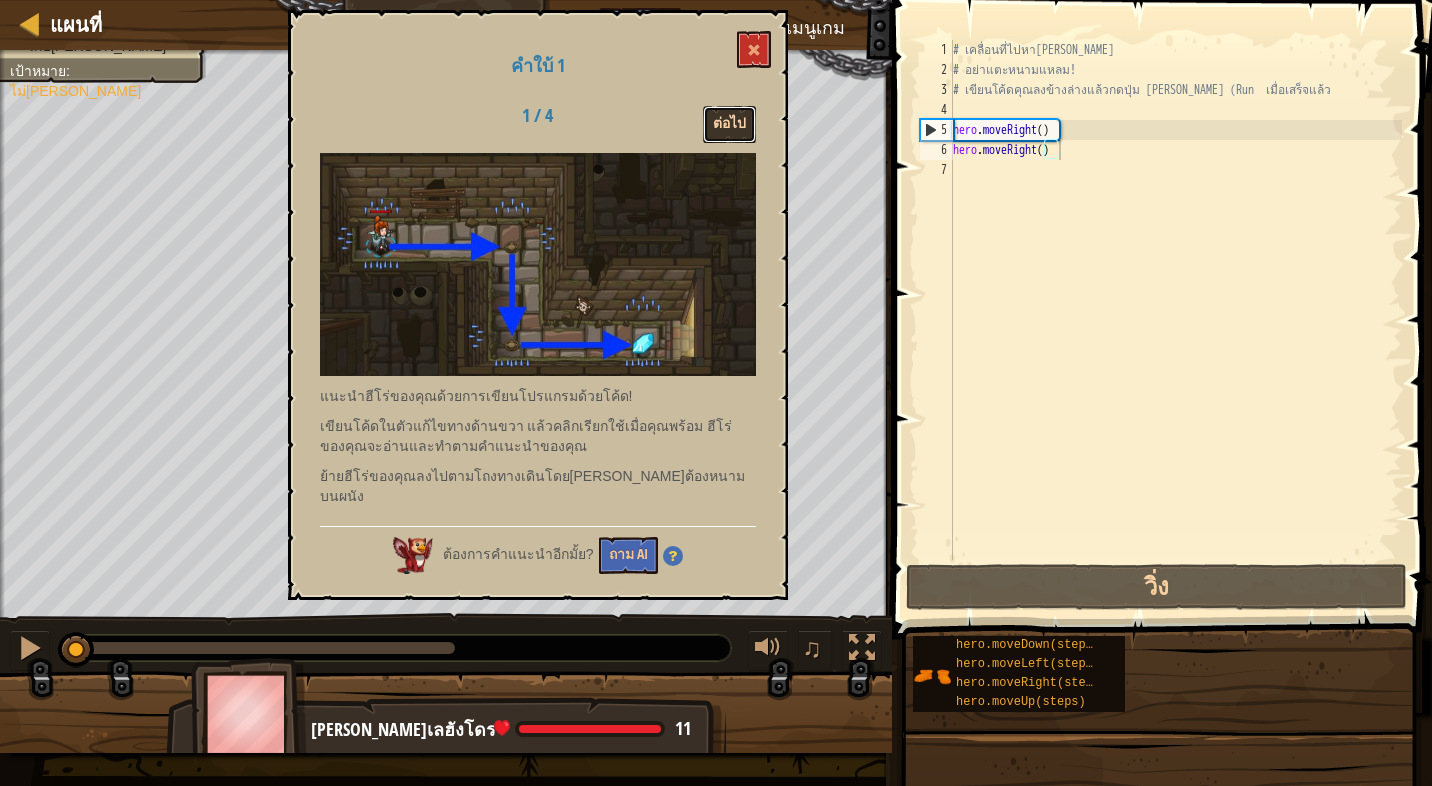 click on "ต่อไป" at bounding box center [729, 124] 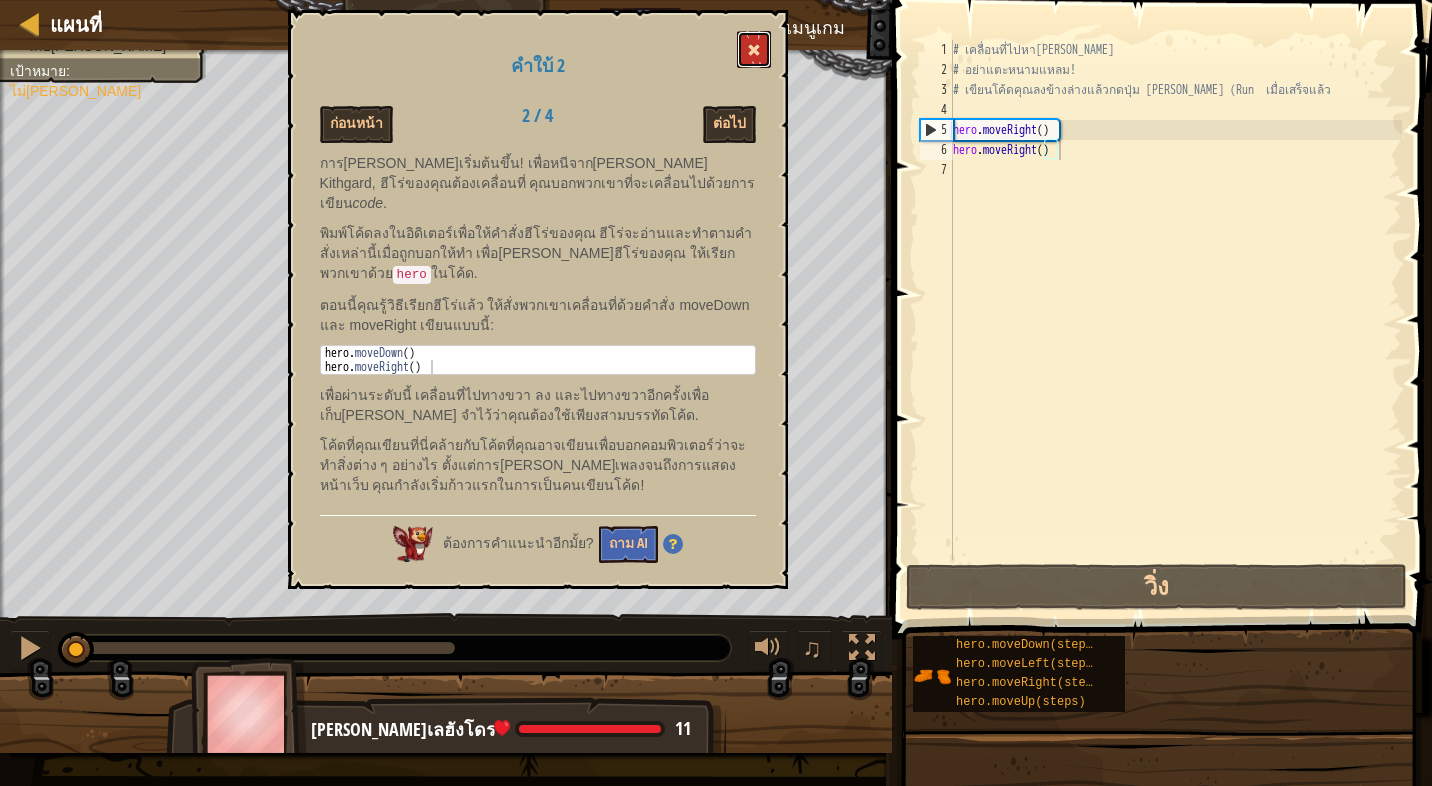 click at bounding box center (754, 50) 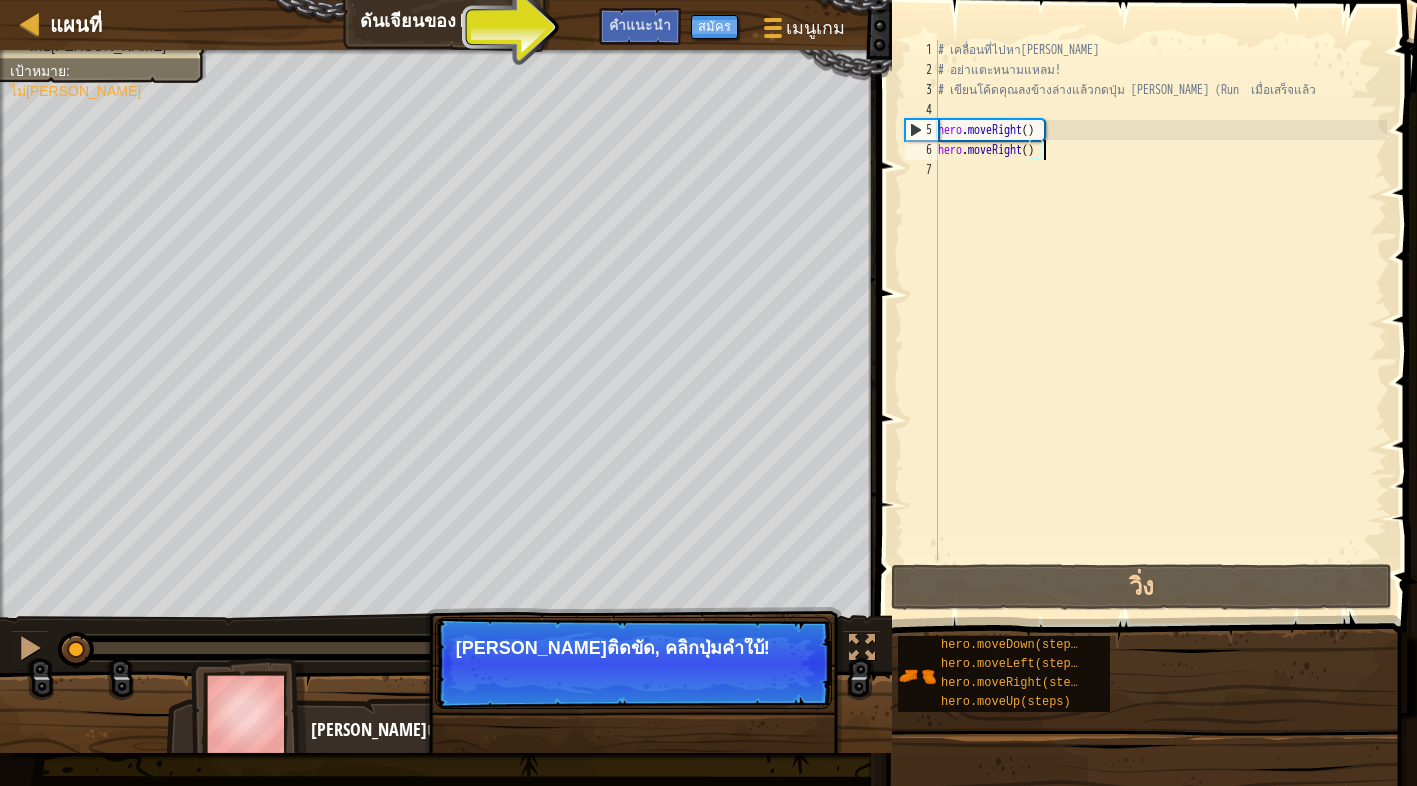 click on "# เคลื่อนที่ไปหา[PERSON_NAME] # อย่าแตะหนามแหลม! # เขียนโค้ดคุณลงข้างล่างแล้วกดปุ่ม [PERSON_NAME] (Run  เมื่อเสร็จแล้ว hero . moveRight ( ) hero . moveRight ( )" at bounding box center [1160, 320] 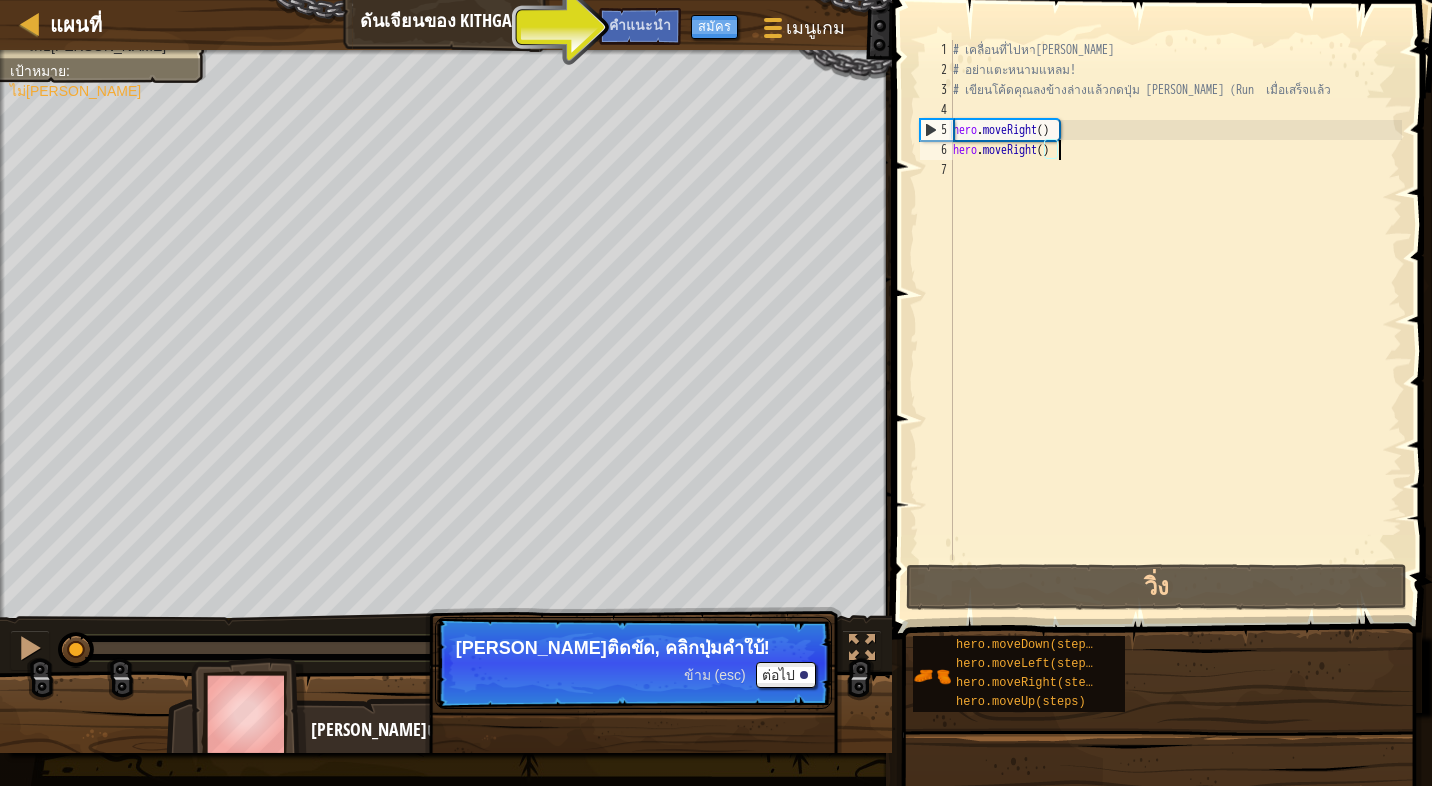 click on "# เคลื่อนที่ไปหา[PERSON_NAME] # อย่าแตะหนามแหลม! # เขียนโค้ดคุณลงข้างล่างแล้วกดปุ่ม [PERSON_NAME] (Run  เมื่อเสร็จแล้ว hero . moveRight ( ) hero . moveRight ( )" at bounding box center [1175, 320] 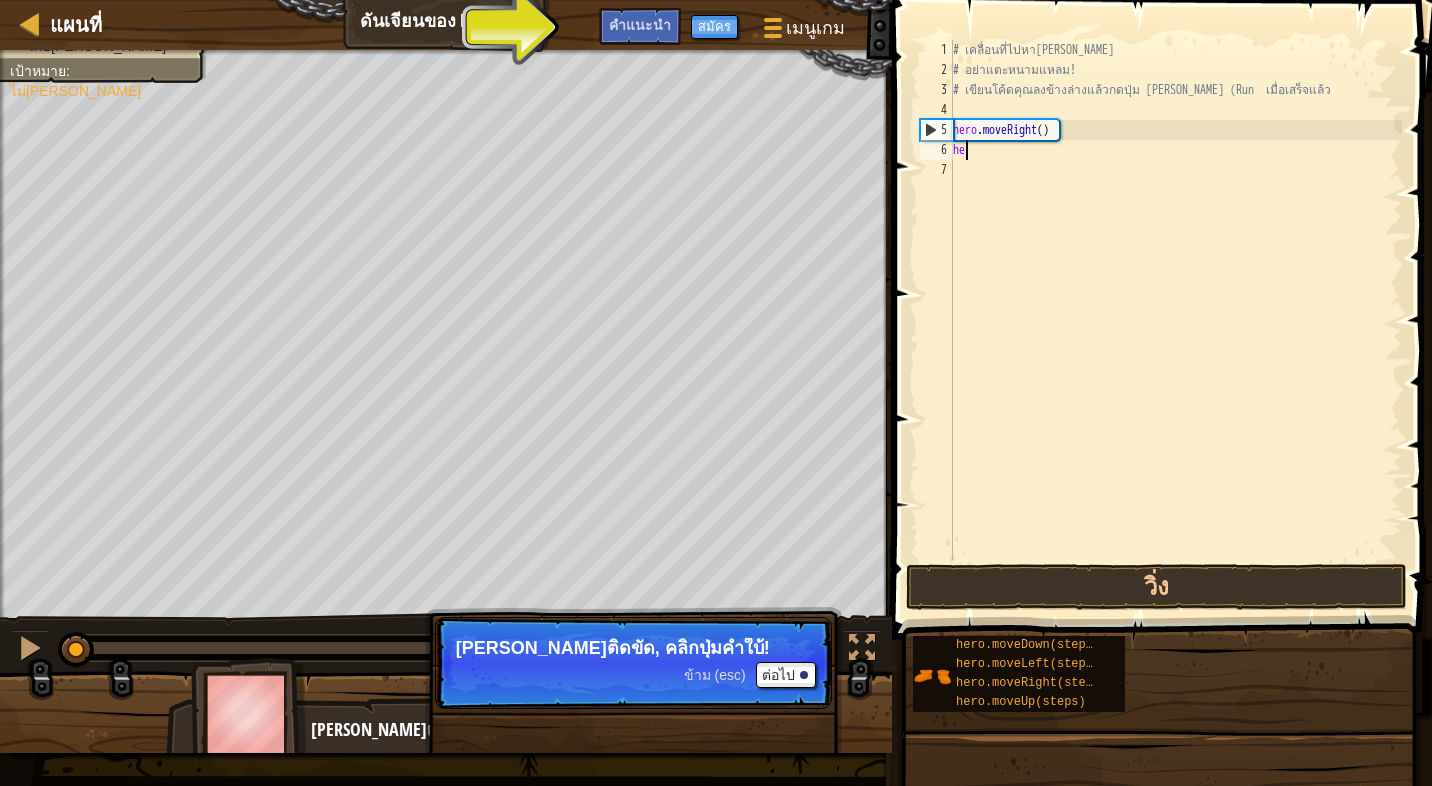 type on "h" 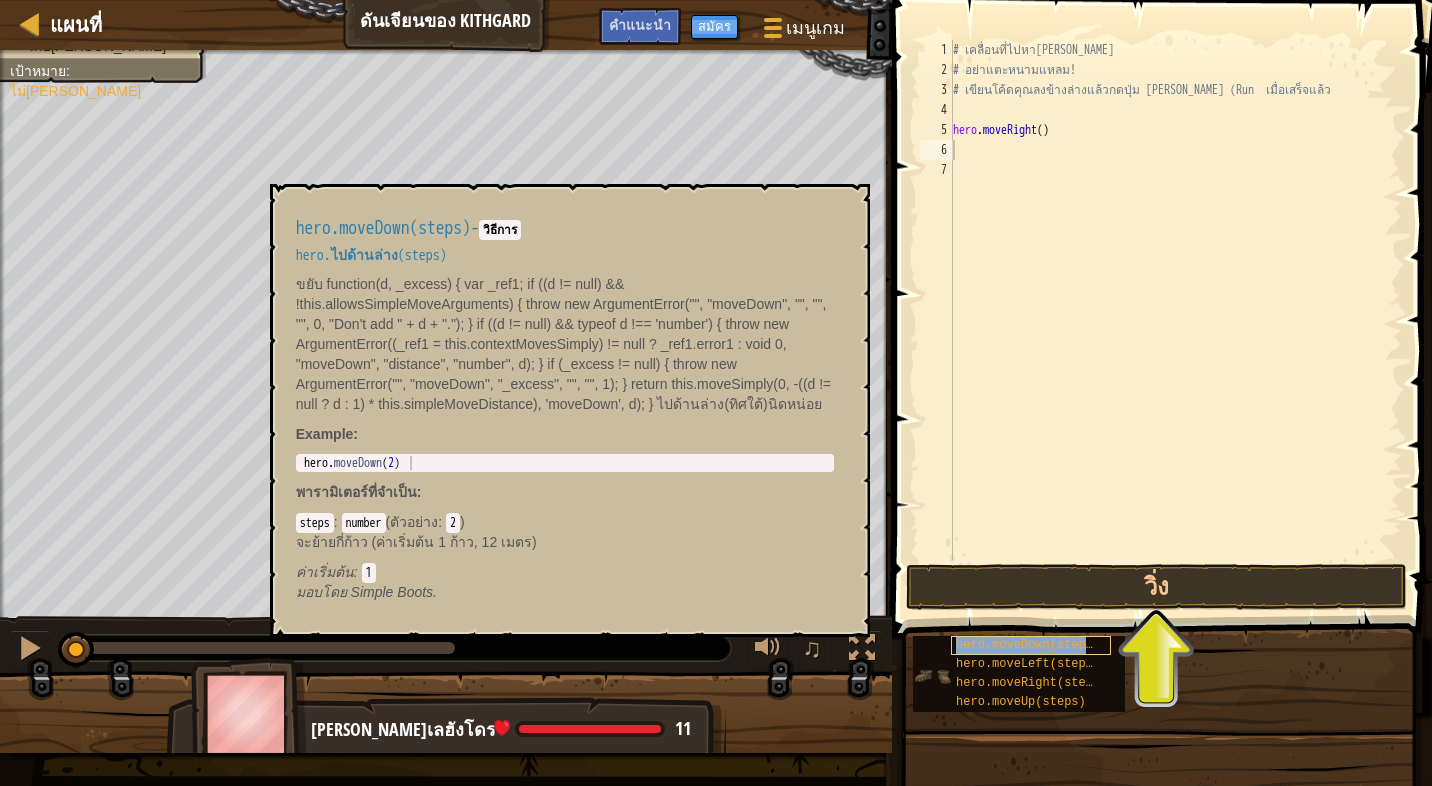 click on "hero.moveDown(steps)" at bounding box center [1028, 645] 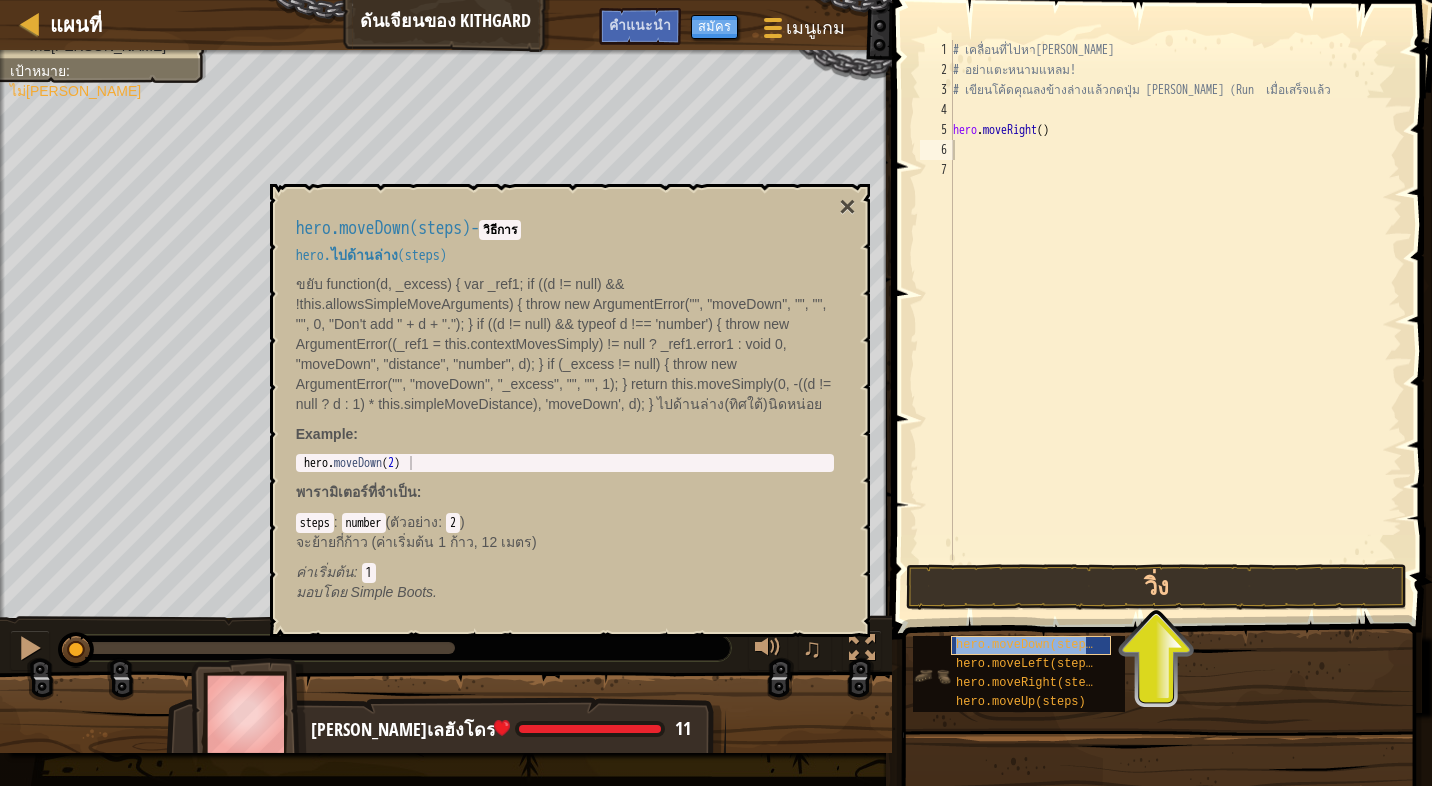 copy on "hero.moveDown(steps)" 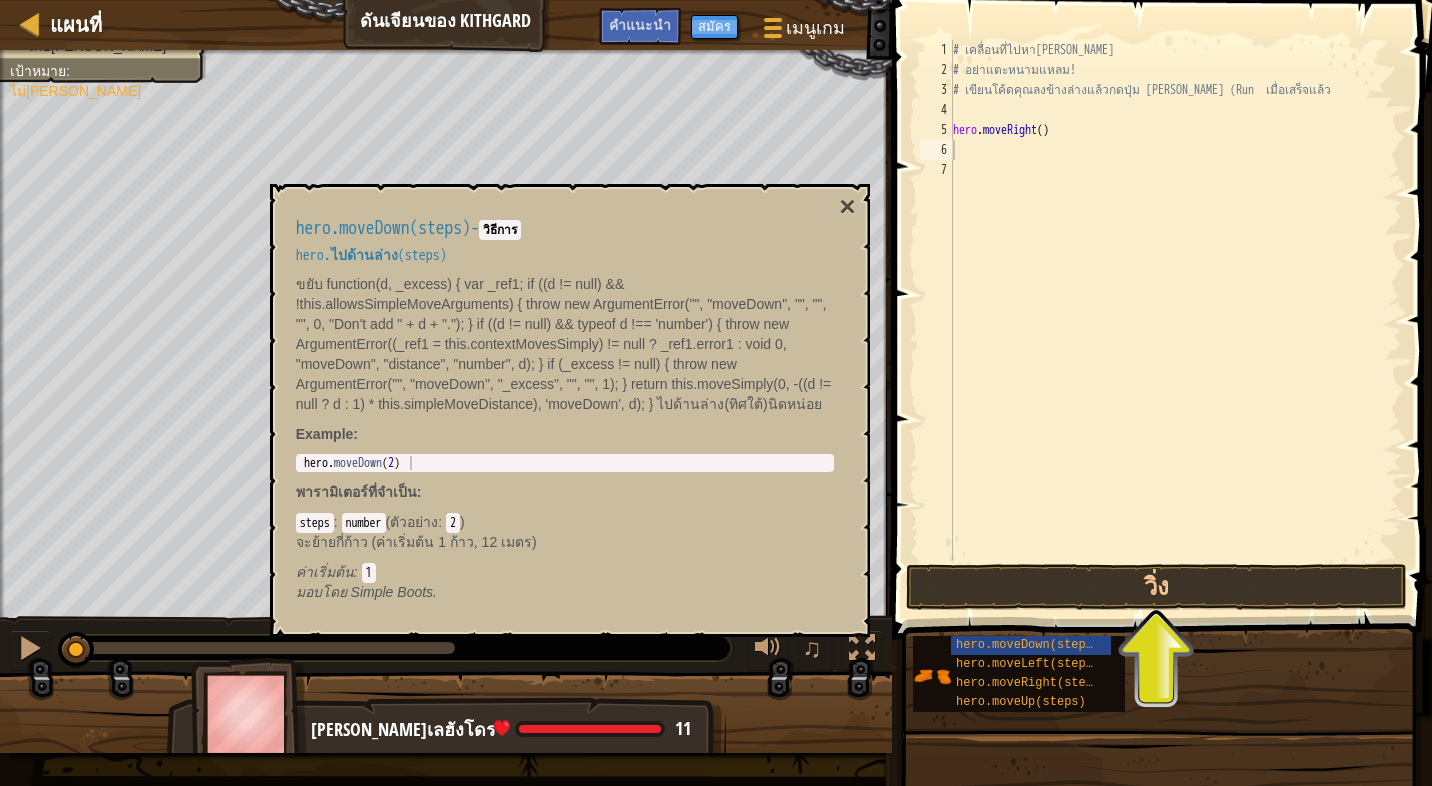 click on "# เคลื่อนที่ไปหา[PERSON_NAME] # อย่าแตะหนามแหลม! # เขียนโค้ดคุณลงข้างล่างแล้วกดปุ่ม [PERSON_NAME] (Run  เมื่อเสร็จแล้ว hero . moveRight ( )" at bounding box center [1175, 320] 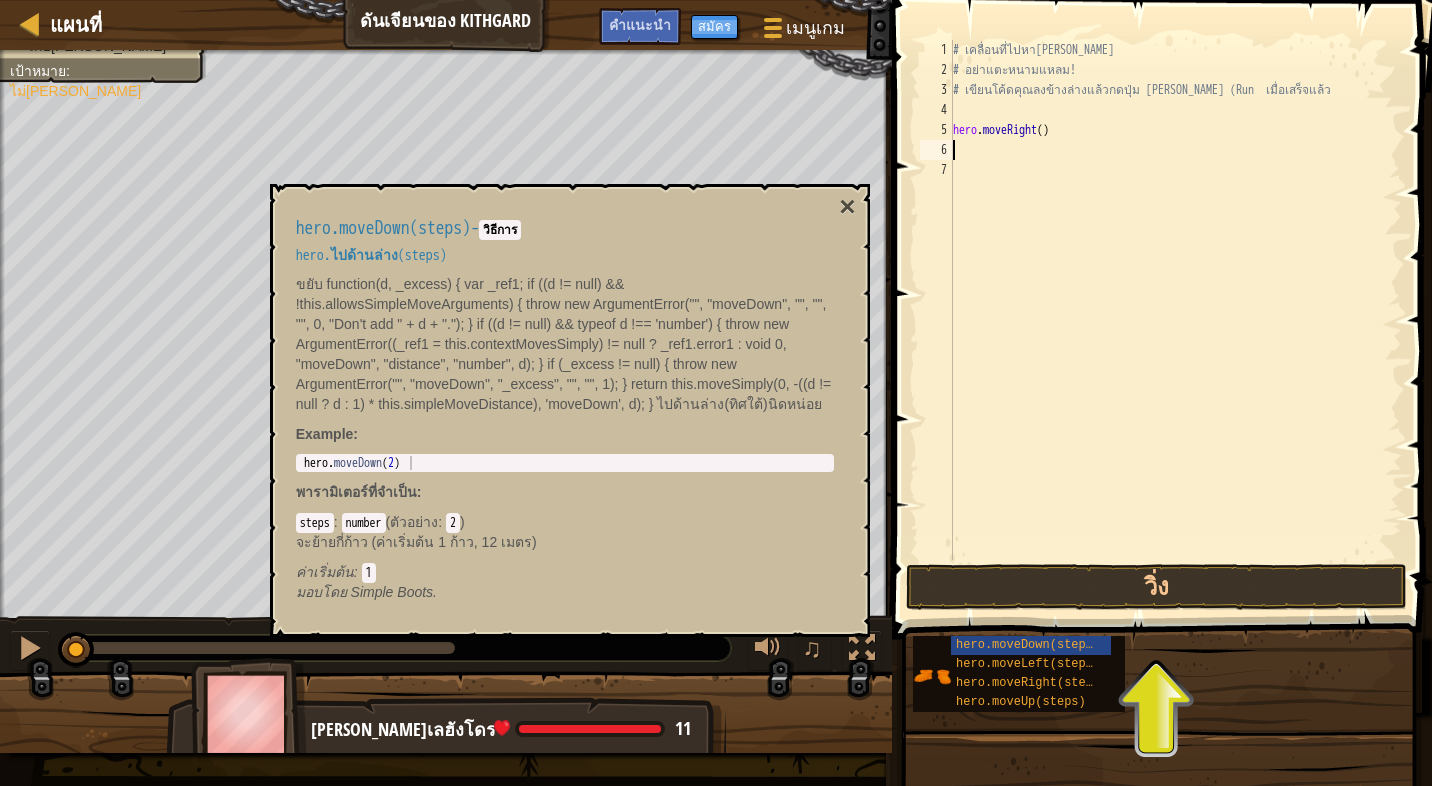 paste on "hero.moveDown(steps)" 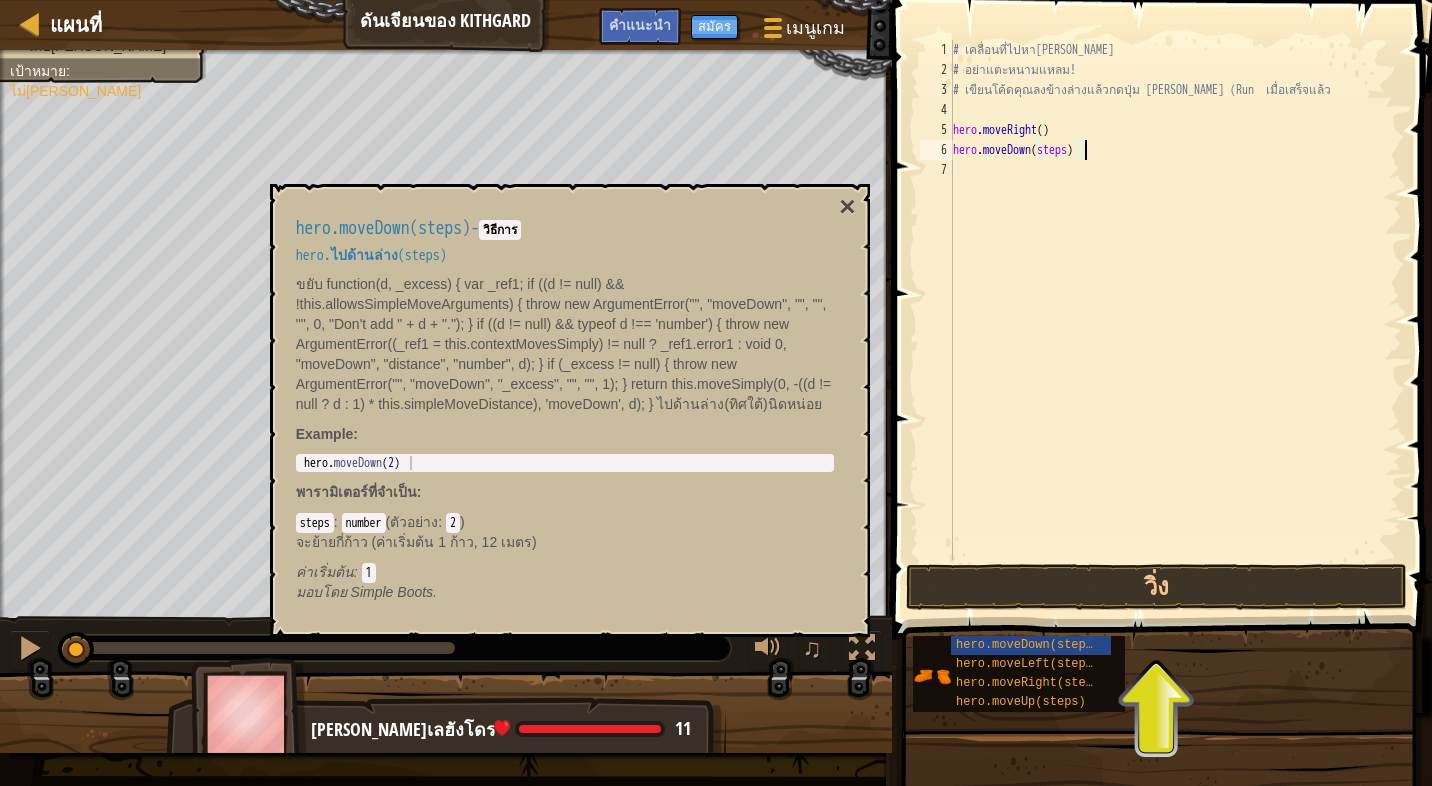 click on "# เคลื่อนที่ไปหา[PERSON_NAME] # อย่าแตะหนามแหลม! # เขียนโค้ดคุณลงข้างล่างแล้วกดปุ่ม [PERSON_NAME] (Run  เมื่อเสร็จแล้ว hero . moveRight ( ) hero . moveDown ( steps )" at bounding box center (1175, 320) 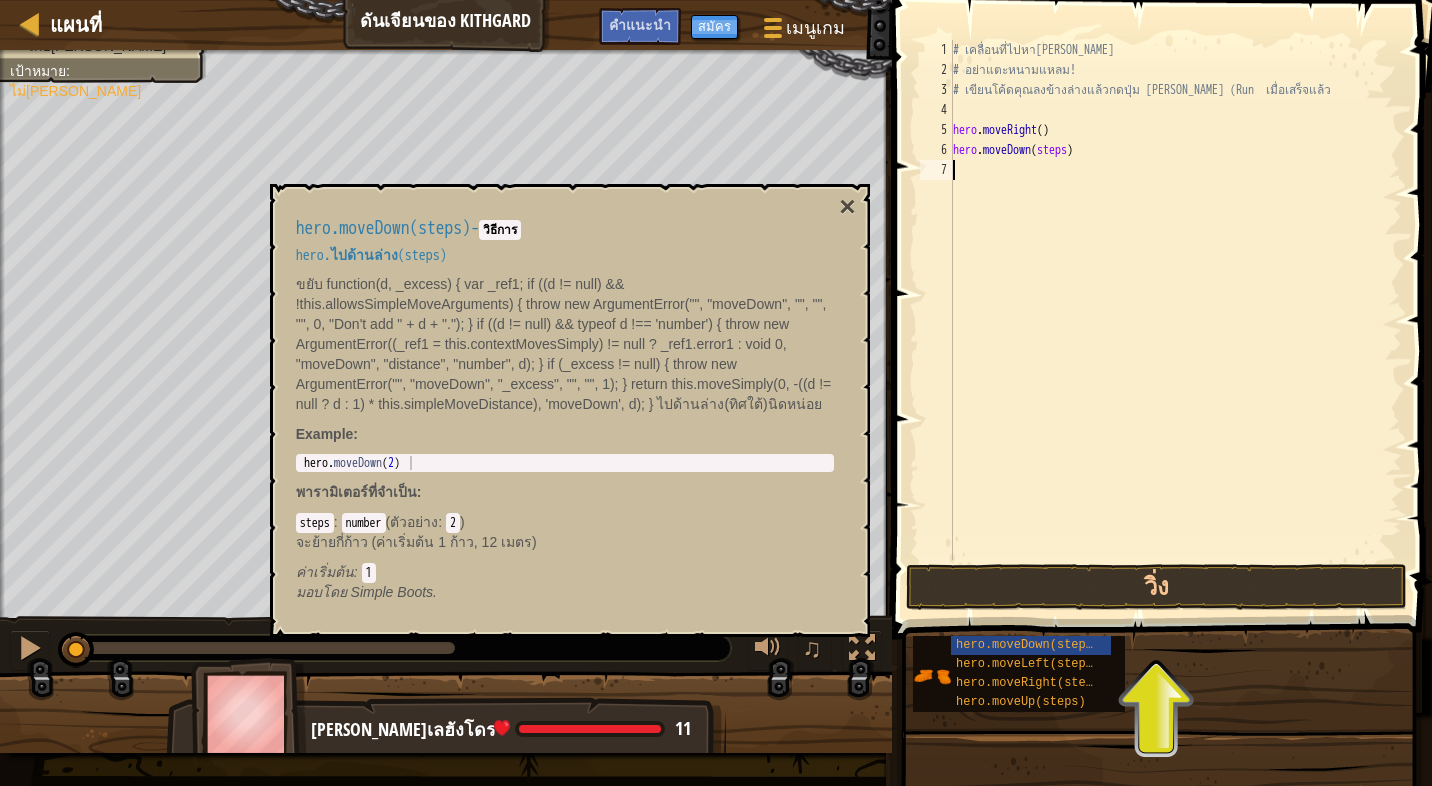 click on "hero.moveDown(steps) hero.moveLeft(steps) hero.moveRight(steps) hero.moveUp(steps)" at bounding box center (1165, 674) 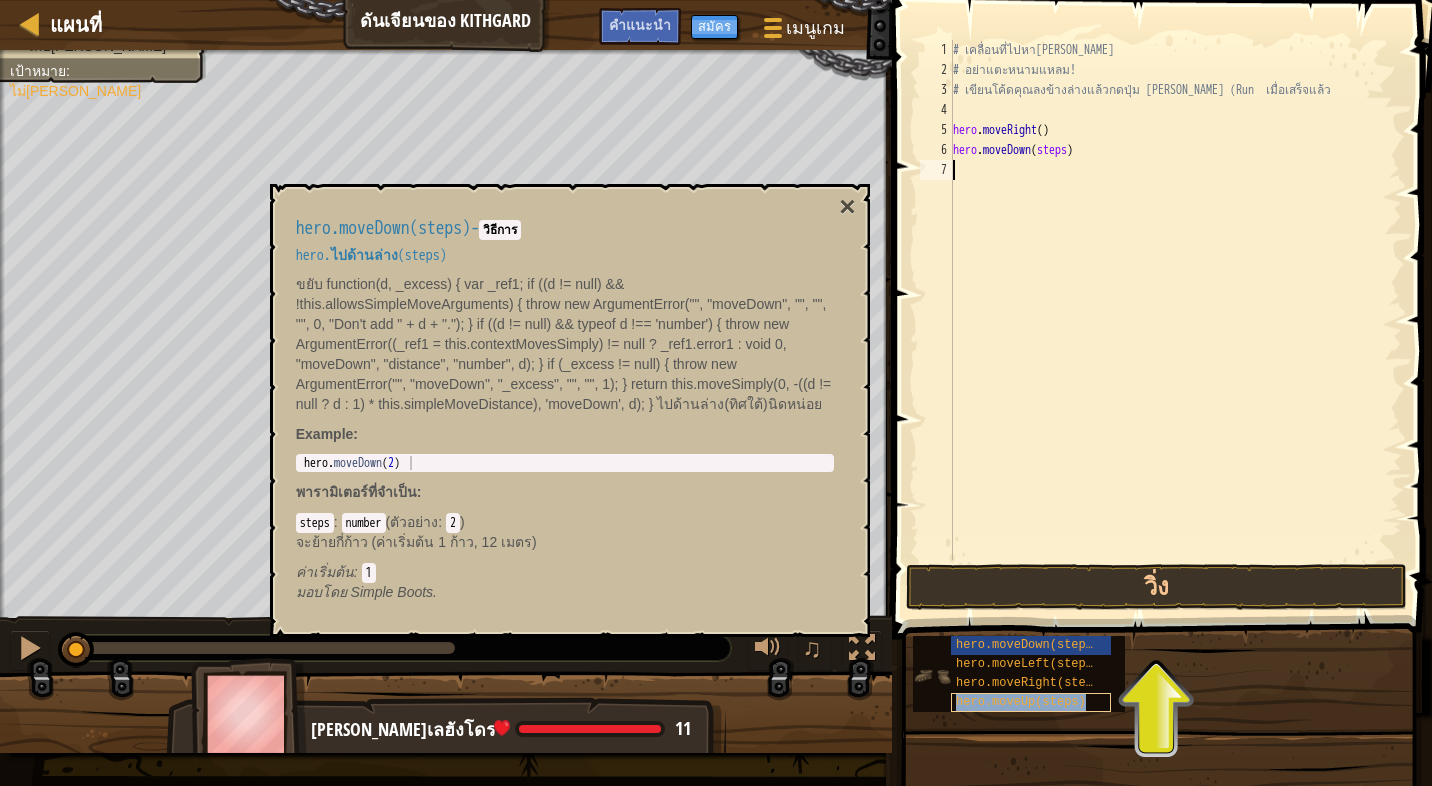 click on "hero.moveUp(steps)" at bounding box center (1021, 702) 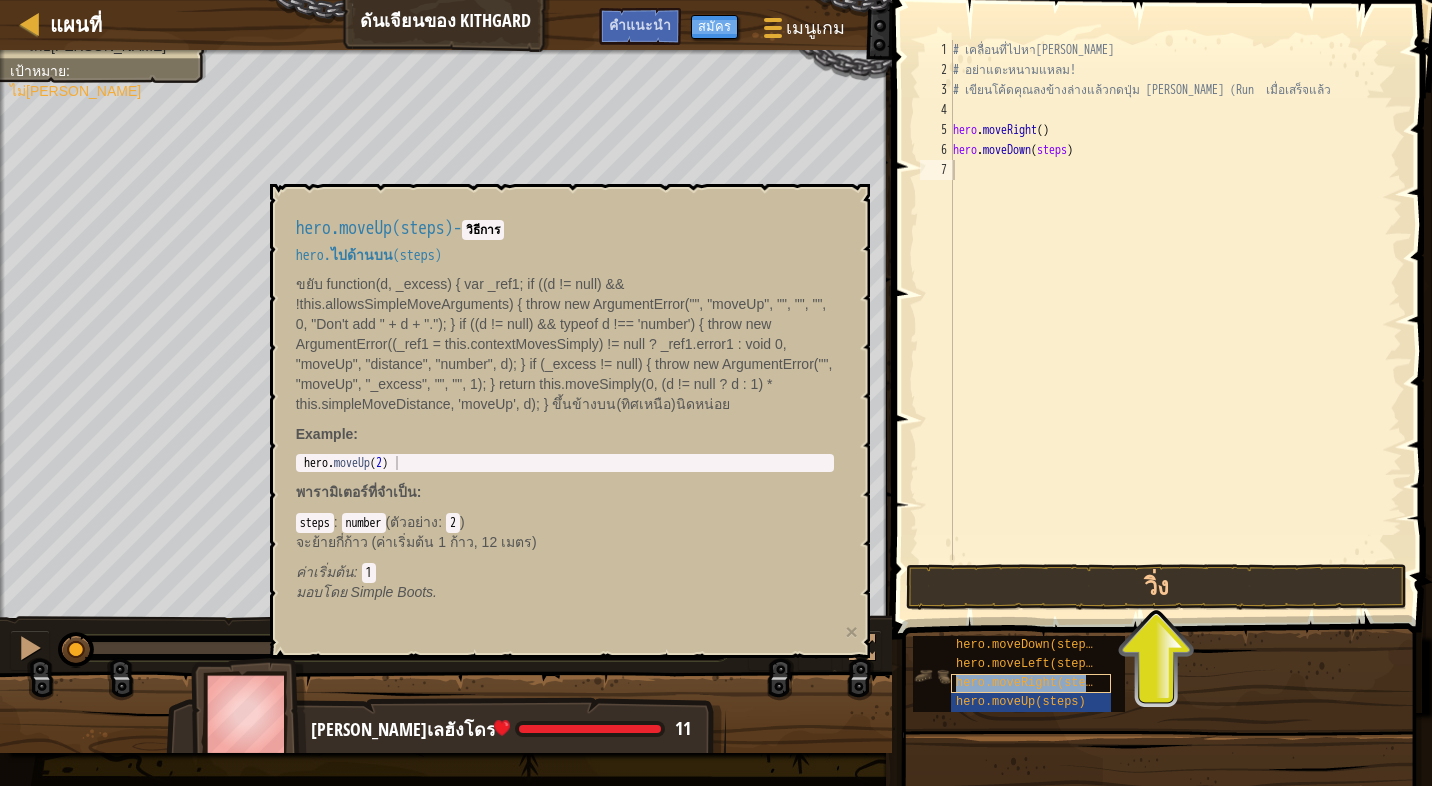 click on "hero.moveRight(steps)" at bounding box center (1031, 683) 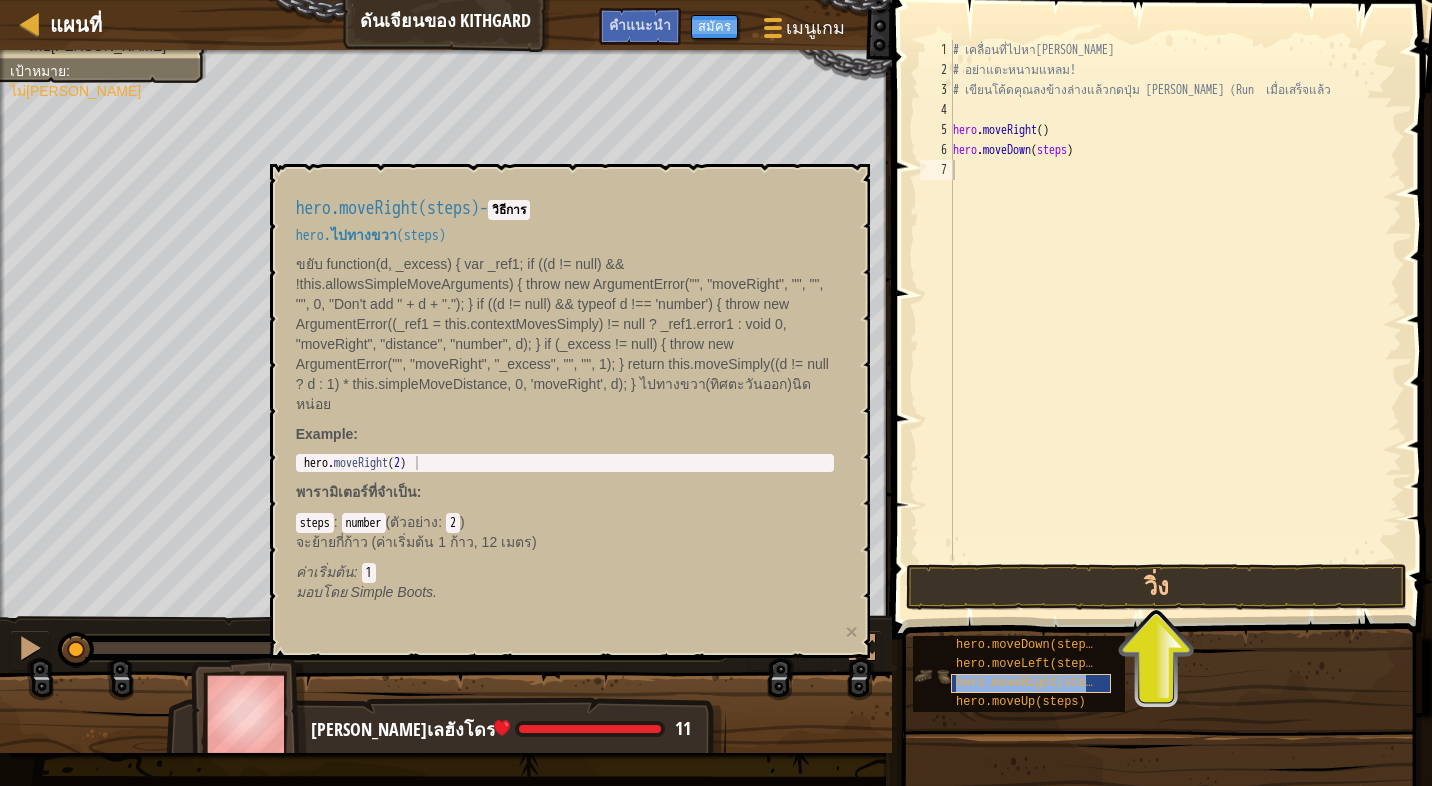copy on "hero.moveRight(steps)" 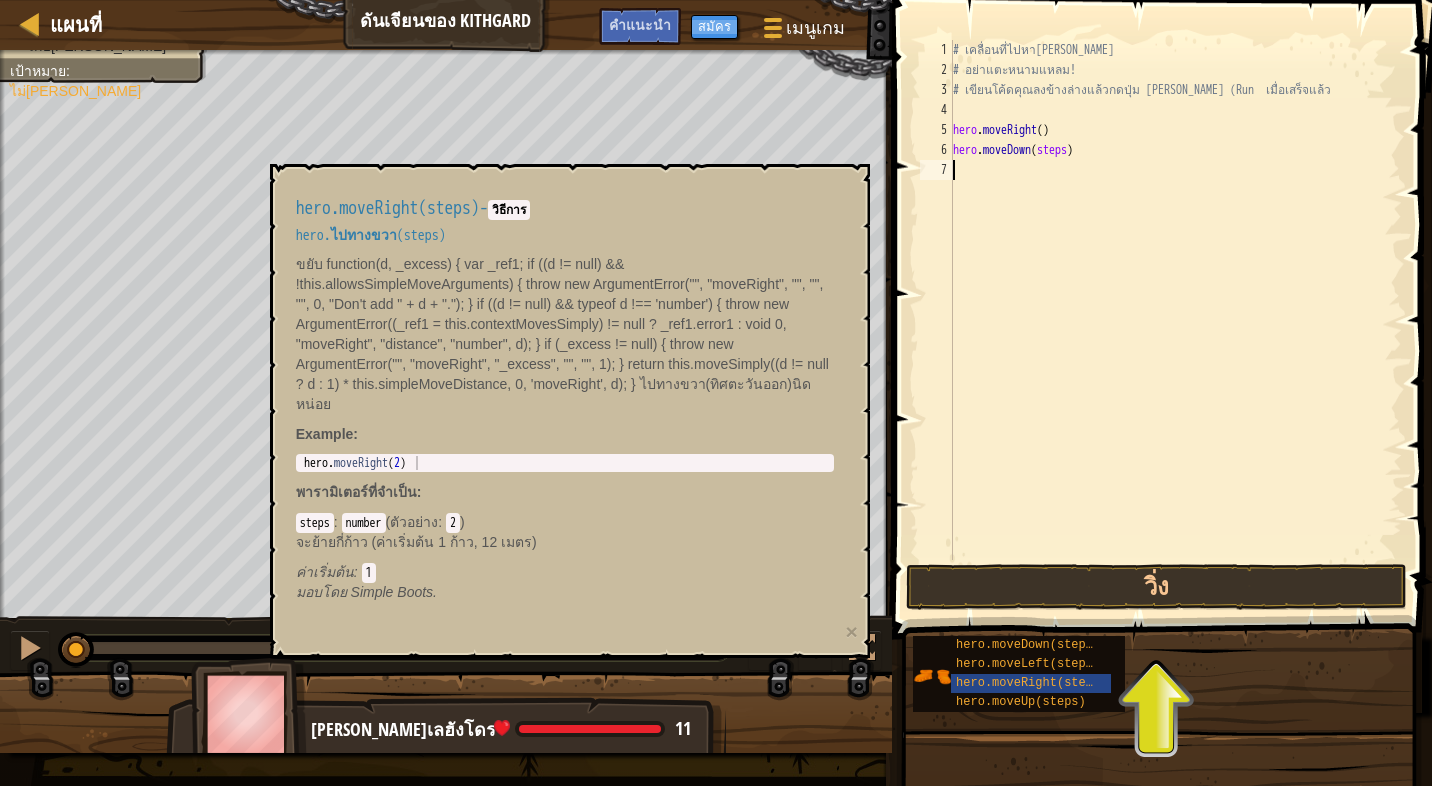 click on "# เคลื่อนที่ไปหา[PERSON_NAME] # อย่าแตะหนามแหลม! # เขียนโค้ดคุณลงข้างล่างแล้วกดปุ่ม [PERSON_NAME] (Run  เมื่อเสร็จแล้ว hero . moveRight ( ) hero . moveDown ( steps )" at bounding box center (1175, 320) 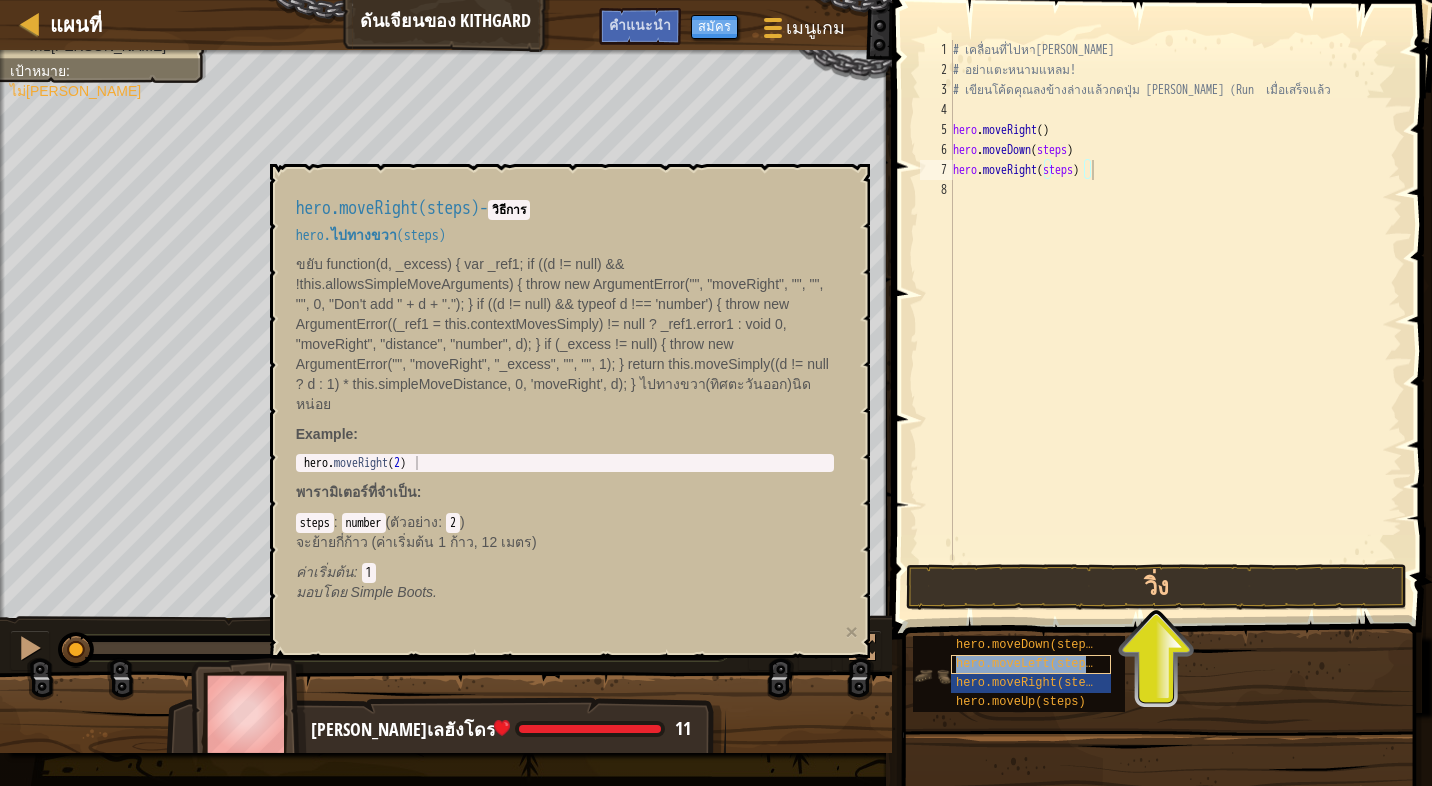 click on "hero.moveLeft(steps)" at bounding box center (1028, 664) 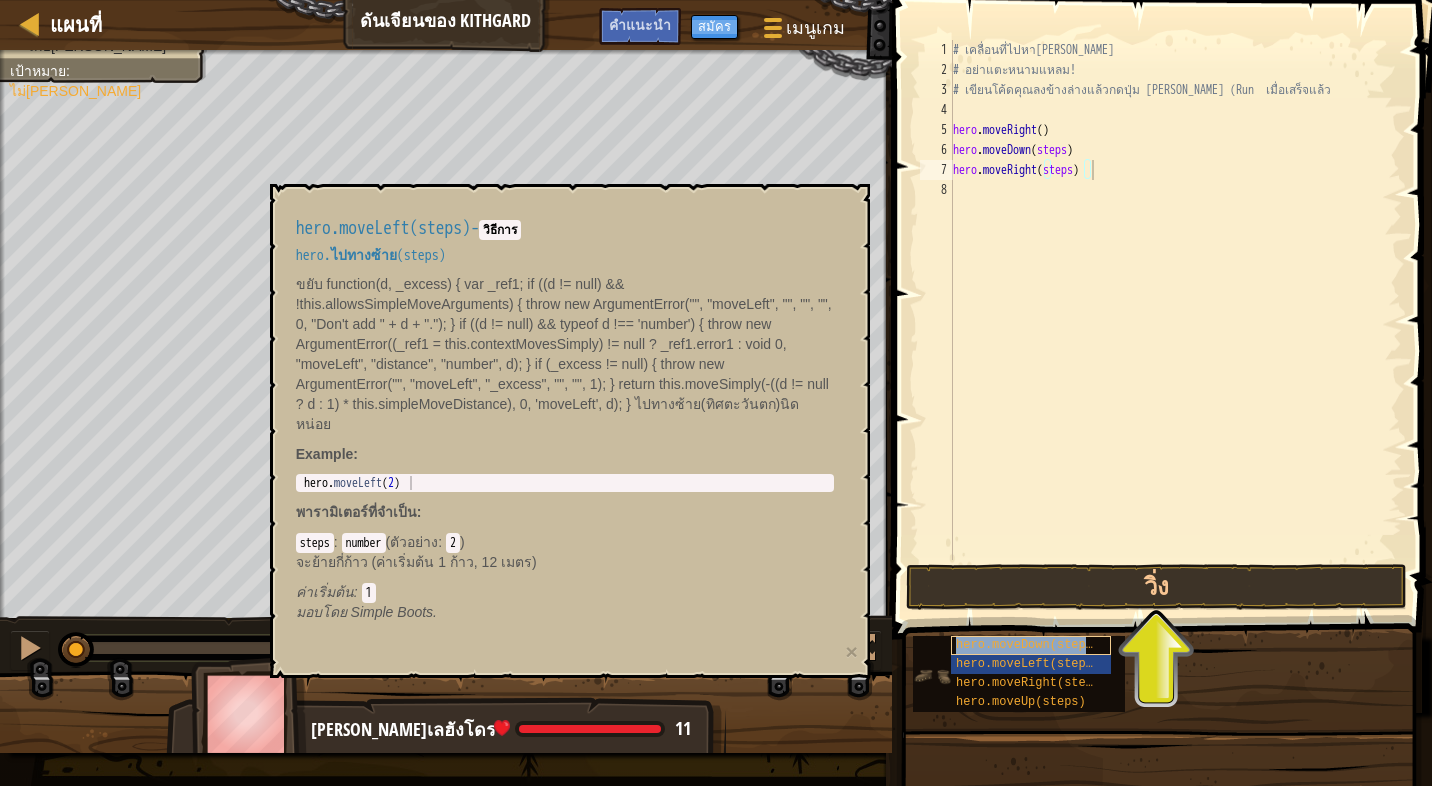 click on "hero.moveDown(steps)" at bounding box center [1028, 645] 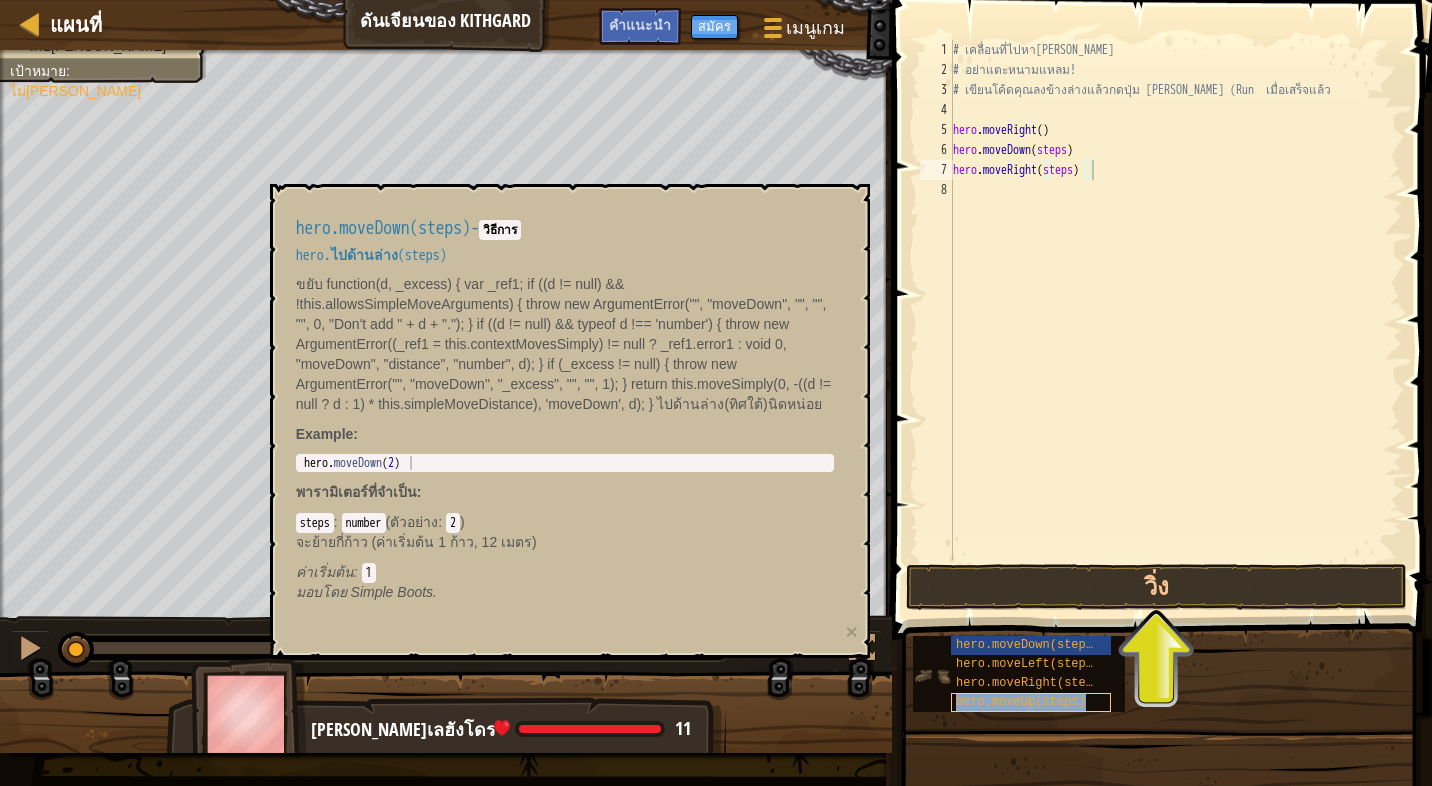 click on "hero.moveUp(steps)" at bounding box center (1031, 702) 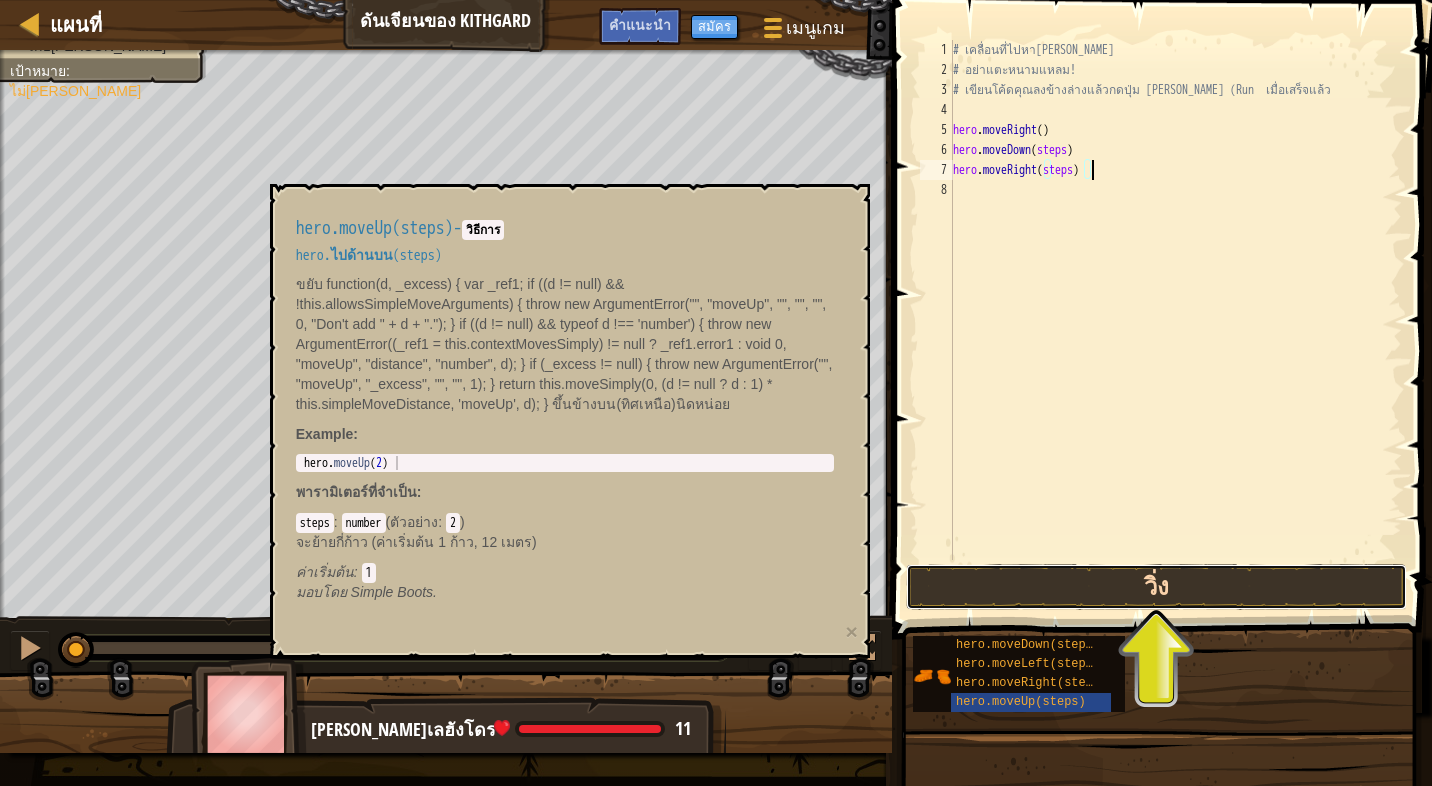 click on "วิ่ง" at bounding box center (1156, 587) 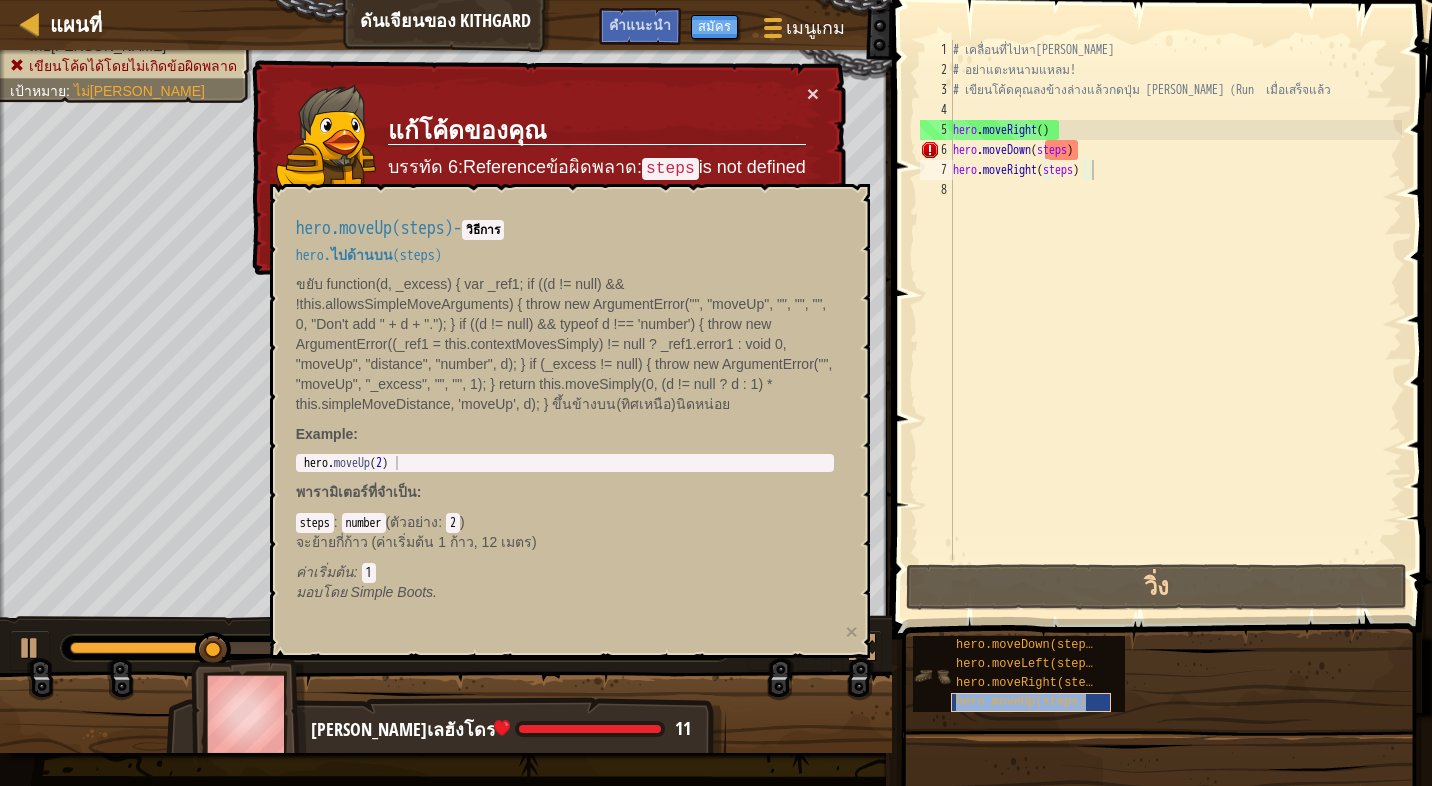 click on "hero.moveUp(steps)" at bounding box center [1021, 702] 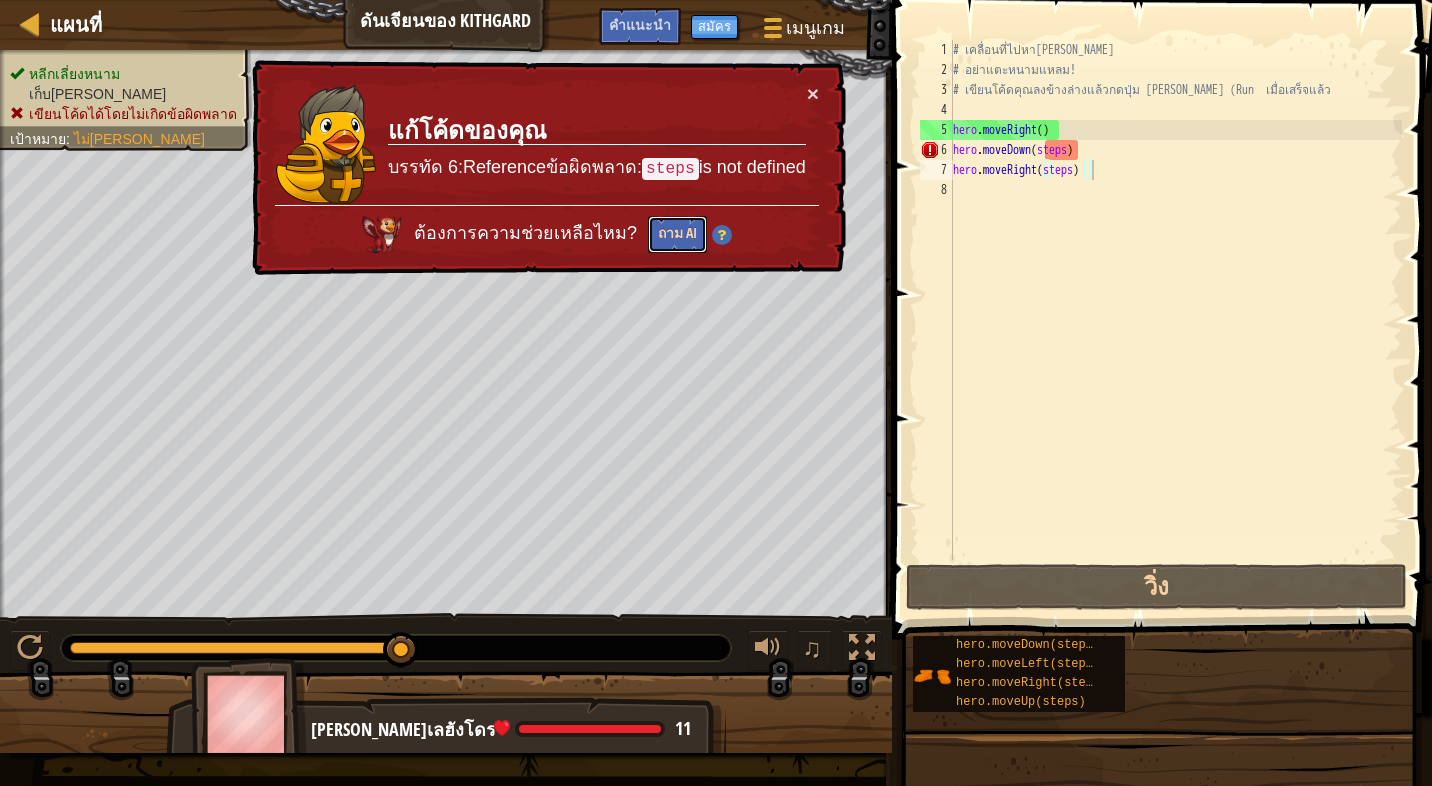 click on "ถาม AI" at bounding box center (677, 234) 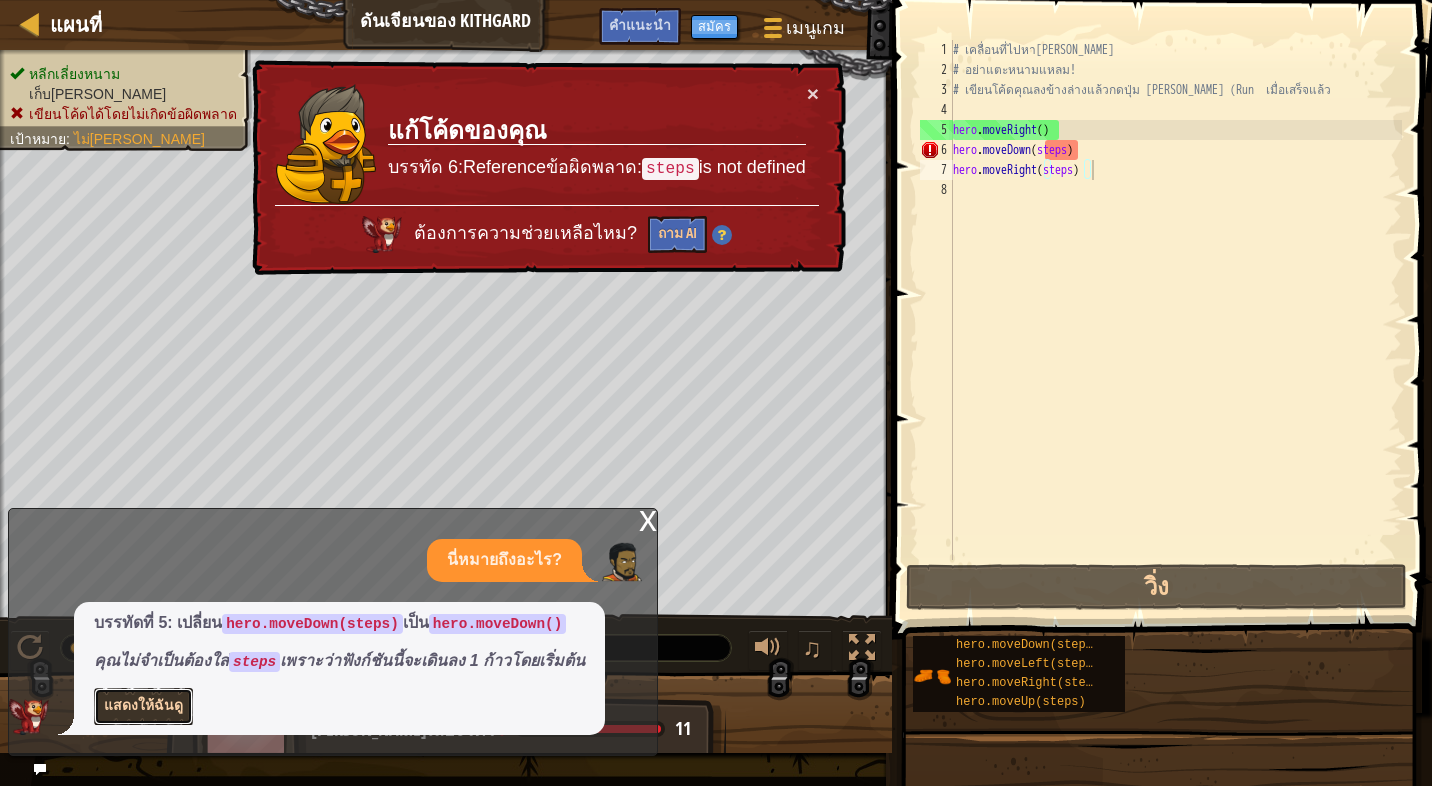 click on "แสดงให้ฉันดู" at bounding box center [143, 706] 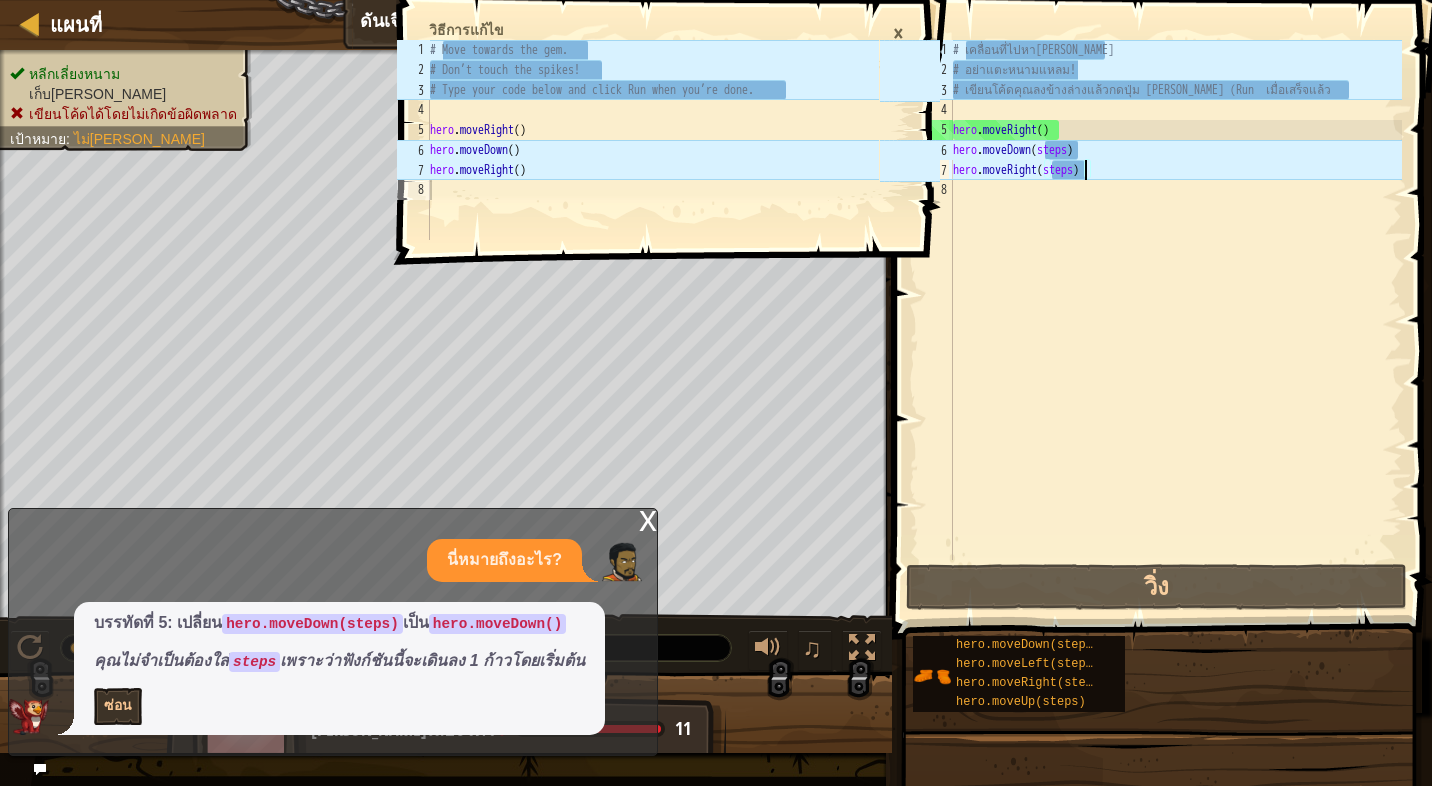 click on "# เคลื่อนที่ไปหา[PERSON_NAME] # อย่าแตะหนามแหลม! # เขียนโค้ดคุณลงข้างล่างแล้วกดปุ่ม [PERSON_NAME] (Run  เมื่อเสร็จแล้ว hero . moveRight ( ) hero . moveDown ( steps ) hero . moveRight ( steps )" at bounding box center [1175, 320] 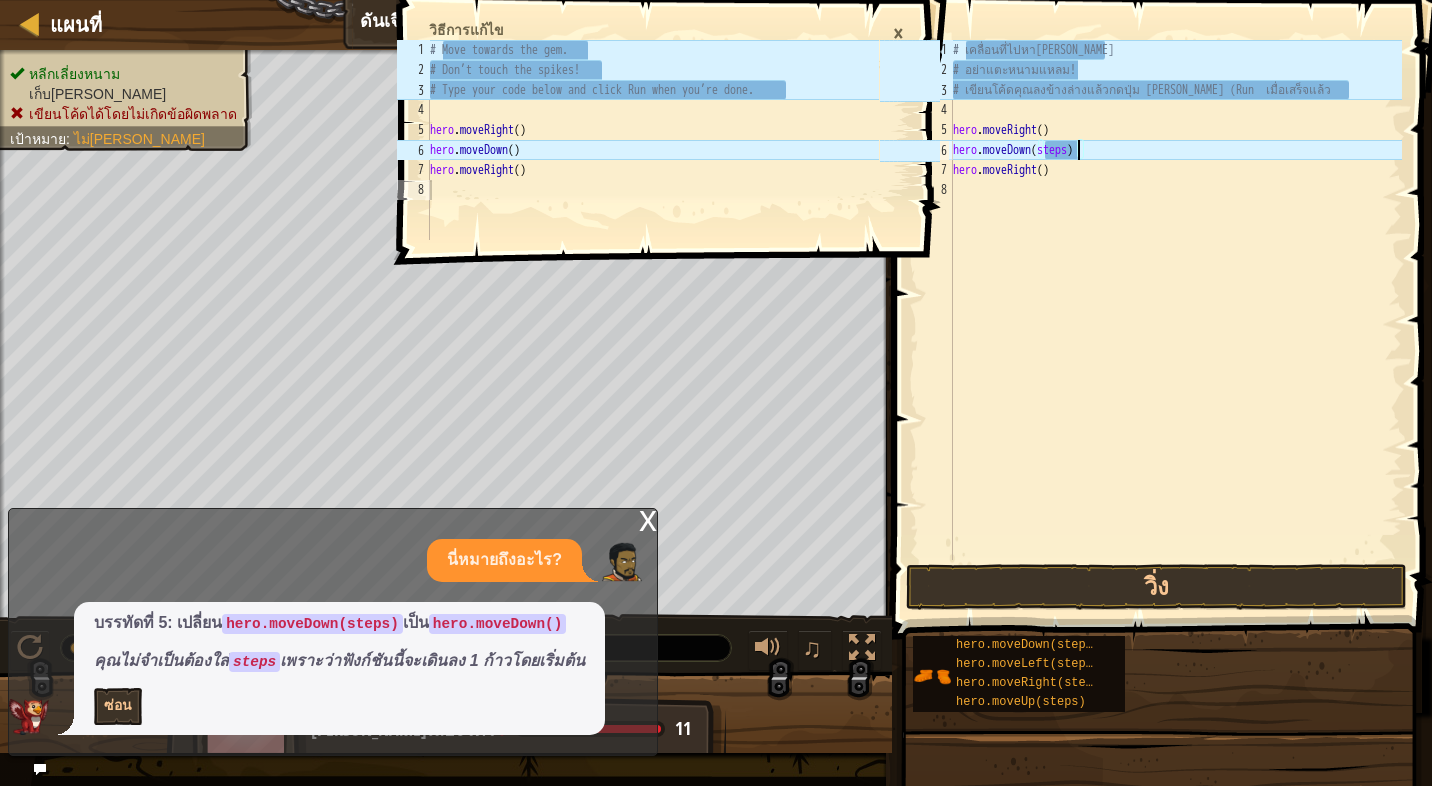 click on "# เคลื่อนที่ไปหา[PERSON_NAME] # อย่าแตะหนามแหลม! # เขียนโค้ดคุณลงข้างล่างแล้วกดปุ่ม [PERSON_NAME] (Run  เมื่อเสร็จแล้ว hero . moveRight ( ) hero . moveDown ( steps ) hero . moveRight ( )" at bounding box center (1175, 320) 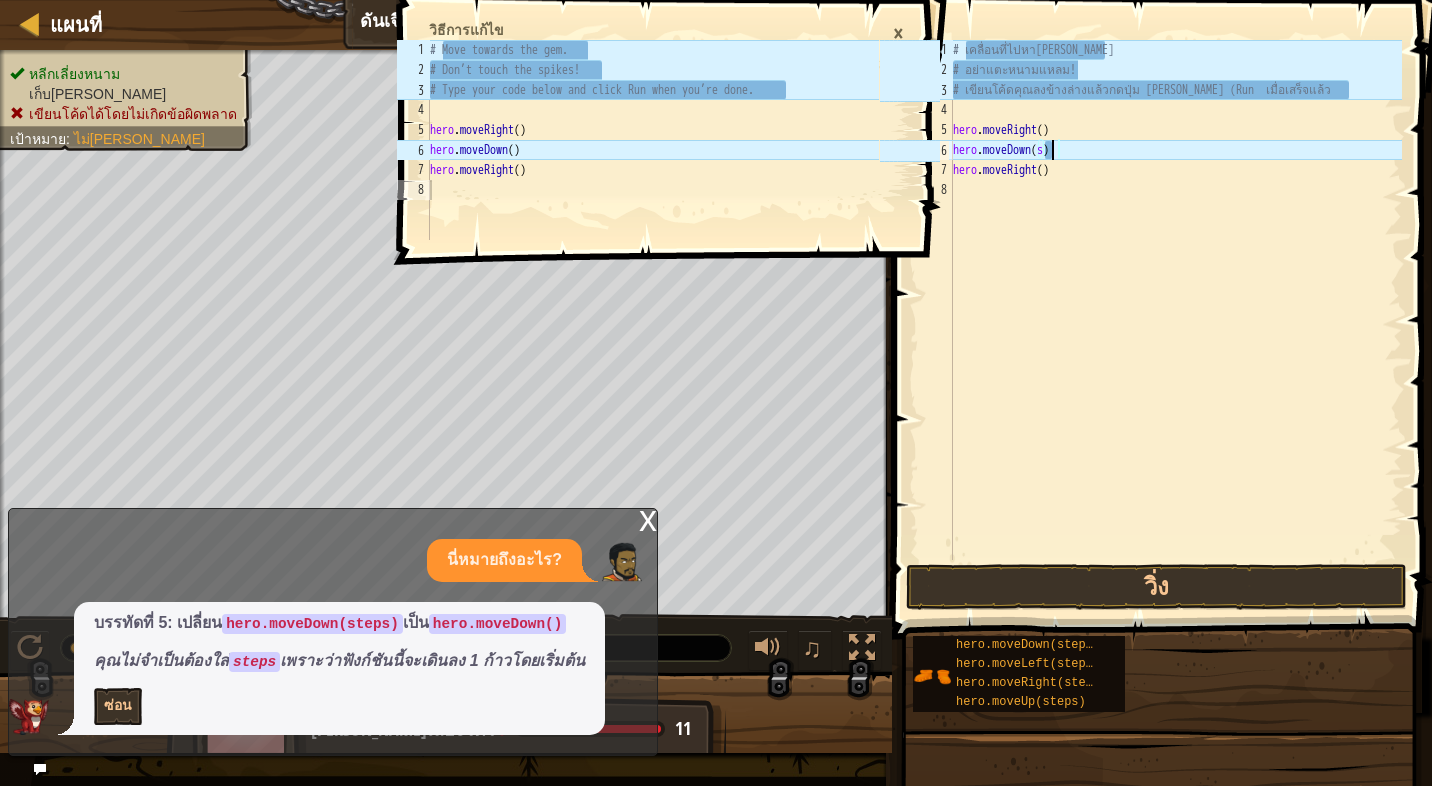 type on "hero.moveDown()" 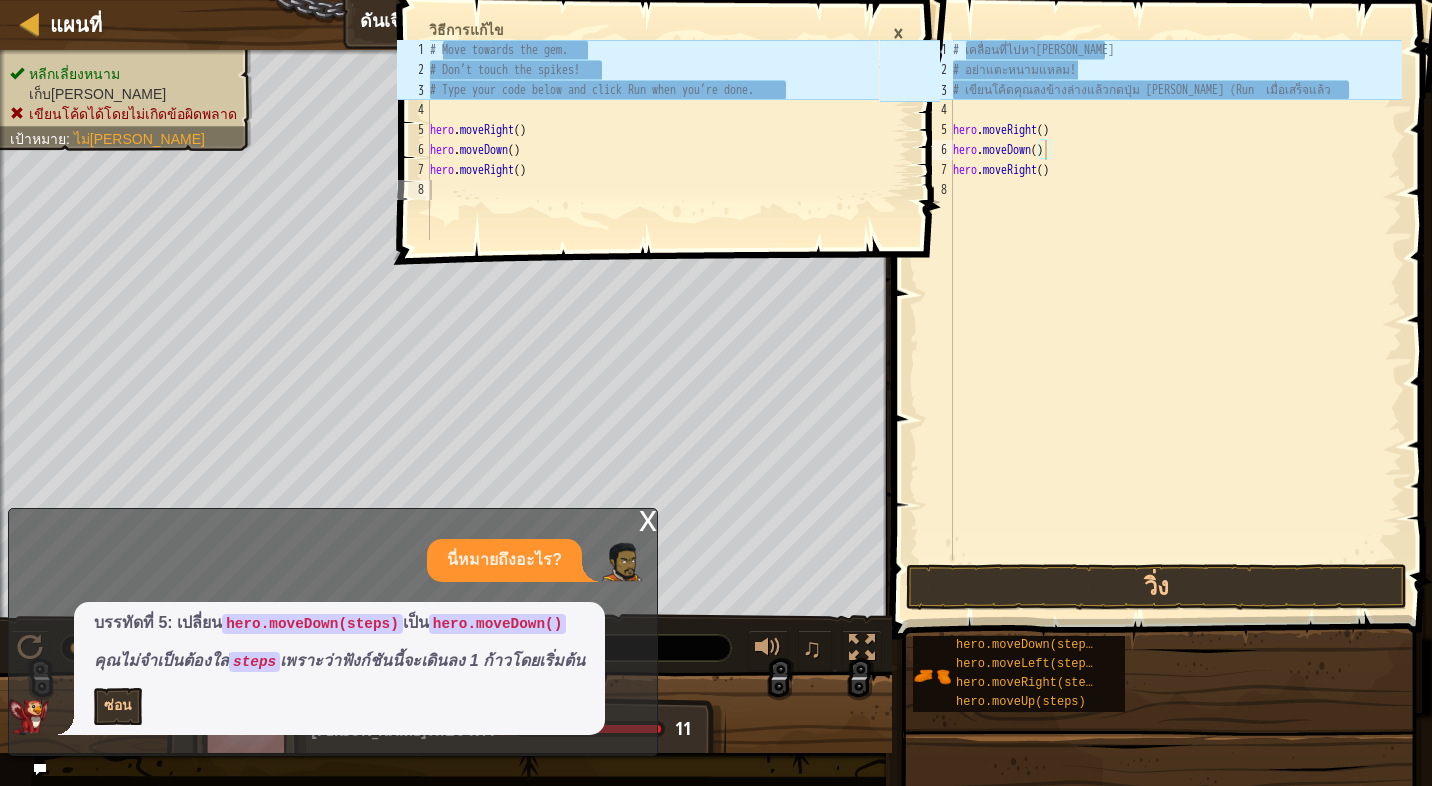 click on "×" at bounding box center (898, 33) 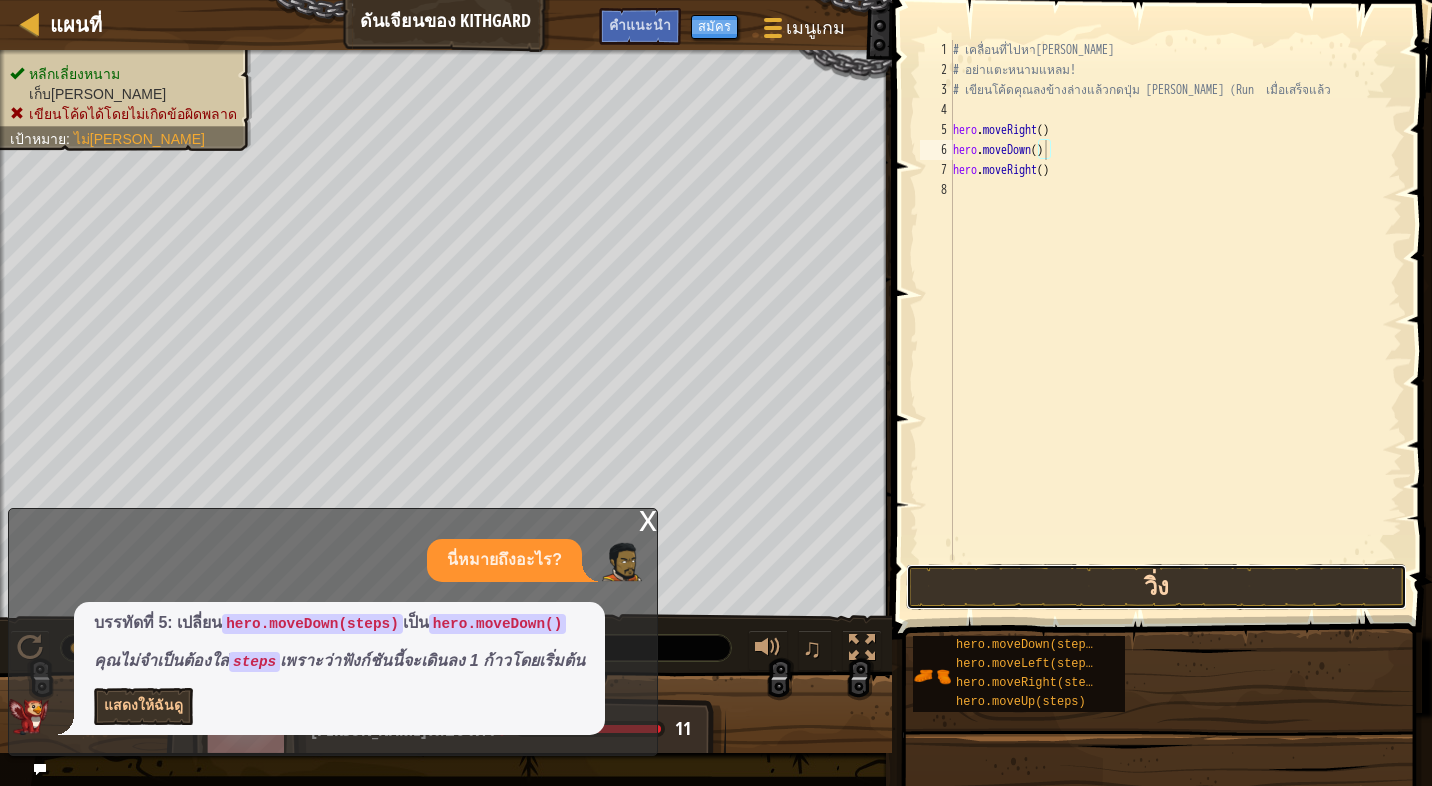 click on "วิ่ง" at bounding box center (1156, 587) 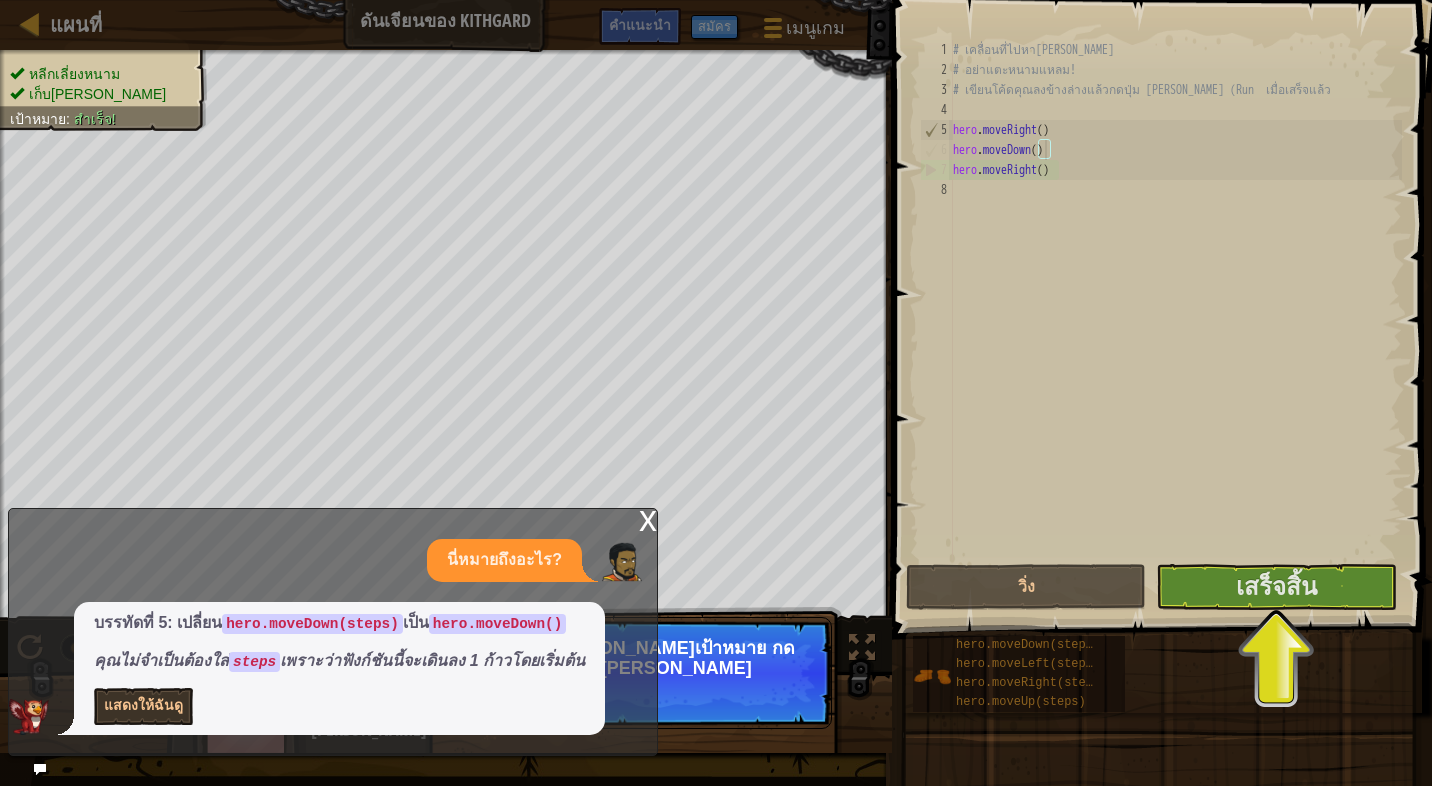click on "x" at bounding box center (648, 519) 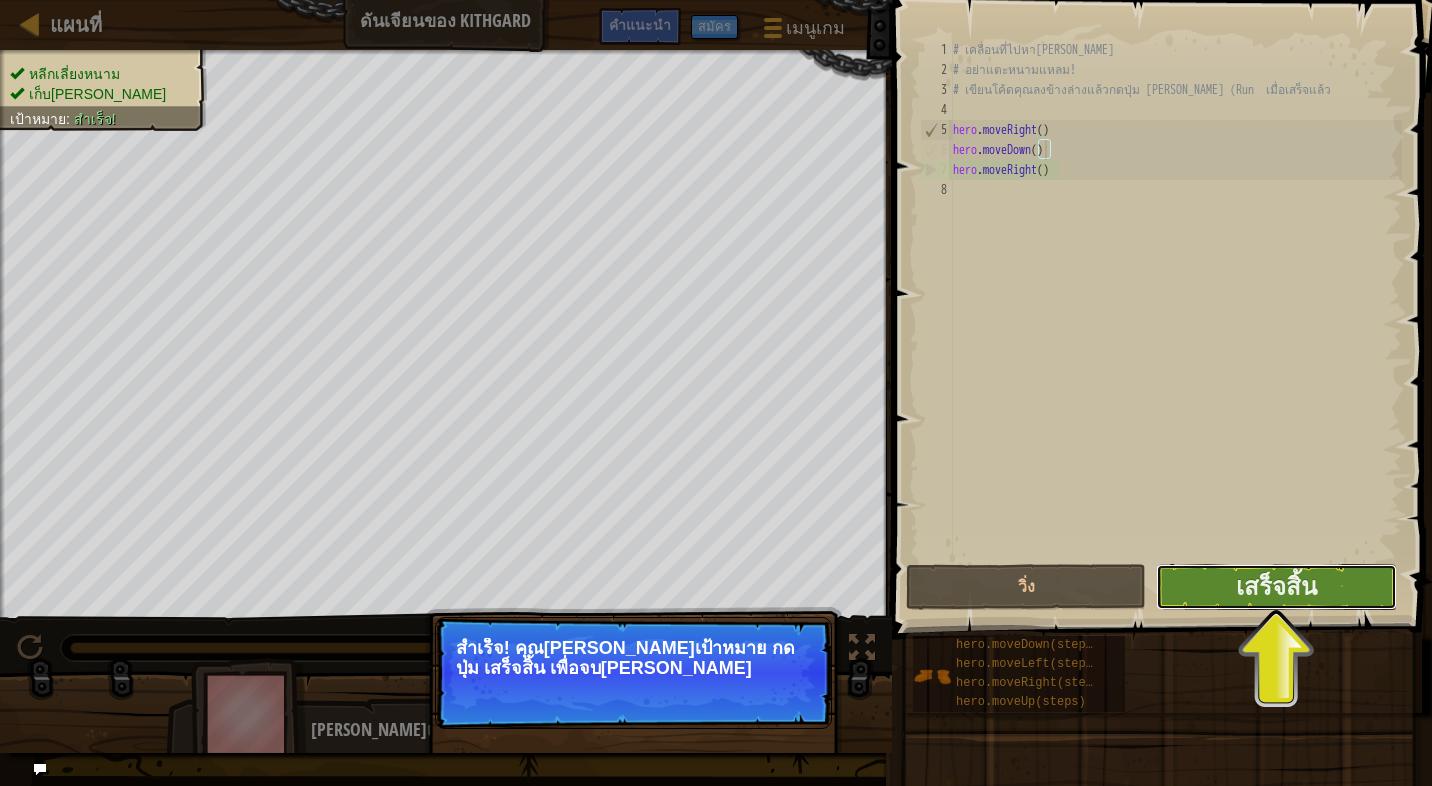 click on "เสร็จสิ้น" at bounding box center [1276, 587] 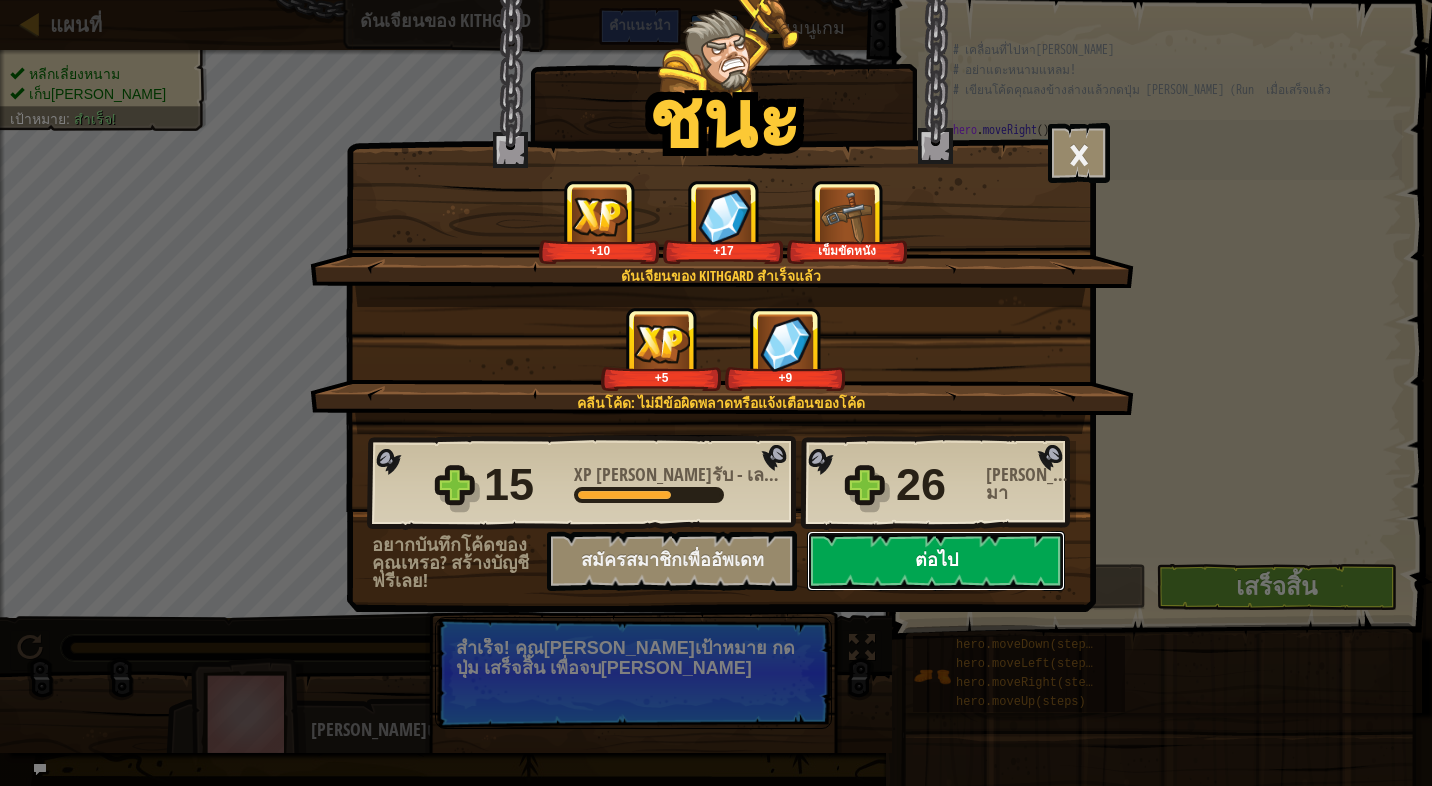 click on "ต่อไป" at bounding box center (936, 561) 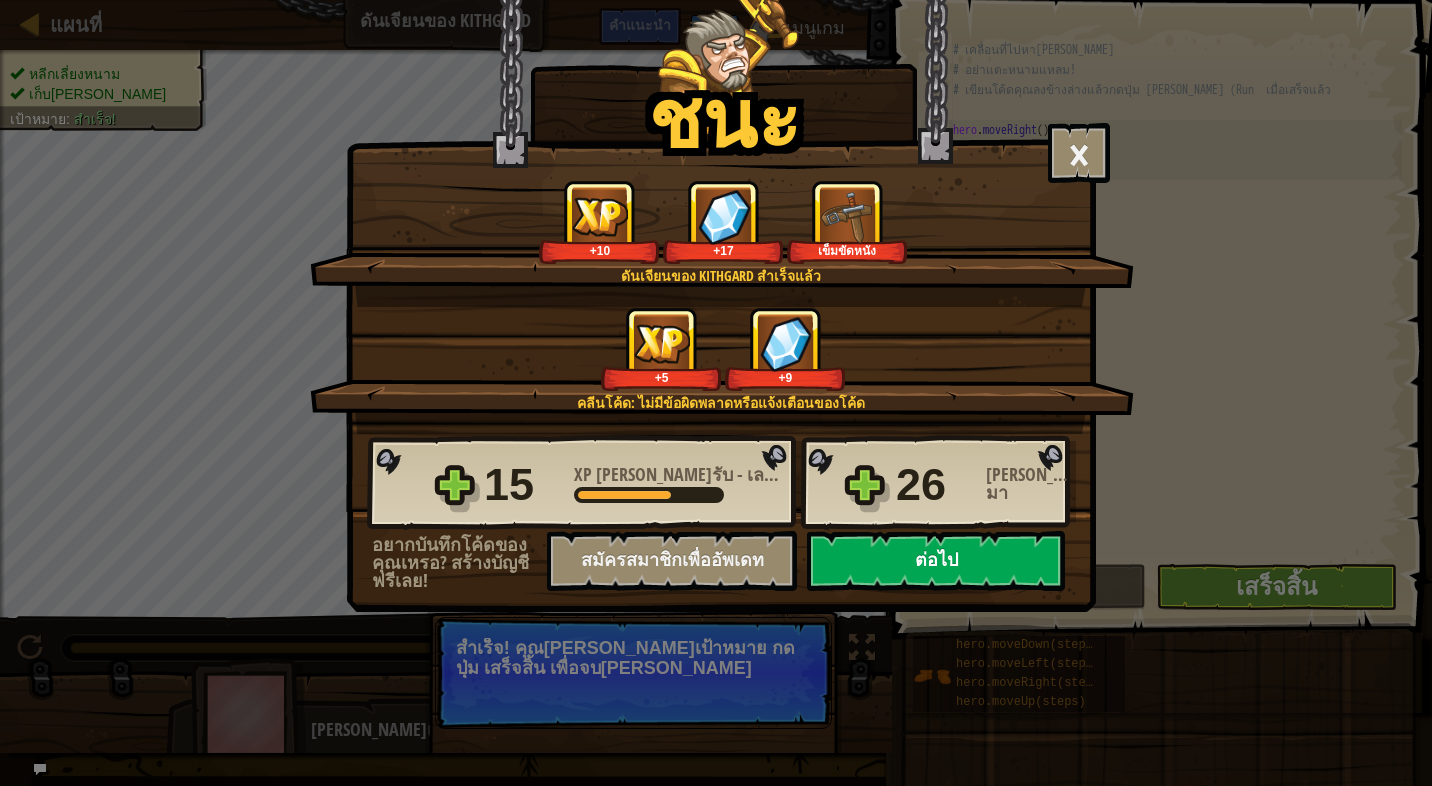 select on "th" 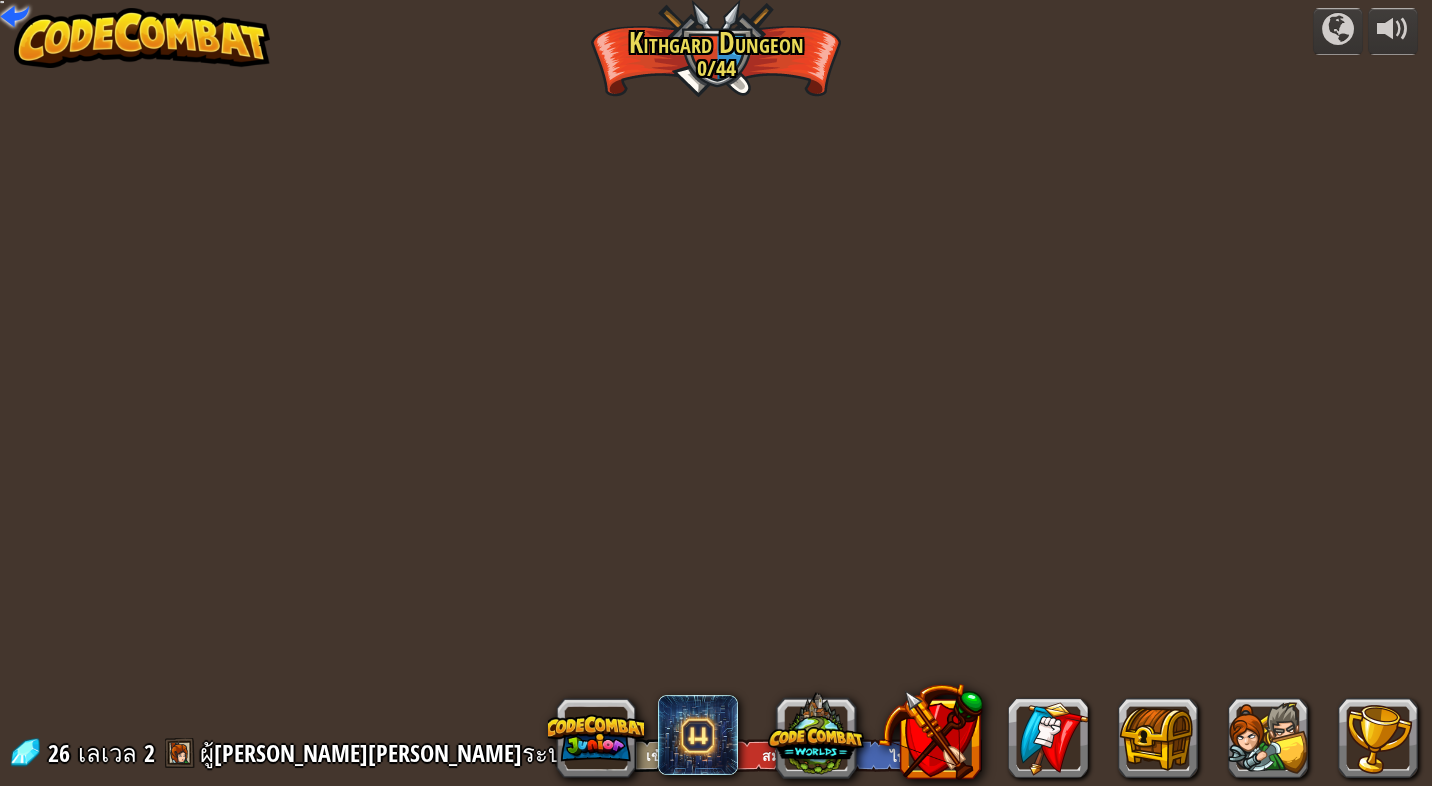 select on "th" 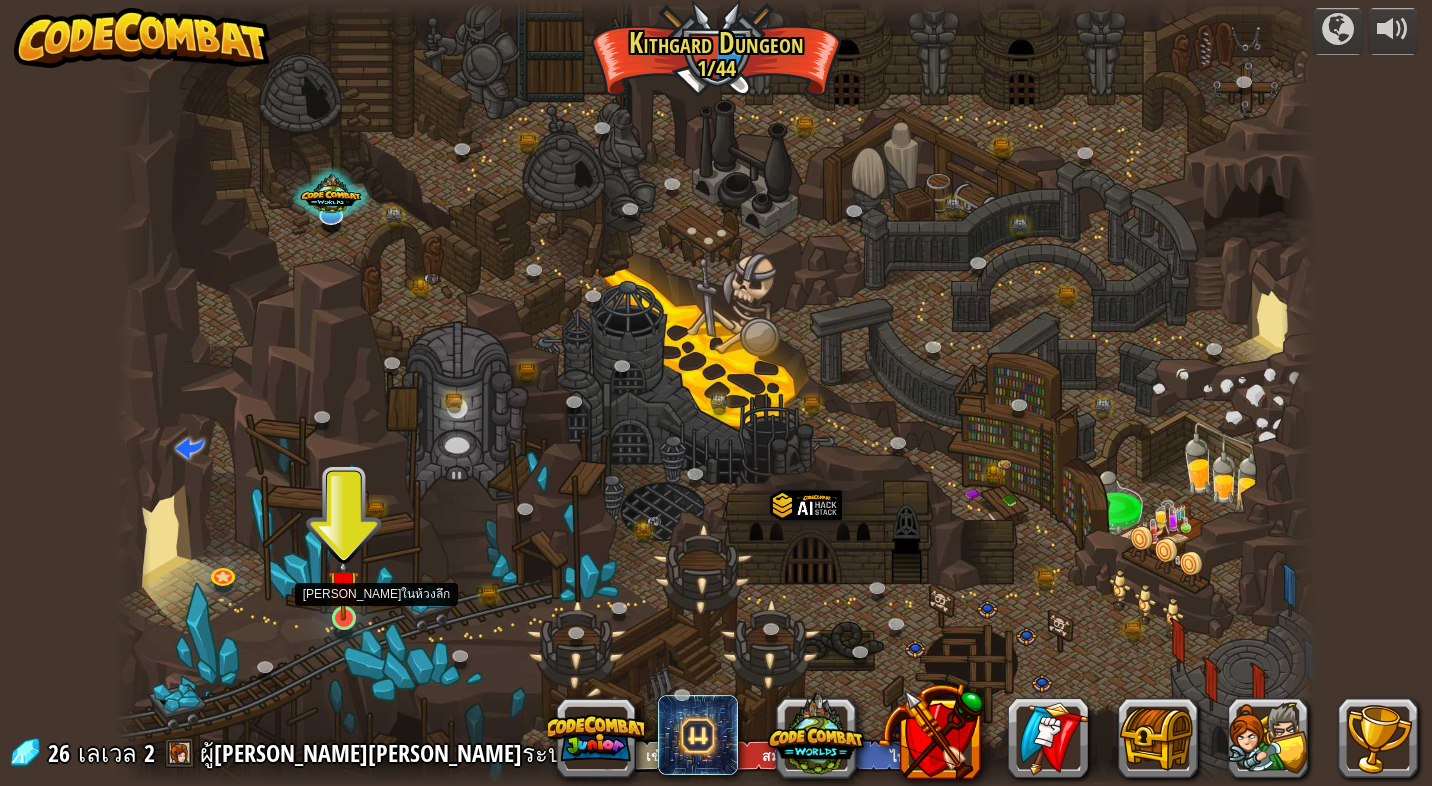 click at bounding box center [343, 585] 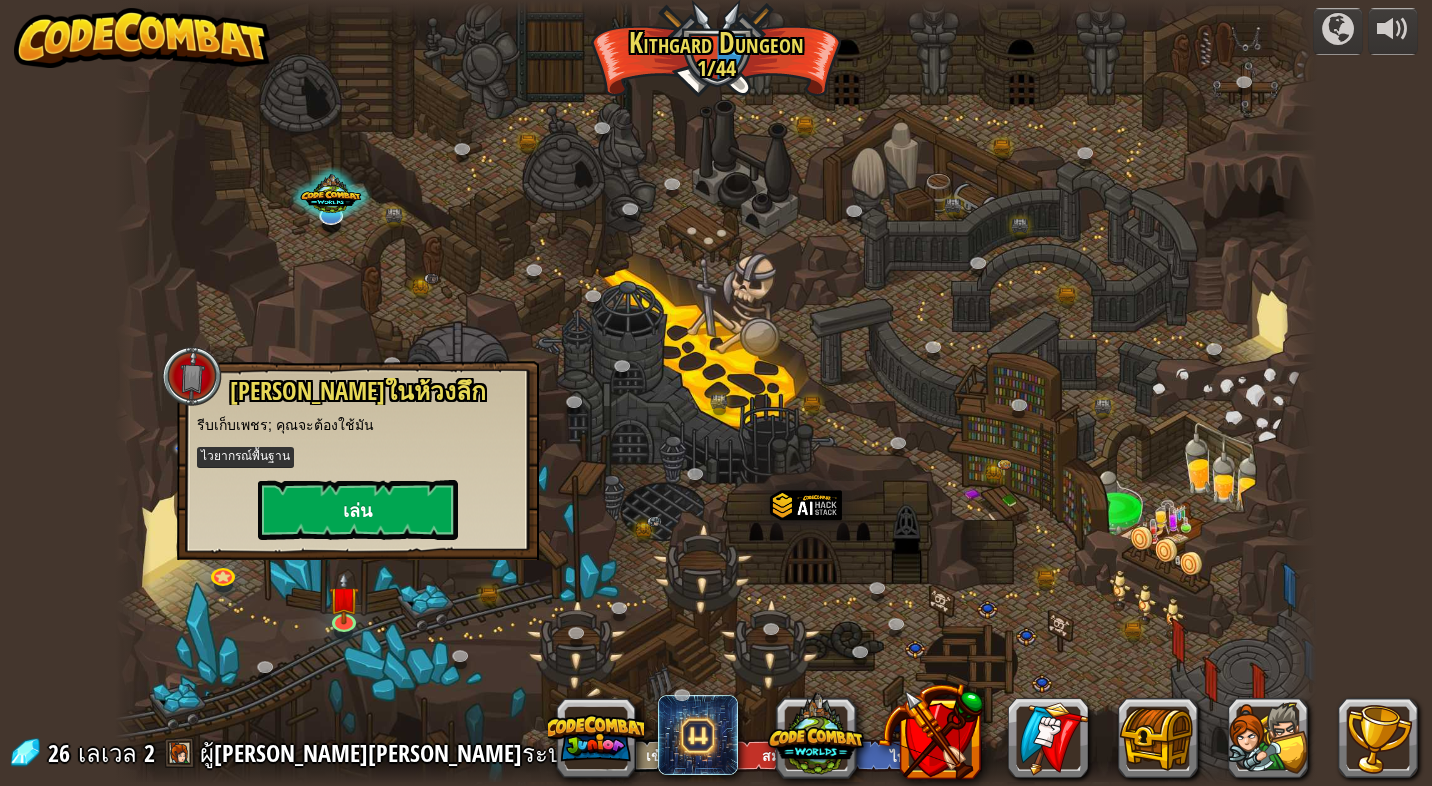 drag, startPoint x: 361, startPoint y: 551, endPoint x: 380, endPoint y: 528, distance: 29.832869 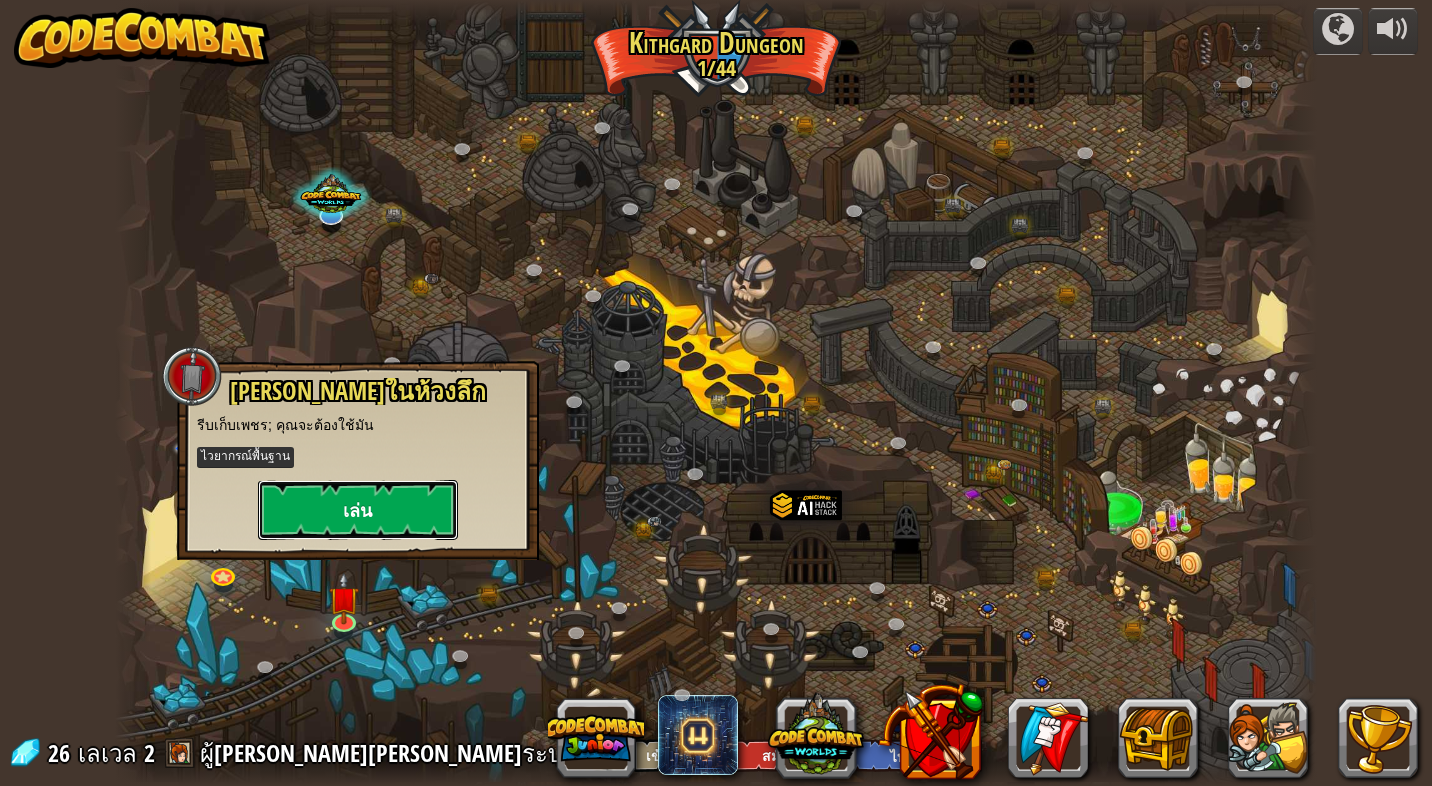 click on "เล่น" at bounding box center [358, 510] 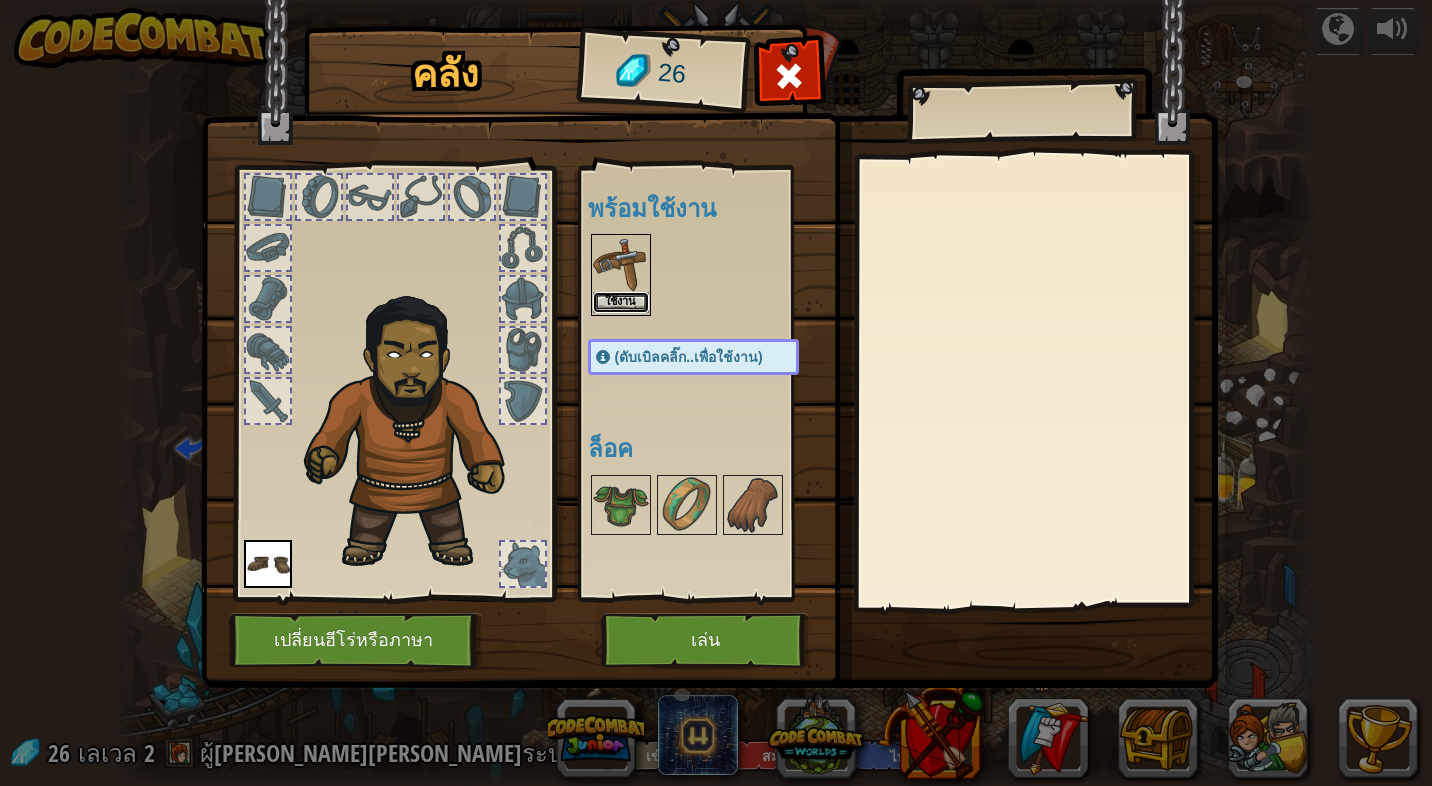 click on "ใช้งาน" at bounding box center [621, 302] 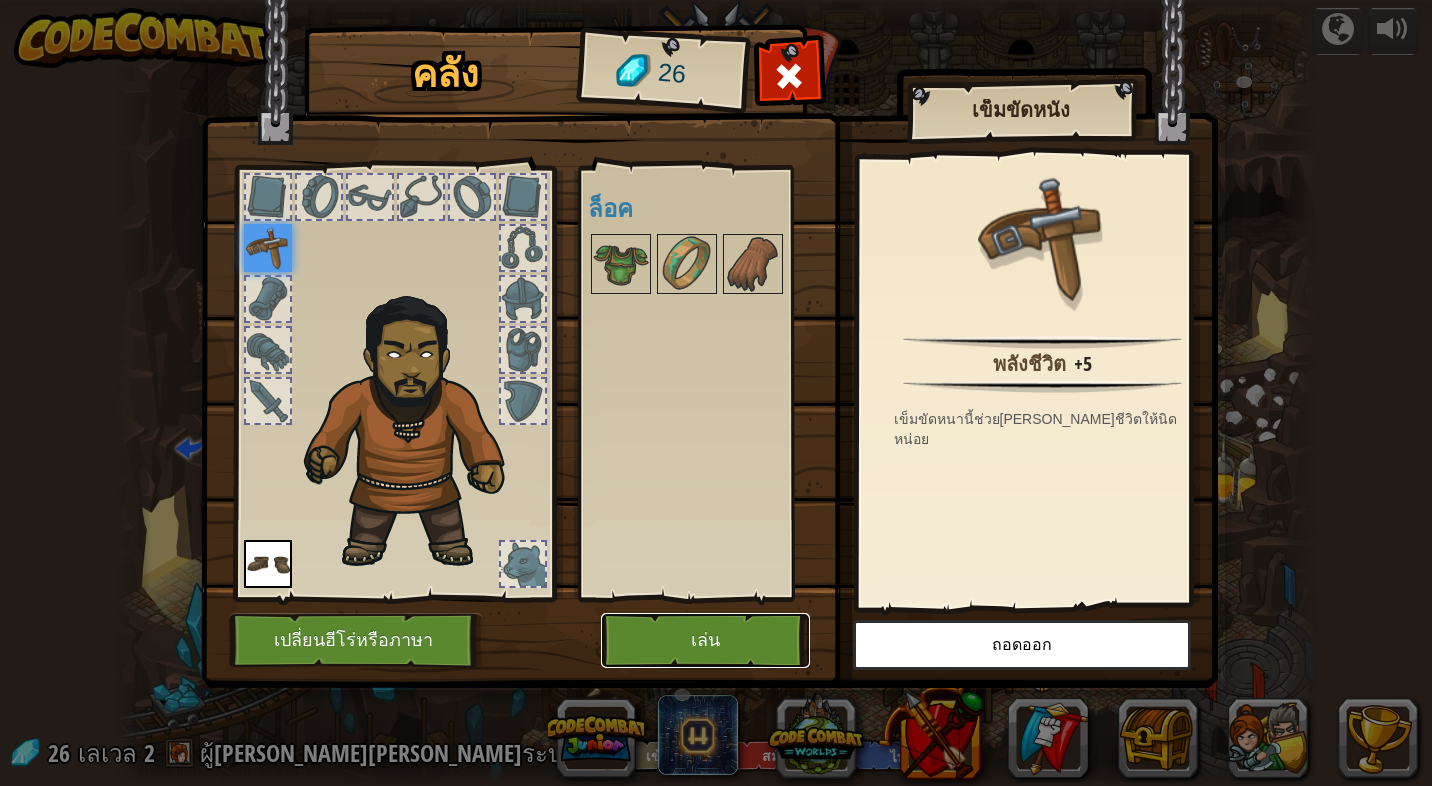 click on "เล่น" at bounding box center (705, 640) 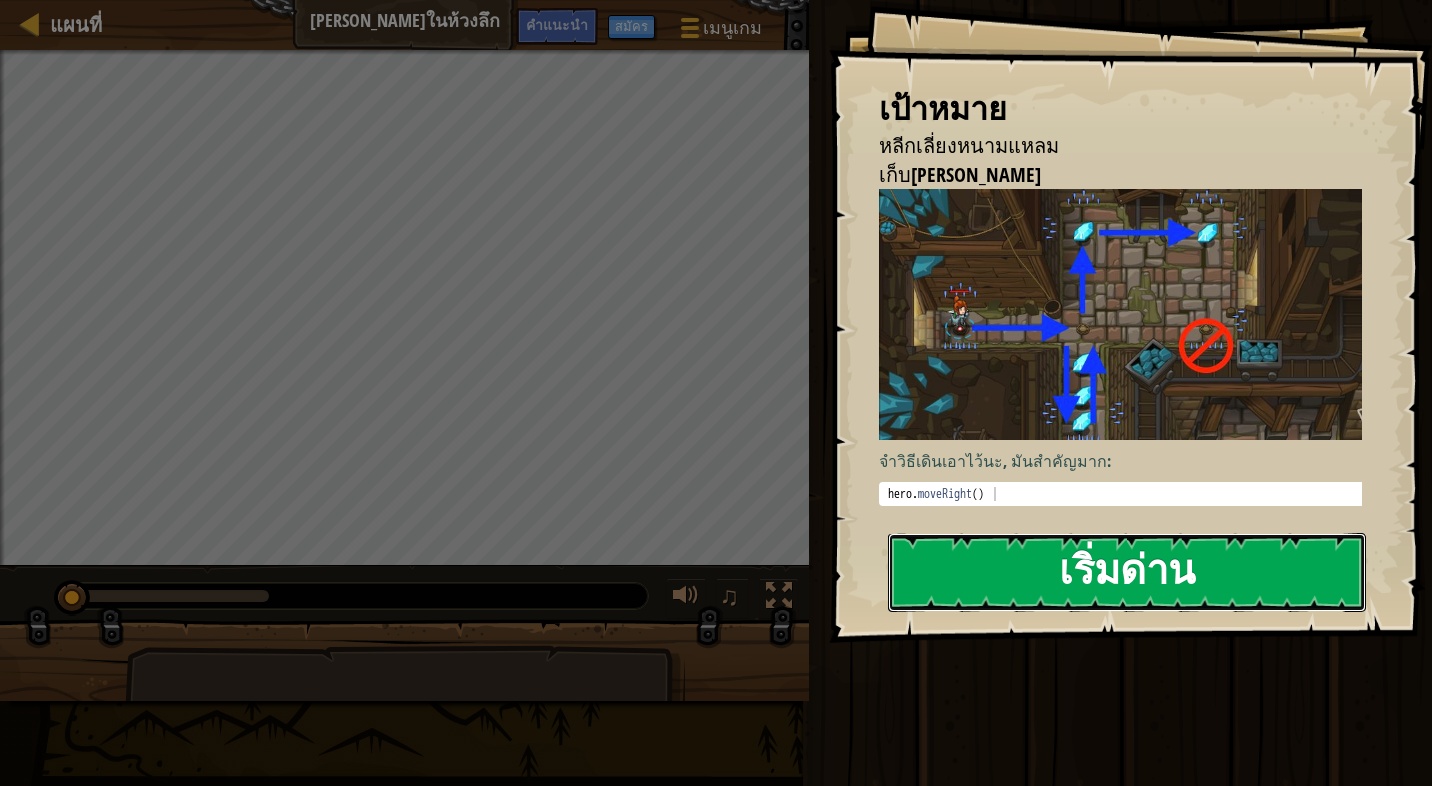 click on "เริ่มด่าน" at bounding box center [1127, 572] 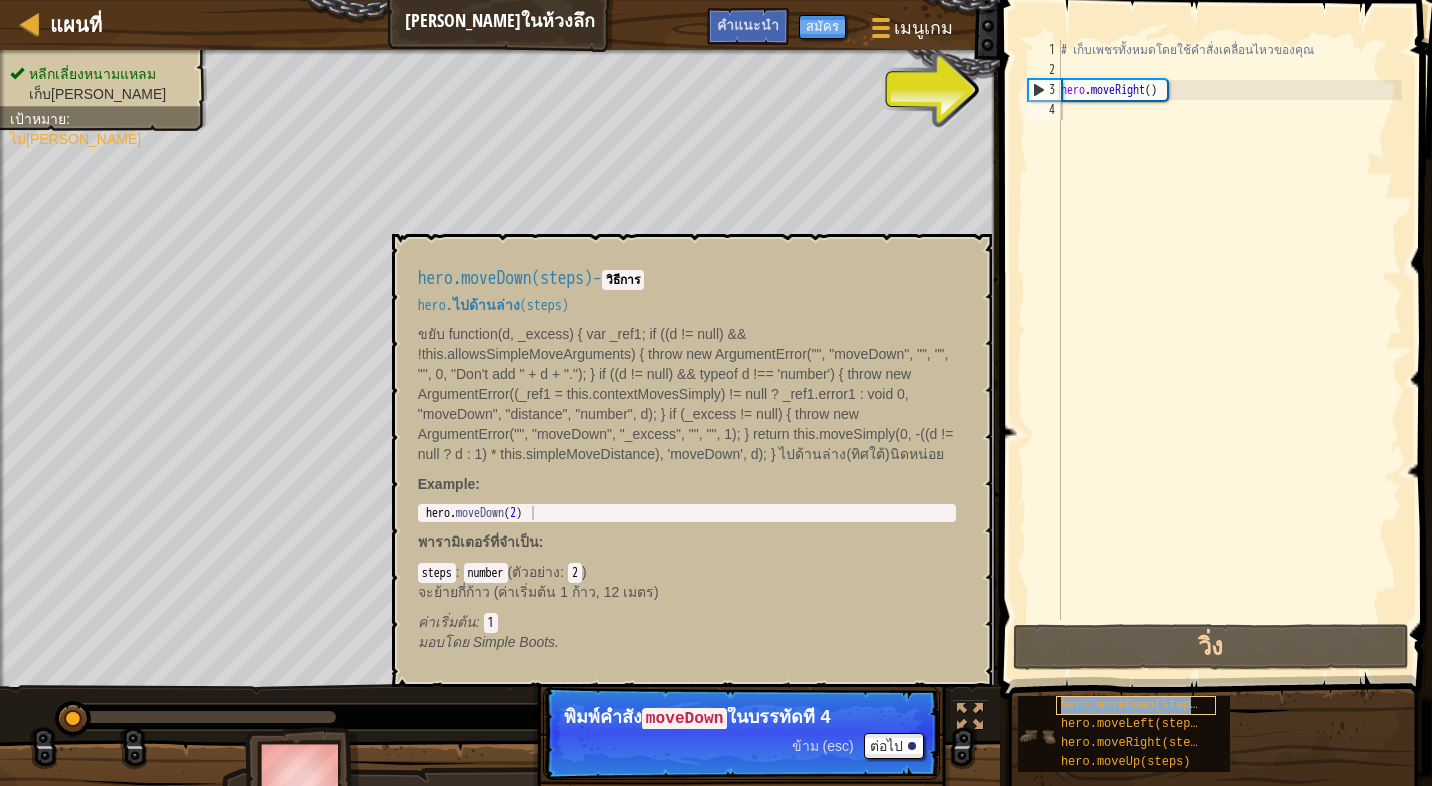 copy on "hero.moveDown(steps)" 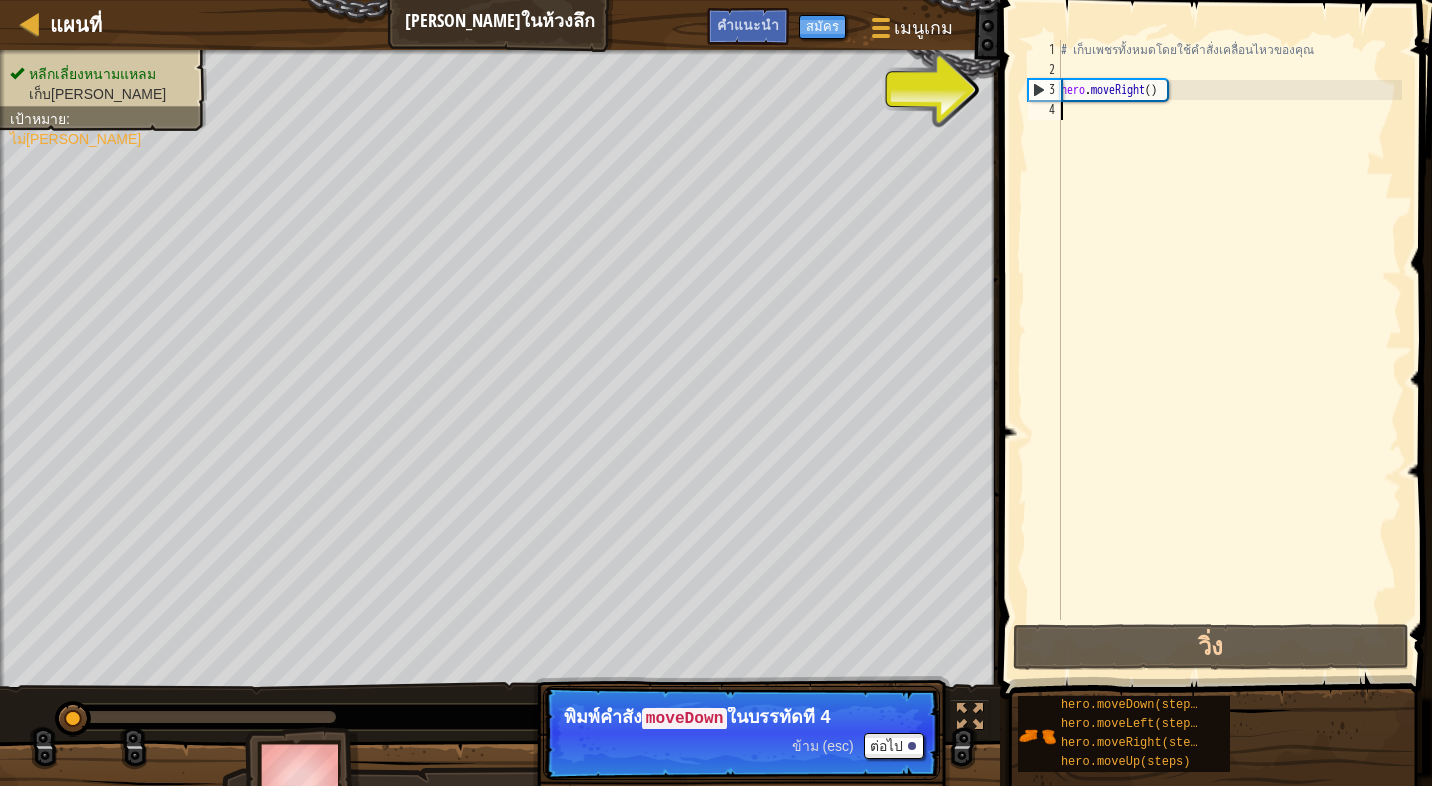 click on "# เก็บเพชรทั้งหมดโดยใช้คำสั่งเคลื่อนไหวของคุณ hero . moveRight ( )" at bounding box center [1229, 350] 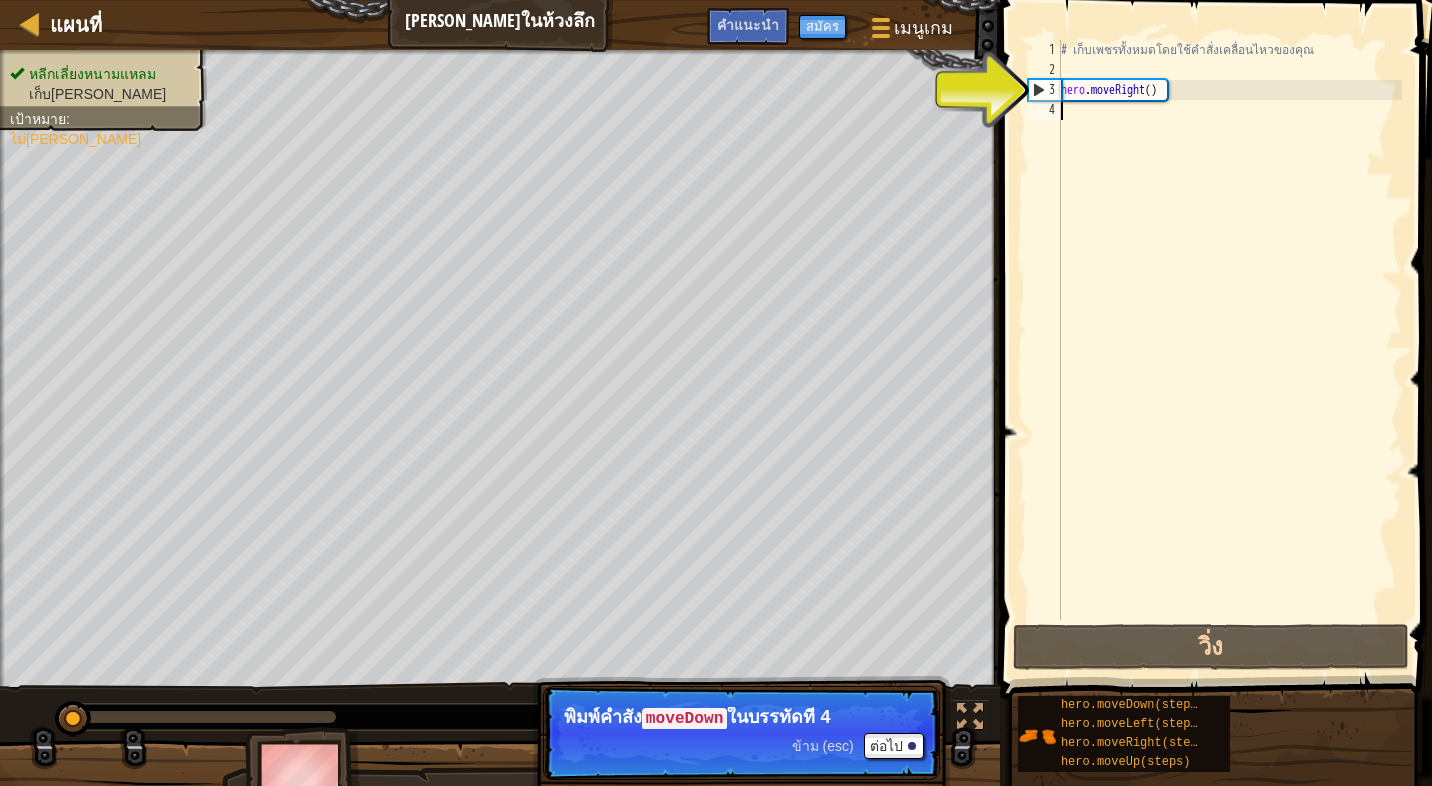 paste on "hero.moveDown(steps)" 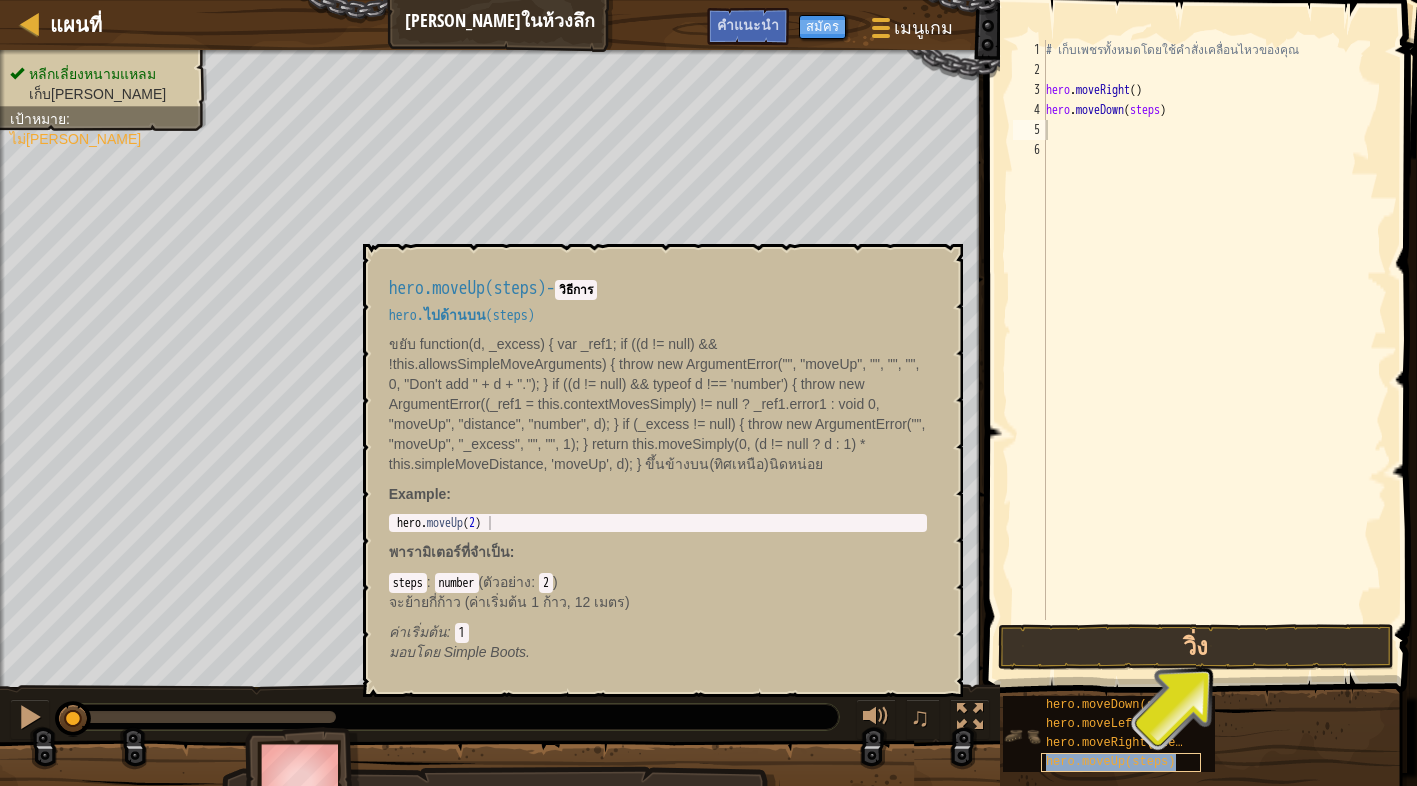 copy on "hero.moveUp(steps)" 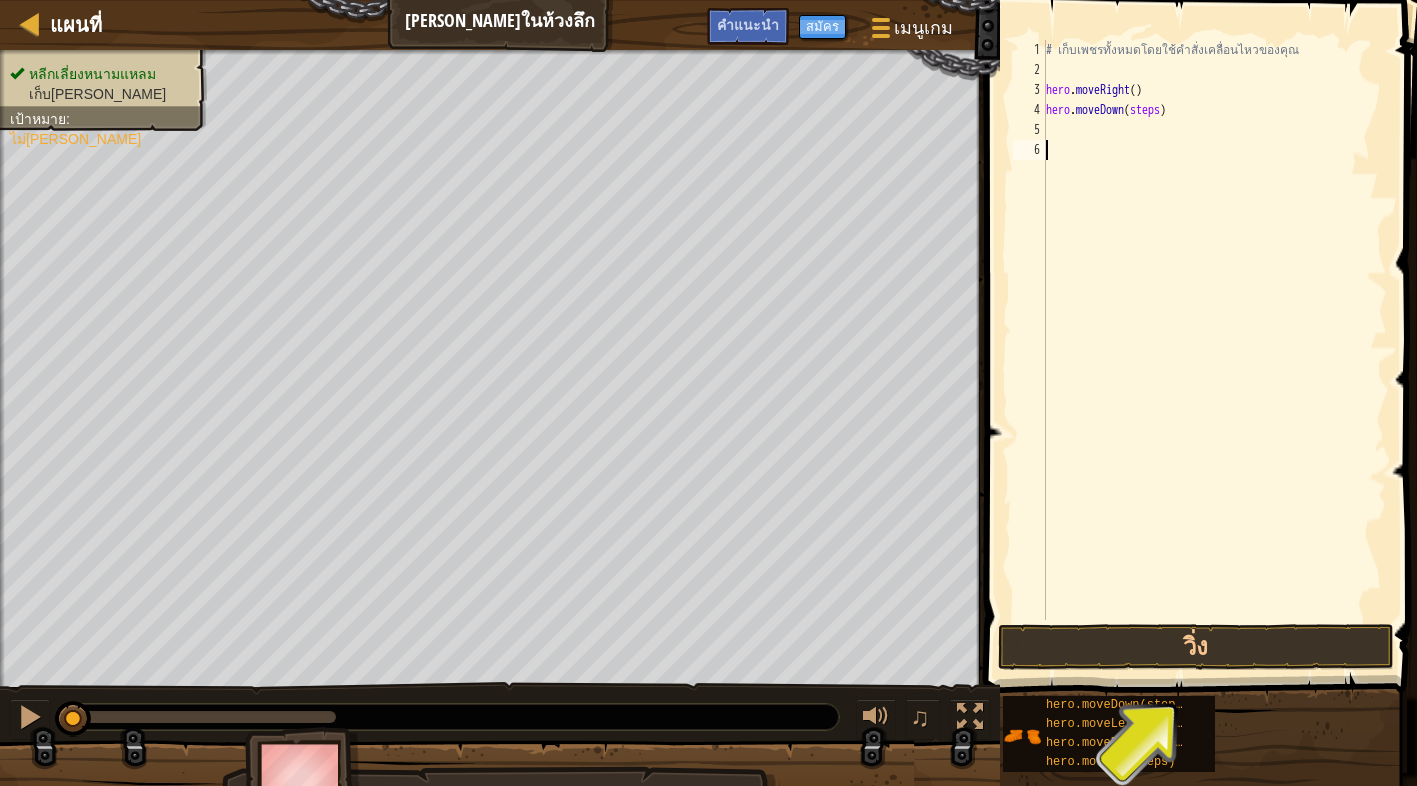 drag, startPoint x: 1093, startPoint y: 144, endPoint x: 1077, endPoint y: 131, distance: 20.615528 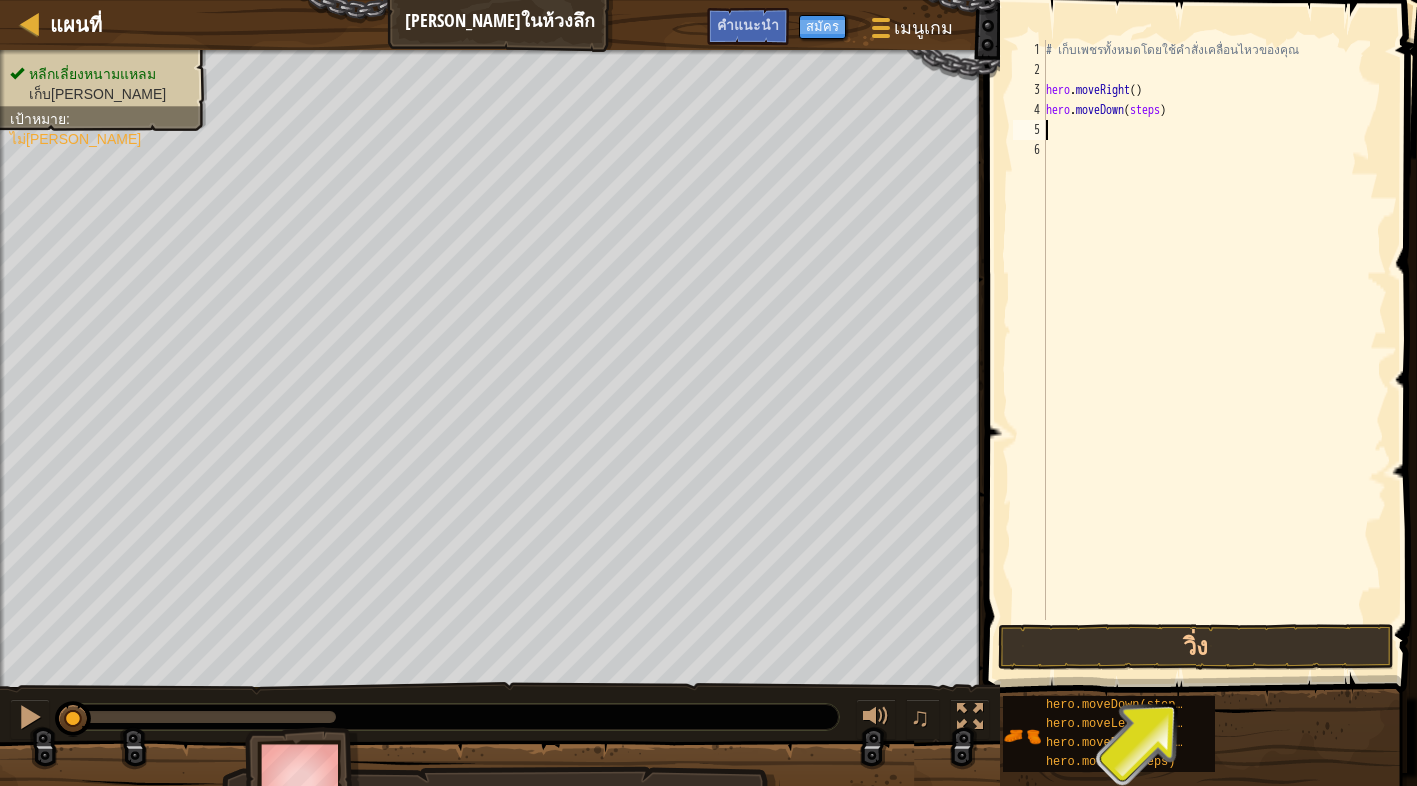 paste on "hero.moveUp(steps)" 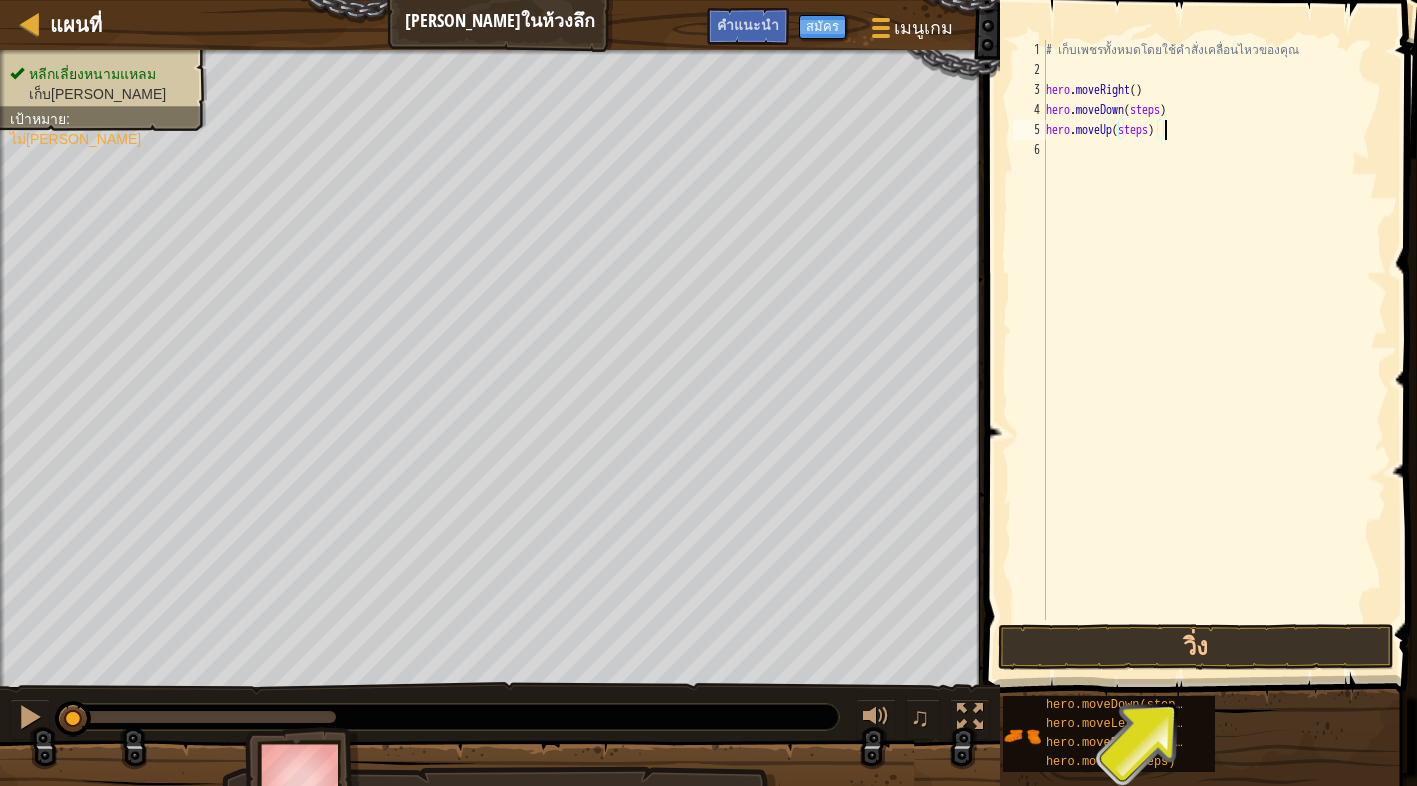click on "# เก็บเพชรทั้งหมดโดยใช้คำสั่งเคลื่อนไหวของคุณ hero . moveRight ( ) hero . moveDown ( steps ) hero . moveUp ( steps )" at bounding box center (1214, 350) 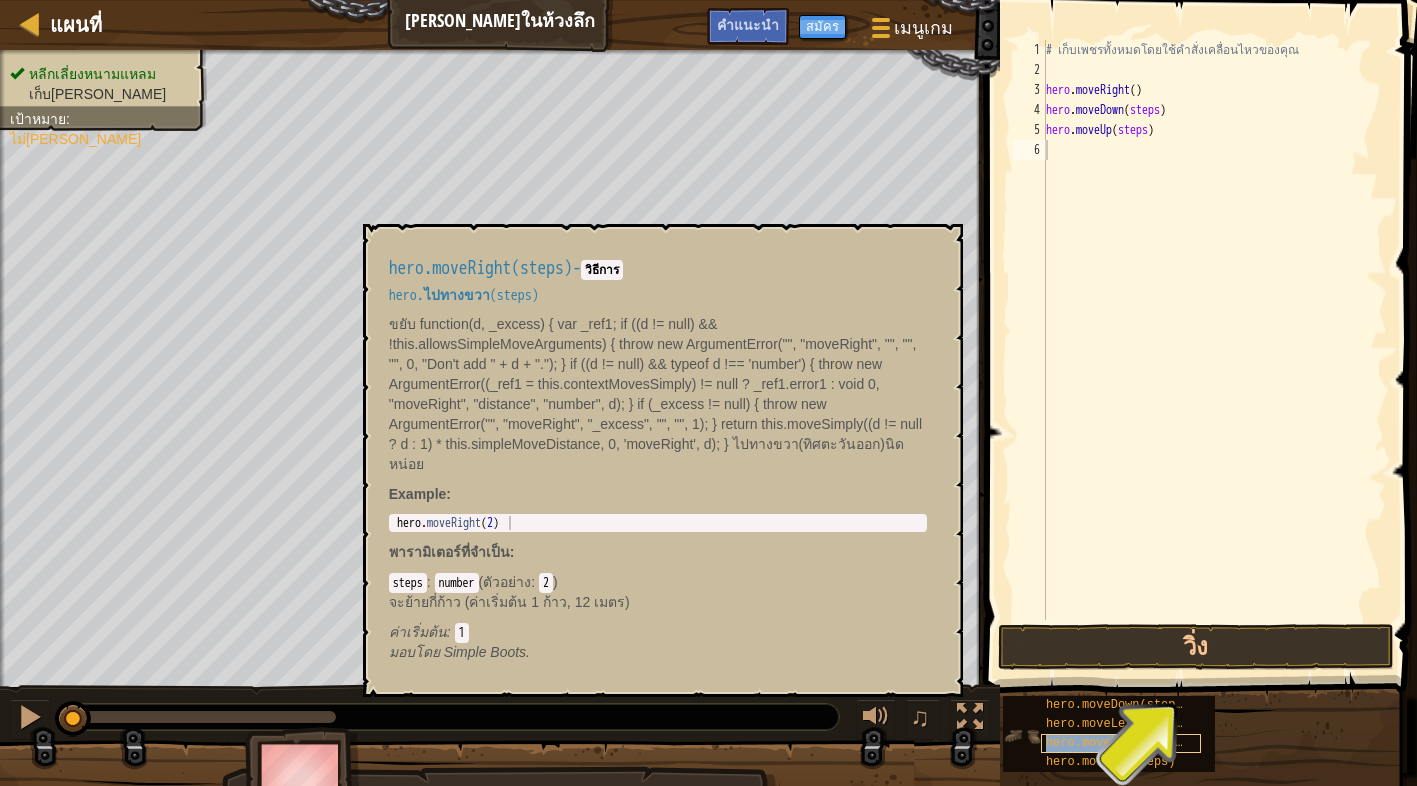 copy on "hero.moveRight(steps)" 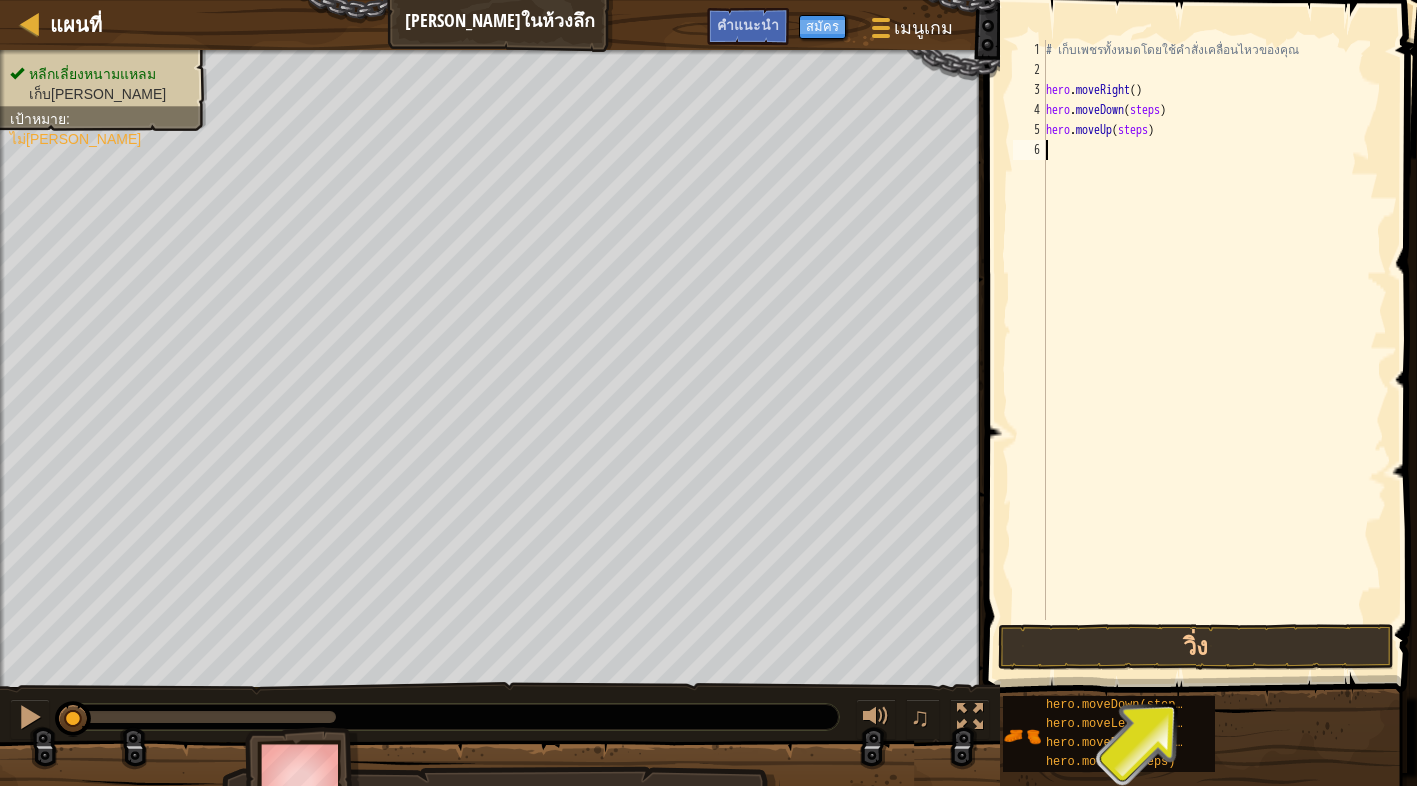 paste on "hero.moveRight(steps)" 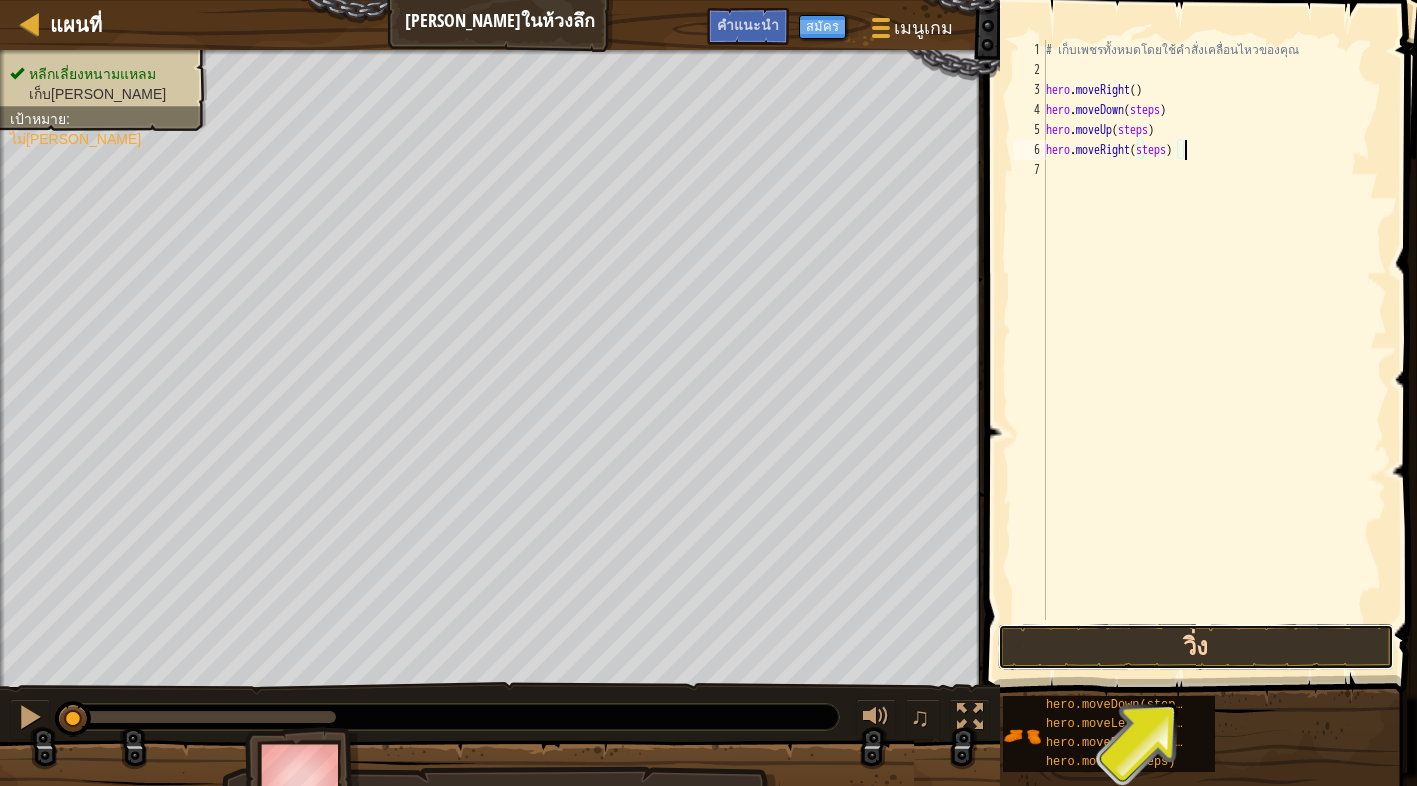 click on "วิ่ง" at bounding box center [1196, 647] 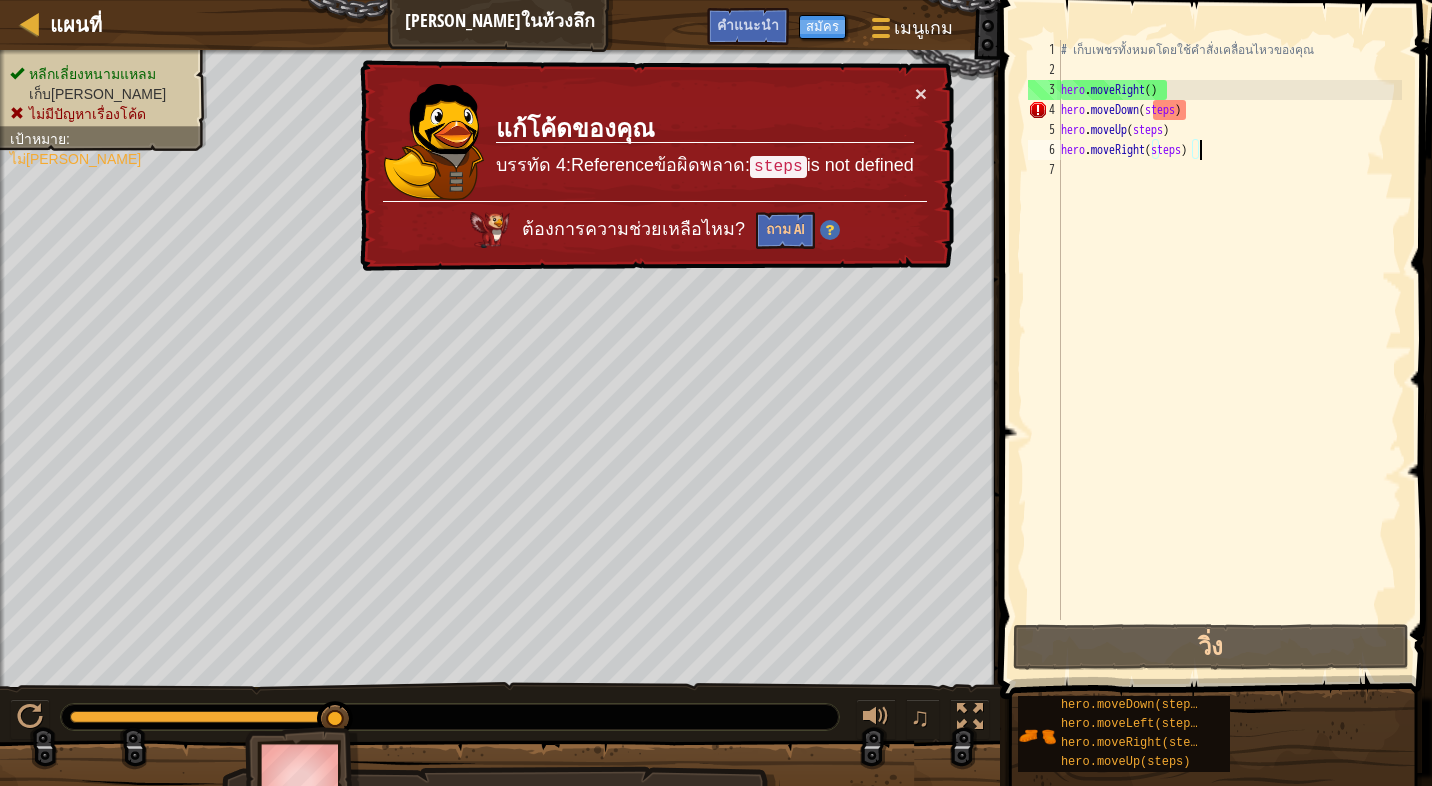 click on "# เก็บเพชรทั้งหมดโดยใช้คำสั่งเคลื่อนไหวของคุณ hero . moveRight ( ) hero . moveDown ( steps ) hero . moveUp ( steps ) hero . moveRight ( steps )" at bounding box center [1229, 350] 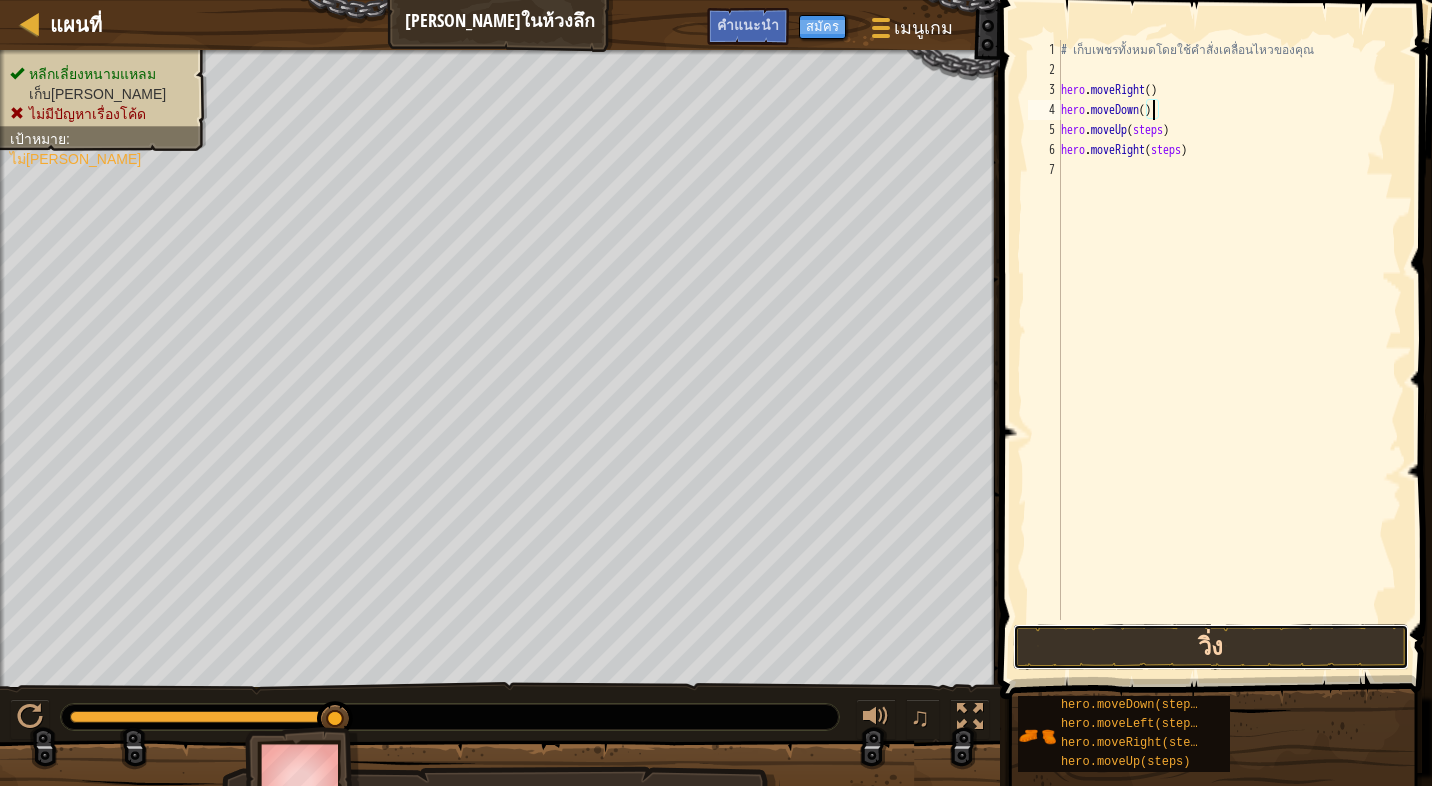 click on "วิ่ง" at bounding box center (1211, 647) 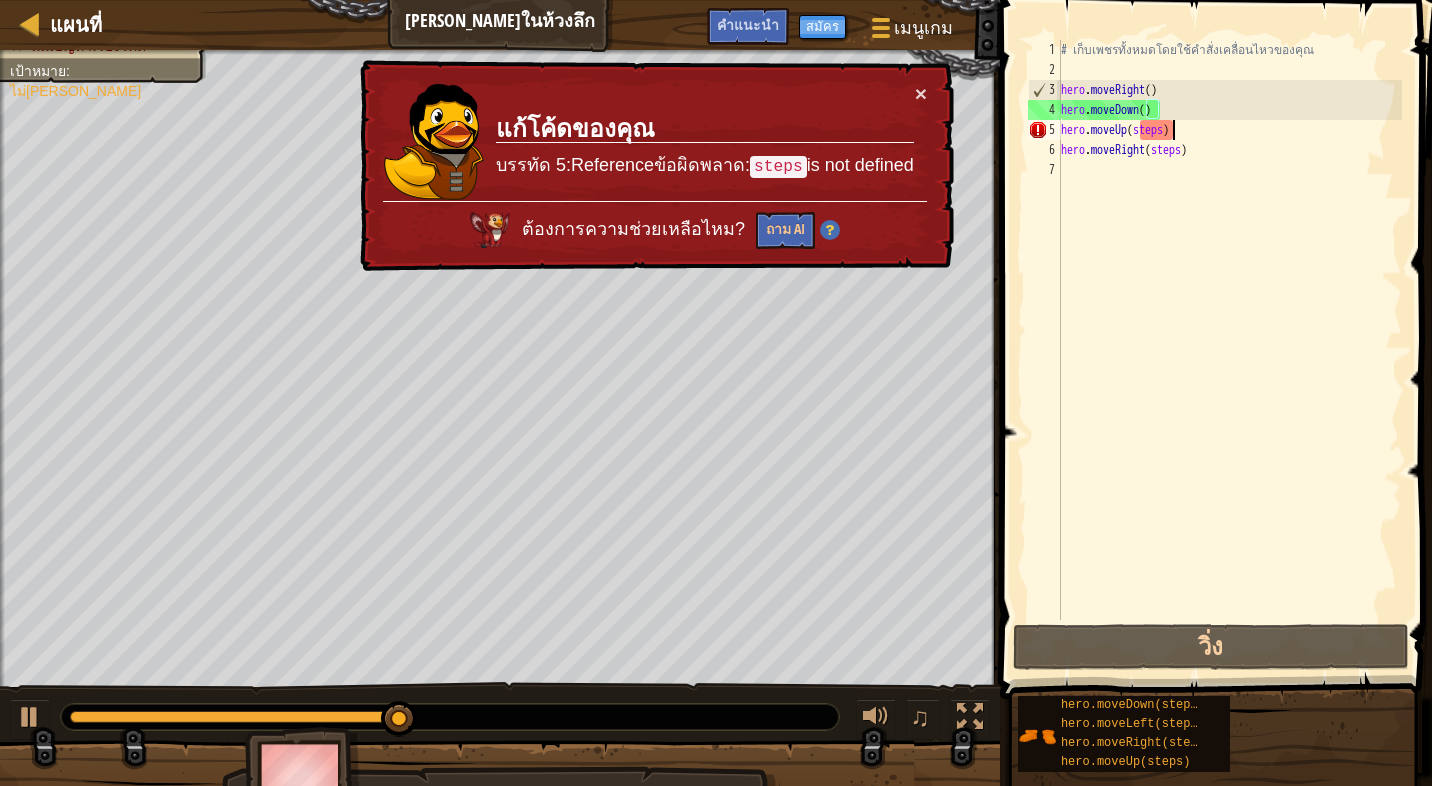 click on "# เก็บเพชรทั้งหมดโดยใช้คำสั่งเคลื่อนไหวของคุณ hero . moveRight ( ) hero . moveDown ( ) hero . moveUp ( steps ) hero . moveRight ( steps )" at bounding box center (1229, 350) 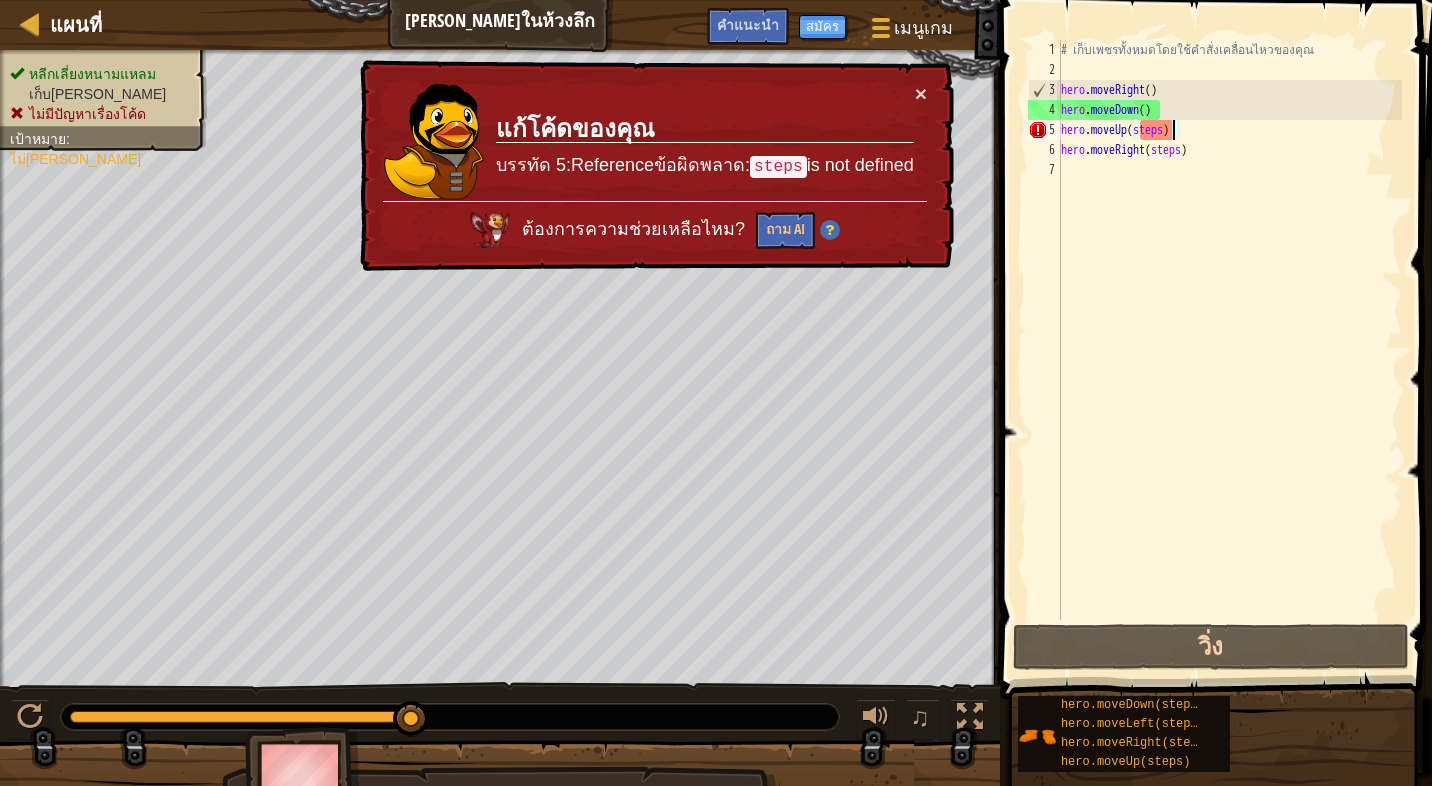 click on "# เก็บเพชรทั้งหมดโดยใช้คำสั่งเคลื่อนไหวของคุณ hero . moveRight ( ) hero . moveDown ( ) hero . moveUp ( steps ) hero . moveRight ( steps )" at bounding box center [1229, 350] 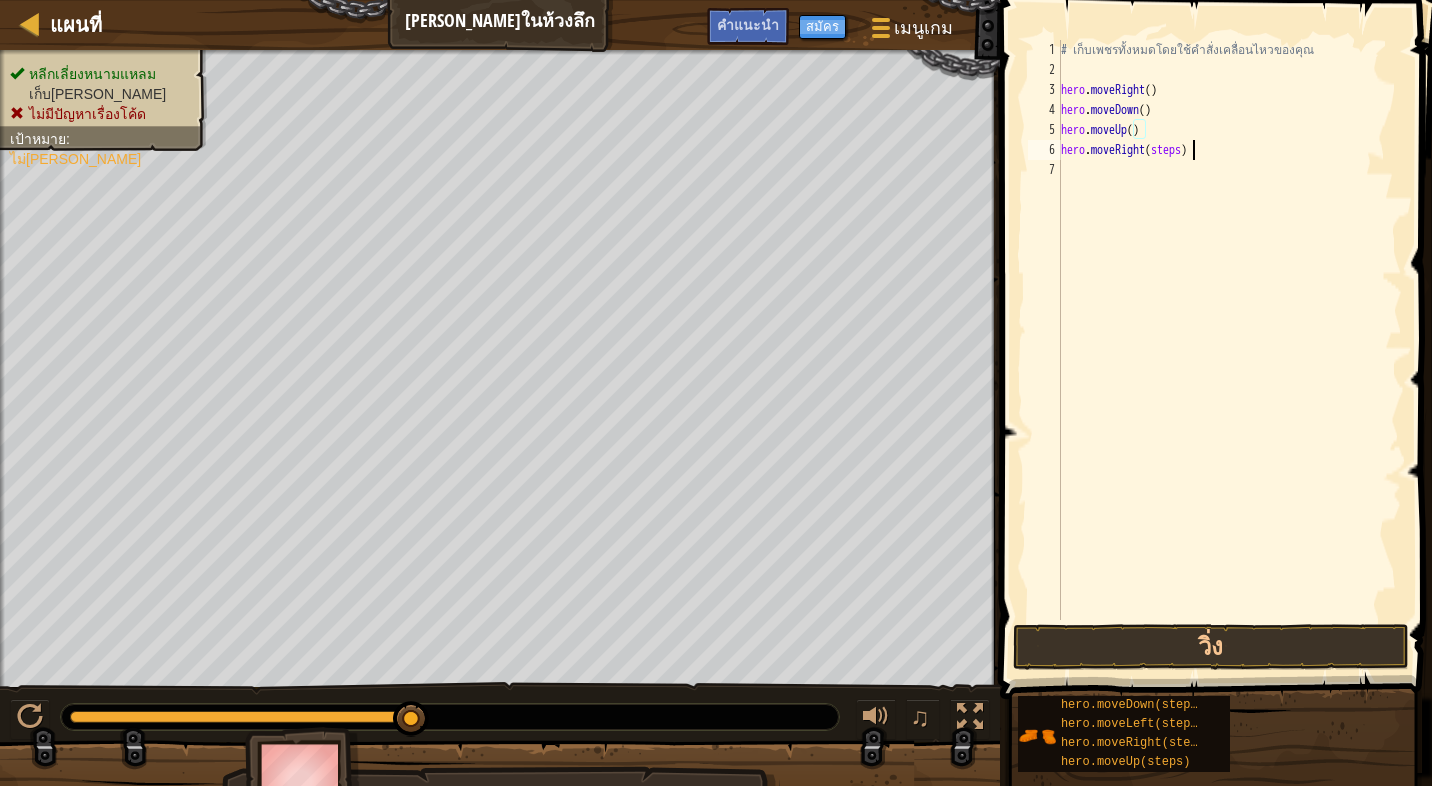 click on "# เก็บเพชรทั้งหมดโดยใช้คำสั่งเคลื่อนไหวของคุณ hero . moveRight ( ) hero . moveDown ( ) hero . moveUp ( ) hero . moveRight ( steps )" at bounding box center (1229, 350) 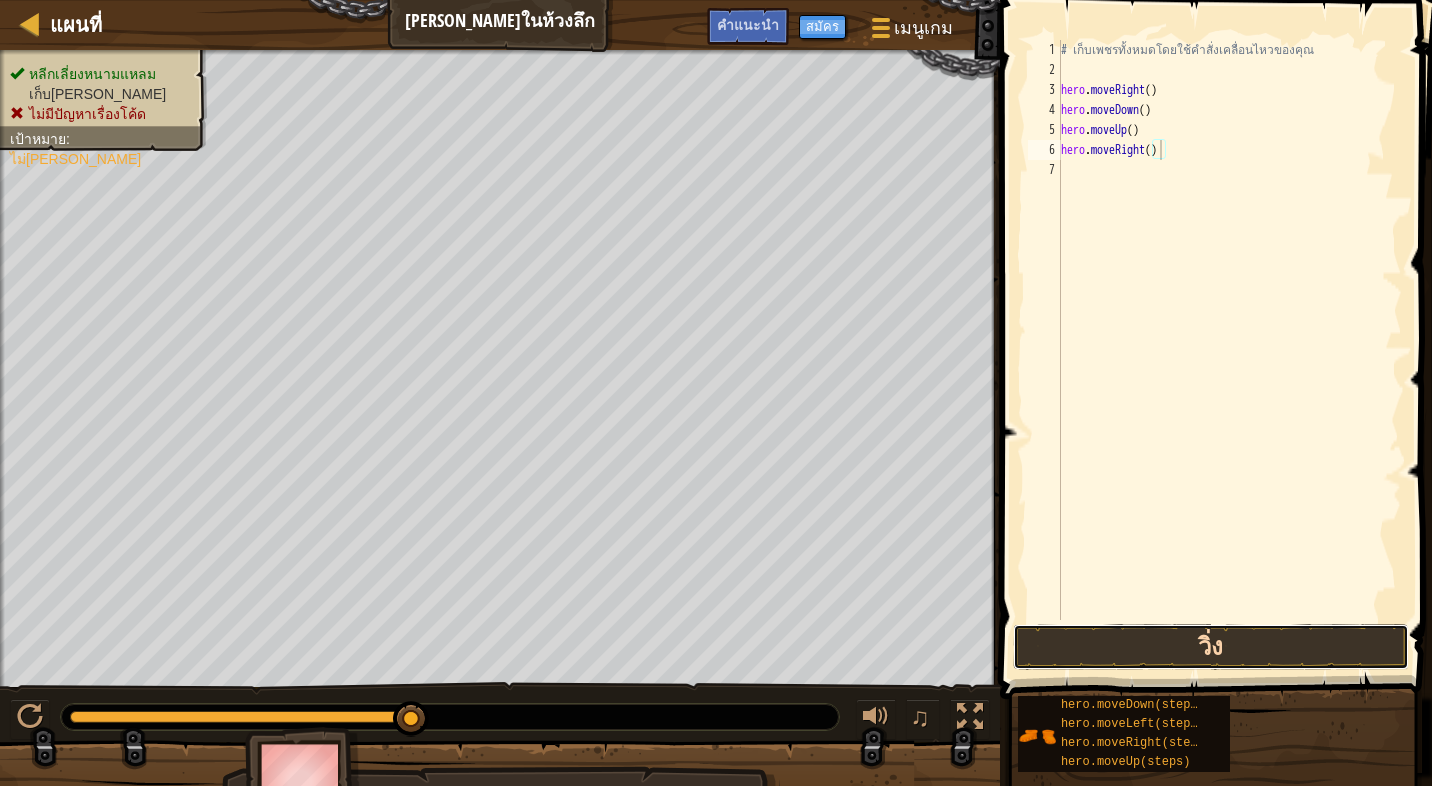 click on "วิ่ง" at bounding box center (1211, 647) 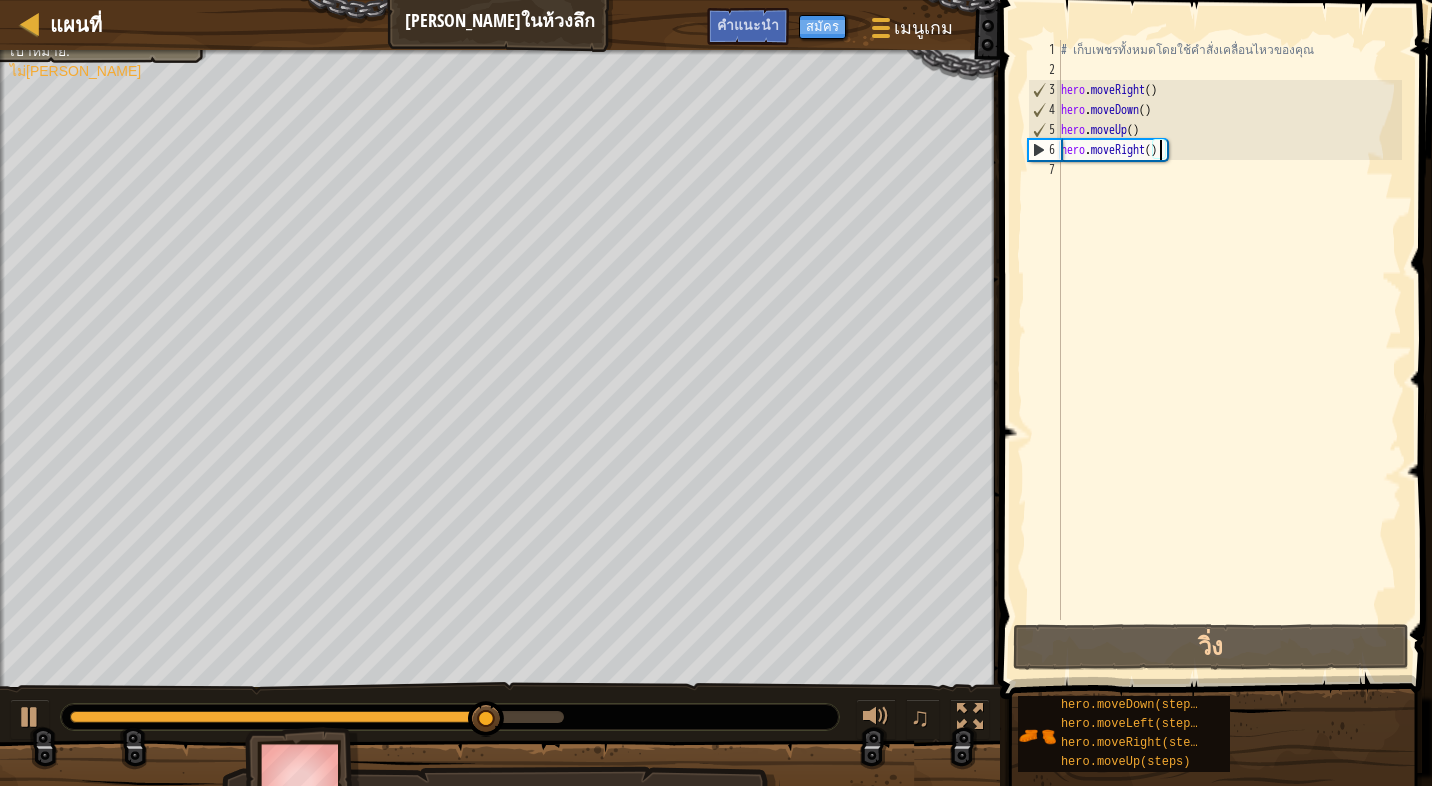 click on "# เก็บเพชรทั้งหมดโดยใช้คำสั่งเคลื่อนไหวของคุณ hero . moveRight ( ) hero . moveDown ( ) hero . moveUp ( ) hero . moveRight ( )" at bounding box center [1229, 350] 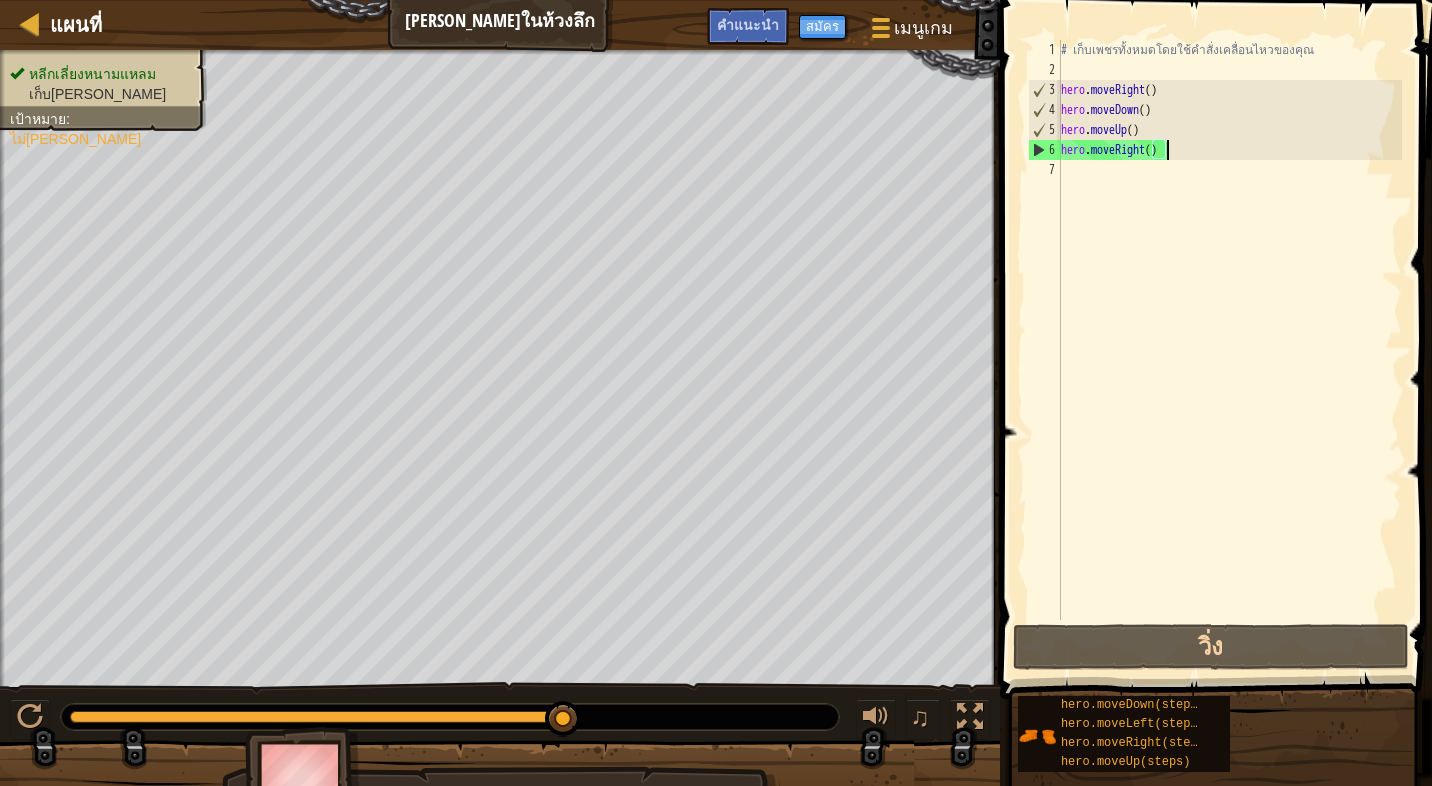 click on "# เก็บเพชรทั้งหมดโดยใช้คำสั่งเคลื่อนไหวของคุณ hero . moveRight ( ) hero . moveDown ( ) hero . moveUp ( ) hero . moveRight ( )" at bounding box center [1229, 350] 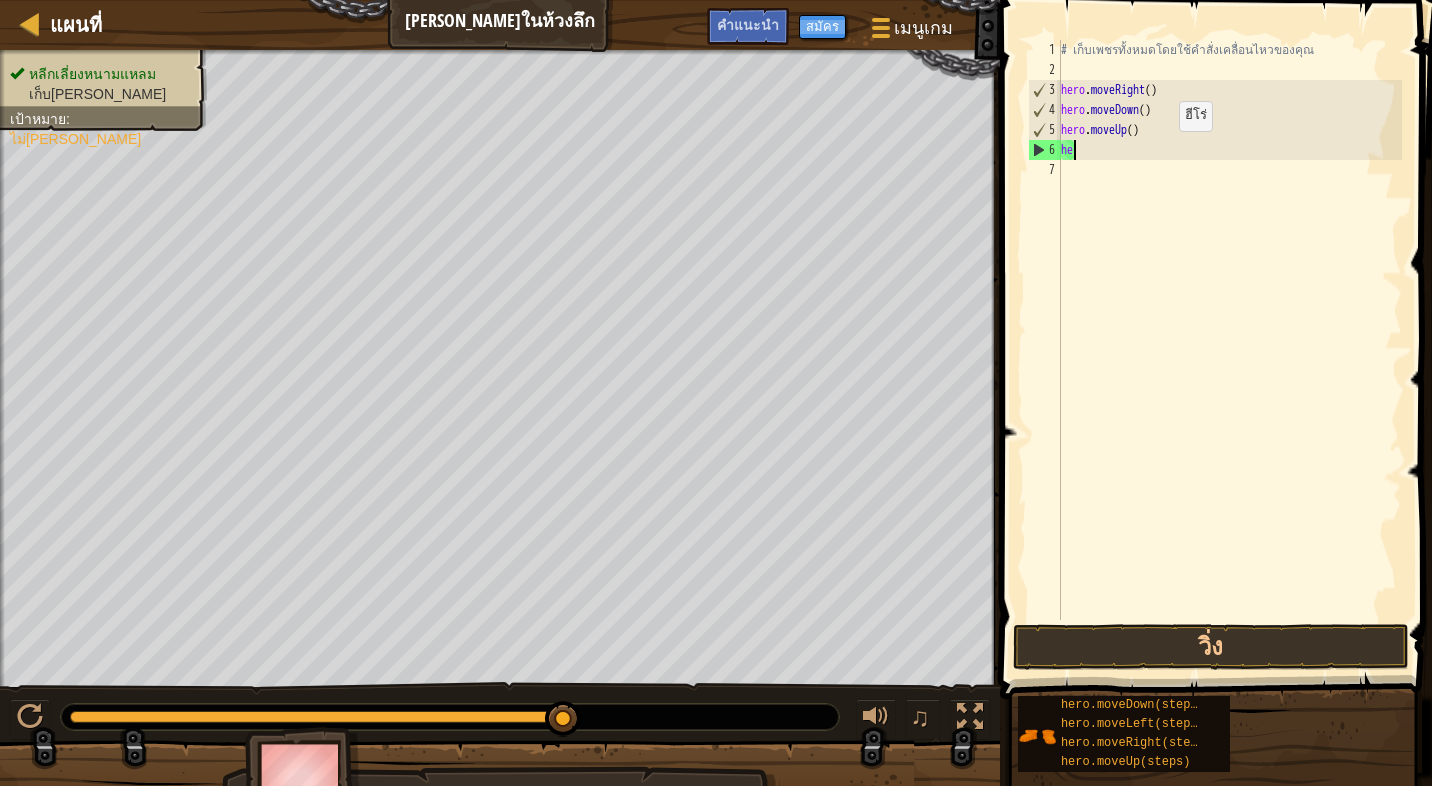 type on "h" 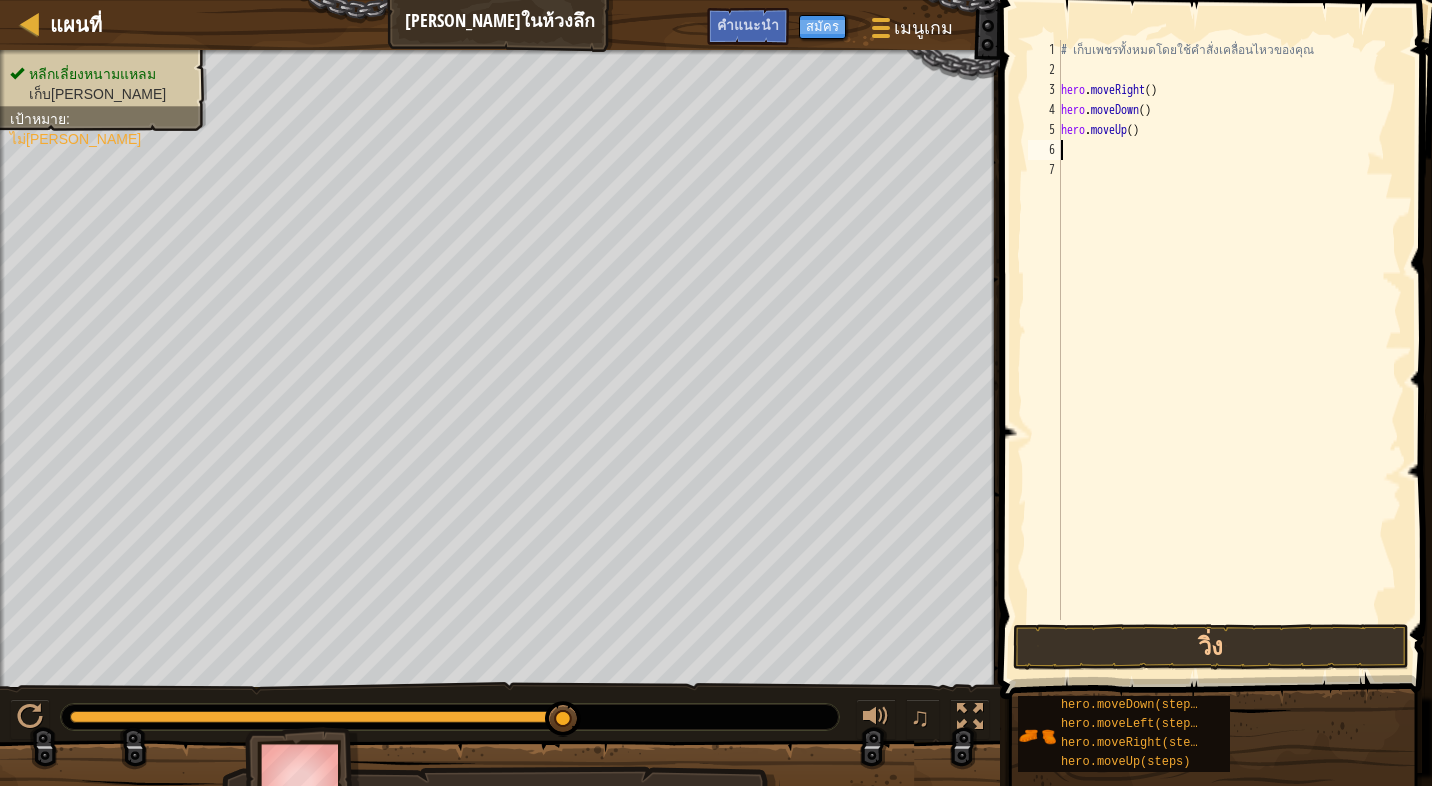 drag, startPoint x: 1110, startPoint y: 760, endPoint x: 1112, endPoint y: 147, distance: 613.00323 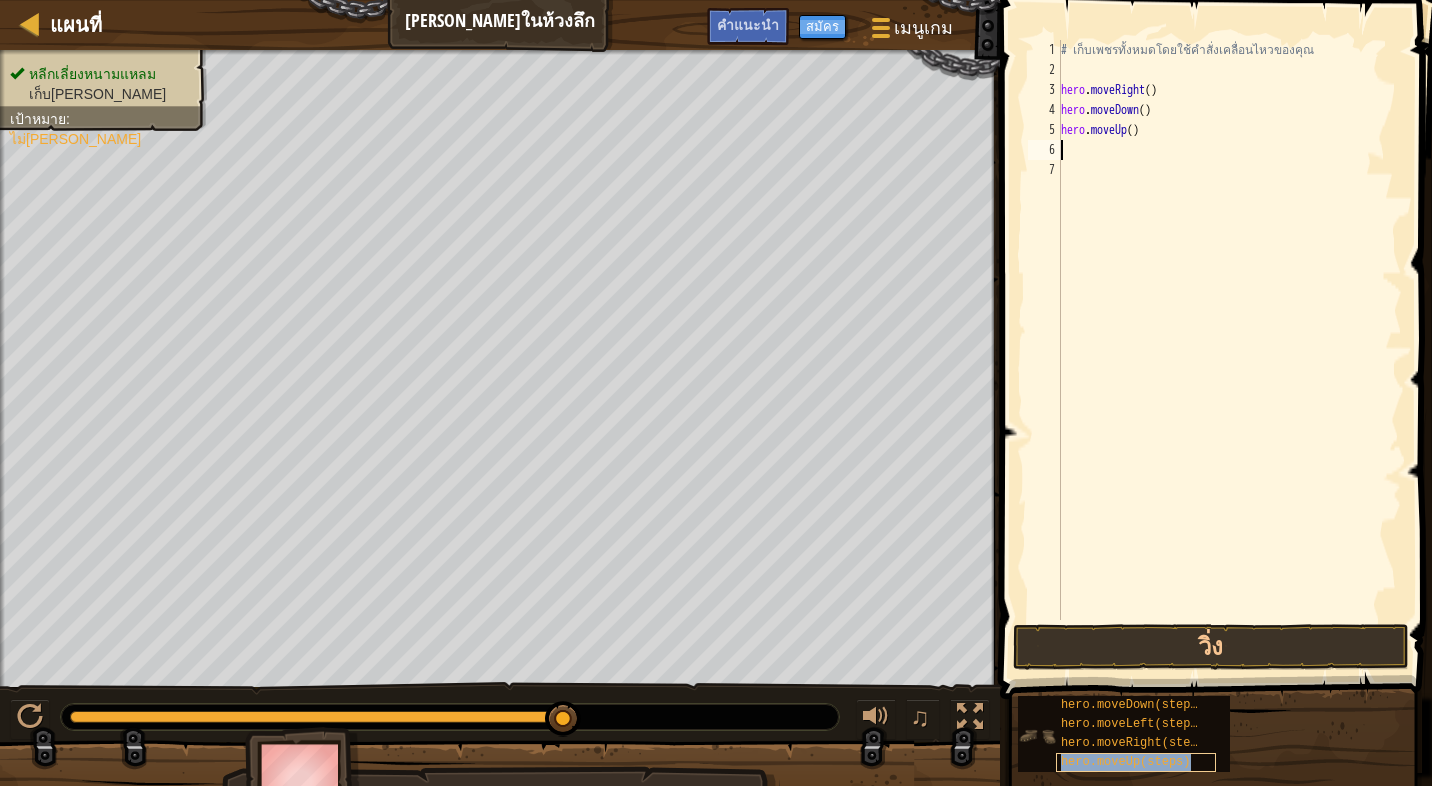 drag, startPoint x: 1111, startPoint y: 149, endPoint x: 1137, endPoint y: 759, distance: 610.55383 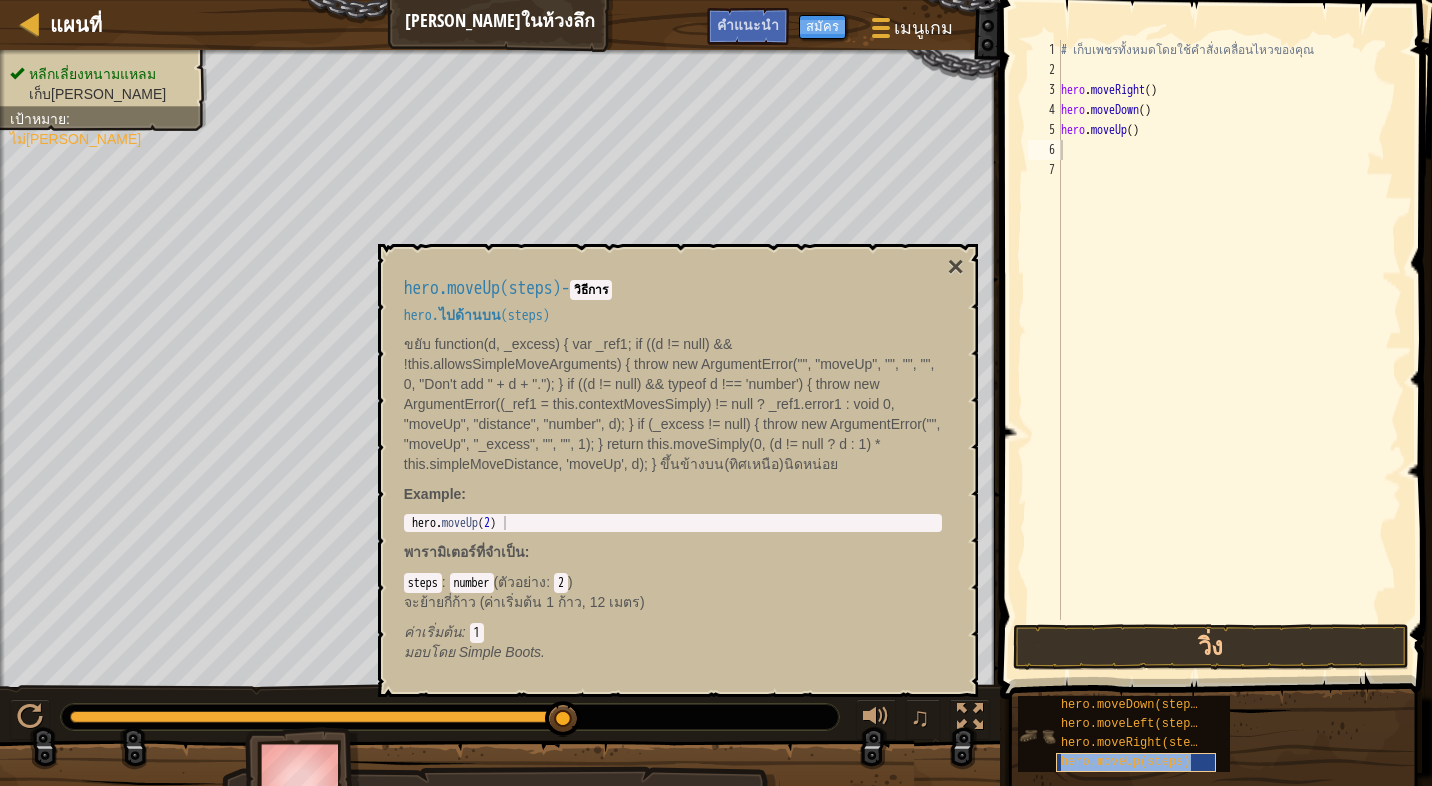 click on "hero.moveUp(steps)" at bounding box center (1126, 762) 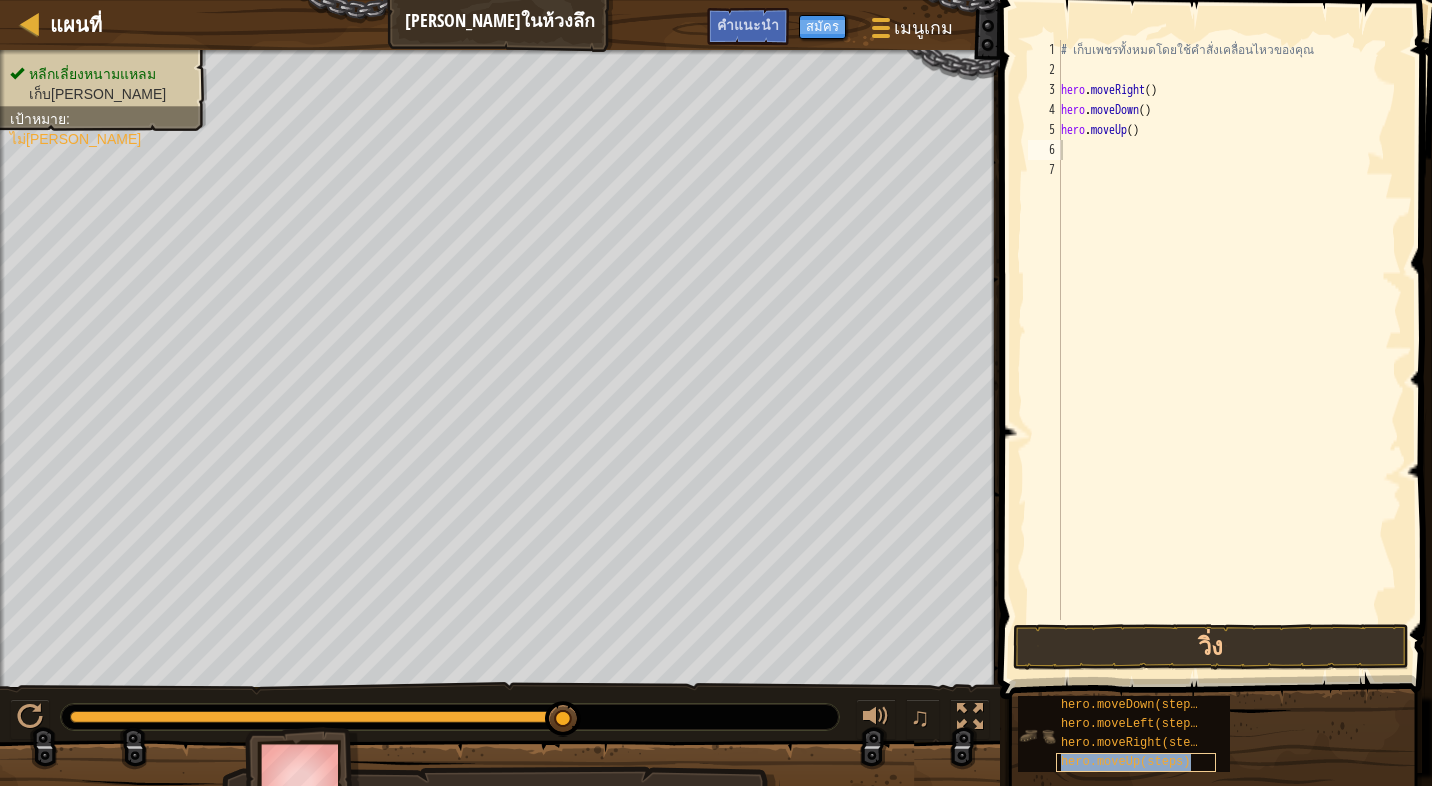 click on "hero.moveUp(steps)" at bounding box center (1126, 762) 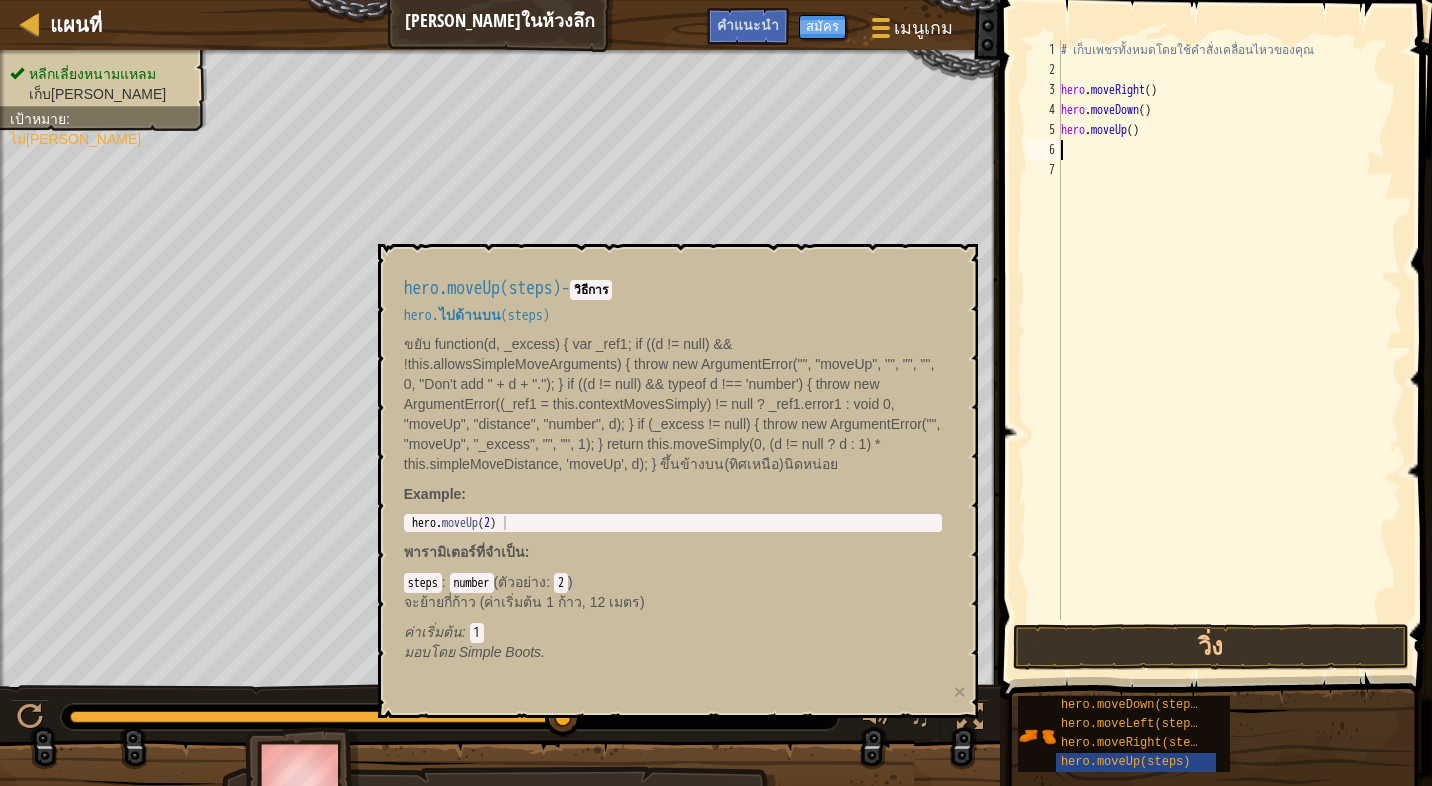click on "# เก็บเพชรทั้งหมดโดยใช้คำสั่งเคลื่อนไหวของคุณ hero . moveRight ( ) hero . moveDown ( ) hero . moveUp ( )" at bounding box center [1229, 350] 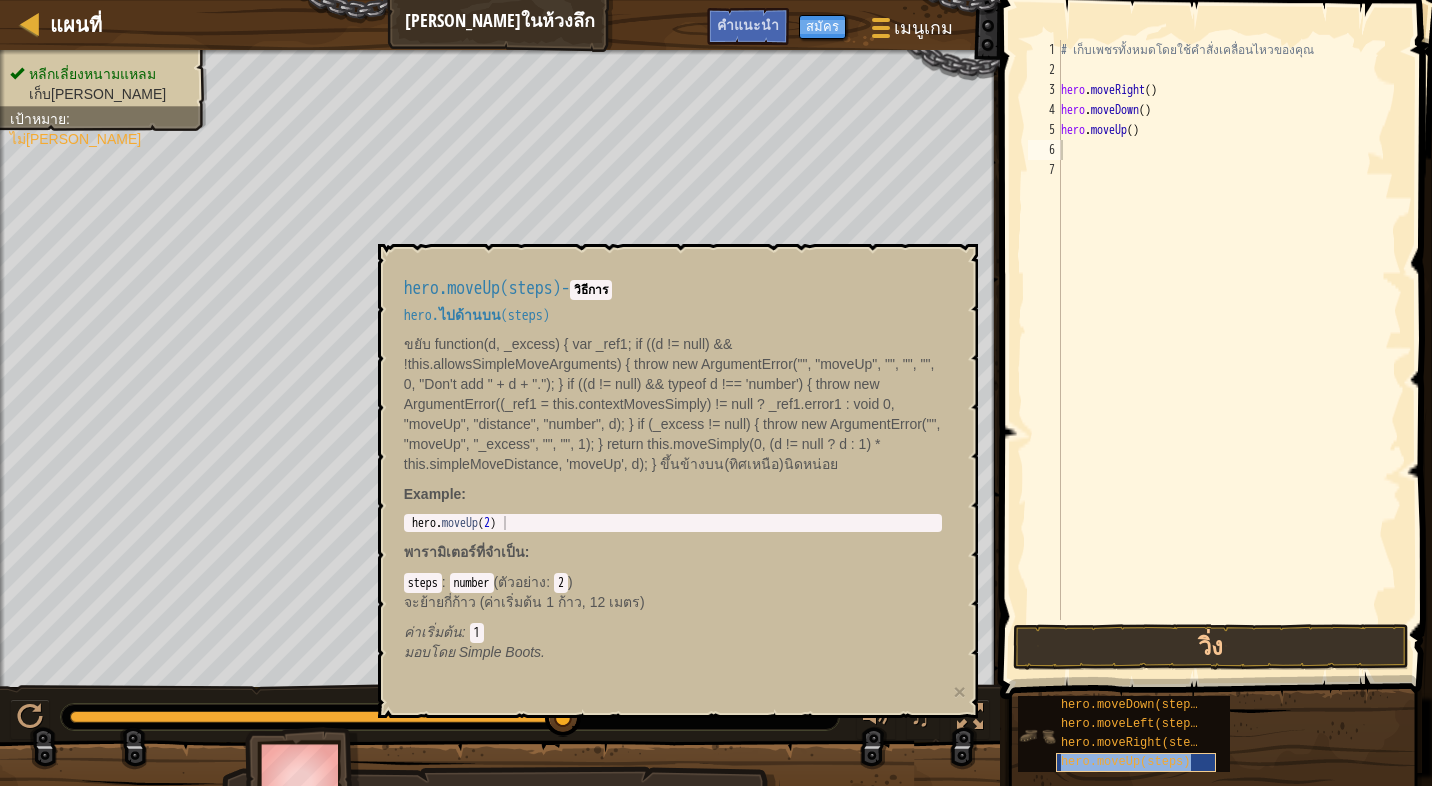 drag, startPoint x: 1083, startPoint y: 145, endPoint x: 1108, endPoint y: 763, distance: 618.50543 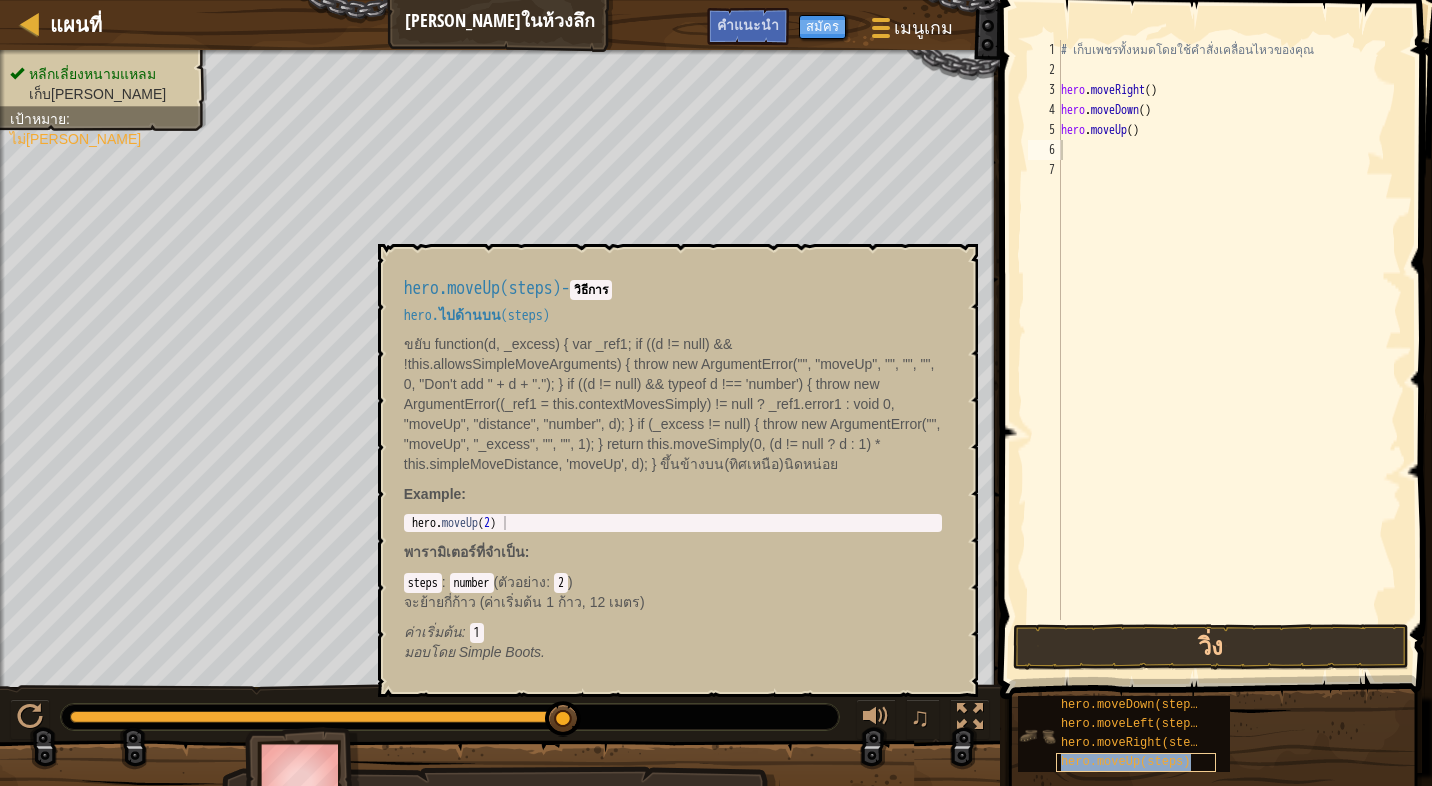 copy on "hero.moveUp(steps)" 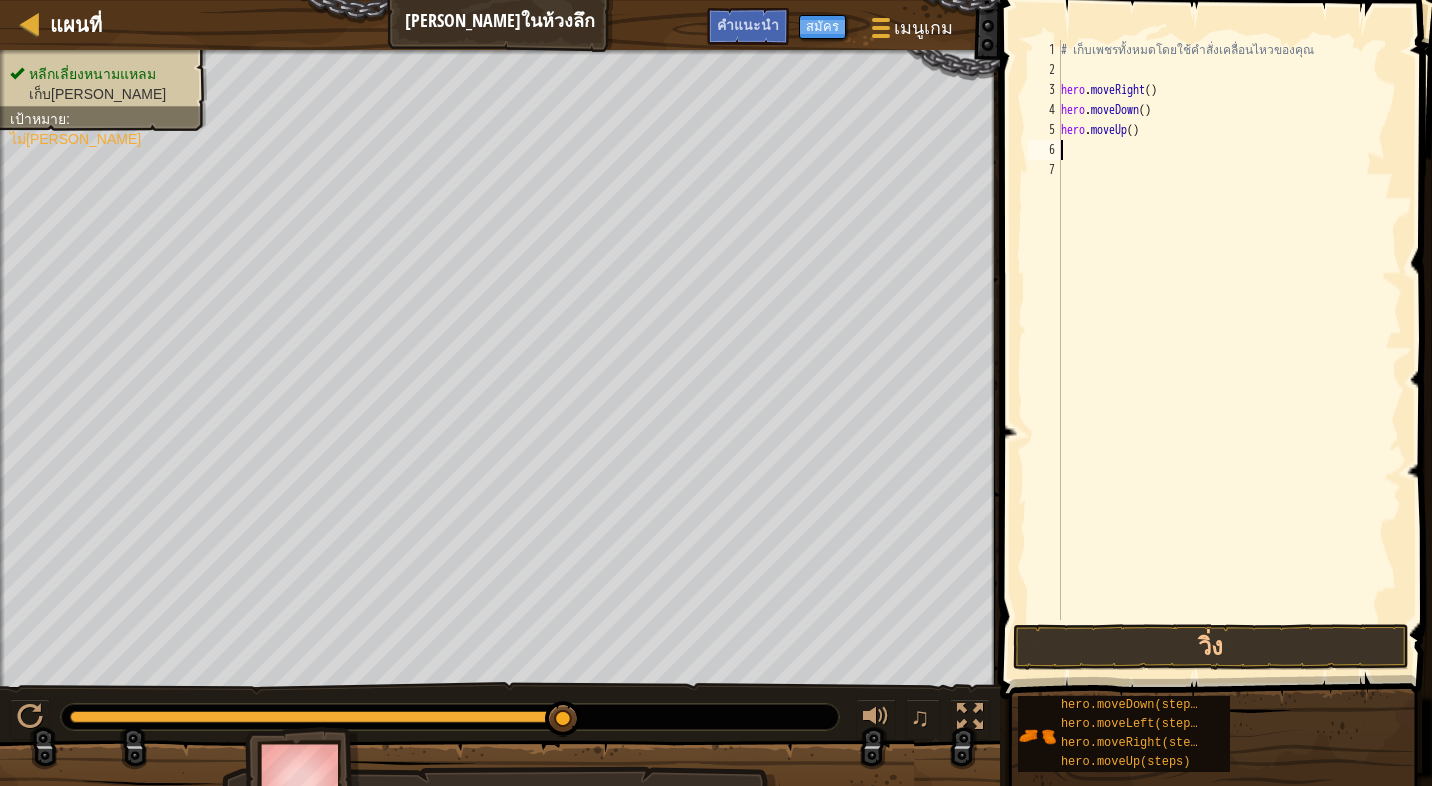 click on "# เก็บเพชรทั้งหมดโดยใช้คำสั่งเคลื่อนไหวของคุณ hero . moveRight ( ) hero . moveDown ( ) hero . moveUp ( )" at bounding box center [1229, 350] 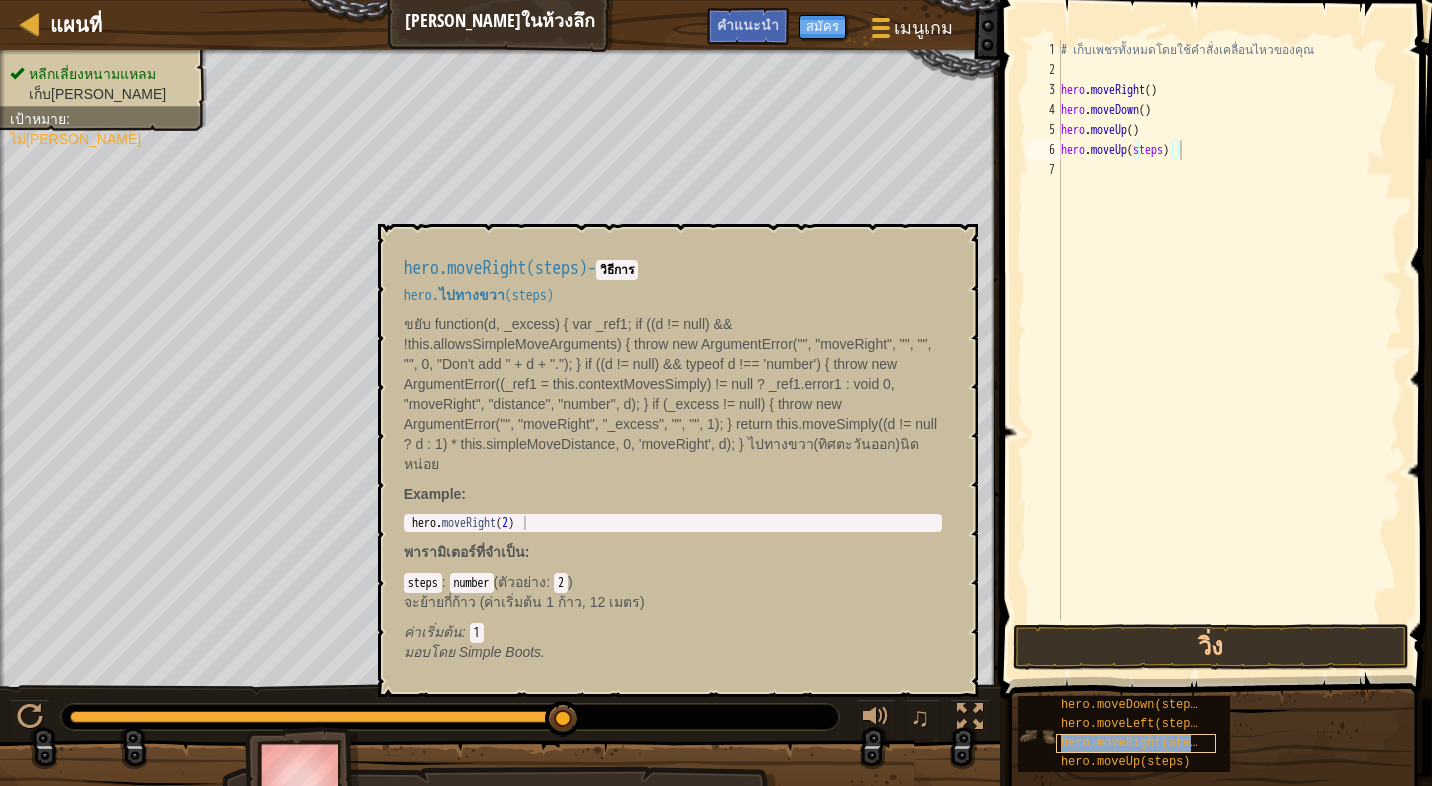 copy on "hero.moveRight(steps)" 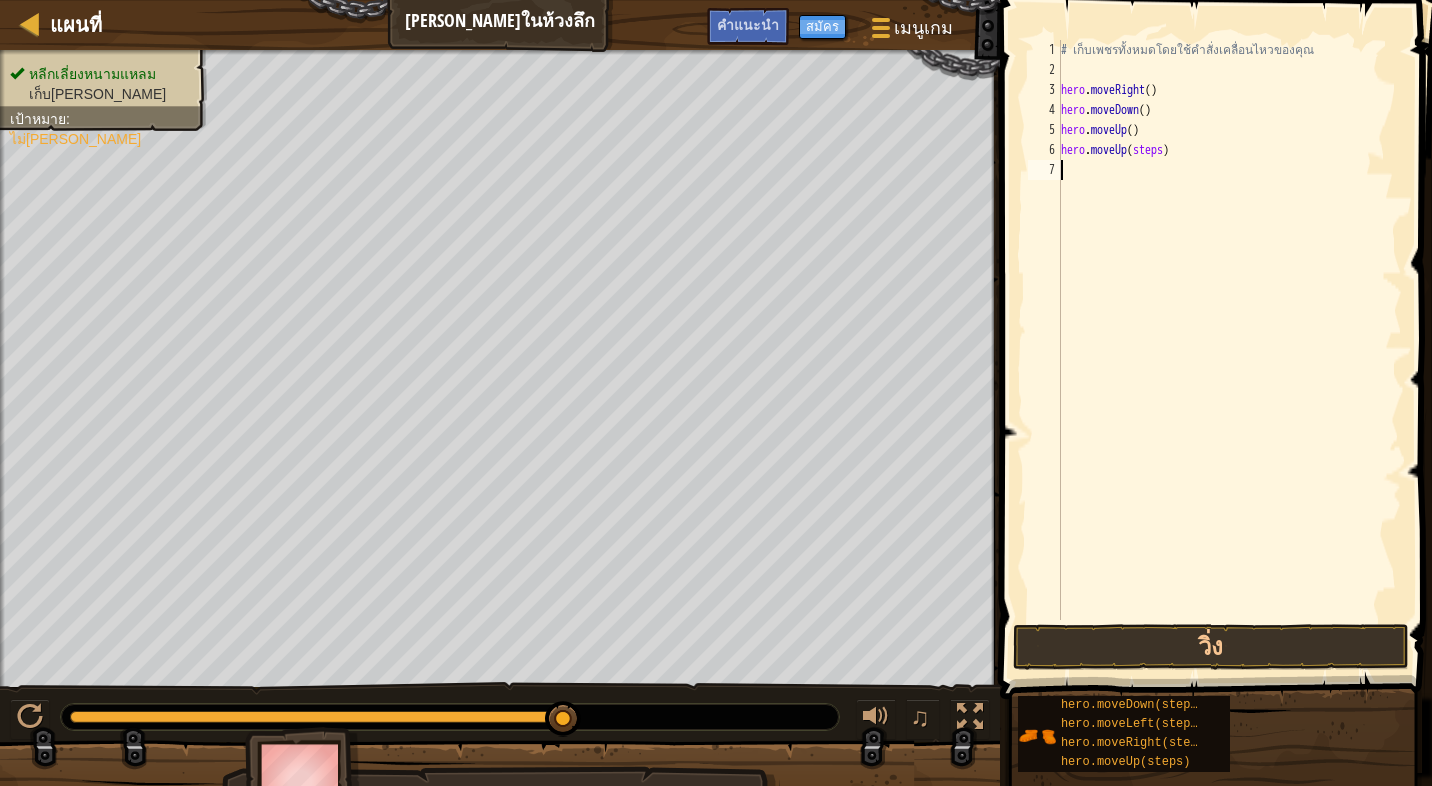 click on "# เก็บเพชรทั้งหมดโดยใช้คำสั่งเคลื่อนไหวของคุณ hero . moveRight ( ) hero . moveDown ( ) hero . moveUp ( ) hero . moveUp ( steps )" at bounding box center [1229, 350] 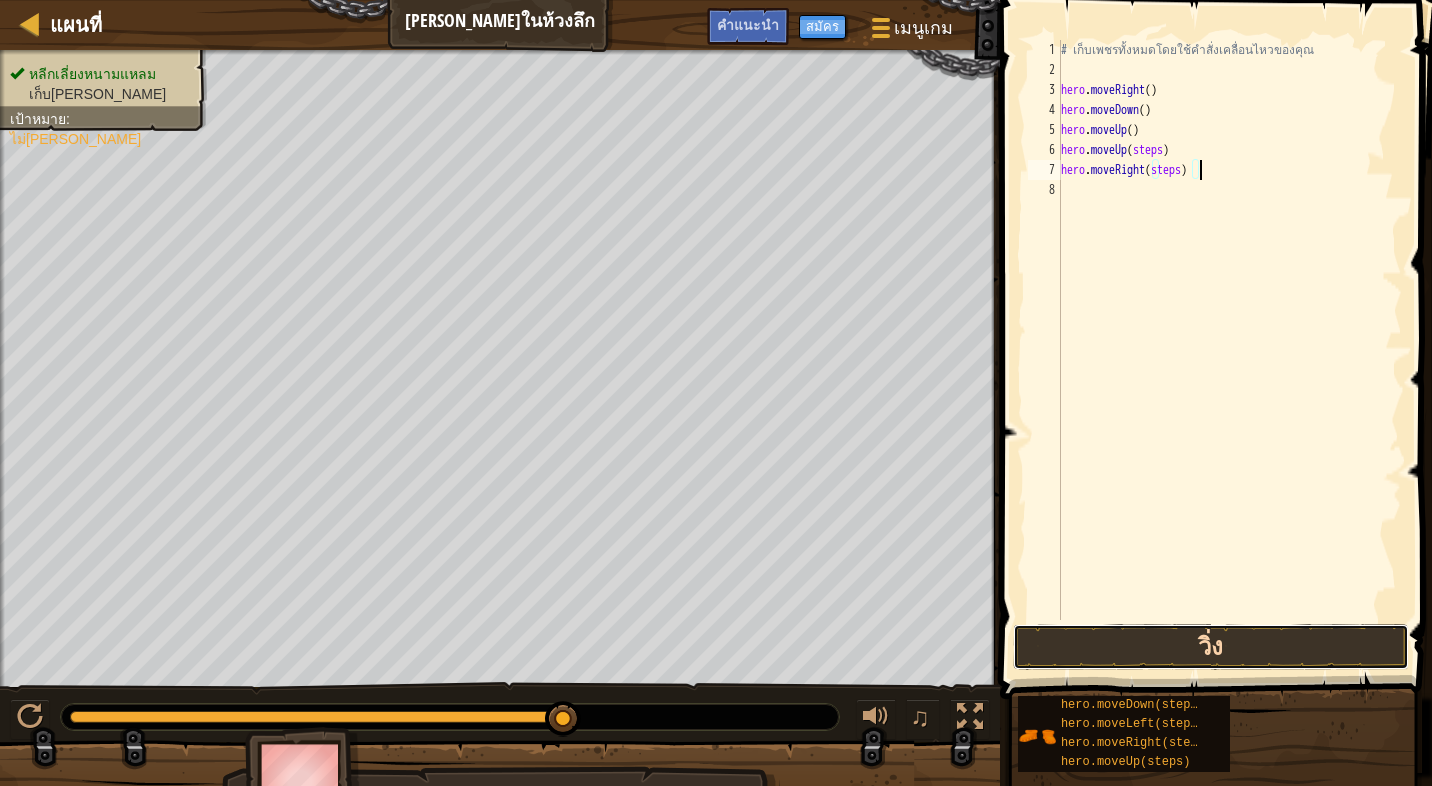 click on "วิ่ง" at bounding box center [1211, 647] 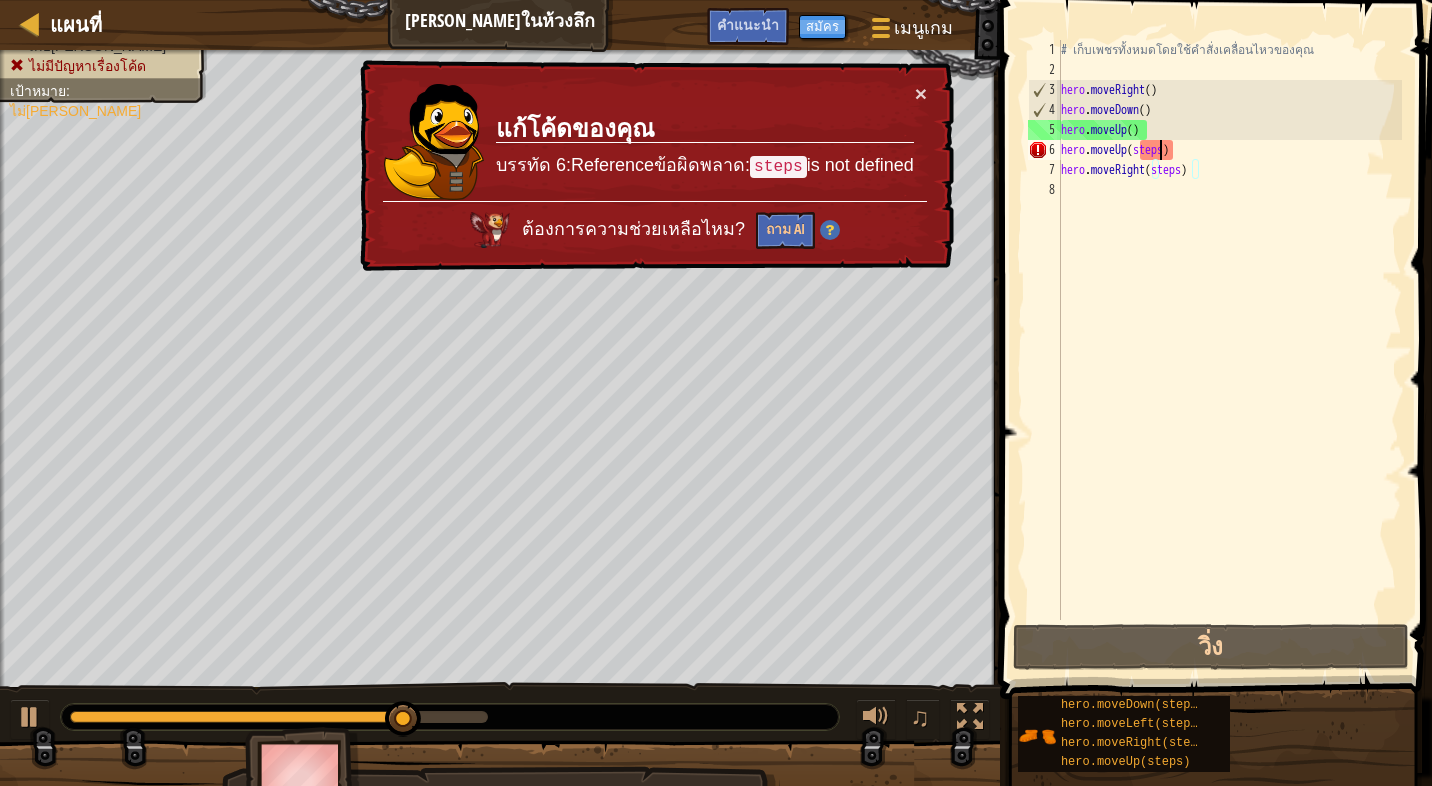 click on "# เก็บเพชรทั้งหมดโดยใช้คำสั่งเคลื่อนไหวของคุณ hero . moveRight ( ) hero . moveDown ( ) hero . moveUp ( ) hero . moveUp ( steps ) hero . moveRight ( steps )" at bounding box center (1229, 350) 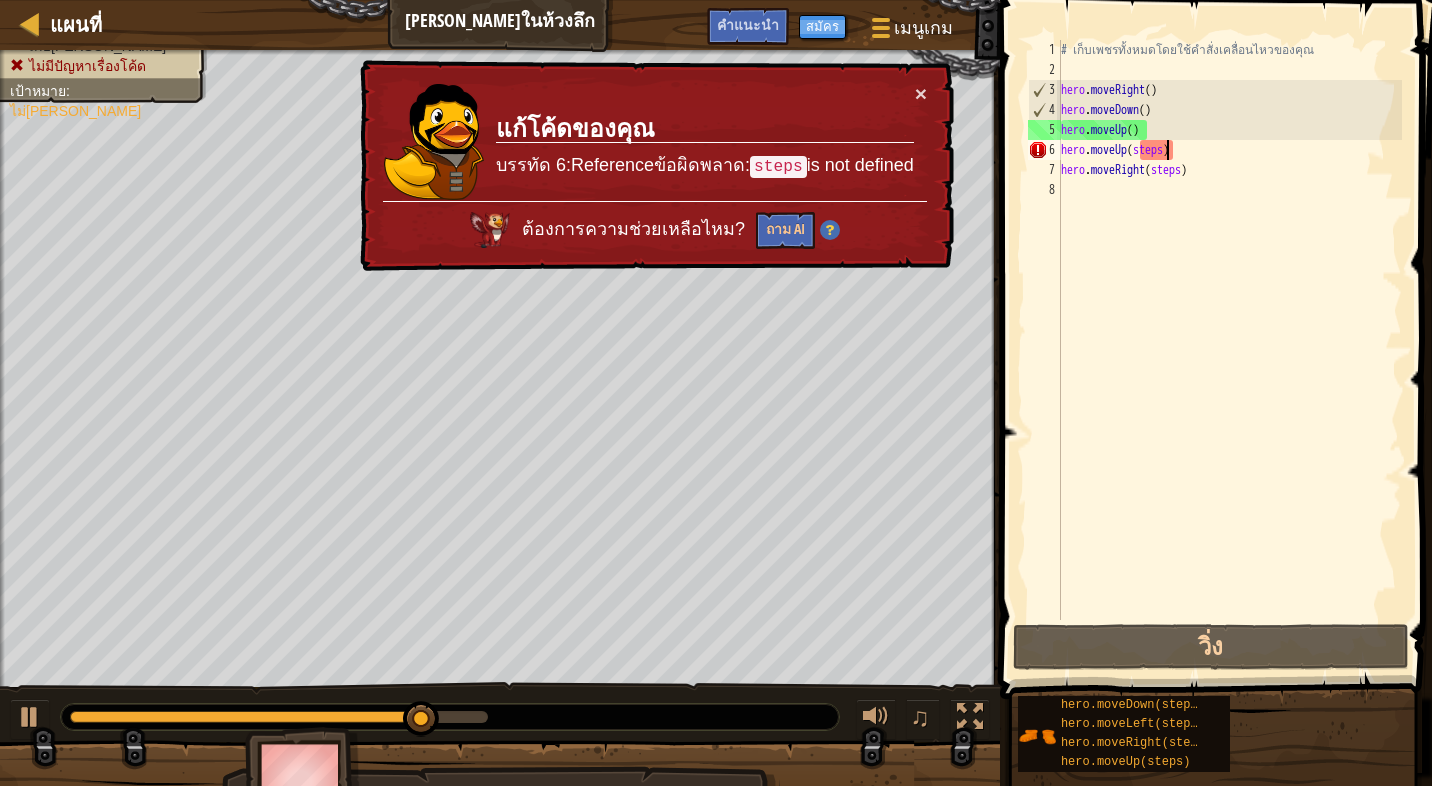 click on "# เก็บเพชรทั้งหมดโดยใช้คำสั่งเคลื่อนไหวของคุณ hero . moveRight ( ) hero . moveDown ( ) hero . moveUp ( ) hero . moveUp ( steps ) hero . moveRight ( steps )" at bounding box center (1229, 350) 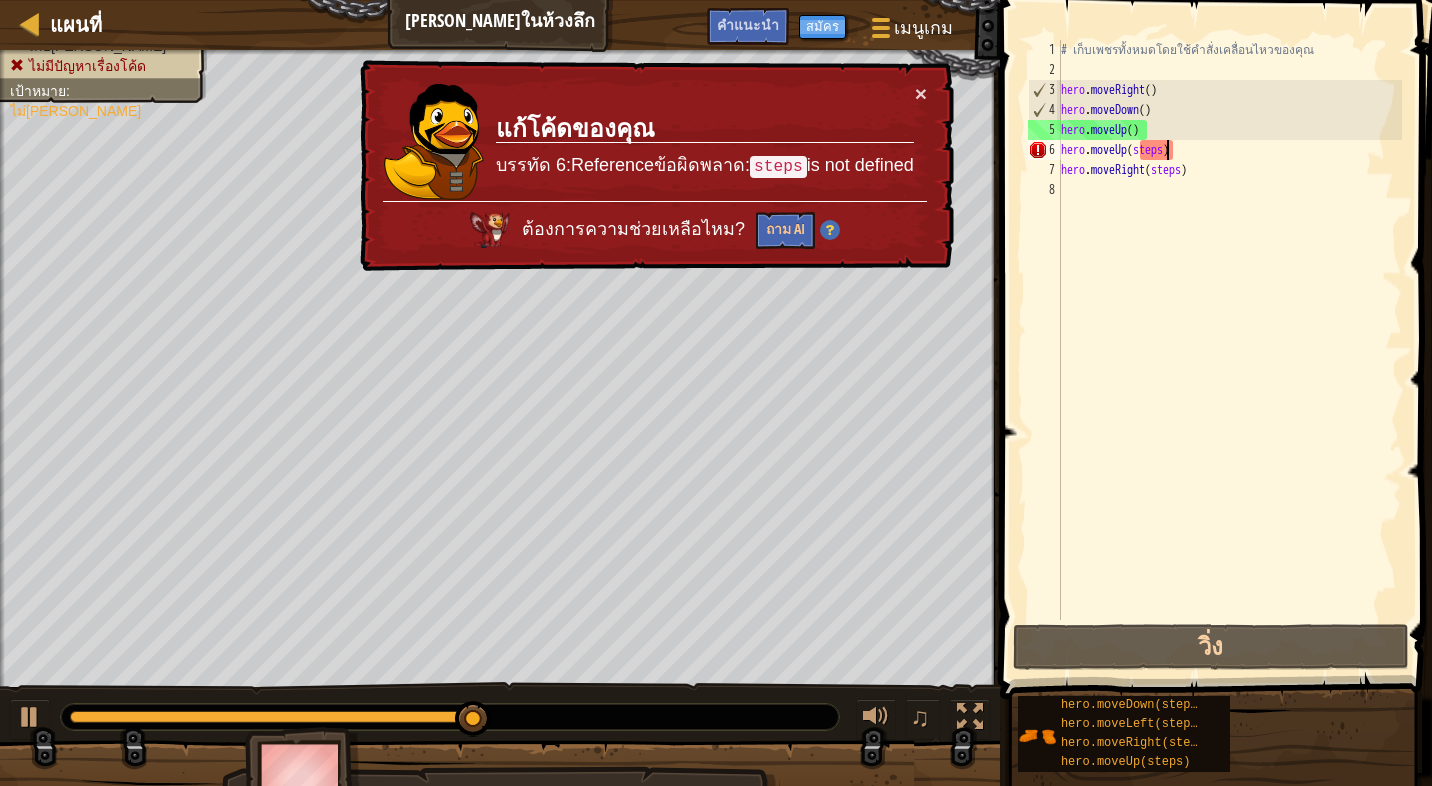 click on "# เก็บเพชรทั้งหมดโดยใช้คำสั่งเคลื่อนไหวของคุณ hero . moveRight ( ) hero . moveDown ( ) hero . moveUp ( ) hero . moveUp ( steps ) hero . moveRight ( steps )" at bounding box center (1229, 350) 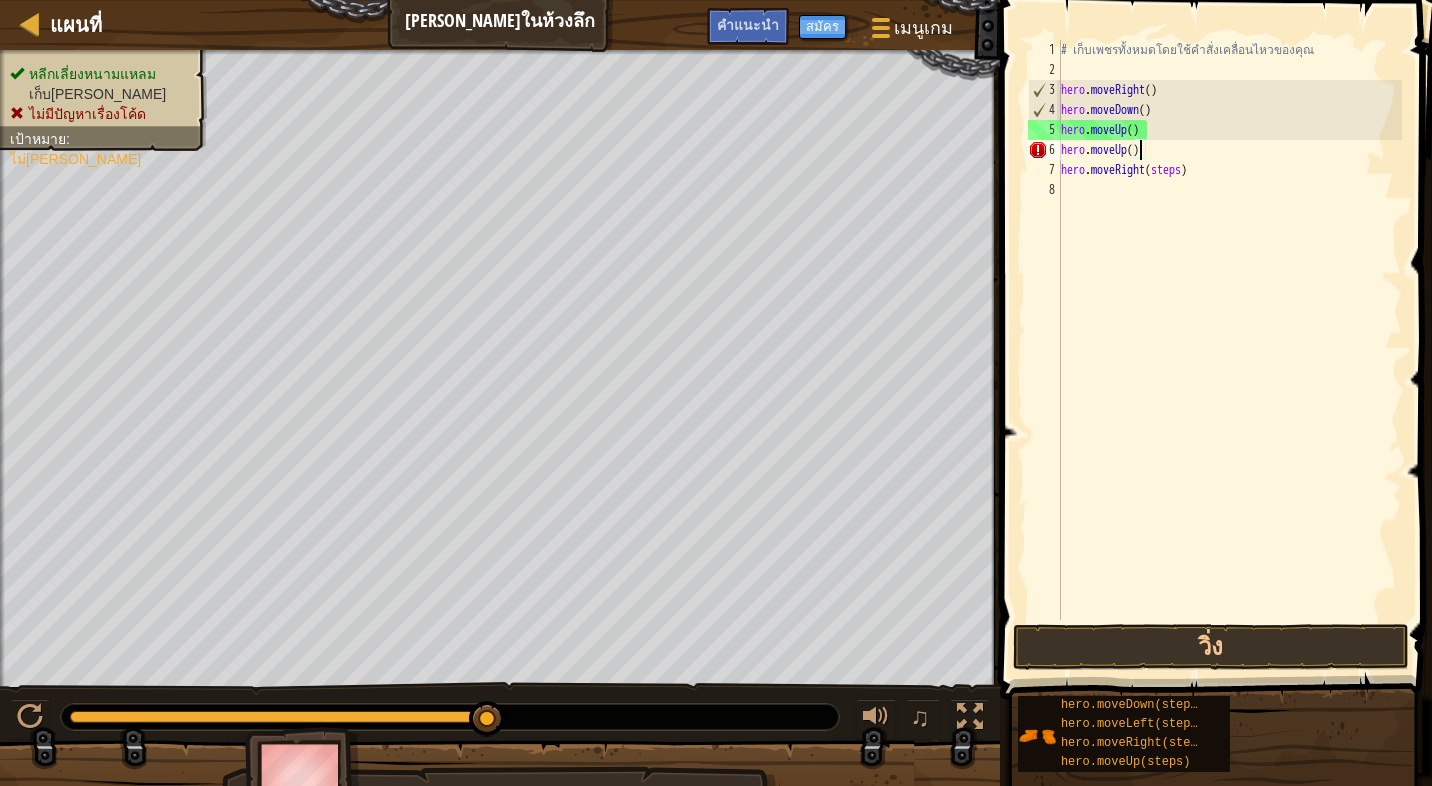 click on "# เก็บเพชรทั้งหมดโดยใช้คำสั่งเคลื่อนไหวของคุณ hero . moveRight ( ) hero . moveDown ( ) hero . moveUp ( ) hero . moveUp ( ) hero . moveRight ( steps )" at bounding box center [1229, 350] 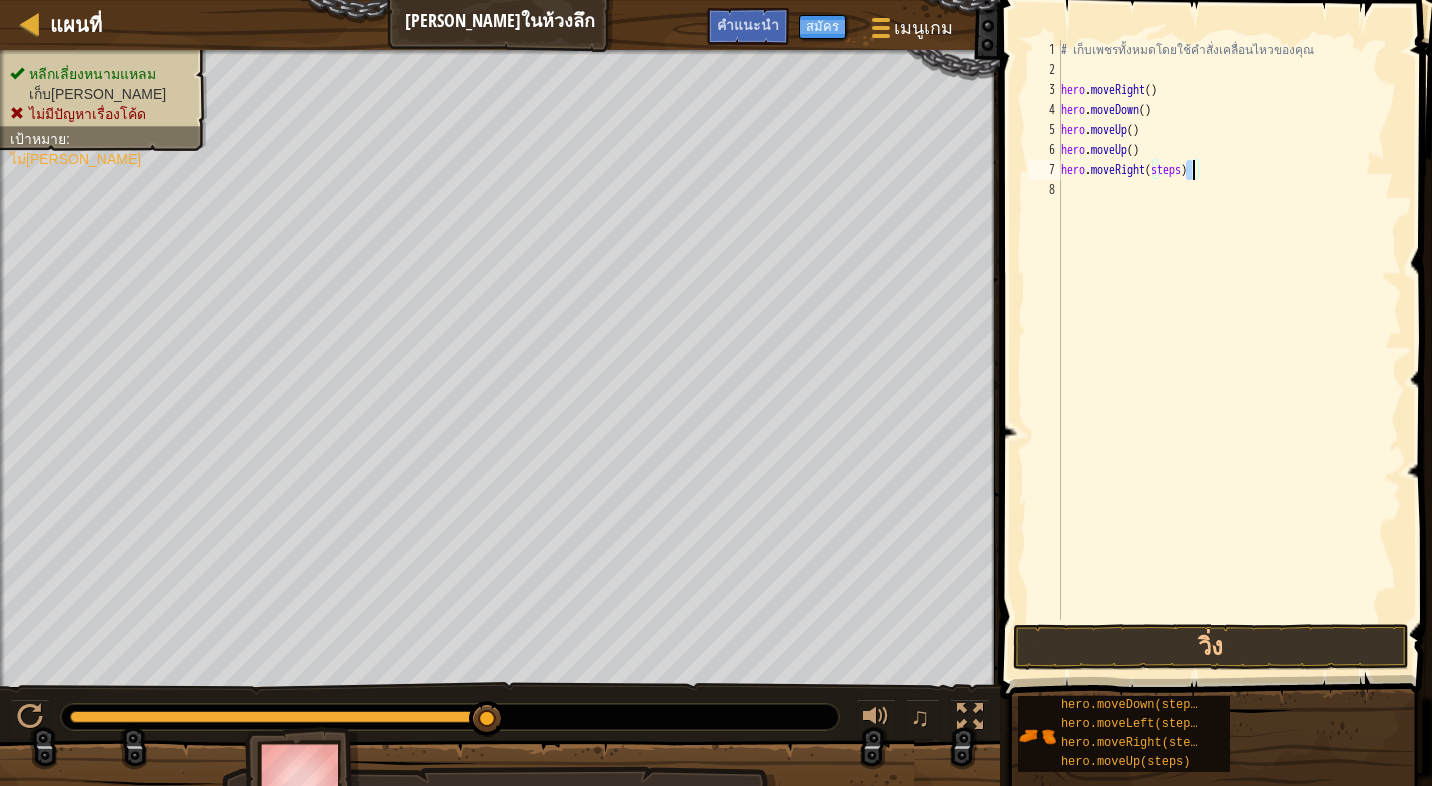 click on "# เก็บเพชรทั้งหมดโดยใช้คำสั่งเคลื่อนไหวของคุณ hero . moveRight ( ) hero . moveDown ( ) hero . moveUp ( ) hero . moveUp ( ) hero . moveRight ( steps )" at bounding box center (1229, 330) 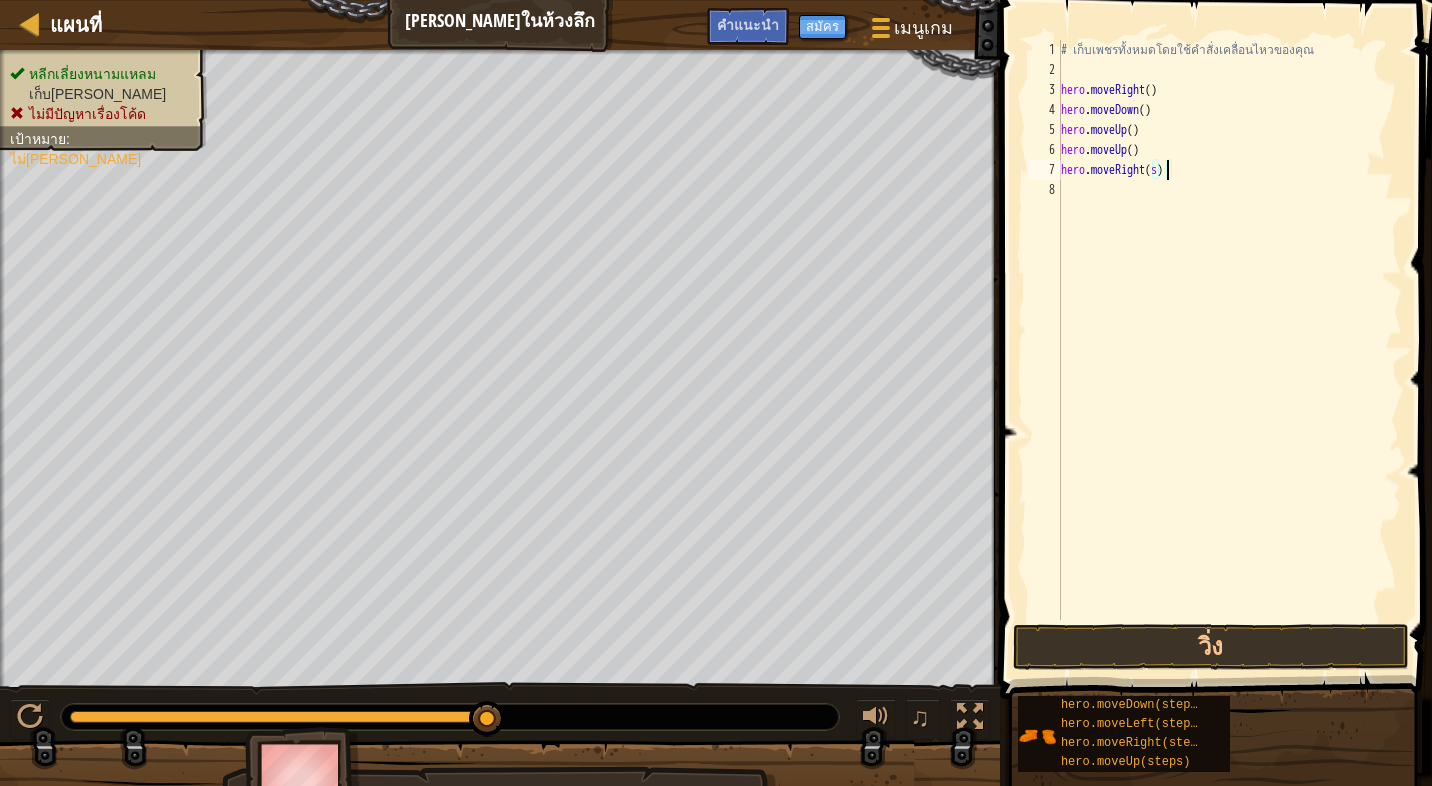 type on "hero.moveRight()" 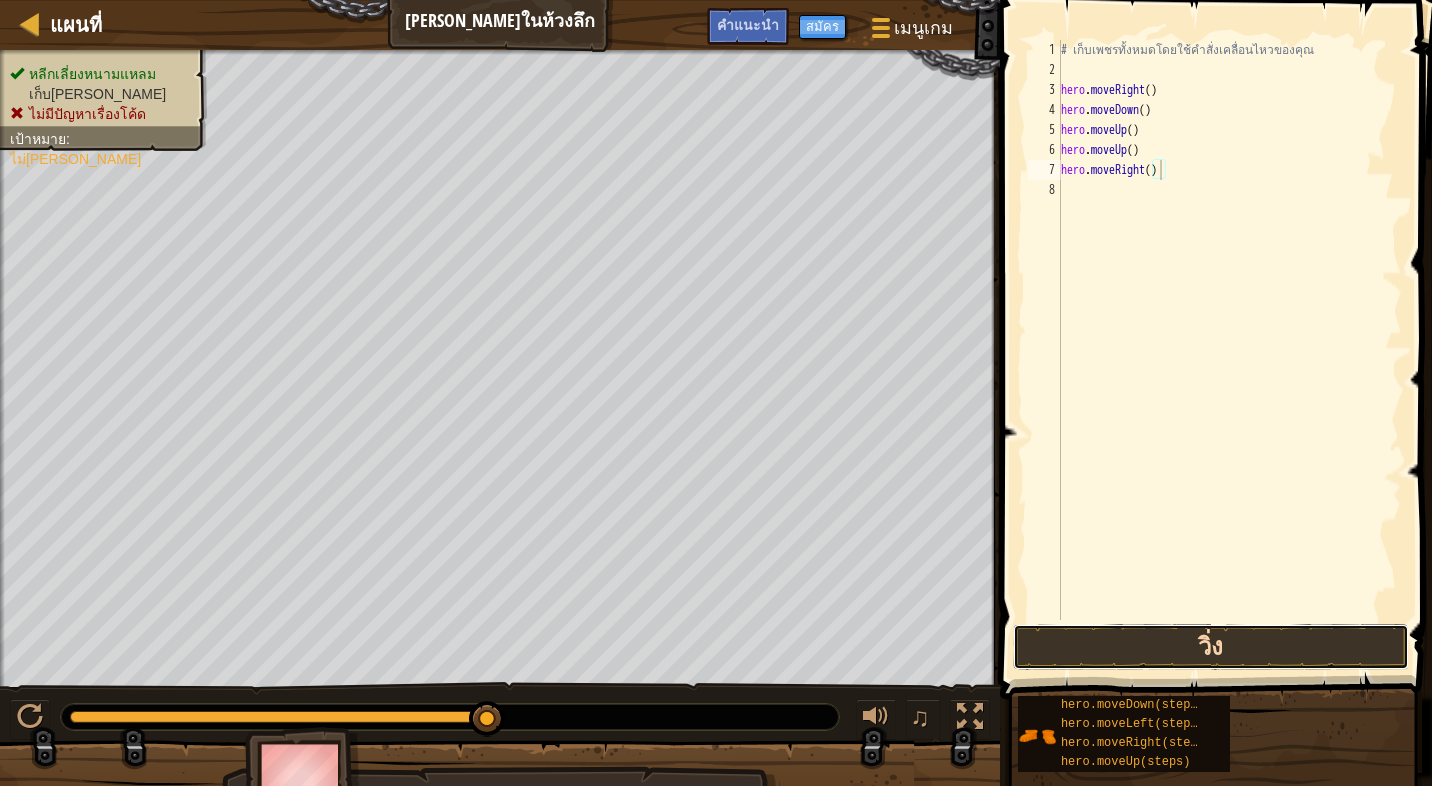 click on "วิ่ง" at bounding box center [1211, 647] 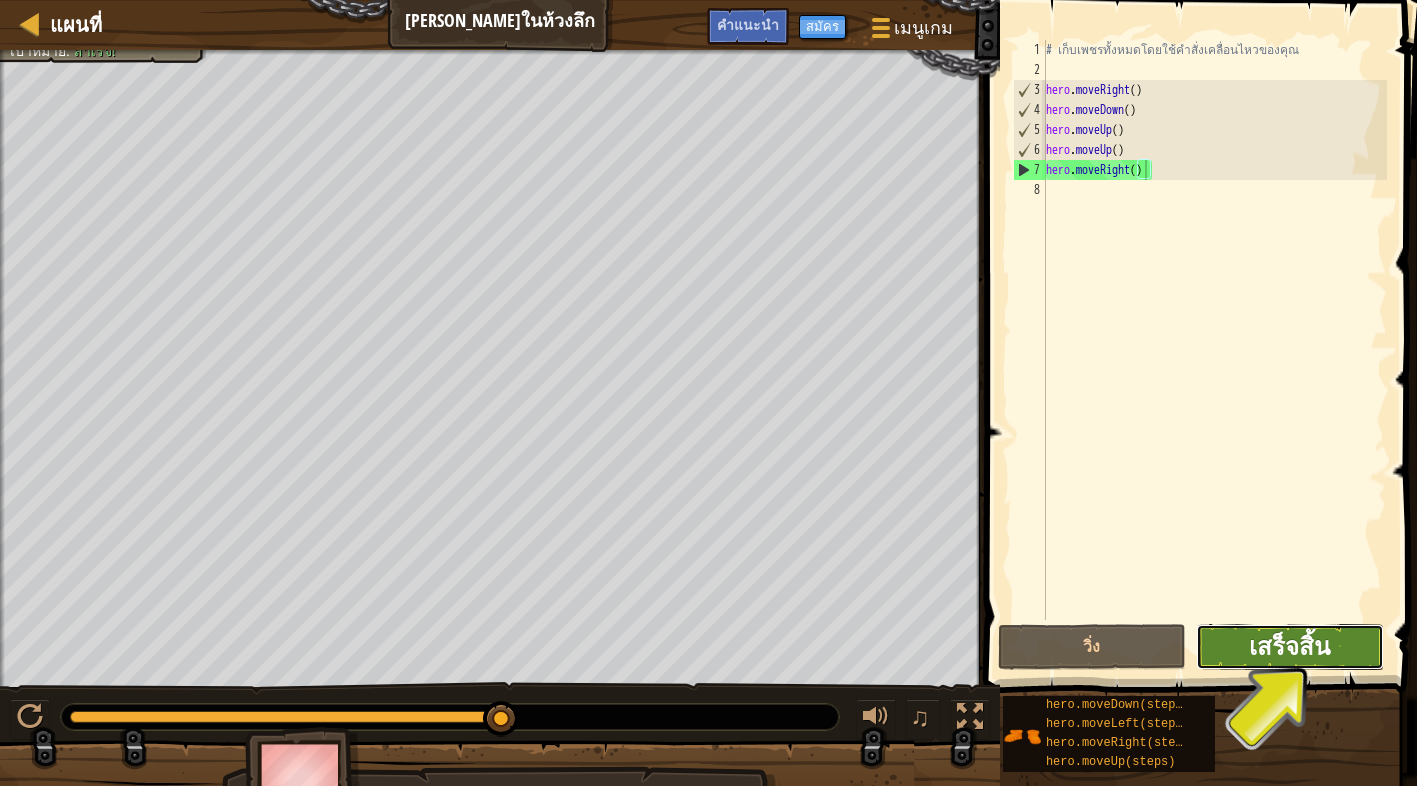 click on "เสร็จสิ้น" at bounding box center [1289, 646] 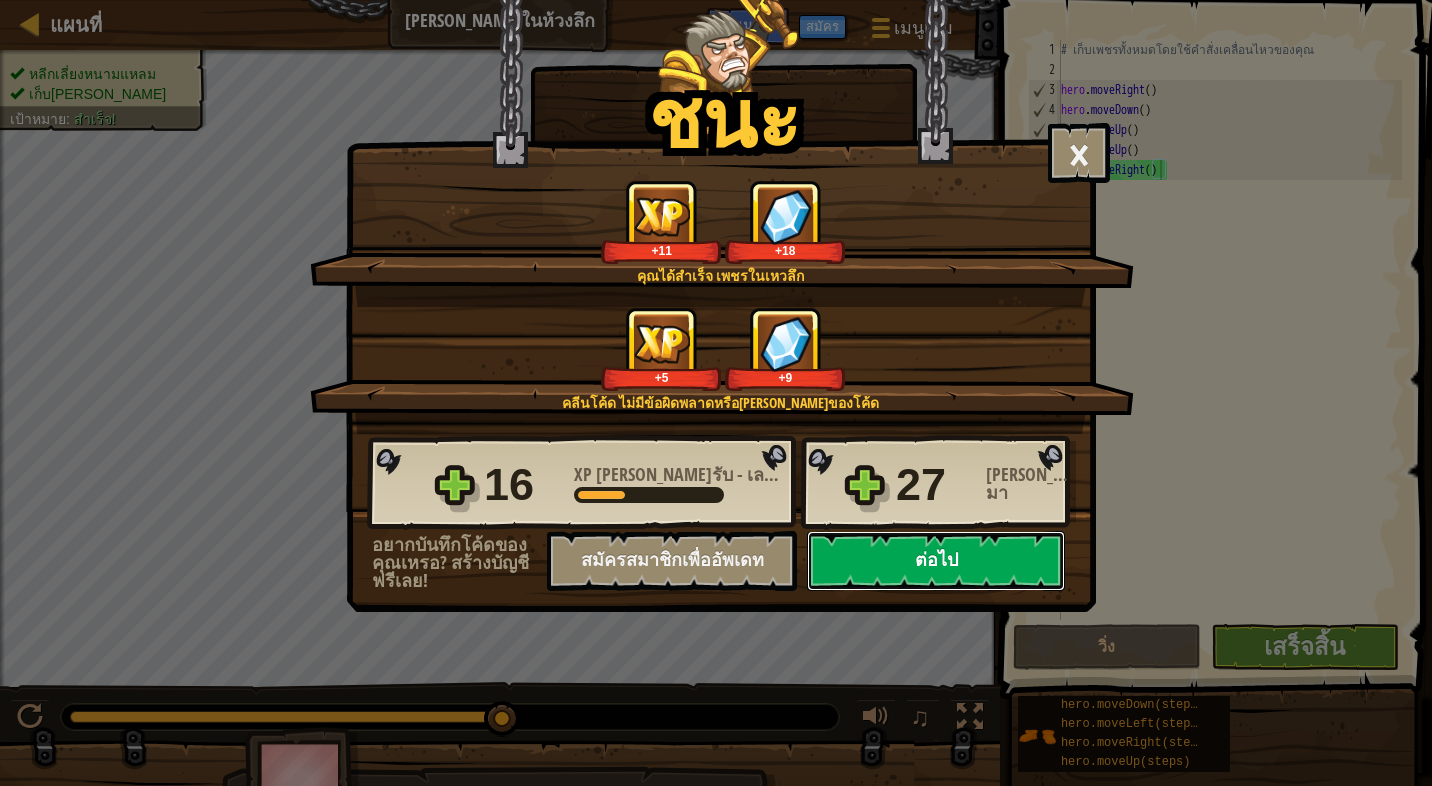 click on "ต่อไป" at bounding box center (936, 561) 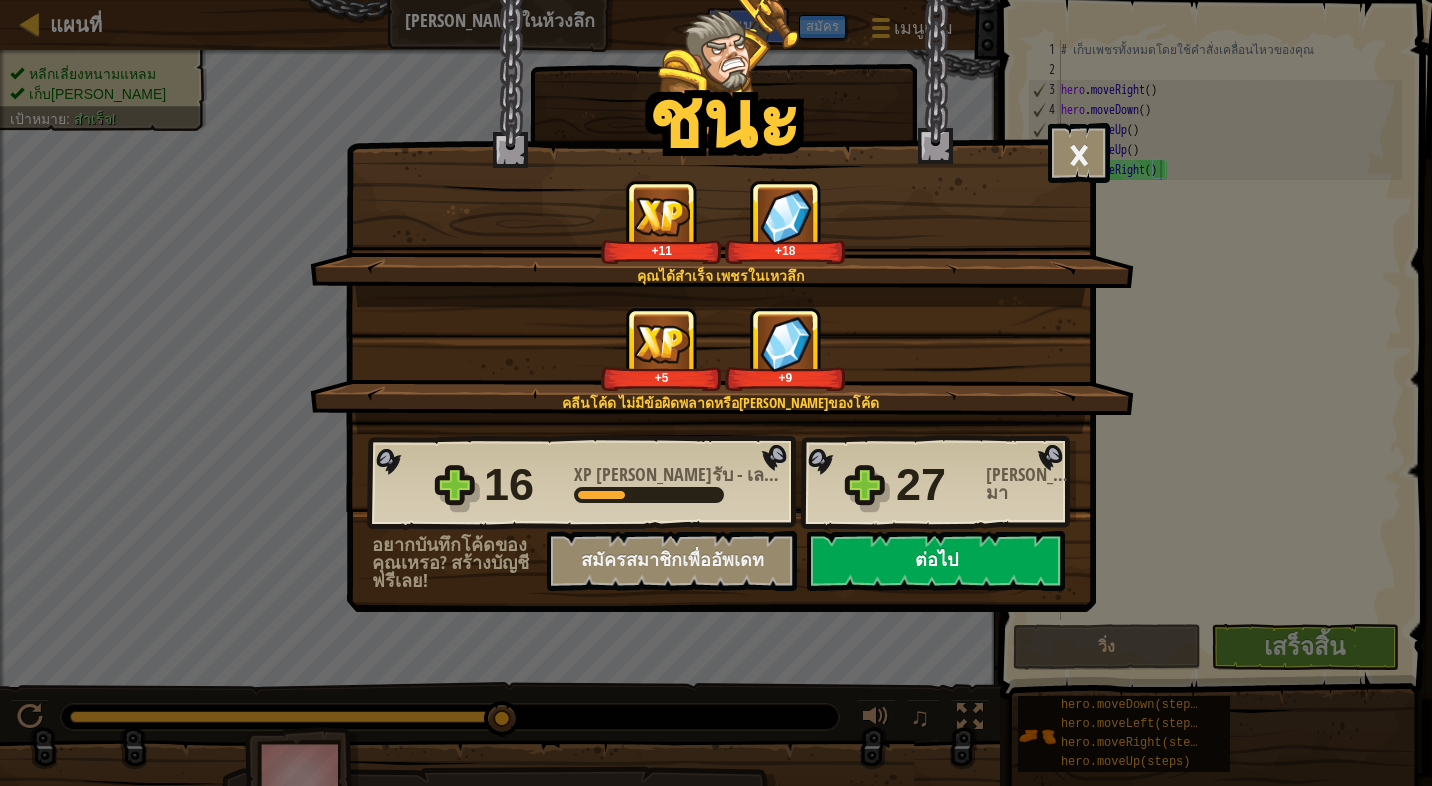 select on "th" 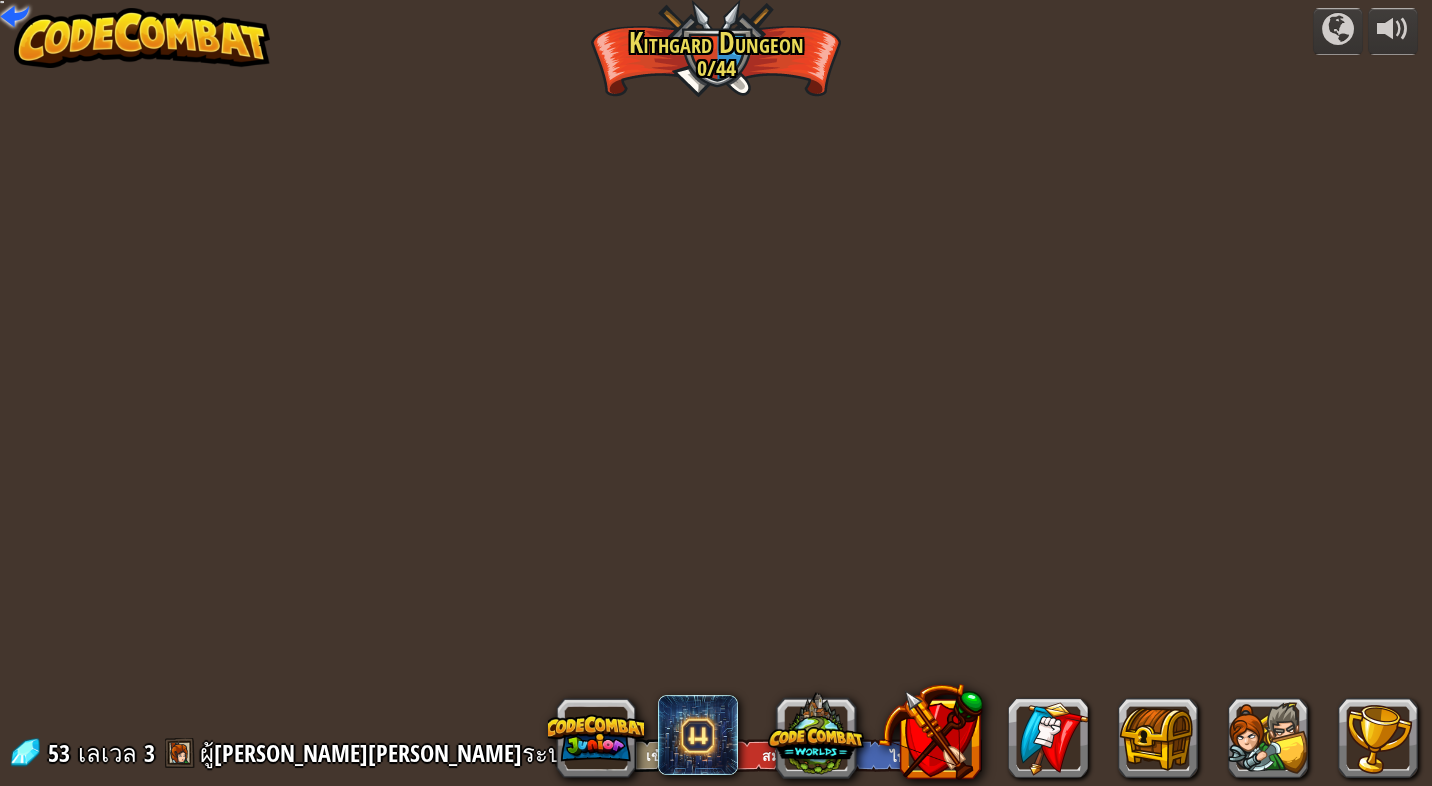 select on "th" 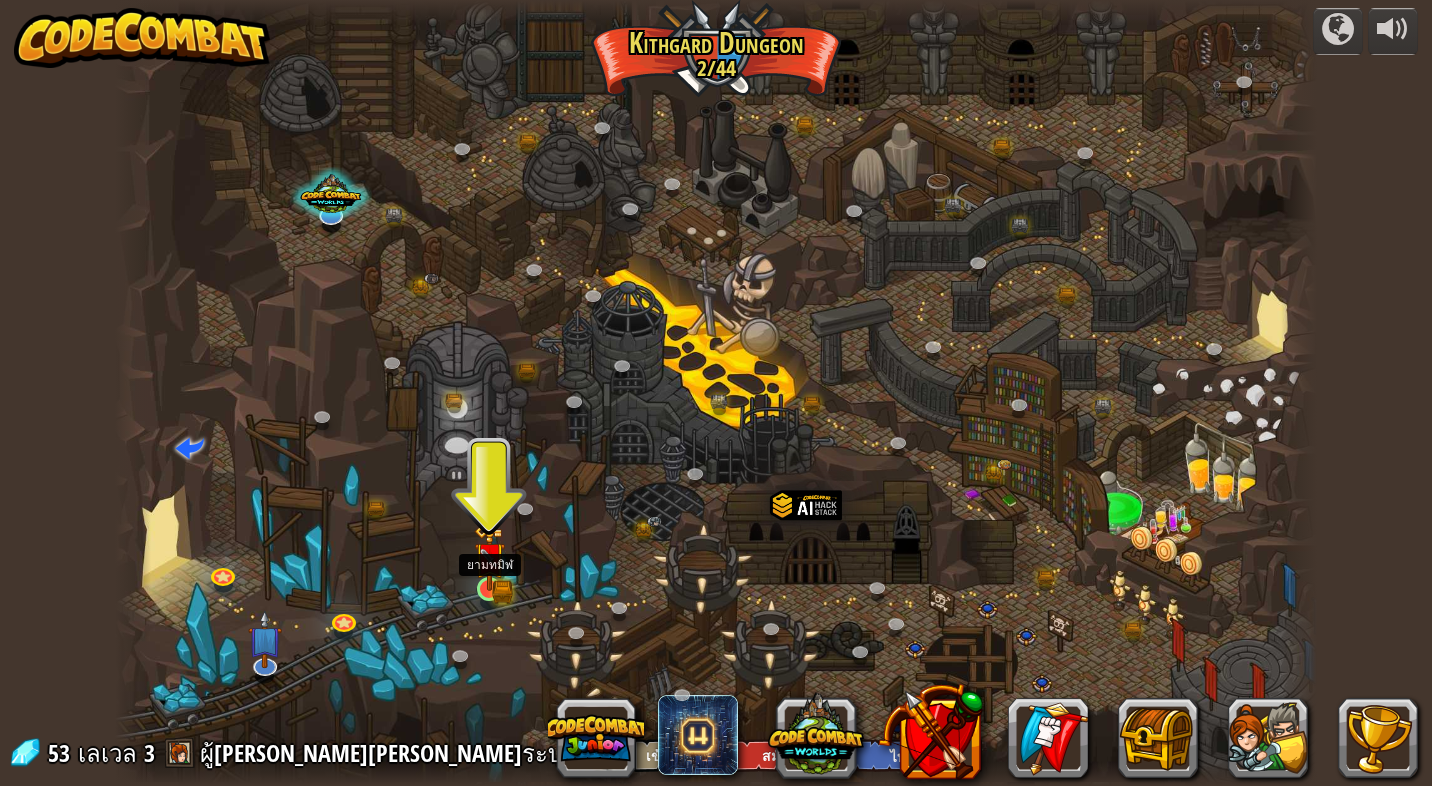 click at bounding box center (489, 557) 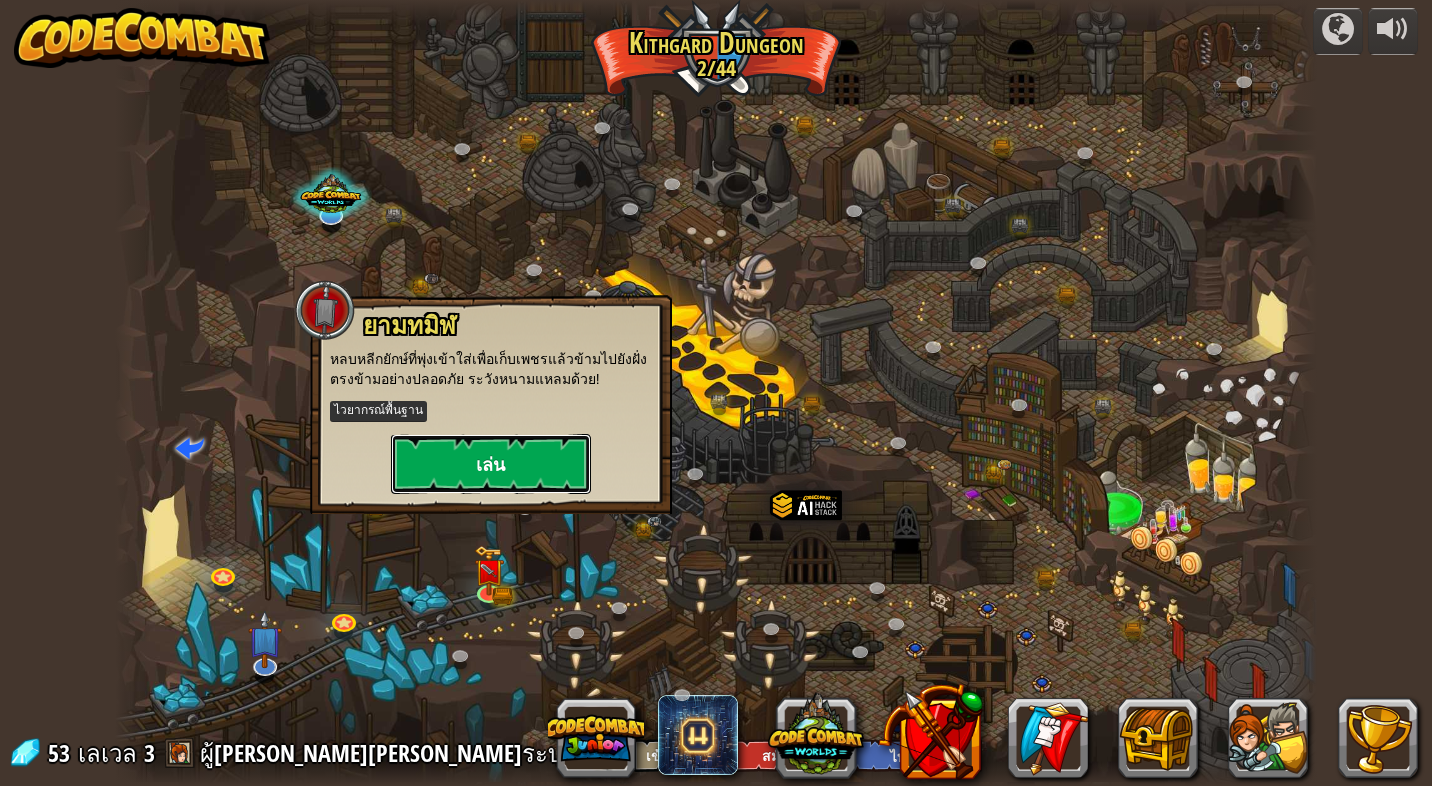click on "เล่น" at bounding box center [491, 464] 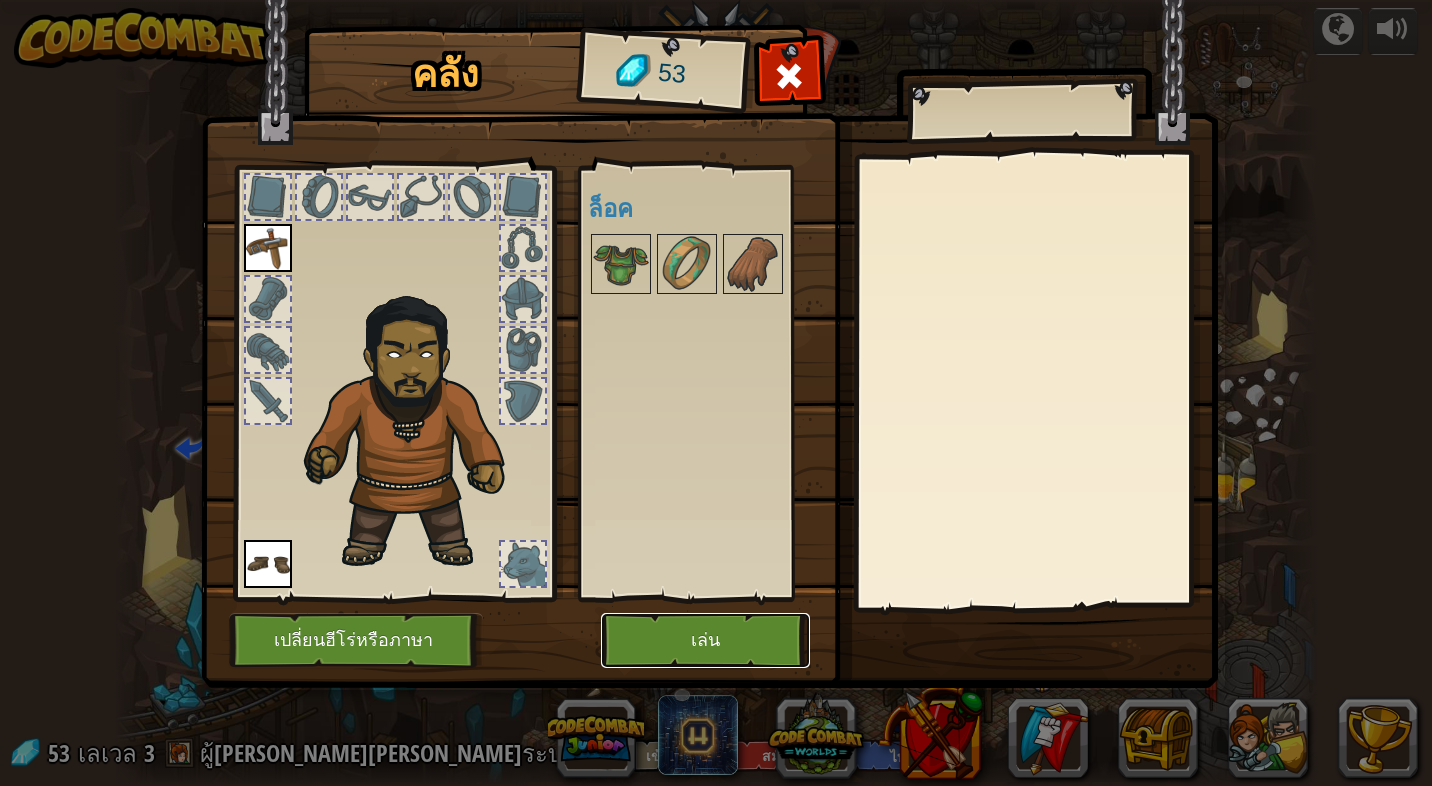 click on "เล่น" at bounding box center [705, 640] 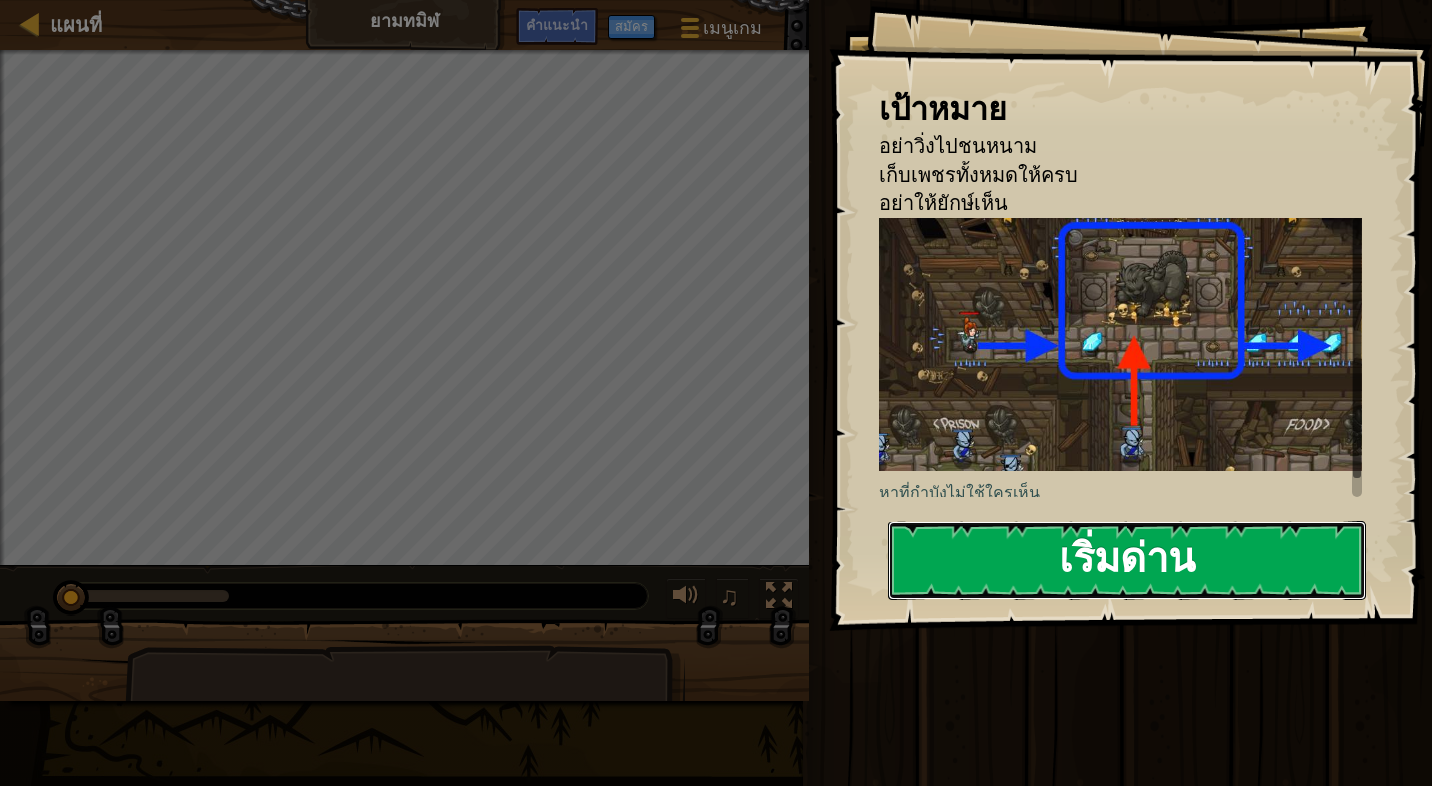 click on "เริ่มด่าน" at bounding box center [1127, 560] 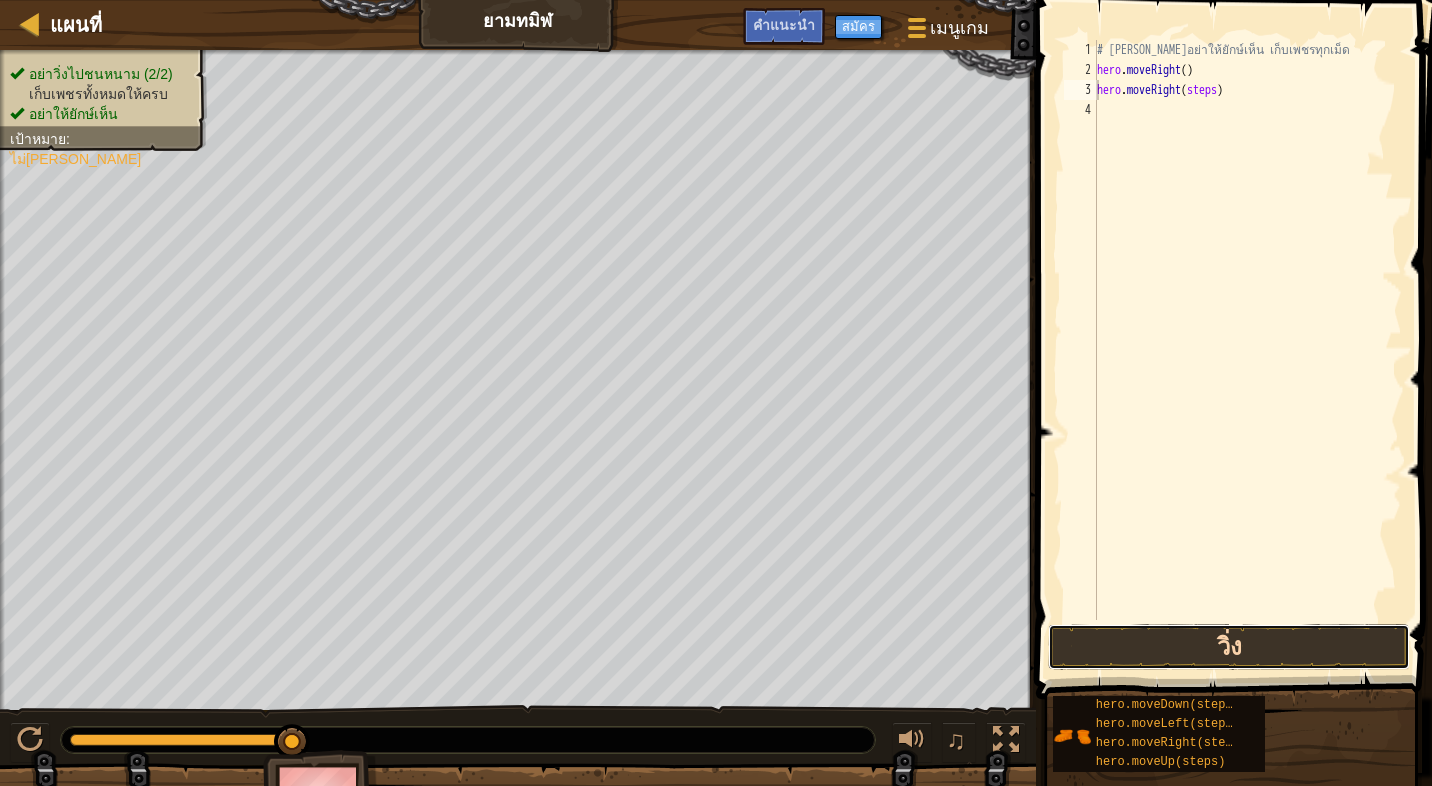 click on "วิ่ง" at bounding box center [1228, 647] 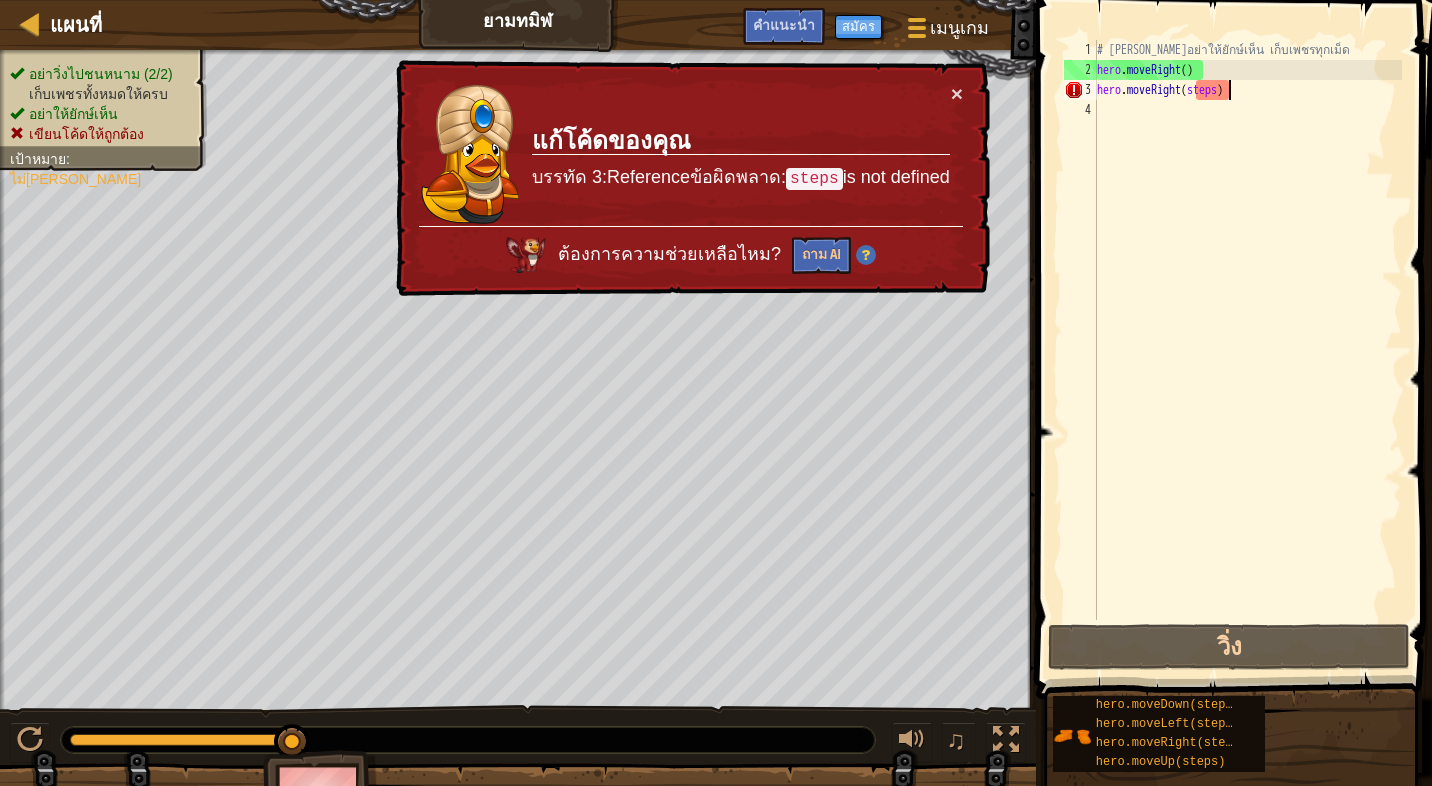 click on "# [PERSON_NAME]อย่าให้ยักษ์เห็น เก็บเพชรทุกเม็ด hero . moveRight ( ) hero . moveRight ( steps )" at bounding box center (1247, 350) 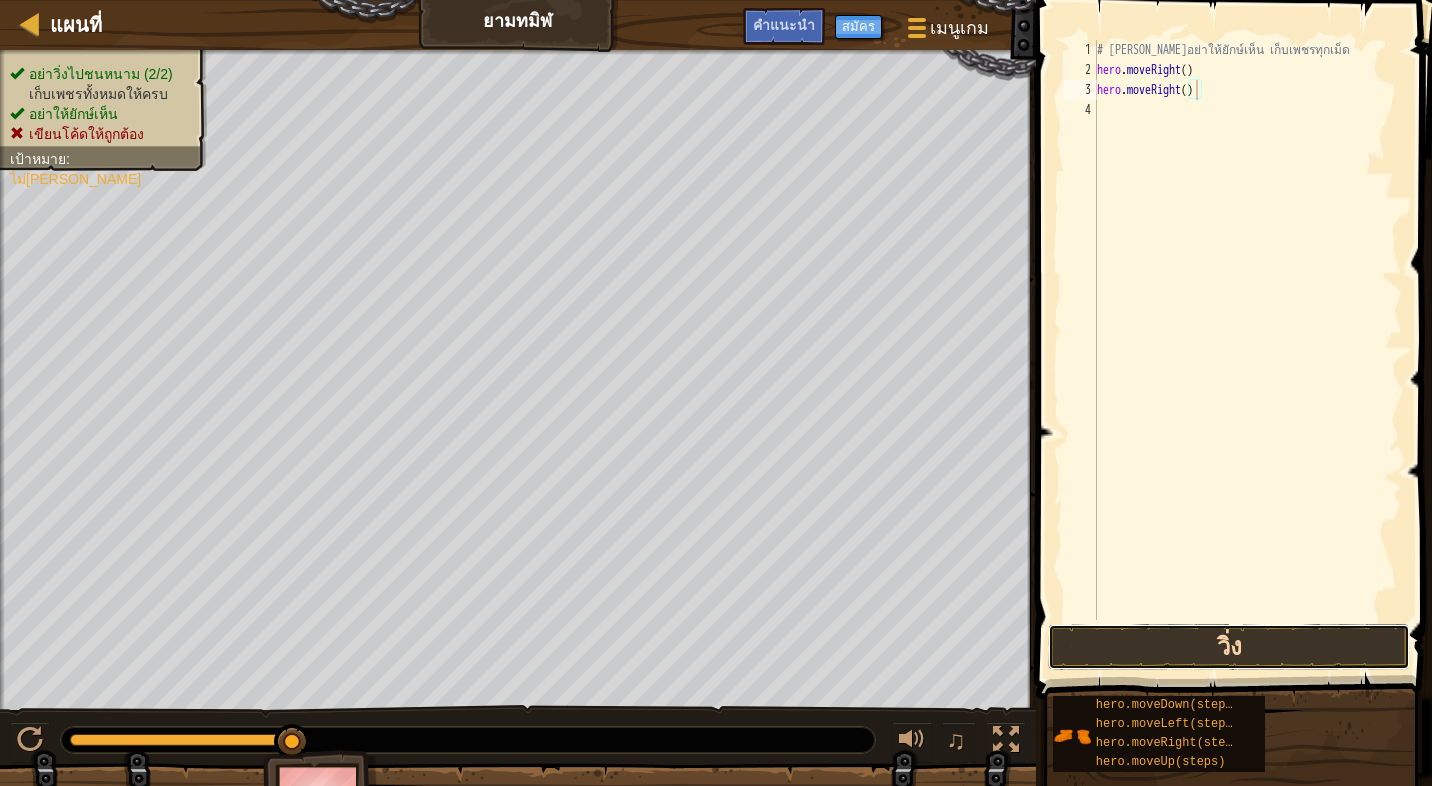 click on "วิ่ง" at bounding box center (1228, 647) 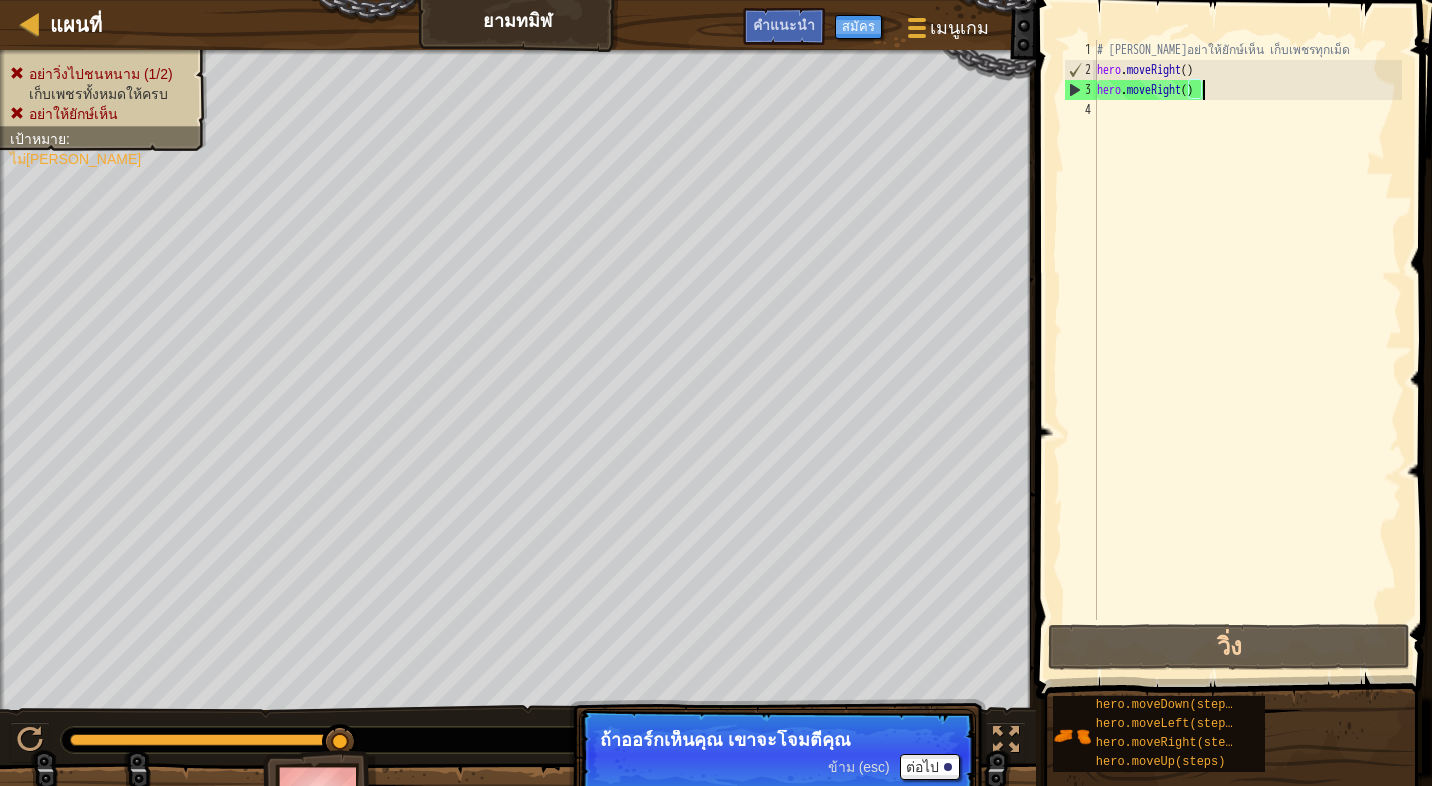 click on "# [PERSON_NAME]อย่าให้ยักษ์เห็น เก็บเพชรทุกเม็ด hero . moveRight ( ) hero . moveRight ( )" at bounding box center (1247, 350) 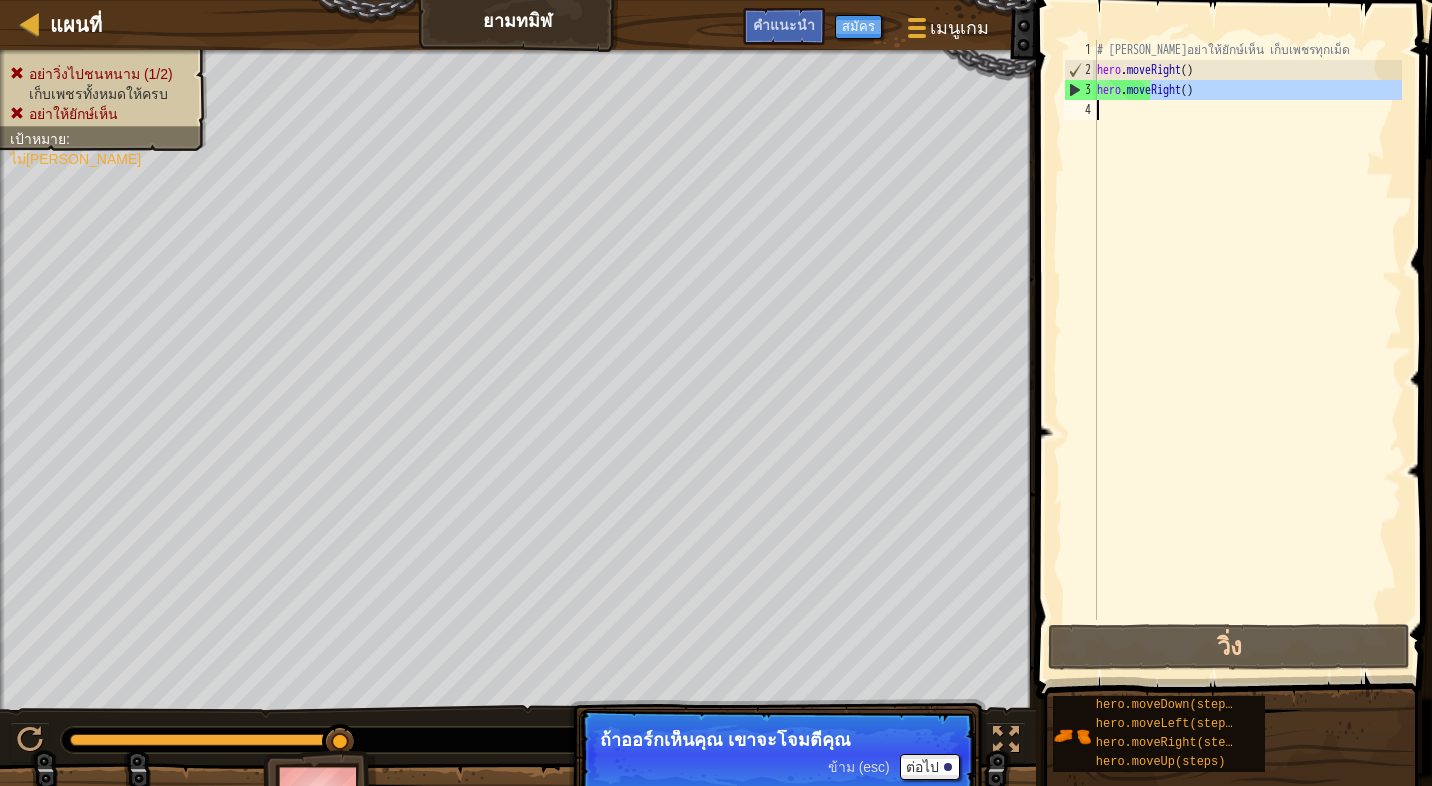 drag, startPoint x: 1149, startPoint y: 92, endPoint x: 1136, endPoint y: 160, distance: 69.2315 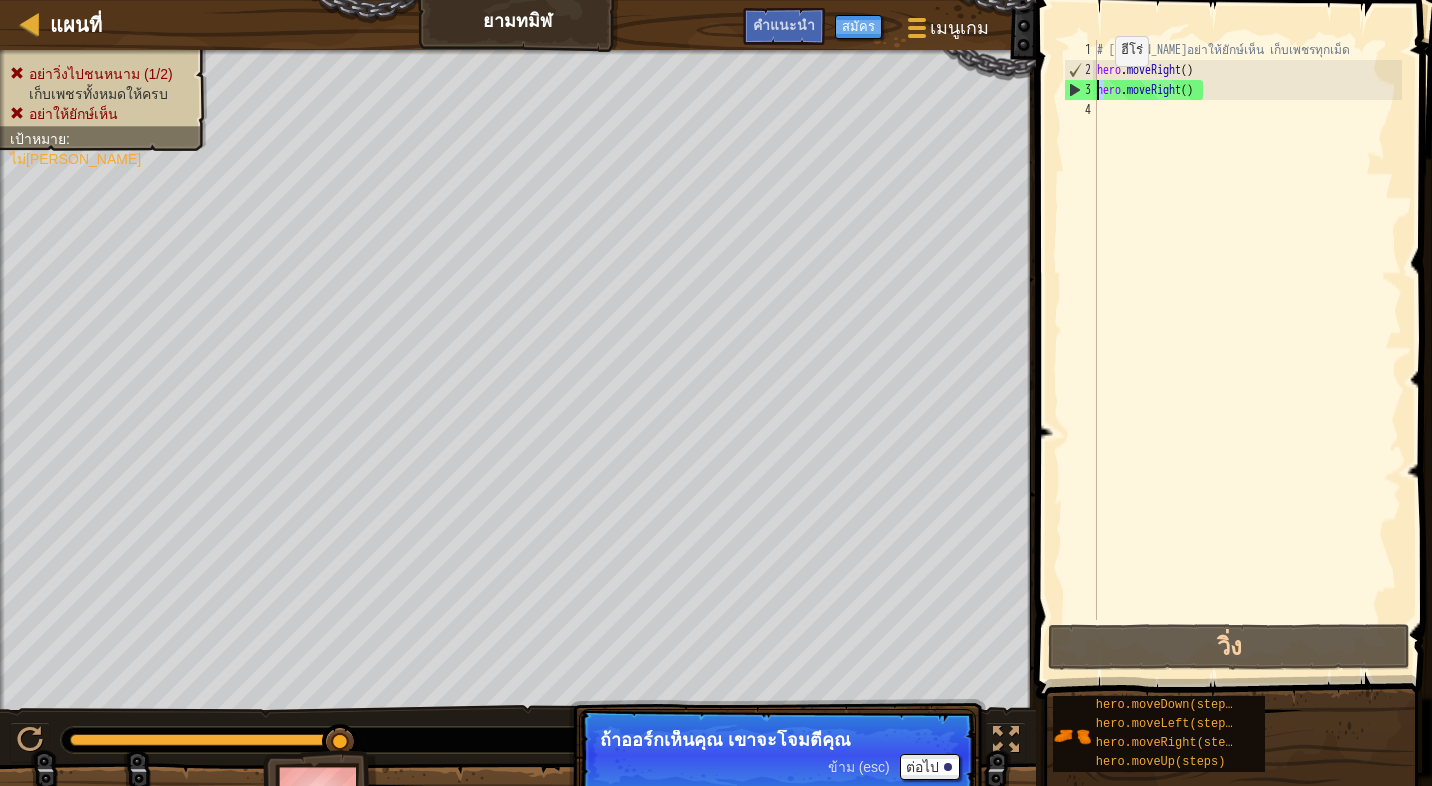 drag, startPoint x: 1104, startPoint y: 92, endPoint x: 1088, endPoint y: 86, distance: 17.088007 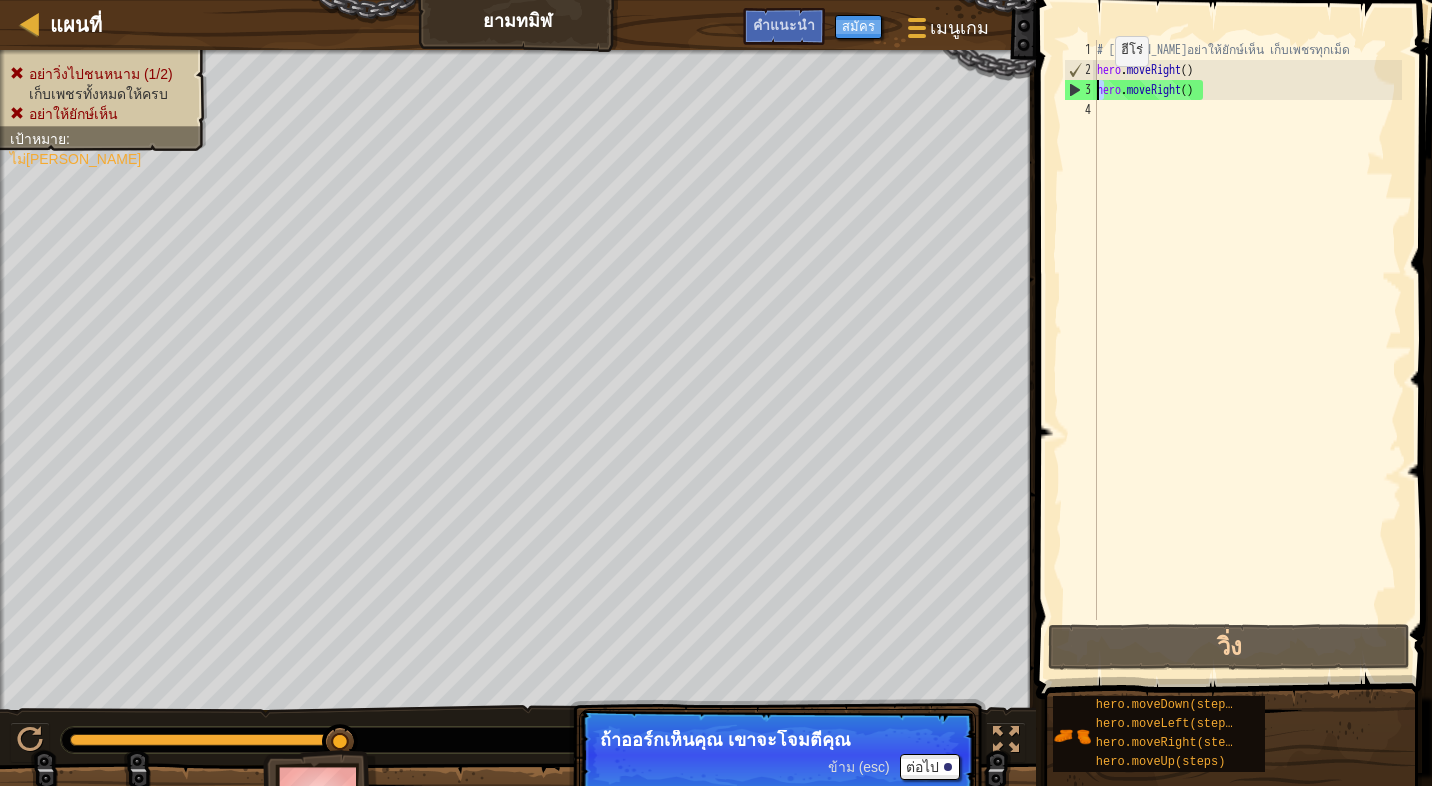 click on "hero.moveRight() 1 2 3 4 # [PERSON_NAME]อย่าให้ยักษ์เห็น เก็บเพชรทุกเม็ด hero . moveRight ( ) hero . moveRight ( )     הההההההההההההההההההההההההההההההההההההההההההההההההההההההההההההההההההההההההההההההההההההההההההההההההההההההההההההההההההההההההההההההההההההההההההההההההההההההההההההההההההההההההההההההההההההההההההההההההההההההההההההההההההההההההההההההההההההההההההההההההההההההההההההההה XXXXXXXXXXXXXXXXXXXXXXXXXXXXXXXXXXXXXXXXXXXXXXXXXXXXXXXXXXXXXXXXXXXXXXXXXXXXXXXXXXXXXXXXXXXXXXXXXXXXXXXXXXXXXXXXXXXXXXXXXXXXXXXXXXXXXXXXXXXXXXXXXXXXXXXXXXXXXXXXXXXXXXXXXXXXXXXXXXXXXXXXXXXXXXXXXXXXXXXXXXXXXXXXXXXXXXXXXXXXXXXXXXXXXXXXXXXXXXXXXXXXXXXXXXXXXXXX" at bounding box center (1231, 330) 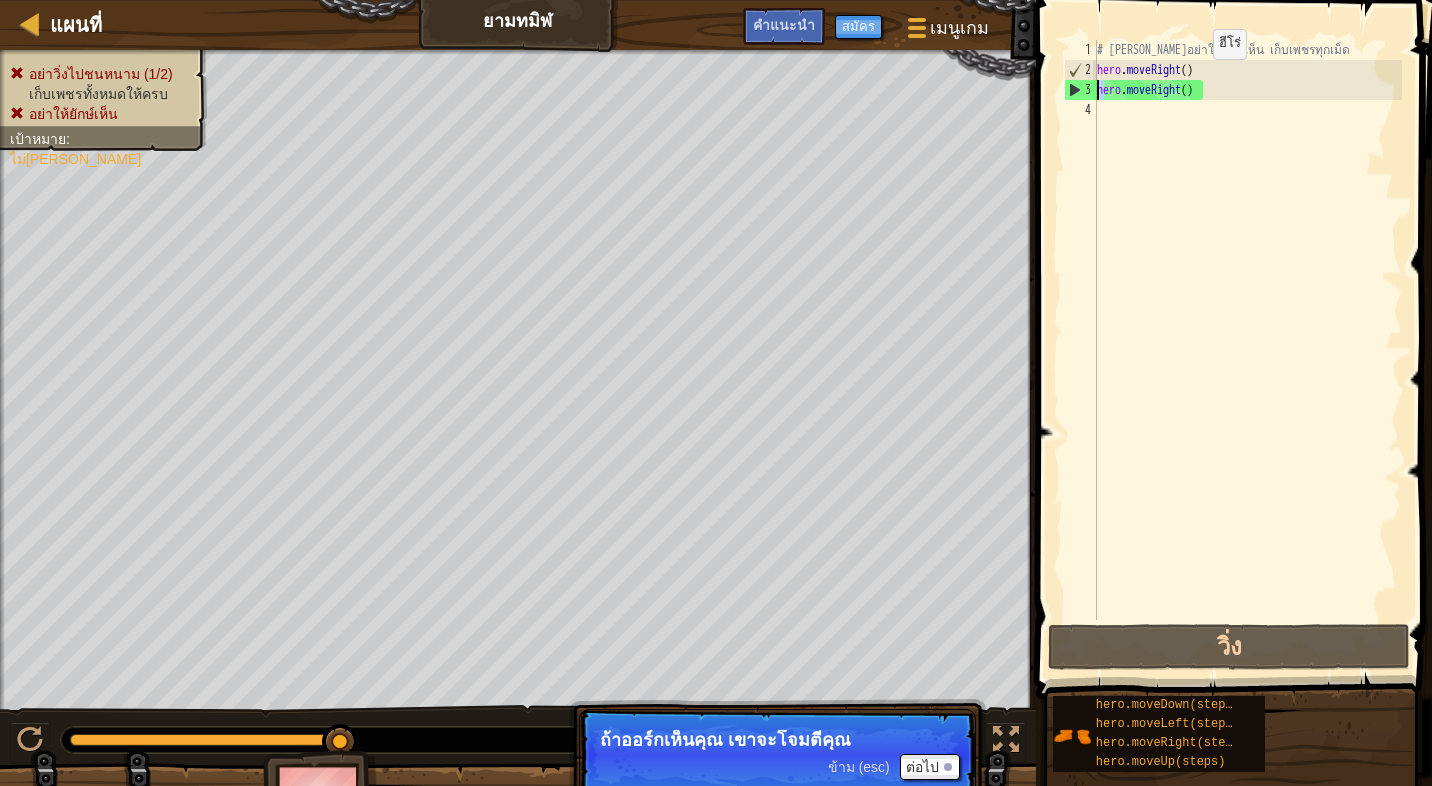 click on "# [PERSON_NAME]อย่าให้ยักษ์เห็น เก็บเพชรทุกเม็ด hero . moveRight ( ) hero . moveRight ( )" at bounding box center [1247, 350] 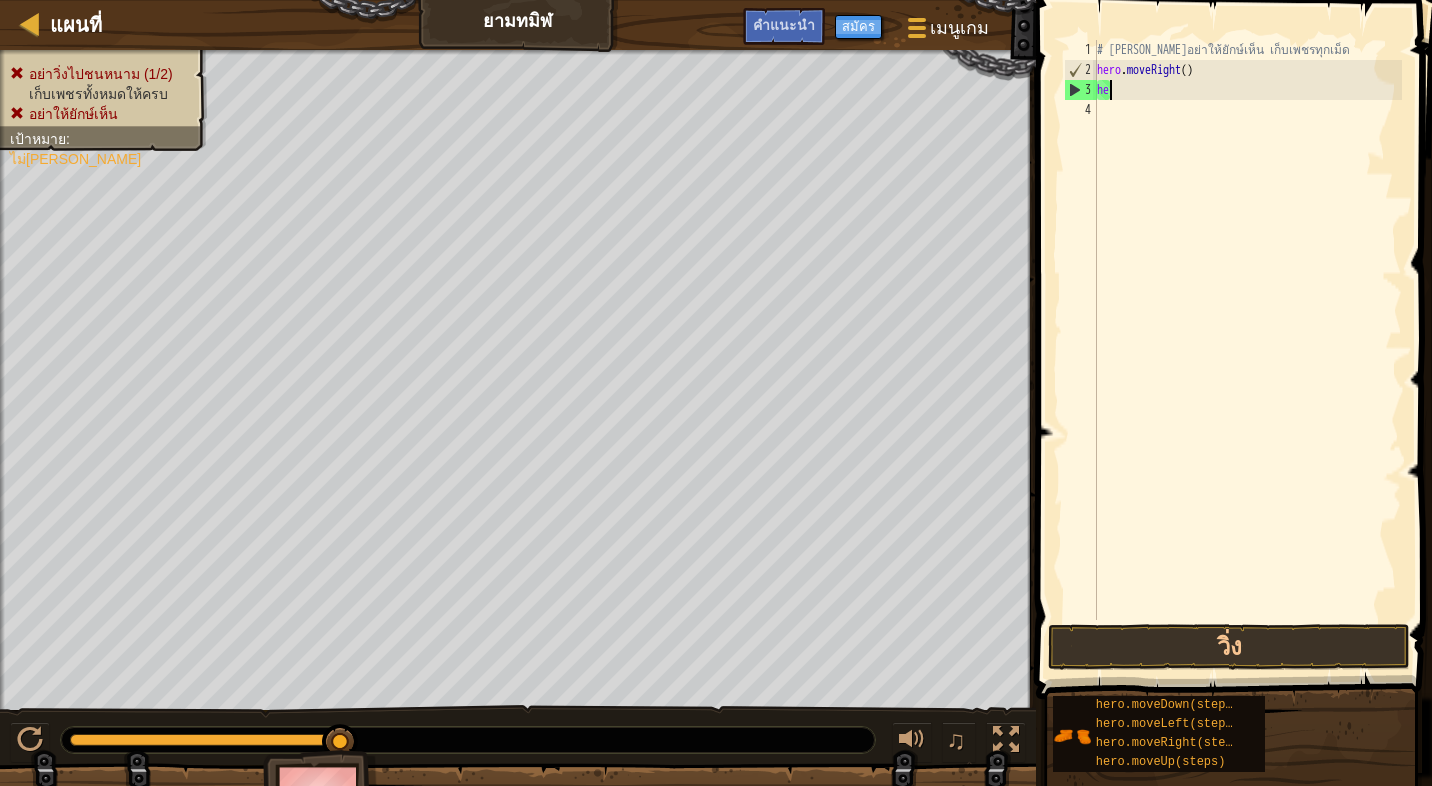 type on "h" 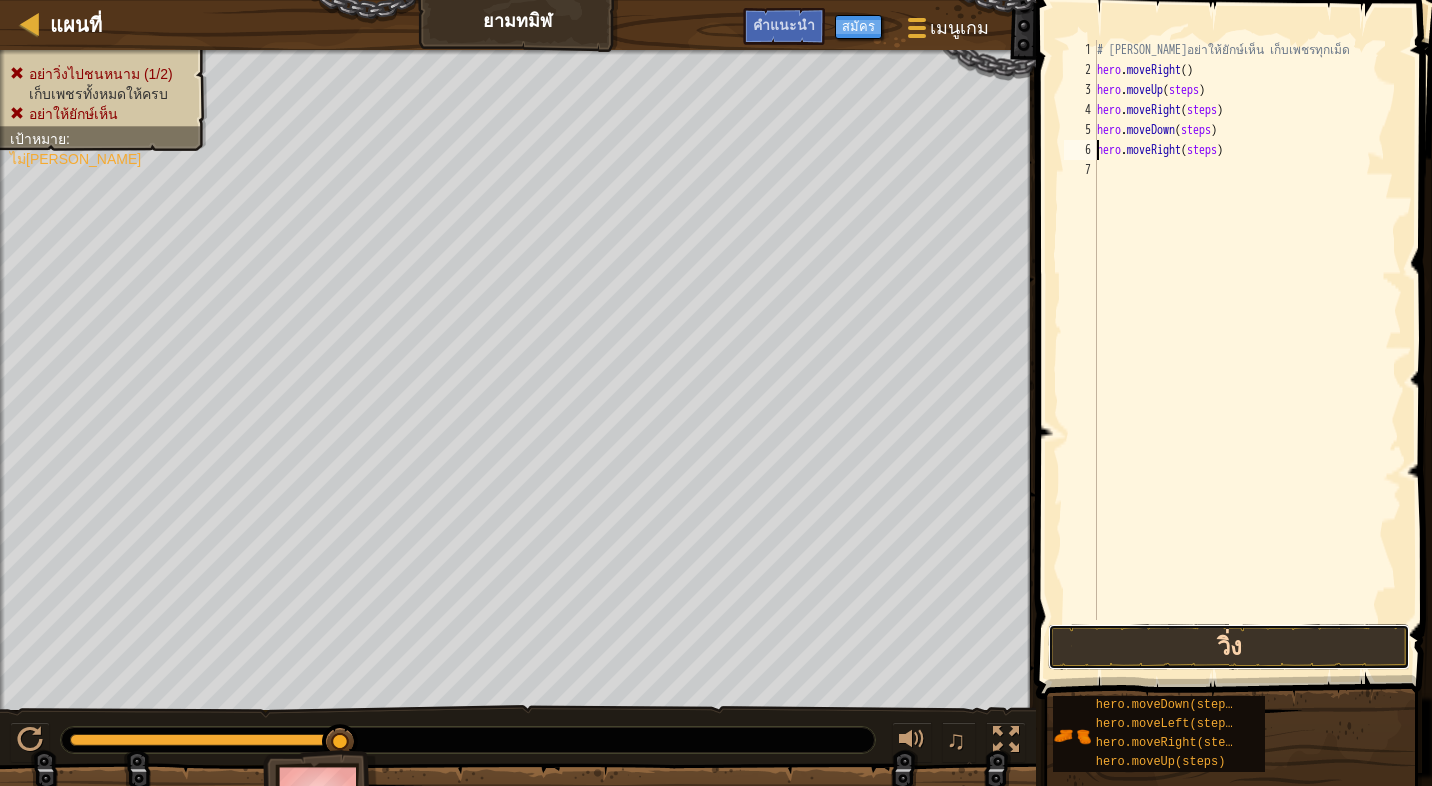 click on "วิ่ง" at bounding box center (1228, 647) 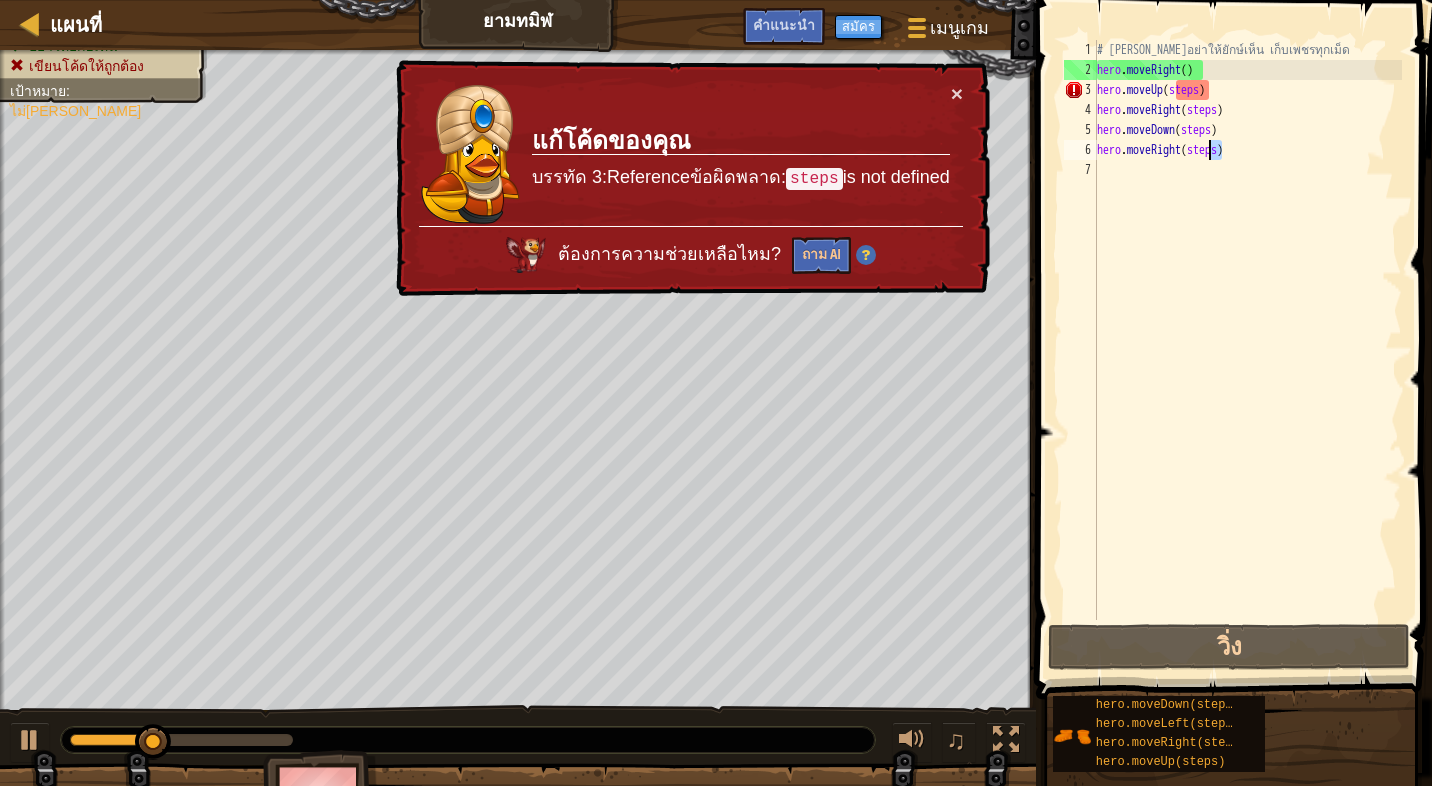 drag, startPoint x: 1225, startPoint y: 145, endPoint x: 1204, endPoint y: 152, distance: 22.135944 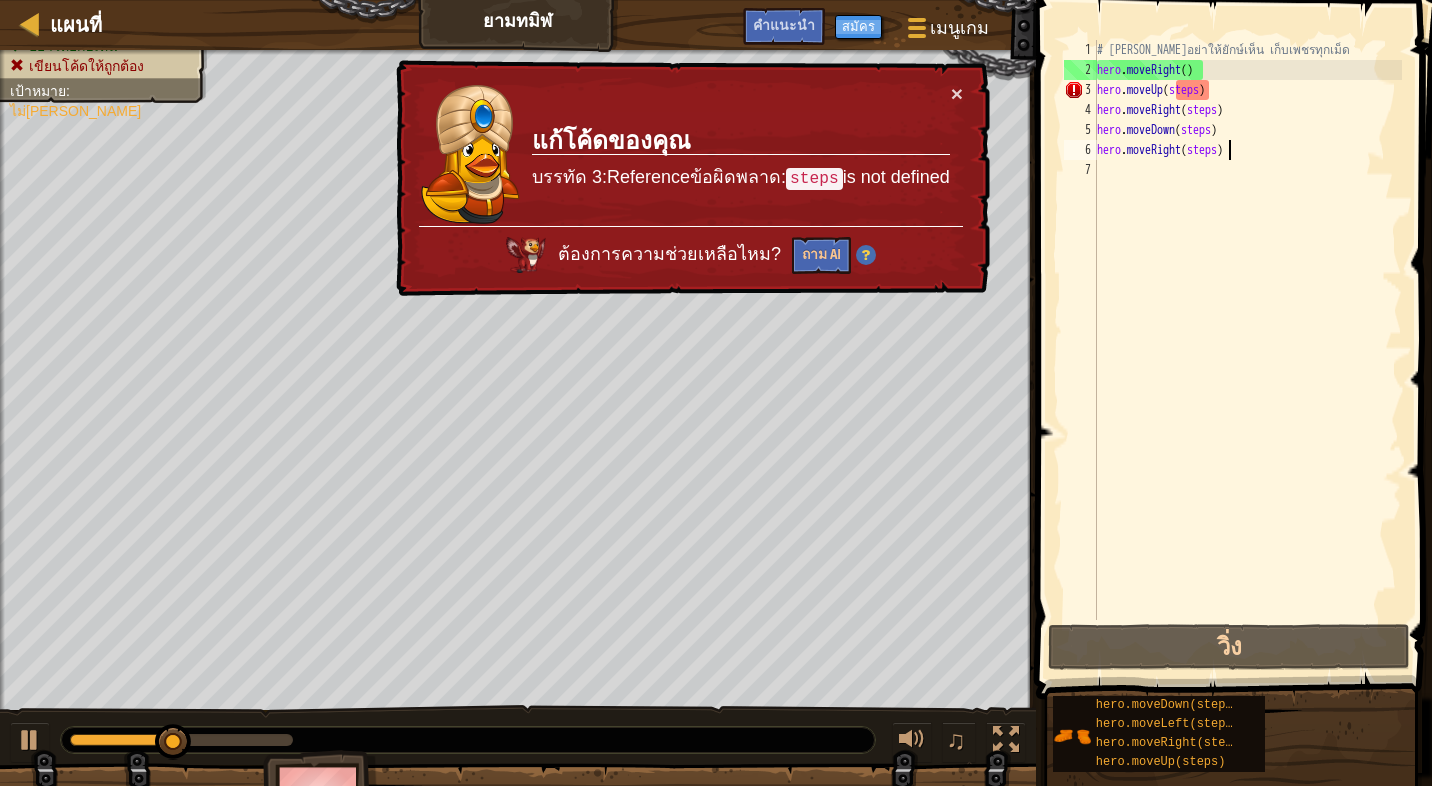 click on "# [PERSON_NAME]อย่าให้ยักษ์เห็น เก็บเพชรทุกเม็ด hero . moveRight ( ) hero . moveUp ( steps ) hero . moveRight ( steps ) hero . moveDown ( steps ) hero . moveRight ( steps )" at bounding box center [1247, 350] 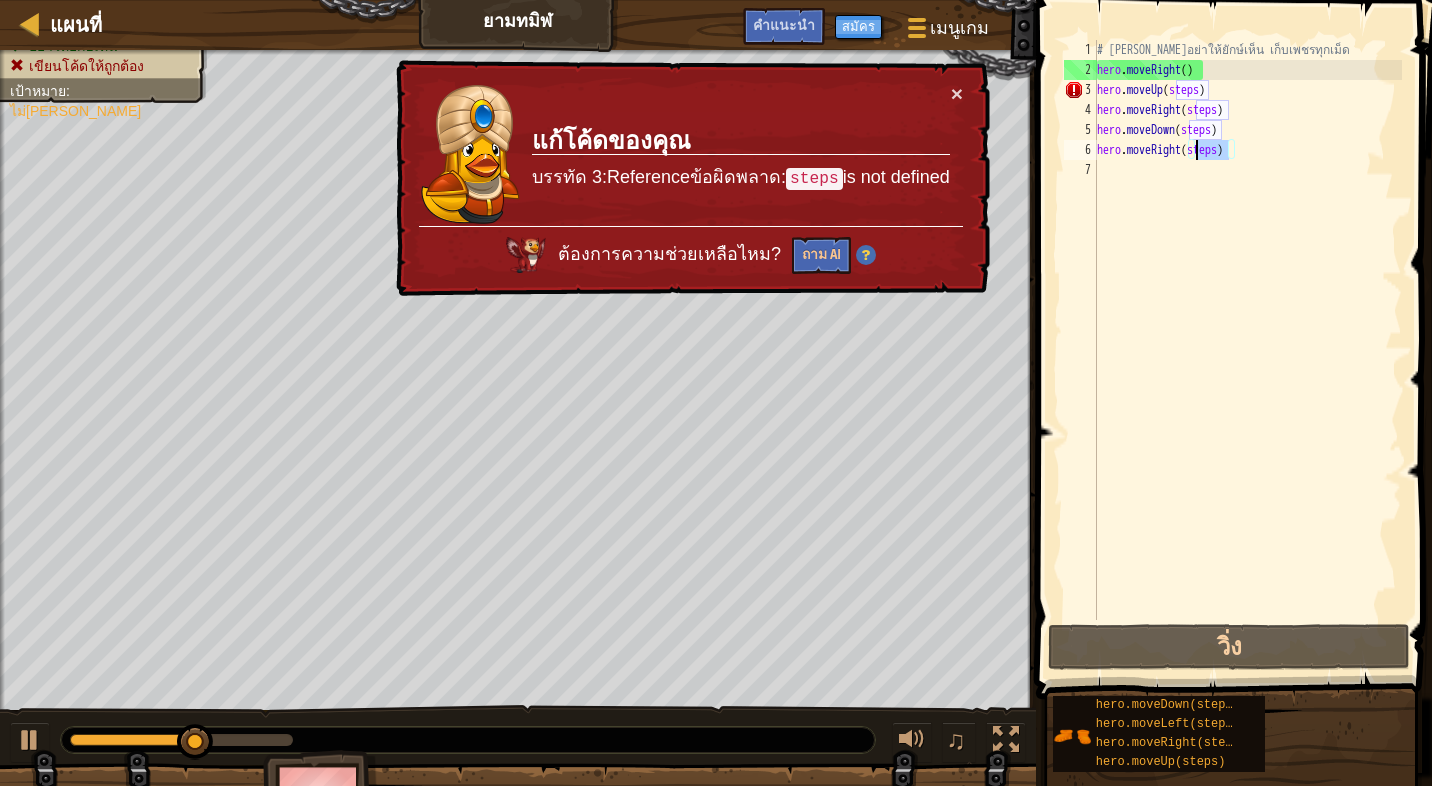 drag, startPoint x: 1227, startPoint y: 148, endPoint x: 1209, endPoint y: 149, distance: 18.027756 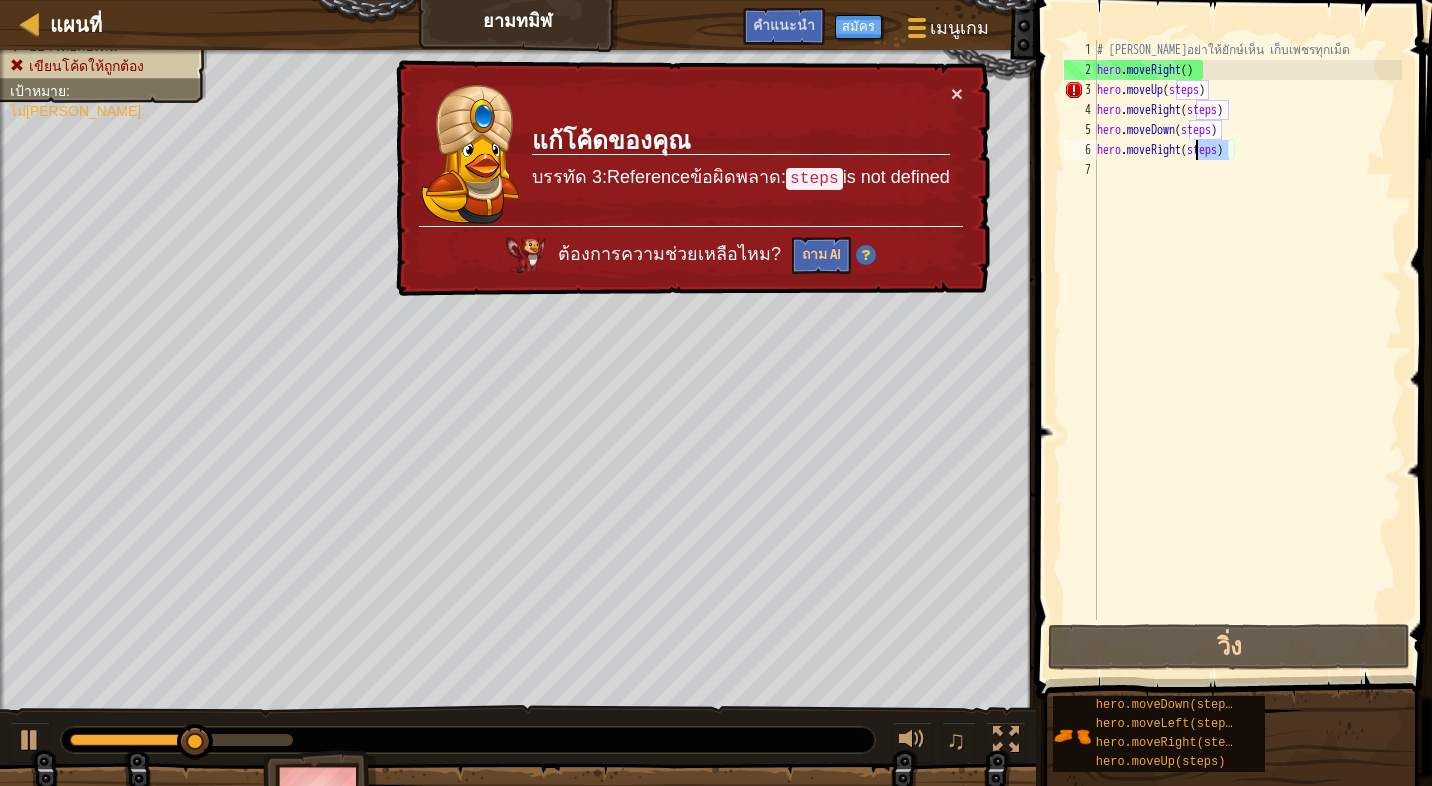 click on "# [PERSON_NAME]อย่าให้ยักษ์เห็น เก็บเพชรทุกเม็ด hero . moveRight ( ) hero . moveUp ( steps ) hero . moveRight ( steps ) hero . moveDown ( steps ) hero . moveRight ( steps )" at bounding box center (1247, 350) 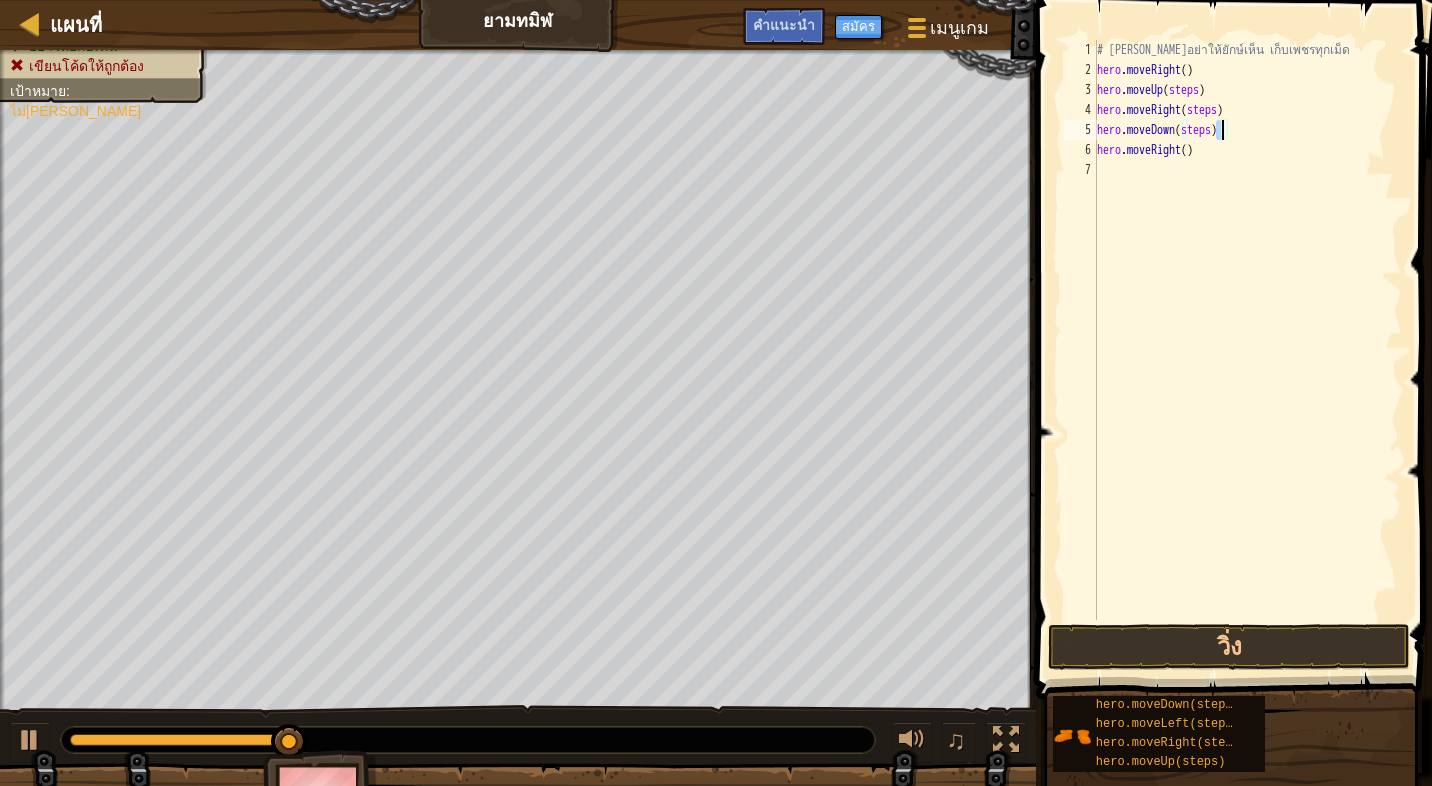 click on "# [PERSON_NAME]อย่าให้ยักษ์เห็น เก็บเพชรทุกเม็ด hero . moveRight ( ) hero . moveUp ( steps ) hero . moveRight ( steps ) hero . moveDown ( steps ) hero . moveRight ( )" at bounding box center (1247, 350) 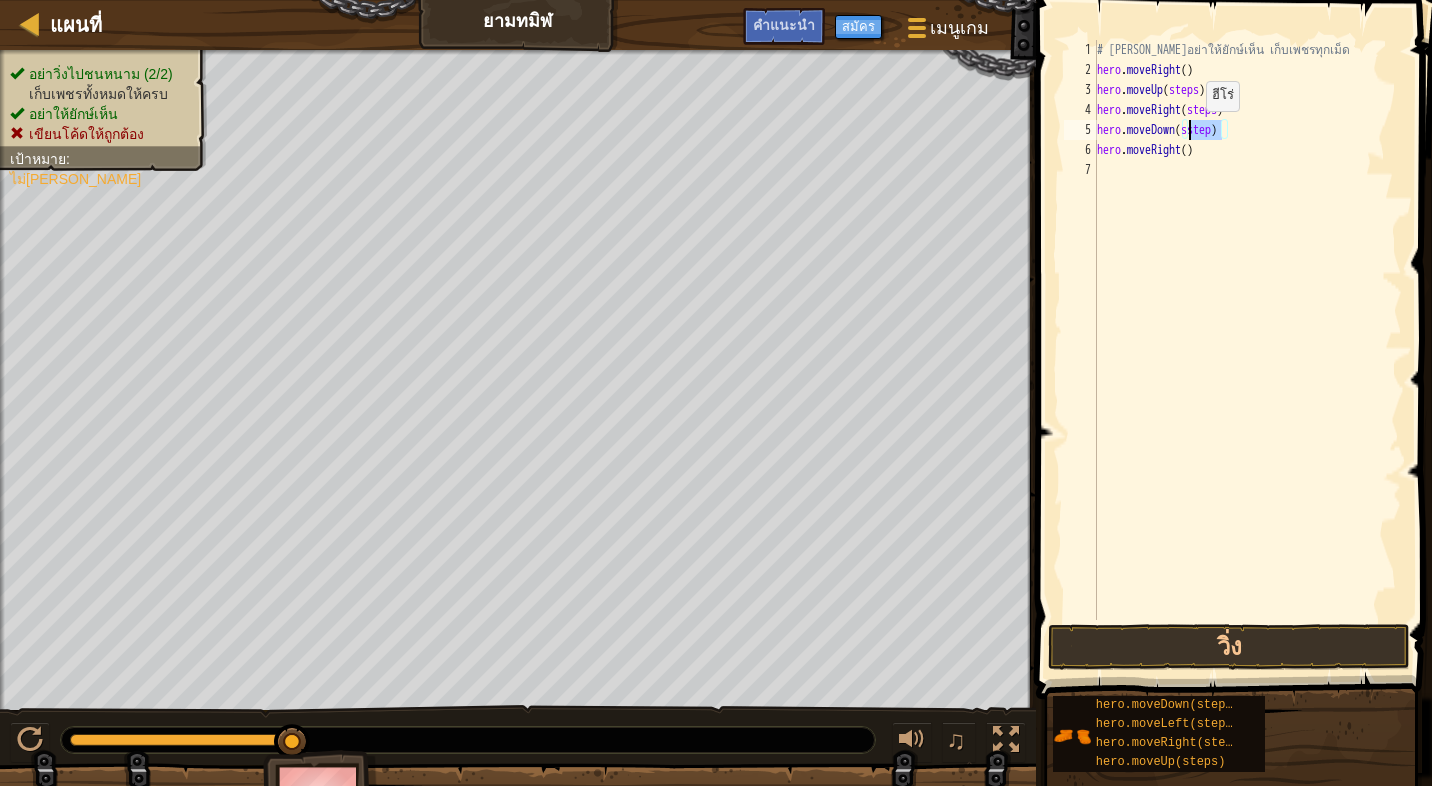 drag, startPoint x: 1219, startPoint y: 126, endPoint x: 1189, endPoint y: 131, distance: 30.413813 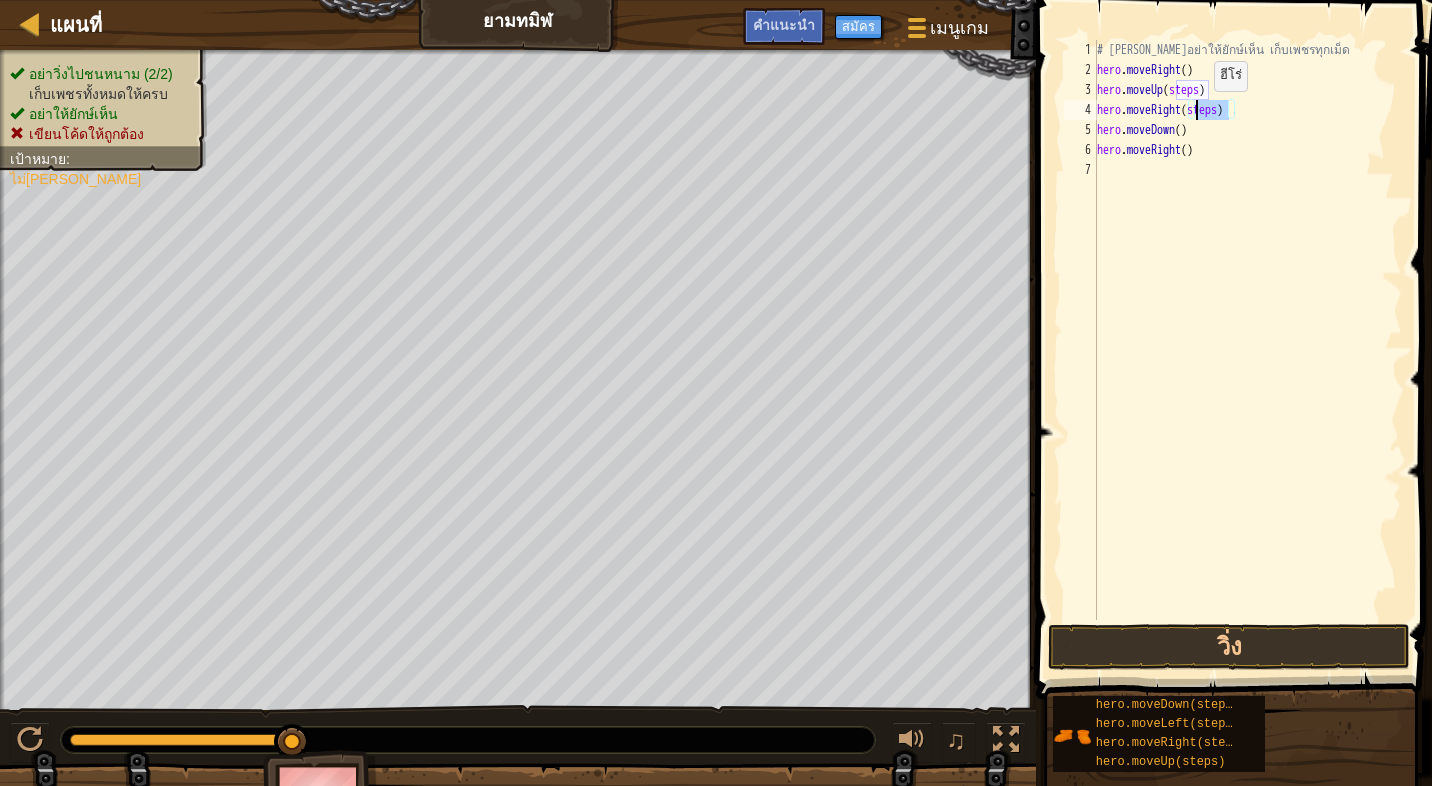 drag, startPoint x: 1227, startPoint y: 110, endPoint x: 1197, endPoint y: 111, distance: 30.016663 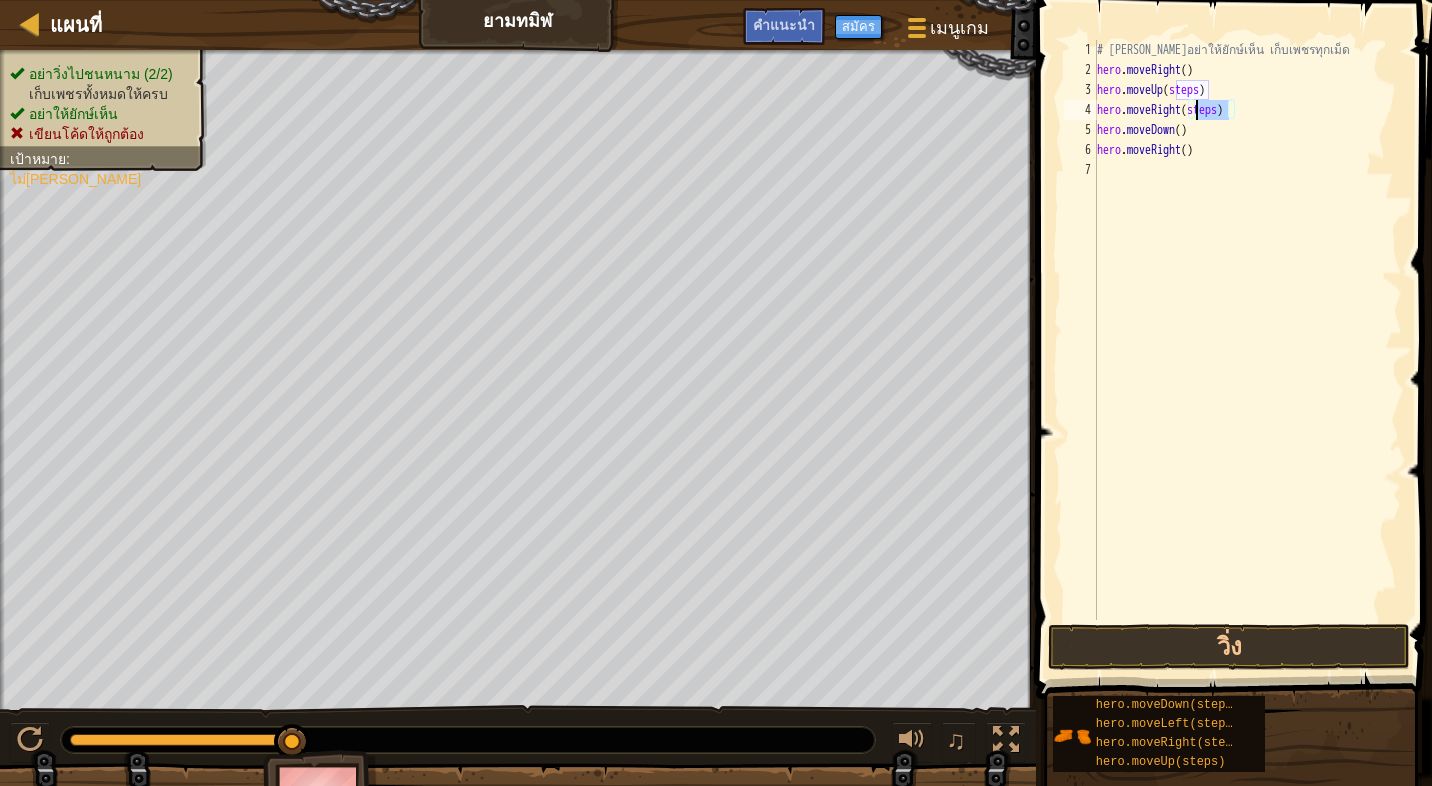 click on "# [PERSON_NAME]อย่าให้ยักษ์เห็น เก็บเพชรทุกเม็ด hero . moveRight ( ) hero . moveUp ( steps ) hero . moveRight ( steps ) hero . moveDown ( ) hero . moveRight ( )" at bounding box center (1247, 350) 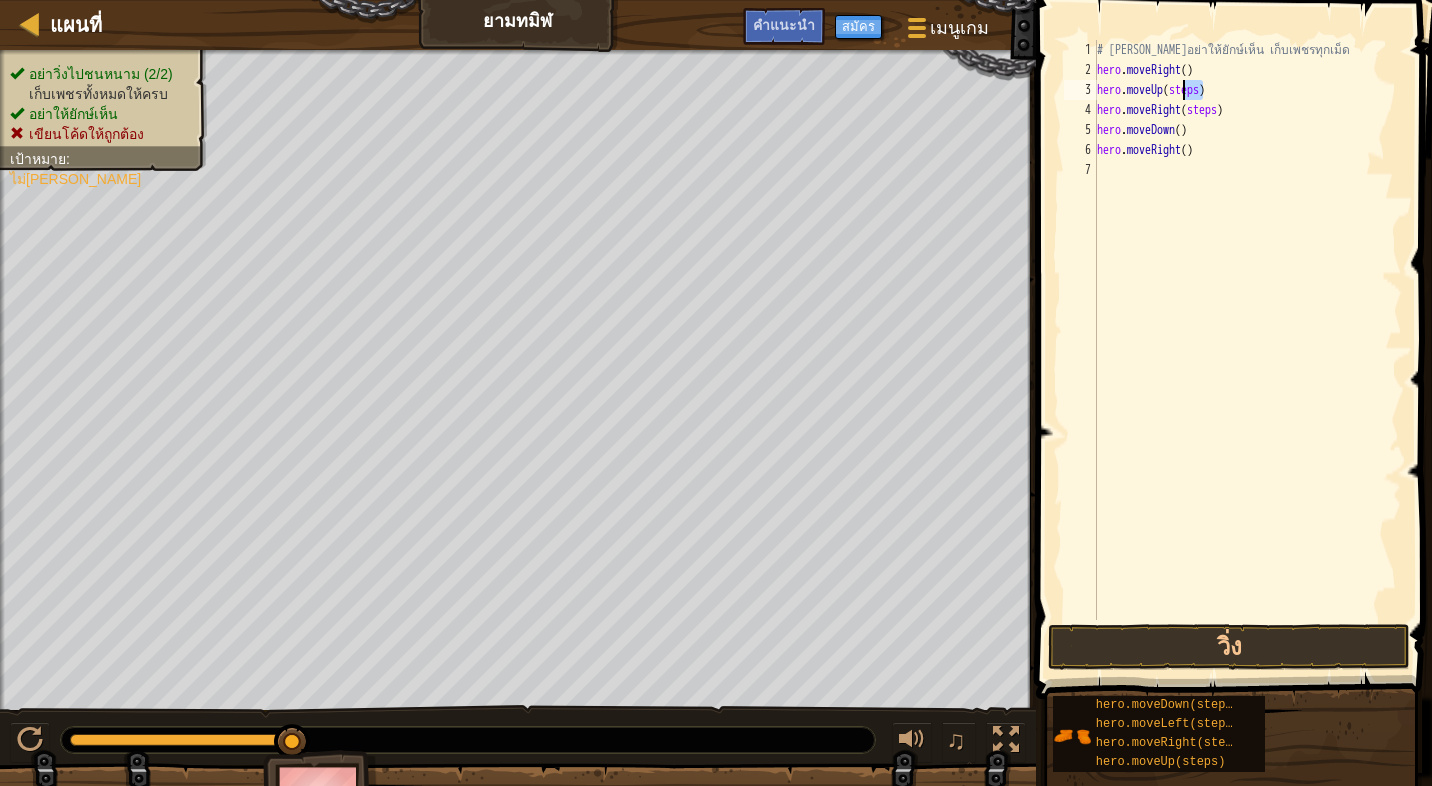 click on "# [PERSON_NAME]อย่าให้ยักษ์เห็น เก็บเพชรทุกเม็ด hero . moveRight ( ) hero . moveUp ( steps ) hero . moveRight ( steps ) hero . moveDown ( ) hero . moveRight ( )" at bounding box center (1247, 350) 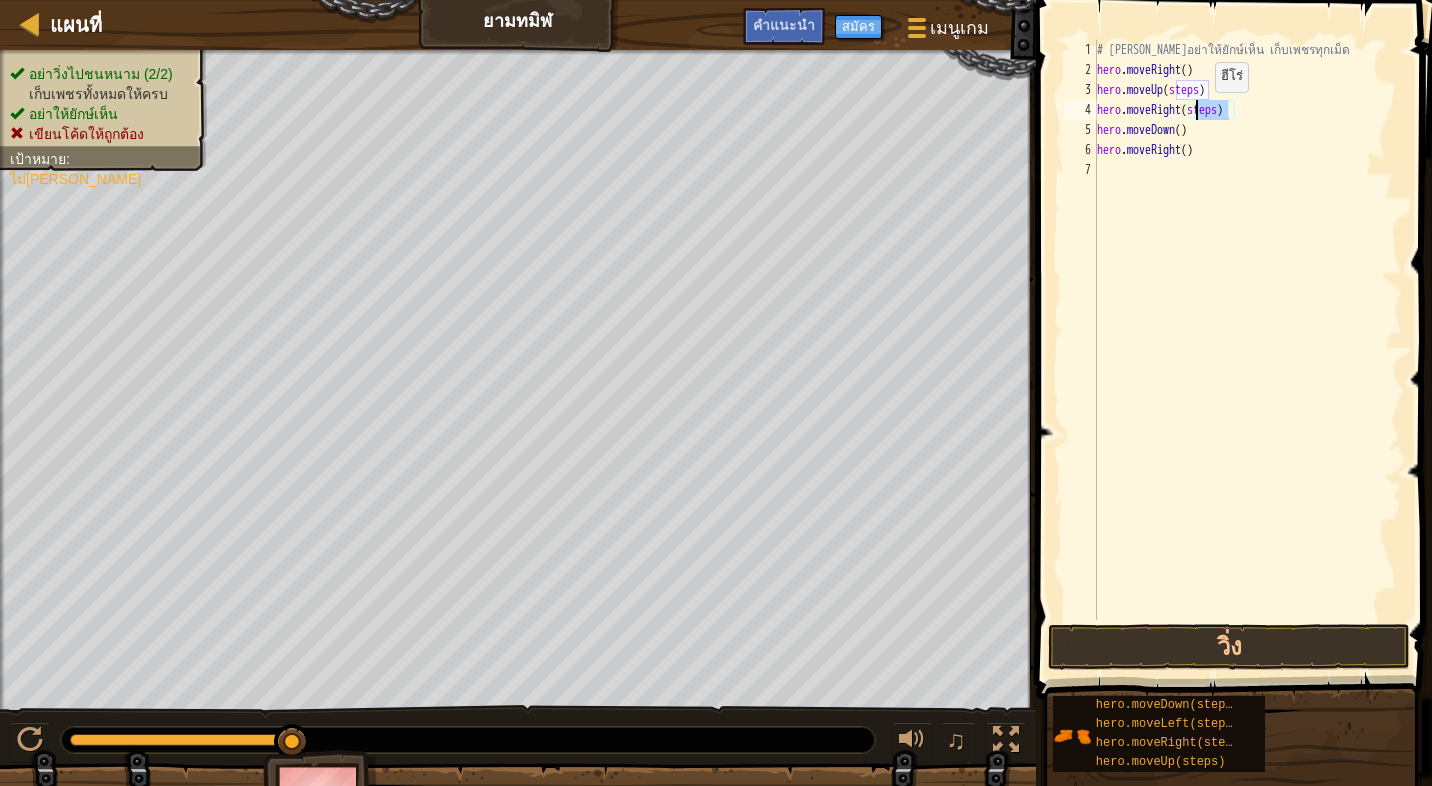 drag, startPoint x: 1227, startPoint y: 115, endPoint x: 1198, endPoint y: 112, distance: 29.15476 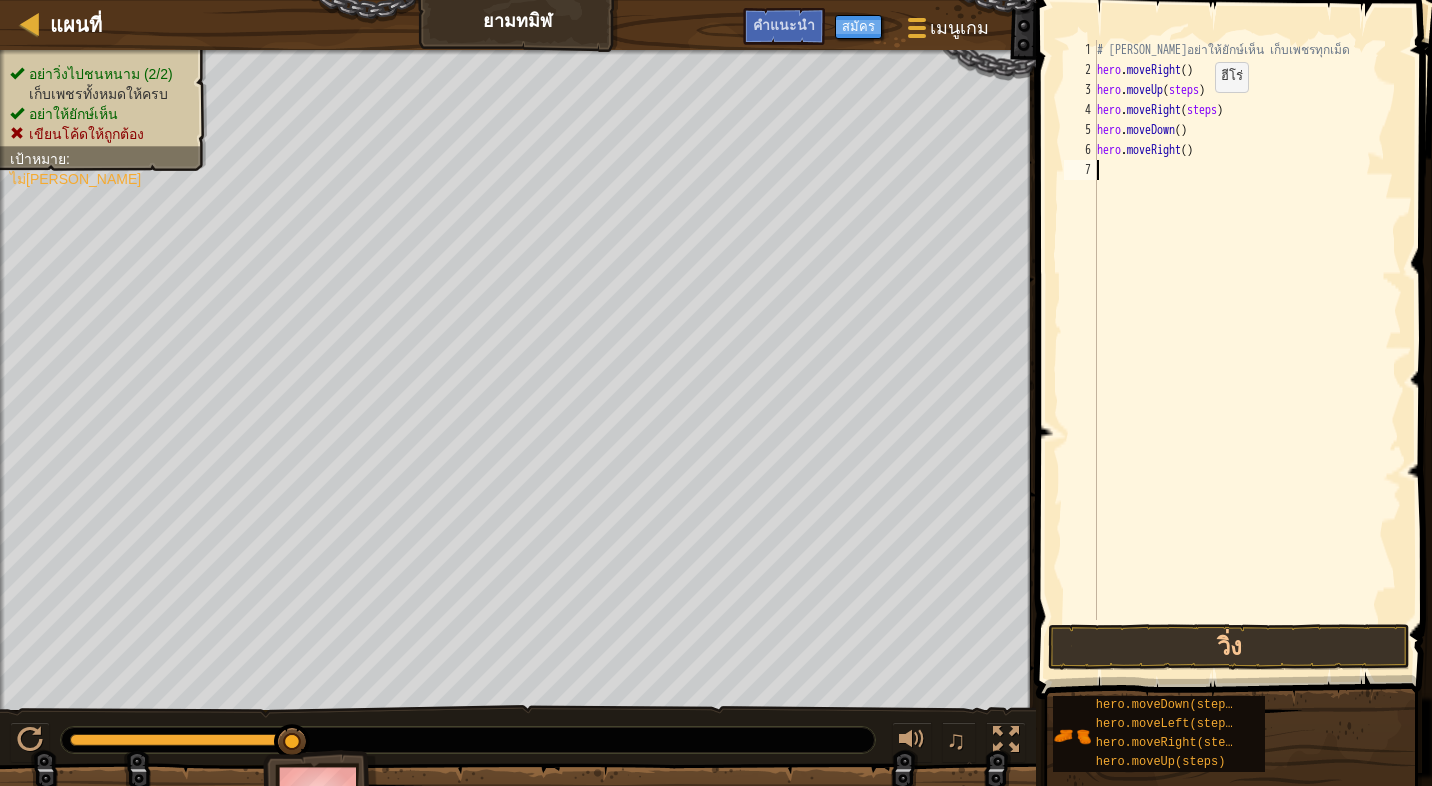 drag, startPoint x: 1191, startPoint y: 89, endPoint x: 1076, endPoint y: 312, distance: 250.90636 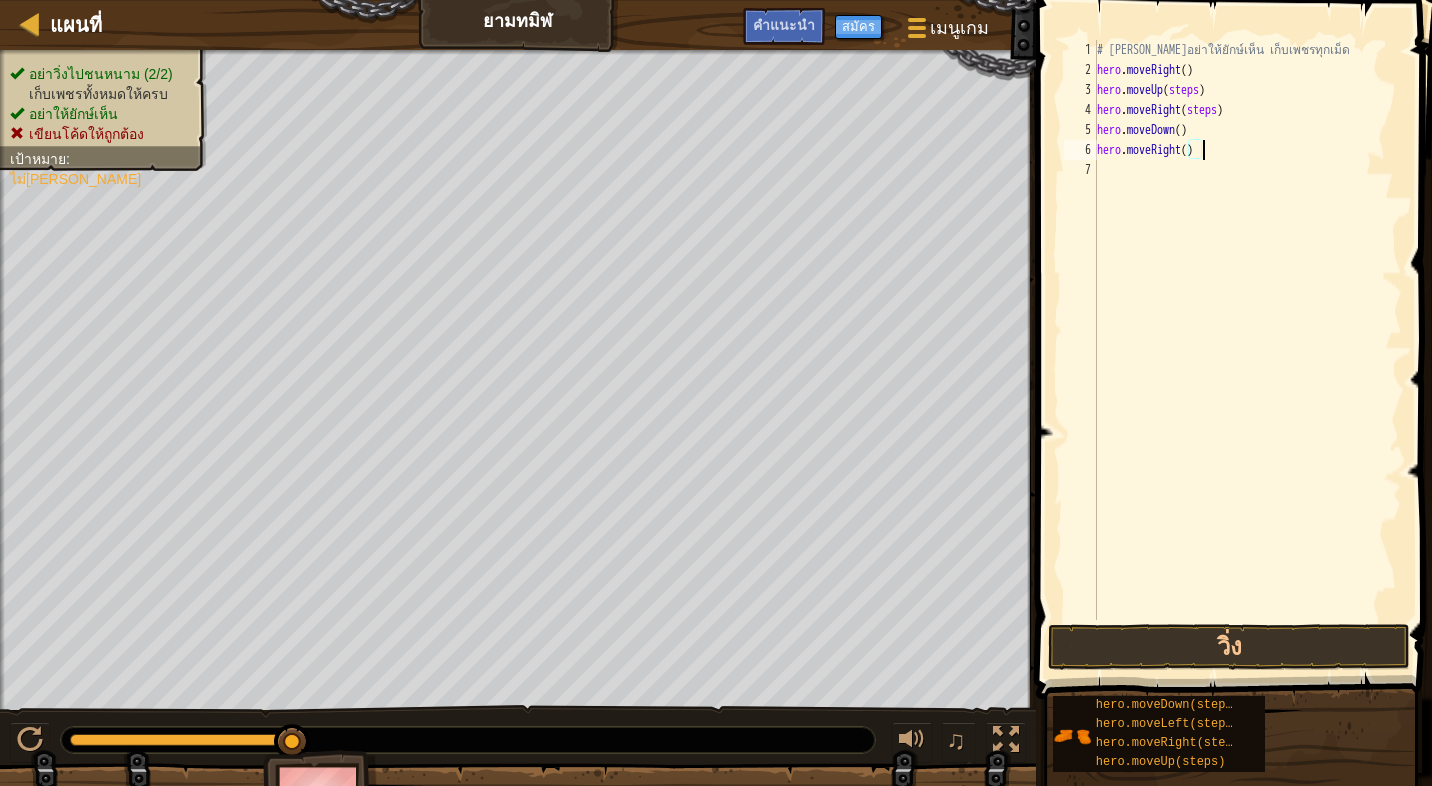 click on "# [PERSON_NAME]อย่าให้ยักษ์เห็น เก็บเพชรทุกเม็ด hero . moveRight ( ) hero . moveUp ( steps ) hero . moveRight ( steps ) hero . moveDown ( ) hero . moveRight ( )" at bounding box center [1247, 350] 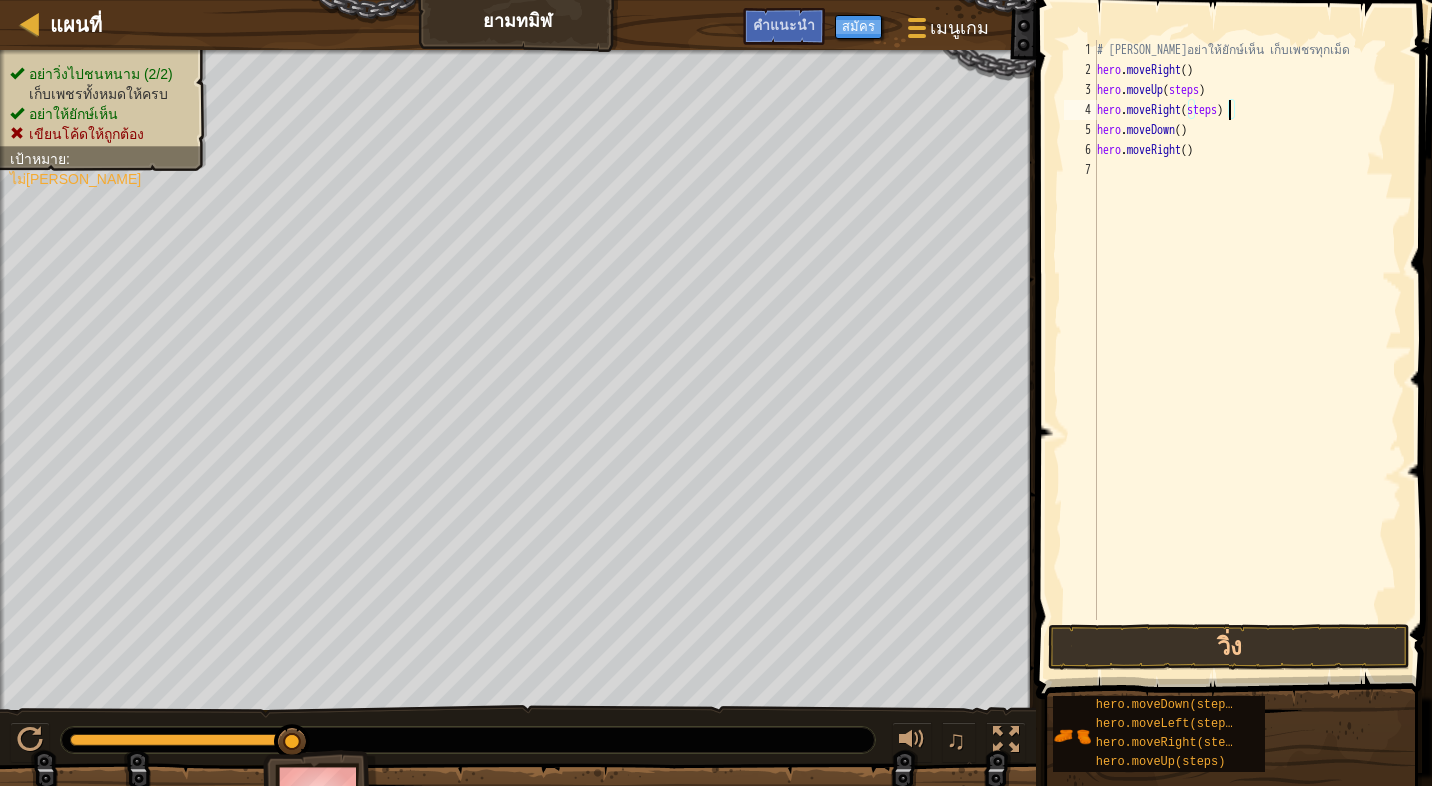 click on "# [PERSON_NAME]อย่าให้ยักษ์เห็น เก็บเพชรทุกเม็ด hero . moveRight ( ) hero . moveUp ( steps ) hero . moveRight ( steps ) hero . moveDown ( ) hero . moveRight ( )" at bounding box center (1247, 350) 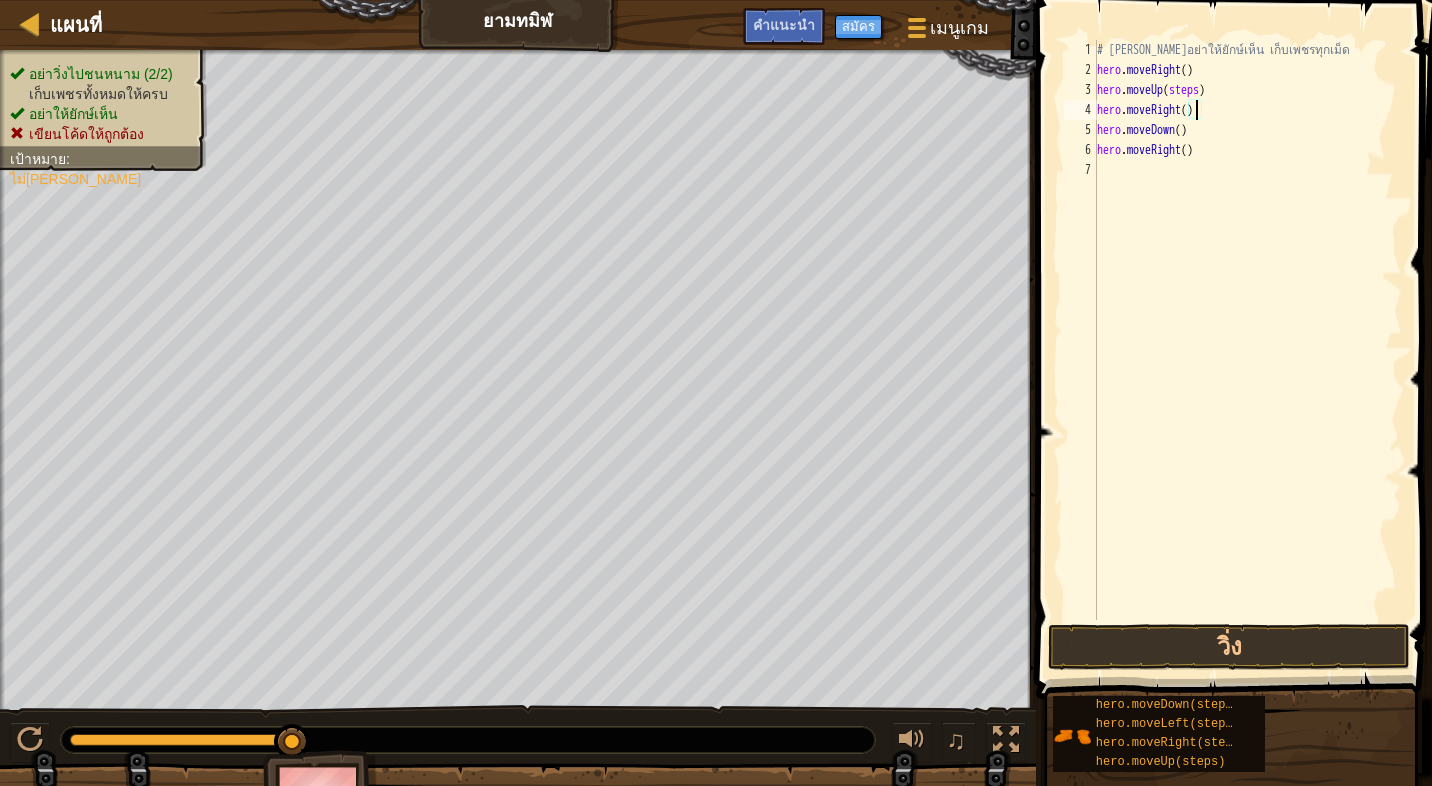 click on "# [PERSON_NAME]อย่าให้ยักษ์เห็น เก็บเพชรทุกเม็ด hero . moveRight ( ) hero . moveUp ( steps ) hero . moveRight ( ) hero . moveDown ( ) hero . moveRight ( )" at bounding box center (1247, 350) 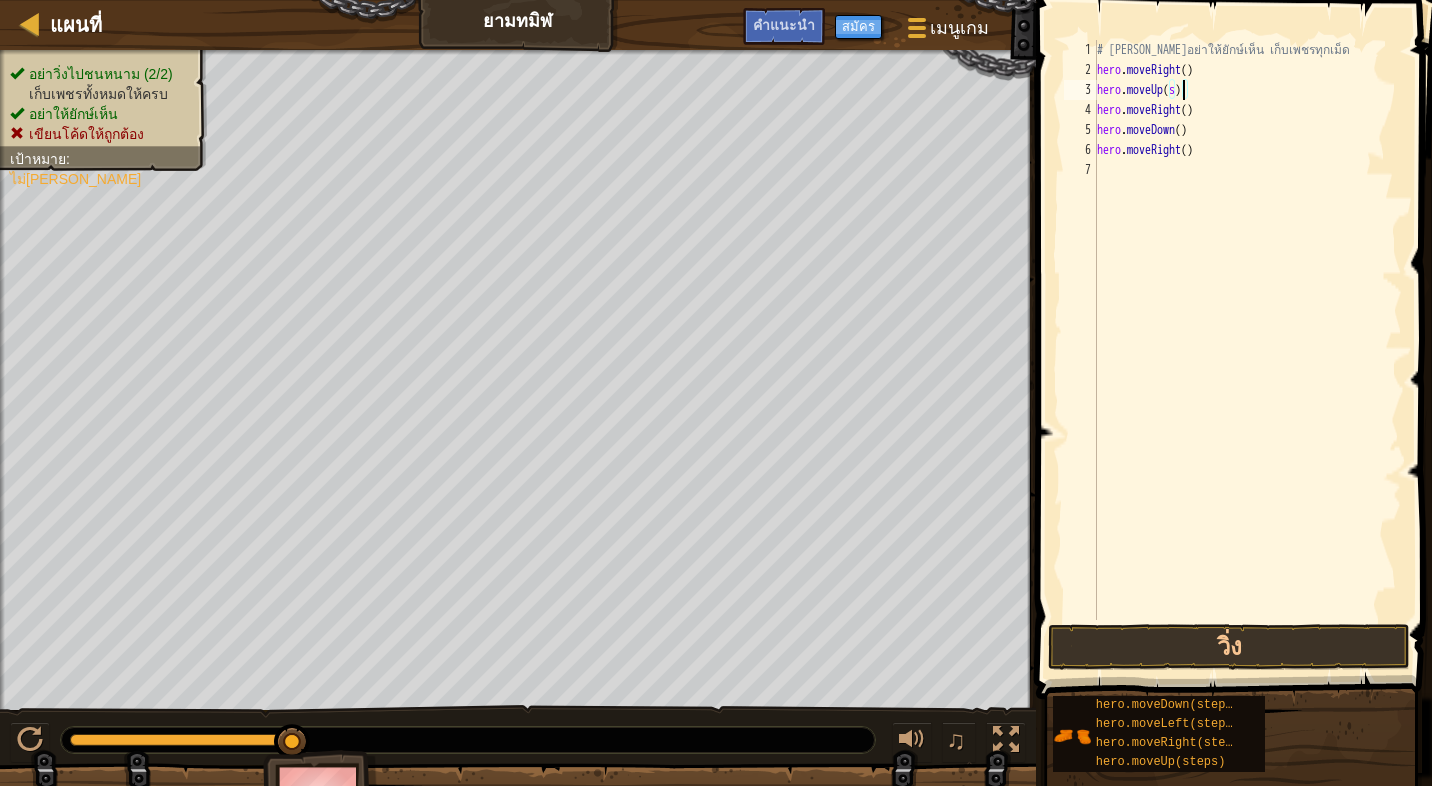 type on "hero.moveUp()" 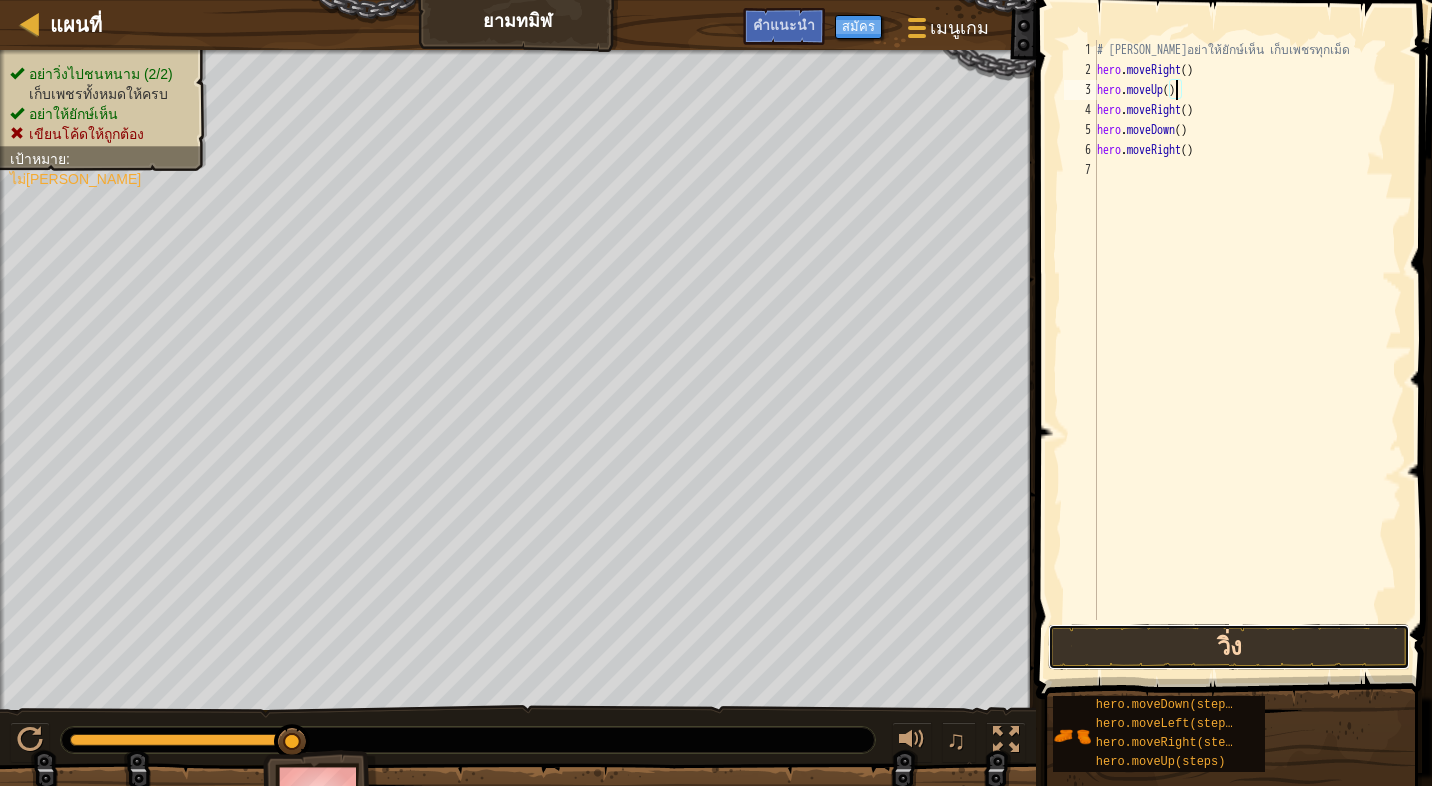 click on "วิ่ง" at bounding box center (1228, 647) 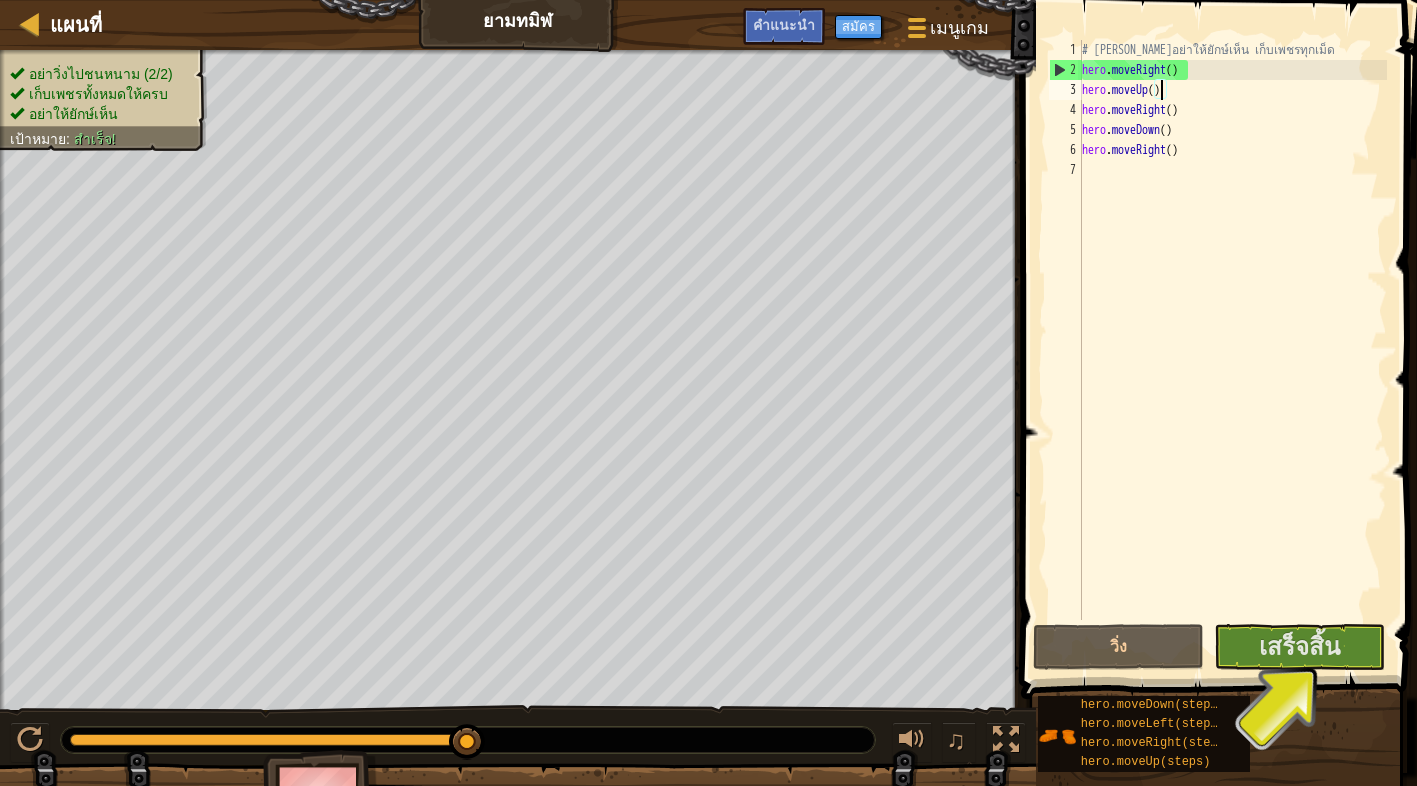 click at bounding box center [1221, 321] 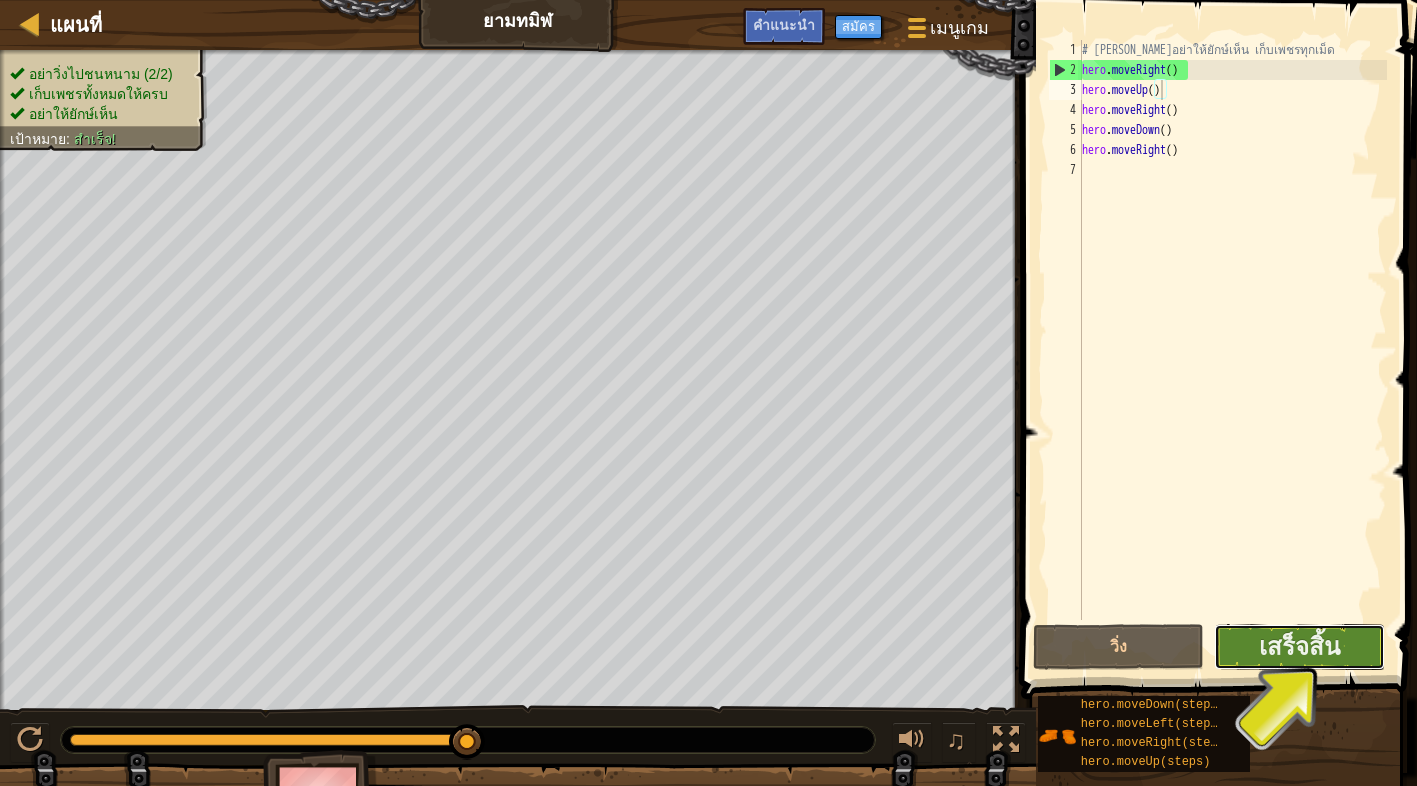 click on "เสร็จสิ้น" at bounding box center (1299, 647) 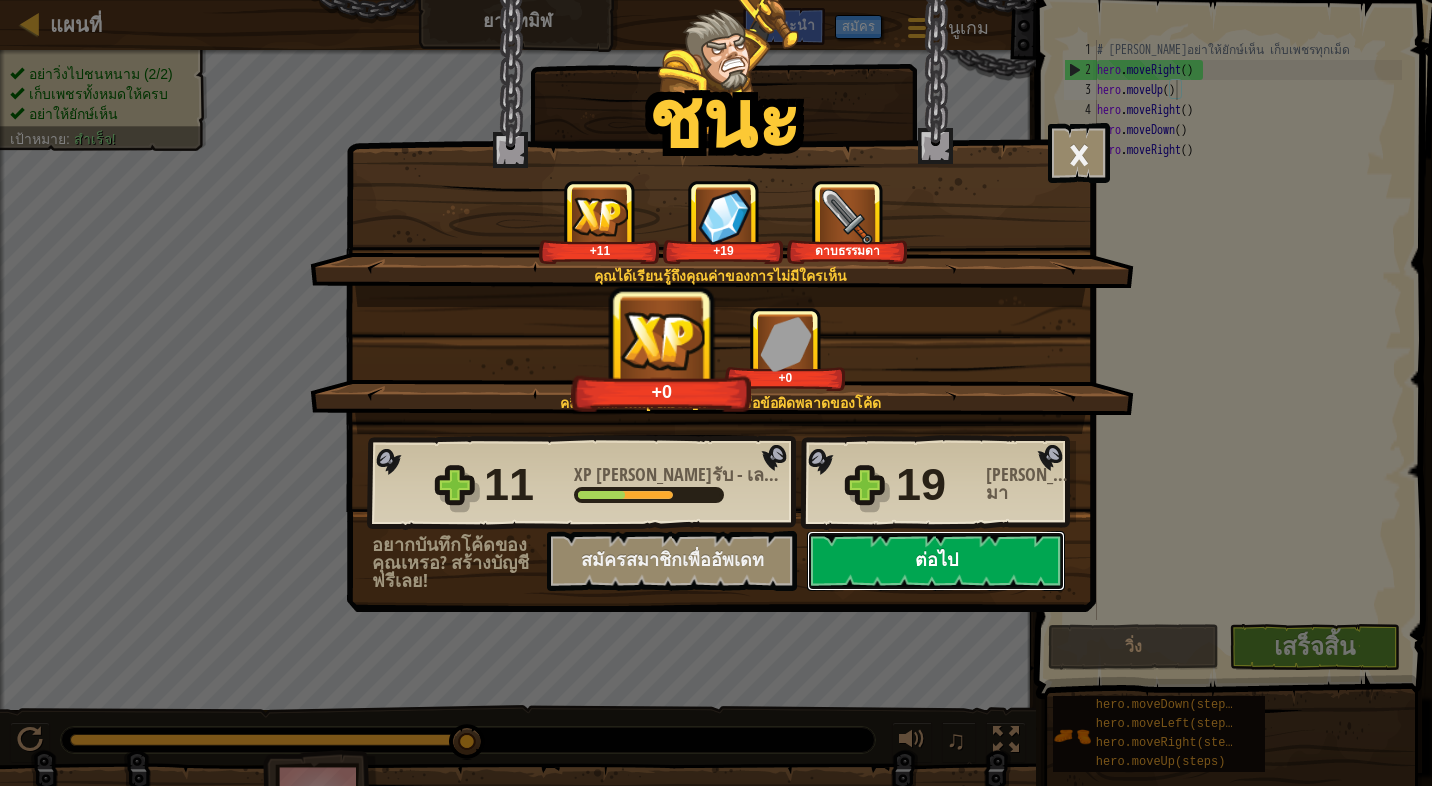 click on "ต่อไป" at bounding box center (936, 561) 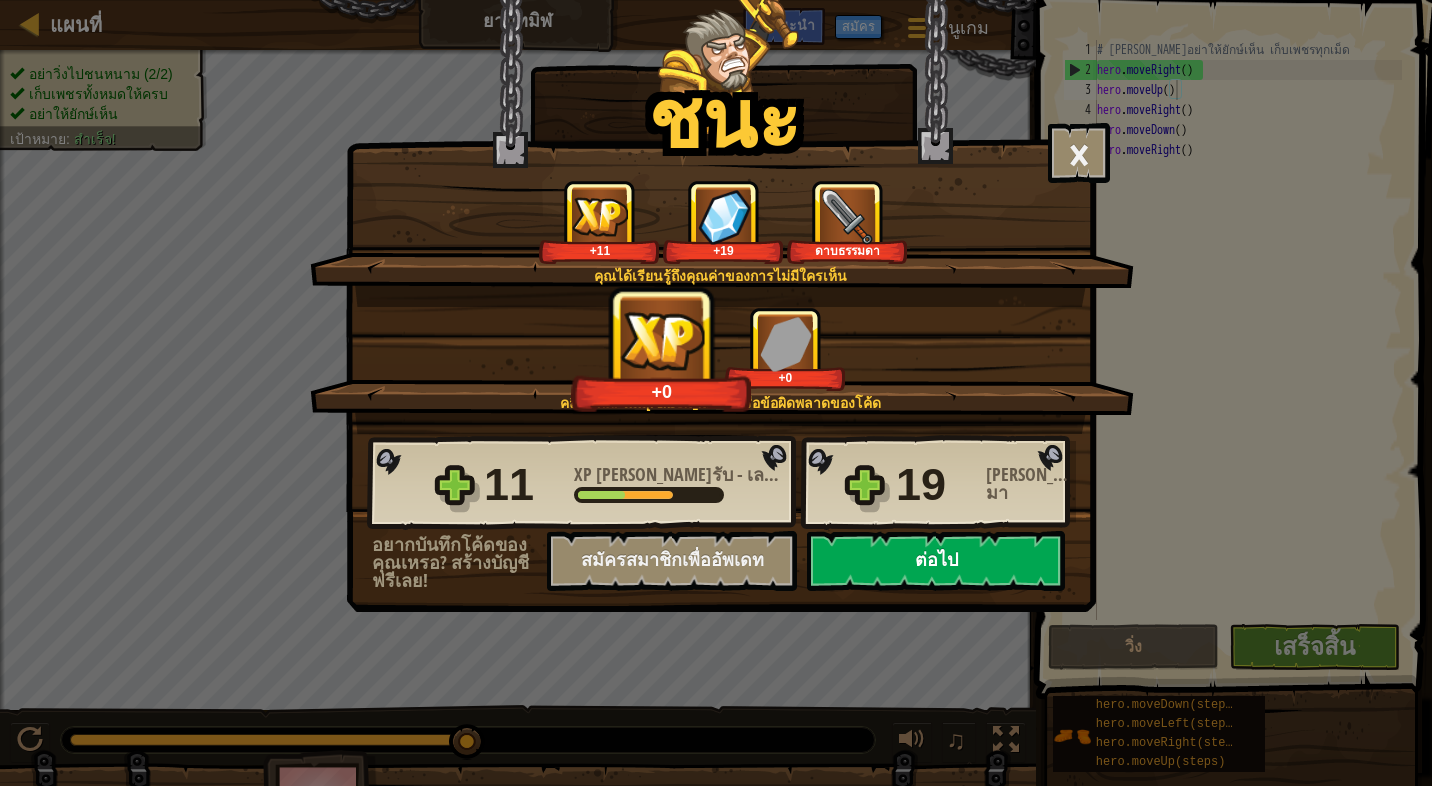 select on "th" 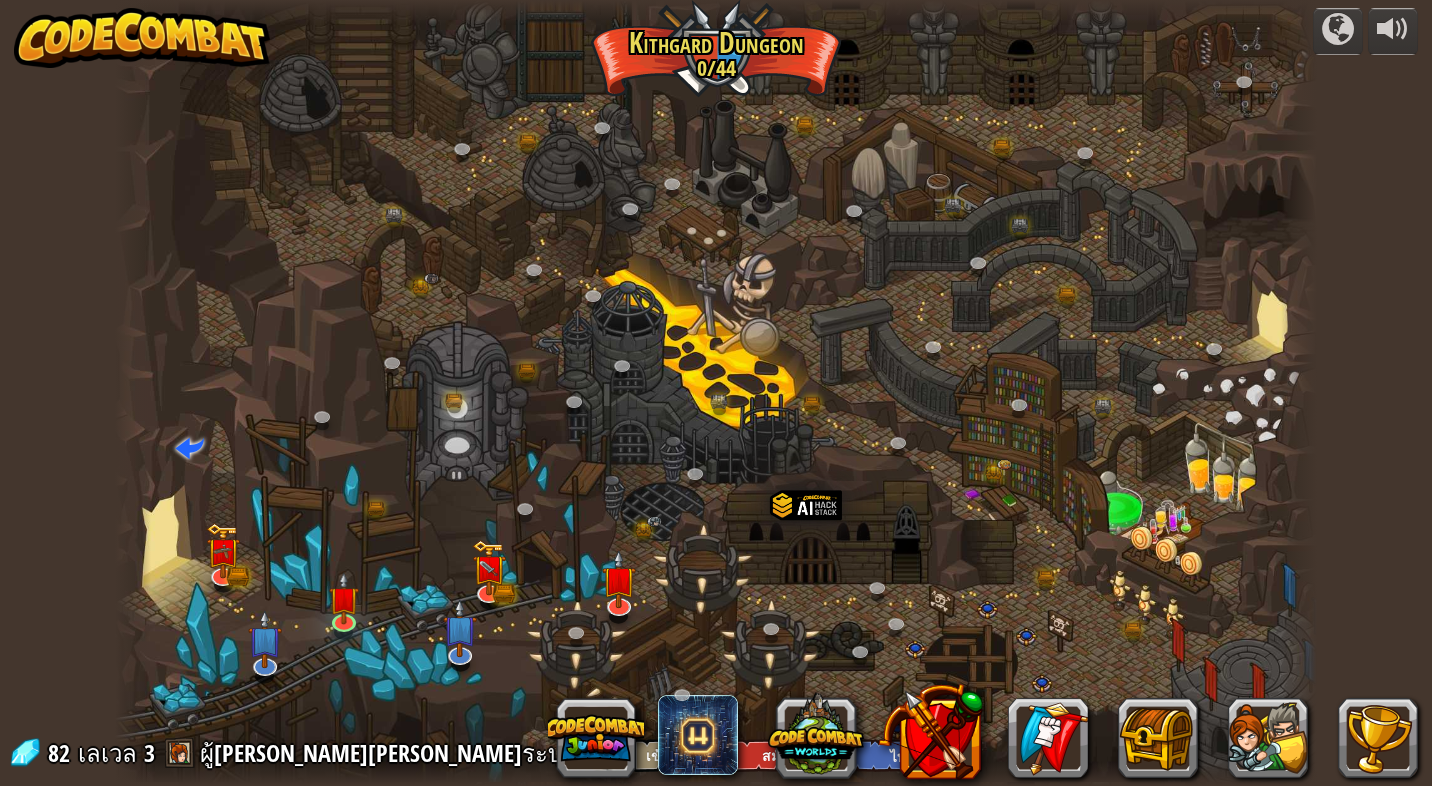 select on "th" 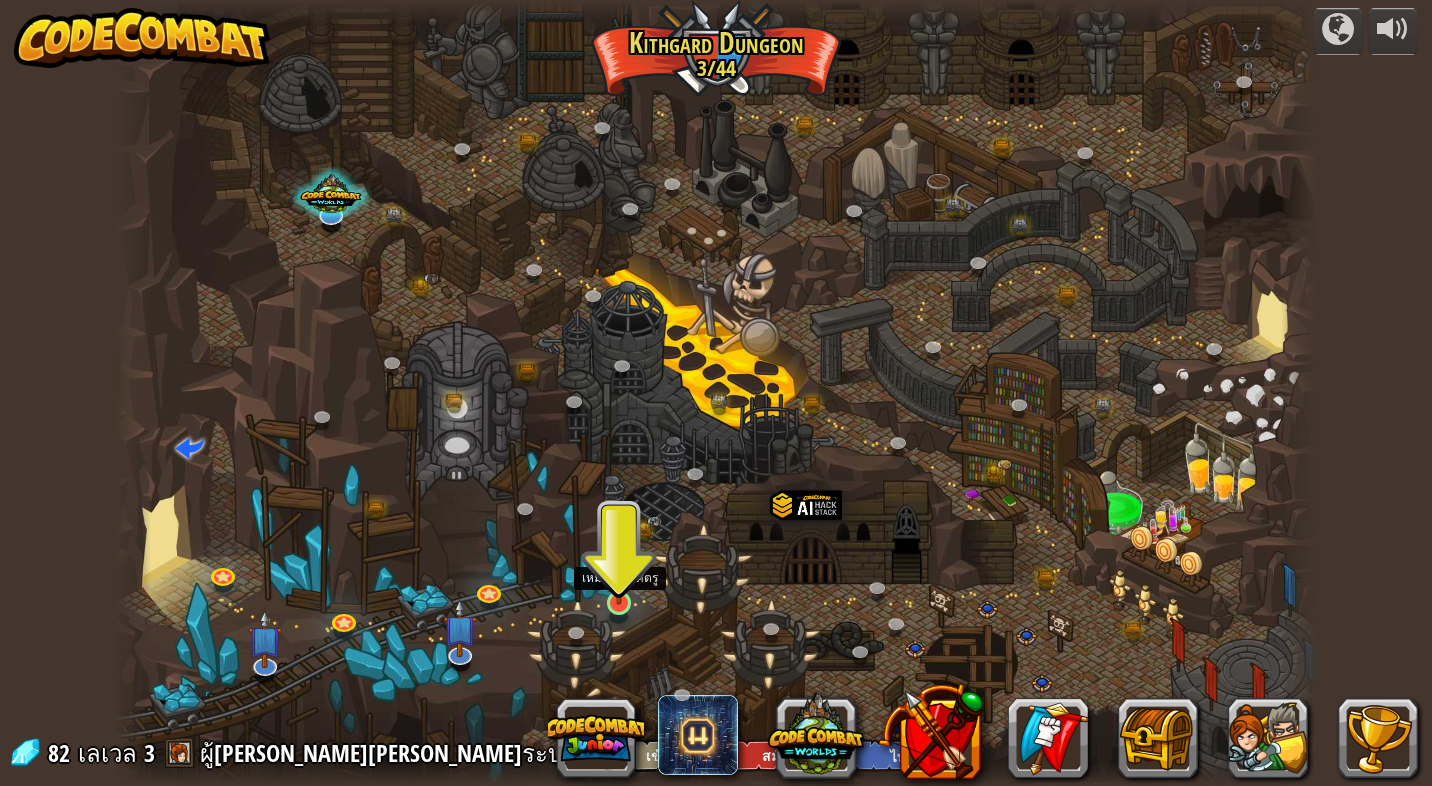 click at bounding box center [619, 570] 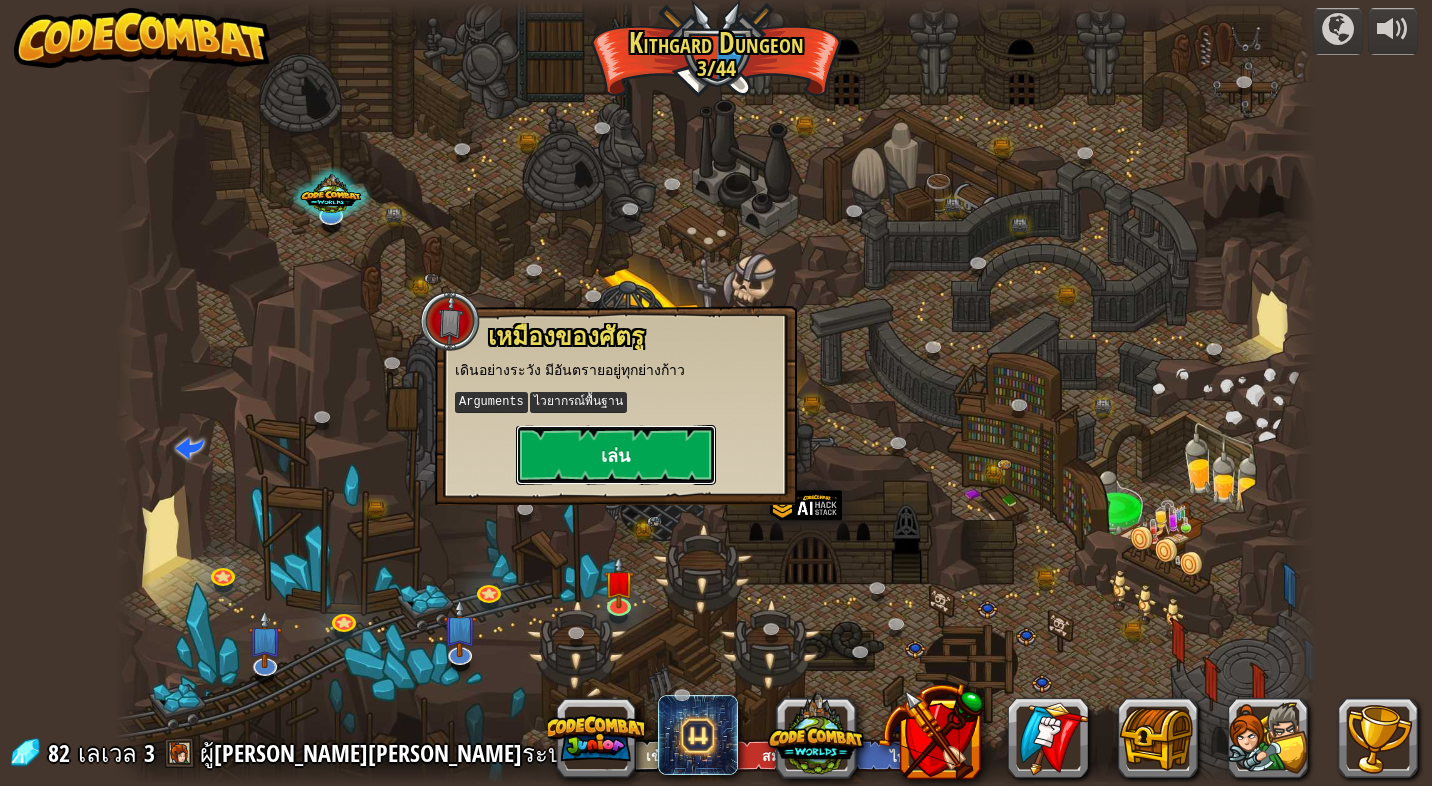 click on "เล่น" at bounding box center (616, 455) 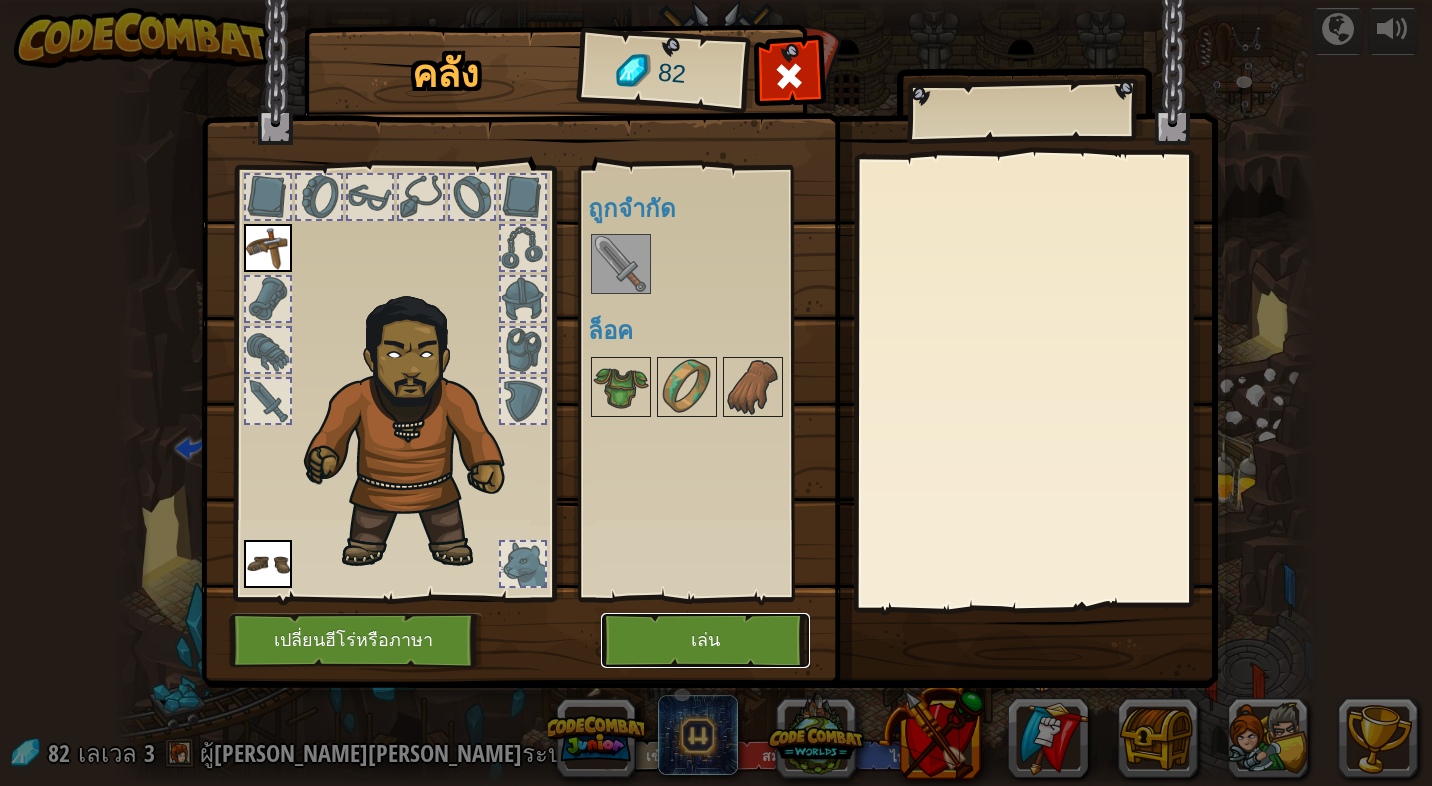 click on "เล่น" at bounding box center (705, 640) 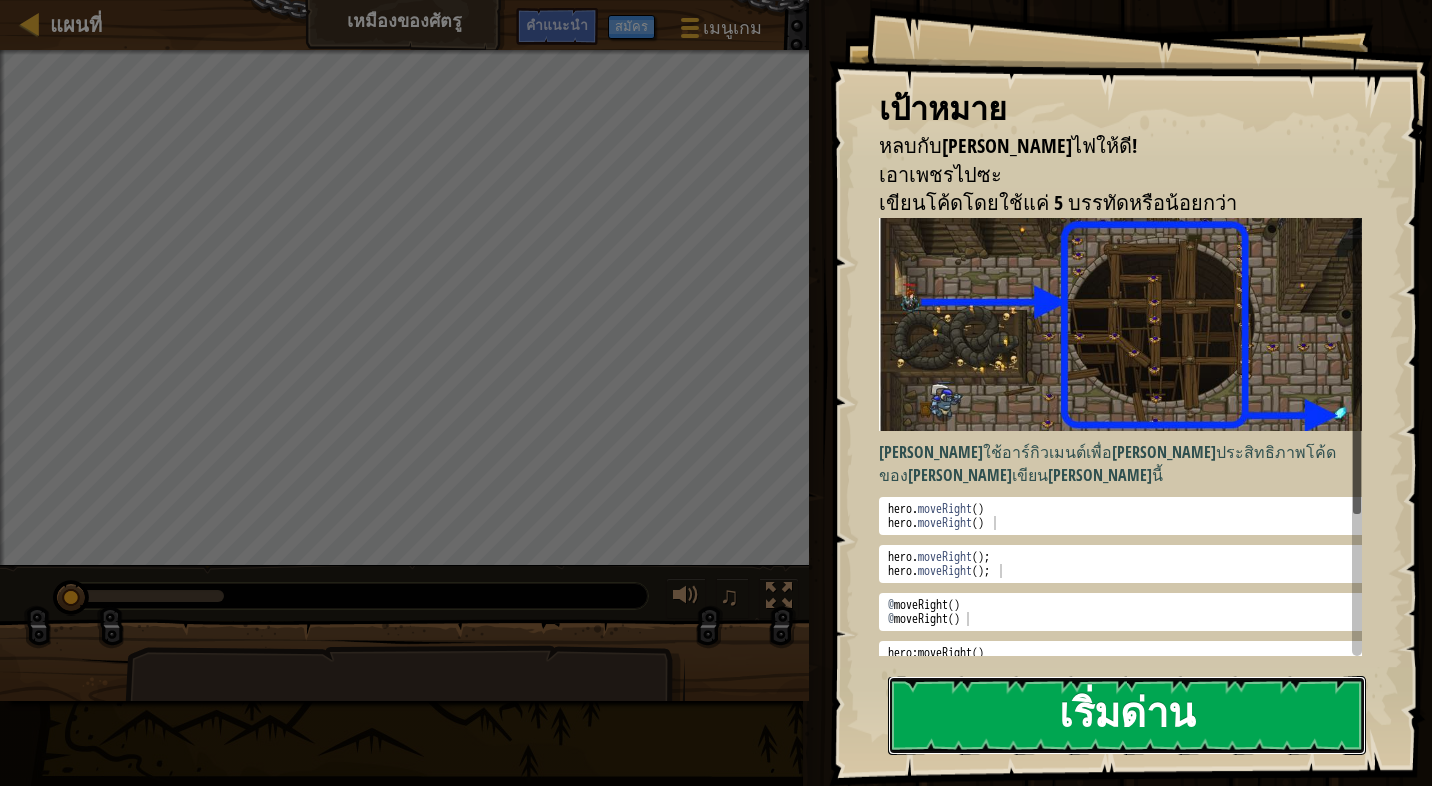 click on "เริ่มด่าน" at bounding box center [1127, 715] 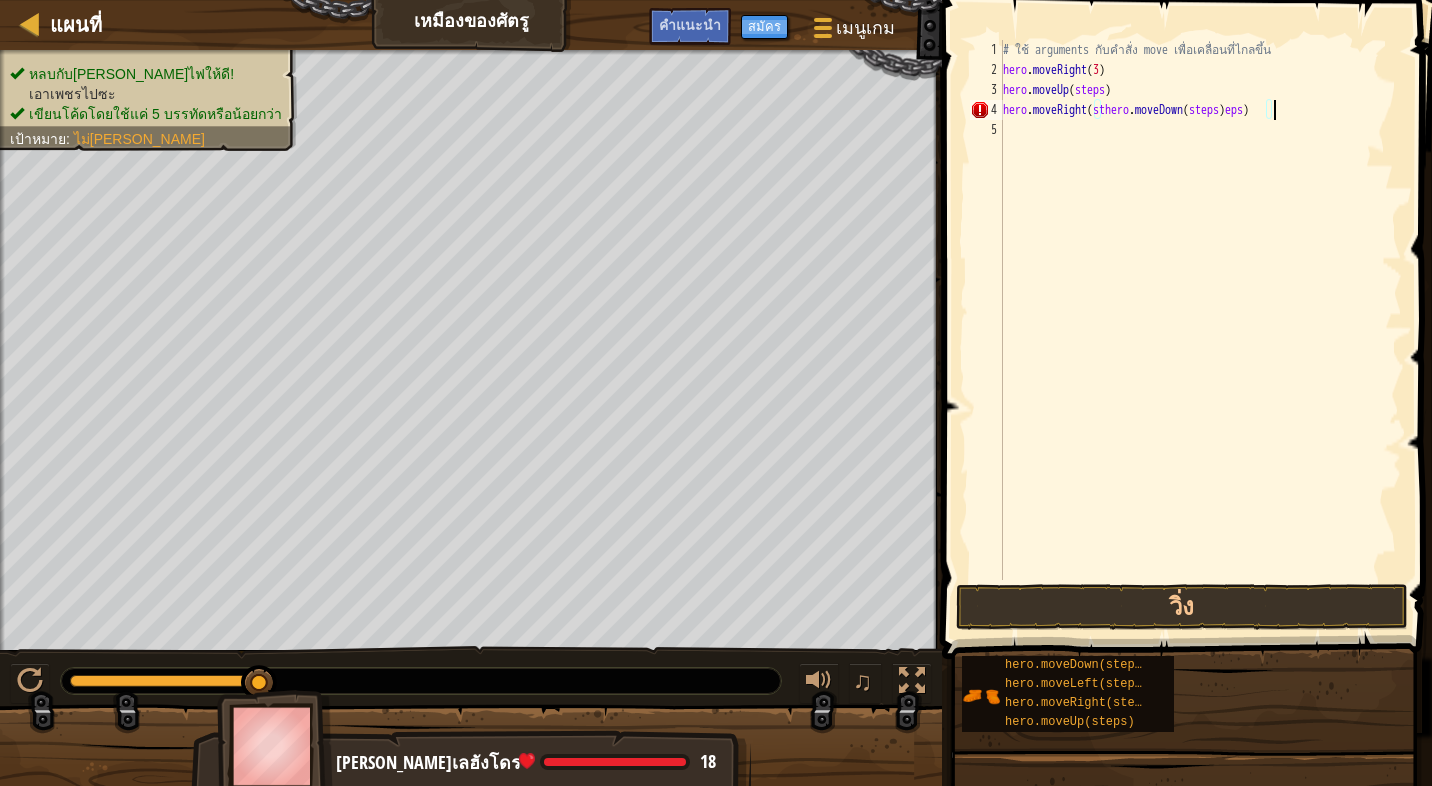 click on "# ใช้ arguments กับคำสั่ง move เพื่อเคลื่อนที่ไกลขึ้น hero . moveRight ( 3 ) hero . moveUp ( steps ) hero . moveRight ( sthero . moveDown ( steps ) eps )" at bounding box center [1200, 330] 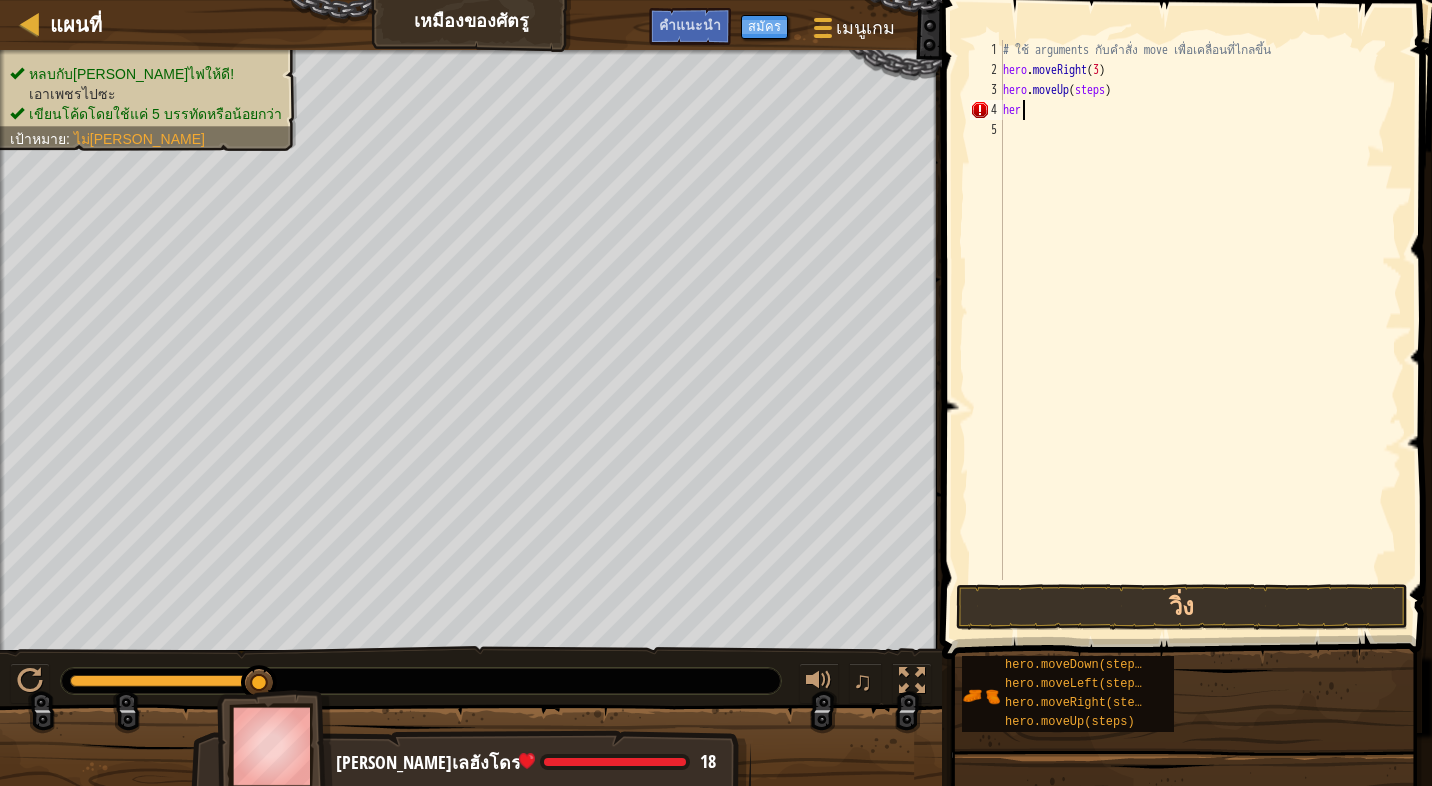 type on "h" 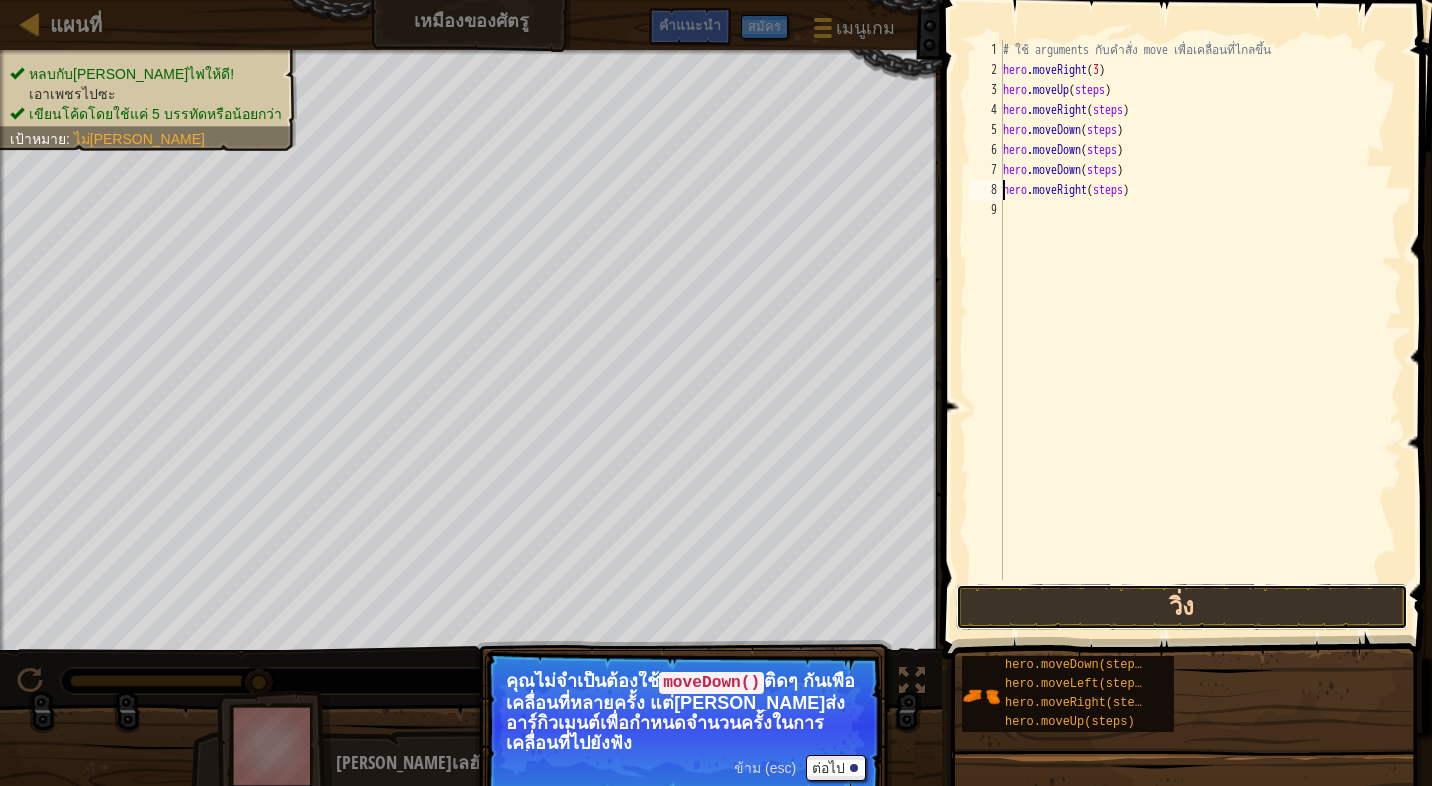click on "วิ่ง" at bounding box center [1182, 607] 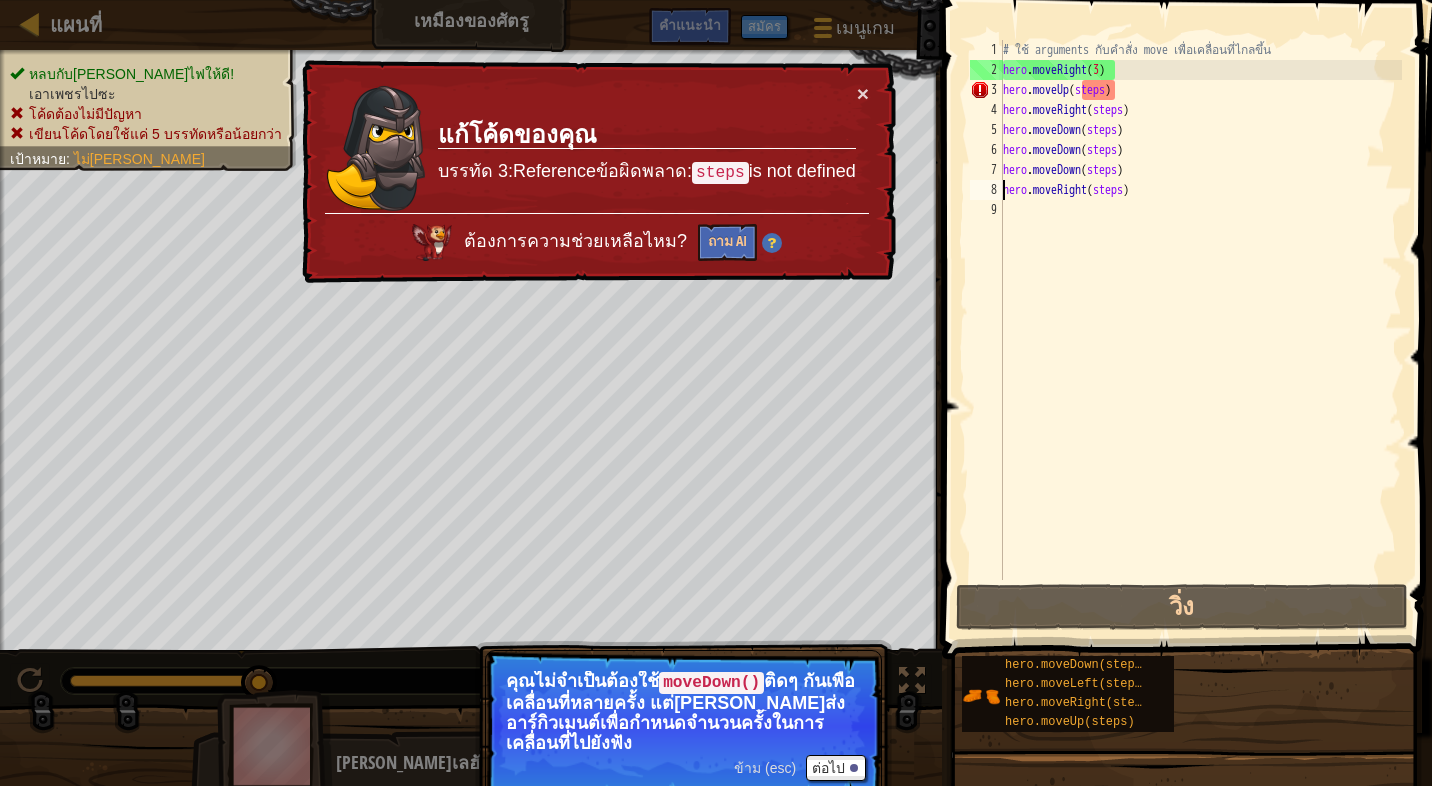 click on "# ใช้ arguments กับคำสั่ง move เพื่อเคลื่อนที่ไกลขึ้น hero . moveRight ( 3 ) hero . moveUp ( steps ) hero . moveRight ( steps ) hero . moveDown ( steps ) hero . moveDown ( steps ) hero . moveDown ( steps ) hero . moveRight ( steps )" at bounding box center (1200, 330) 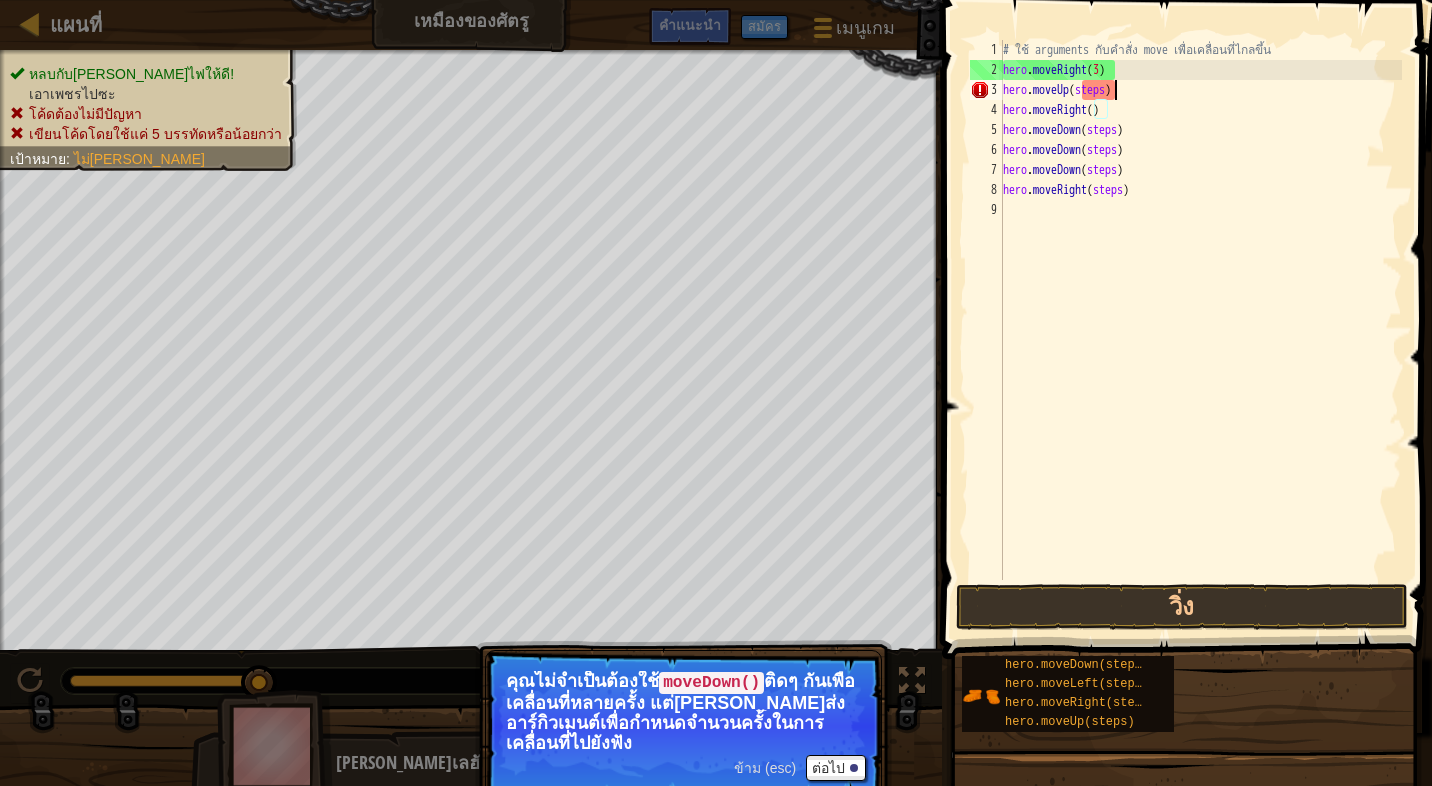 click on "# ใช้ arguments กับคำสั่ง move เพื่อเคลื่อนที่ไกลขึ้น hero . moveRight ( 3 ) hero . moveUp ( steps ) hero . moveRight ( ) hero . moveDown ( steps ) hero . moveDown ( steps ) hero . moveDown ( steps ) hero . moveRight ( steps )" at bounding box center [1200, 330] 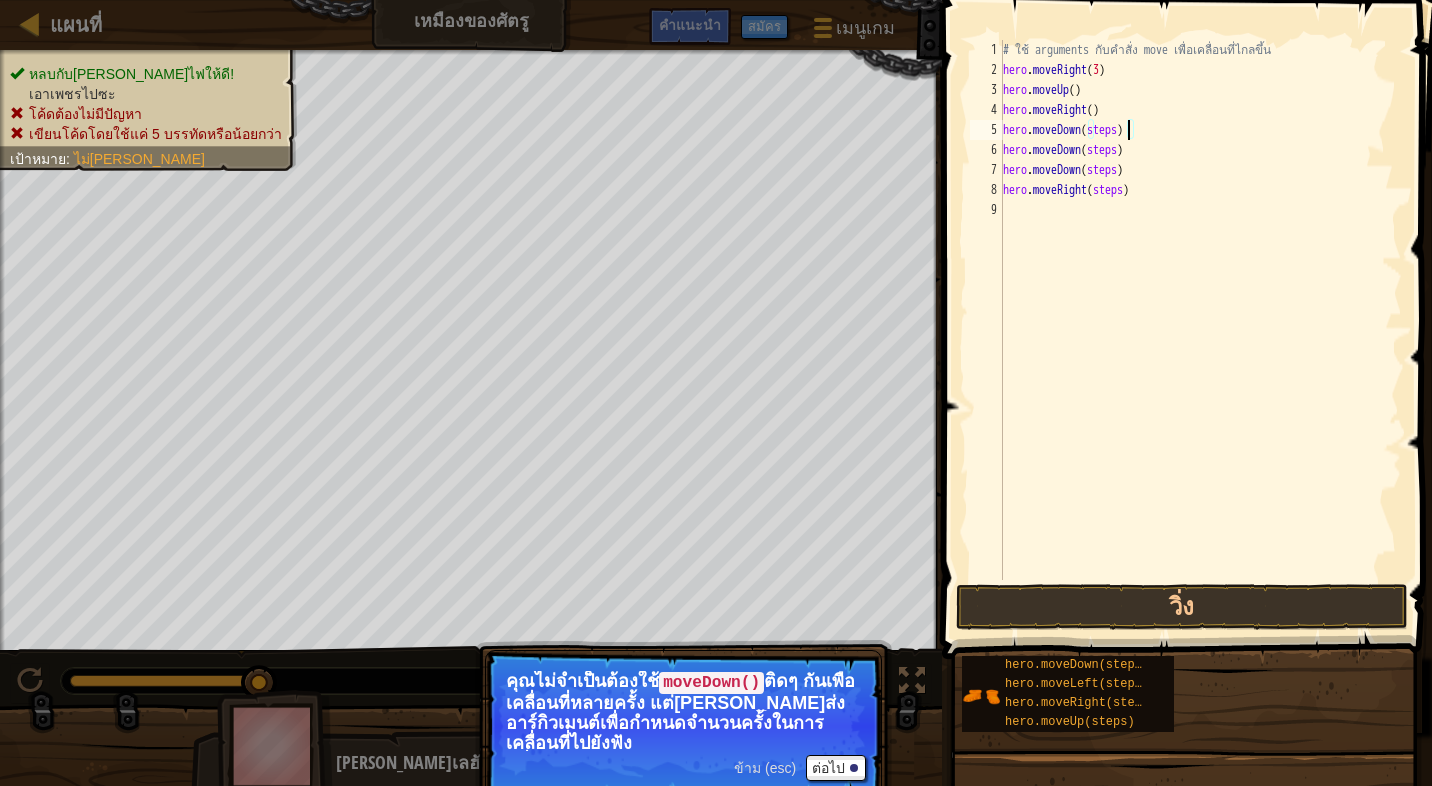 click on "# ใช้ arguments กับคำสั่ง move เพื่อเคลื่อนที่ไกลขึ้น hero . moveRight ( 3 ) hero . moveUp ( ) hero . moveRight ( ) hero . moveDown ( steps ) hero . moveDown ( steps ) hero . moveDown ( steps ) hero . moveRight ( steps )" at bounding box center [1200, 330] 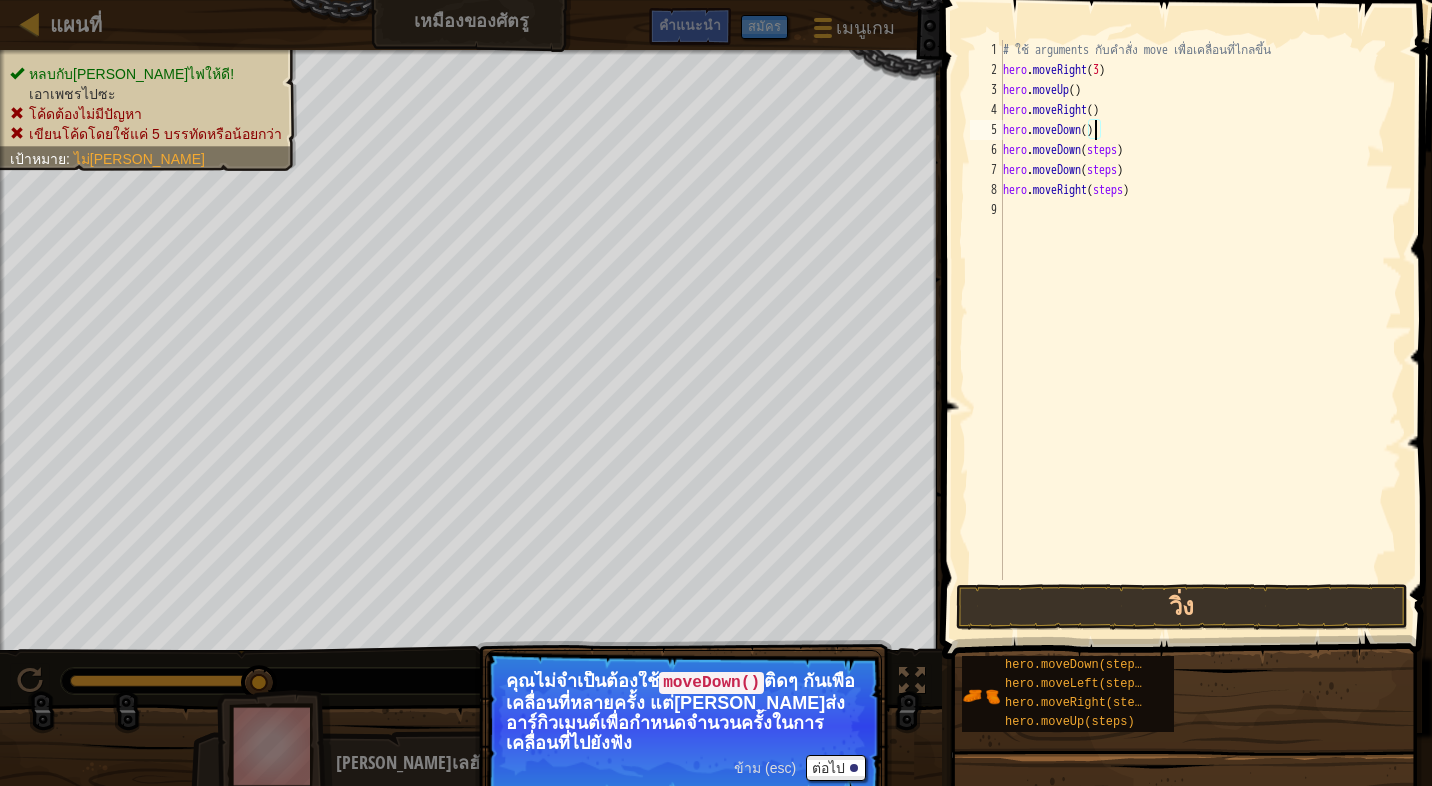 click on "# ใช้ arguments กับคำสั่ง move เพื่อเคลื่อนที่ไกลขึ้น hero . moveRight ( 3 ) hero . moveUp ( ) hero . moveRight ( ) hero . moveDown ( ) hero . moveDown ( steps ) hero . moveDown ( steps ) hero . moveRight ( steps )" at bounding box center [1200, 330] 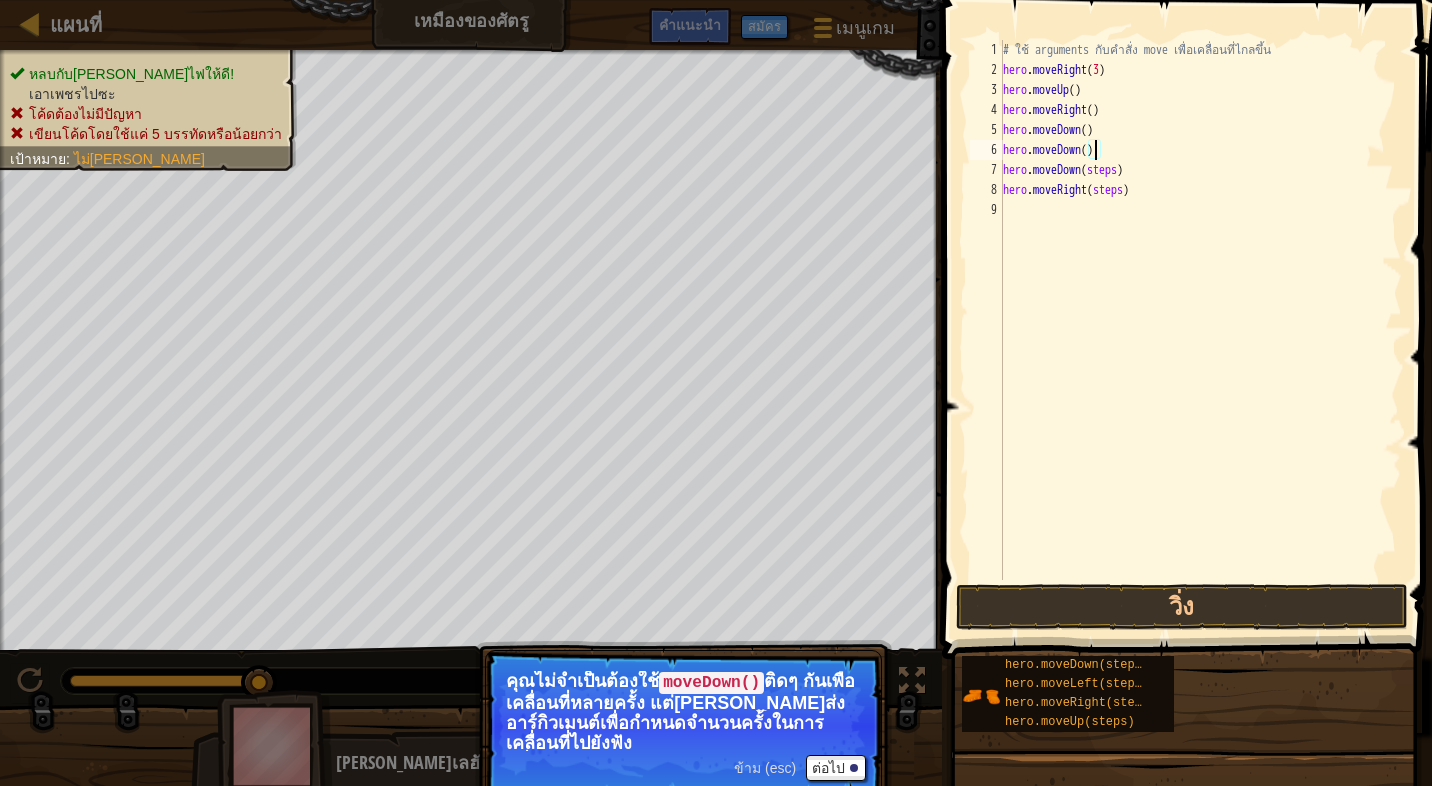 click on "# ใช้ arguments กับคำสั่ง move เพื่อเคลื่อนที่ไกลขึ้น hero . moveRight ( 3 ) hero . moveUp ( ) hero . moveRight ( ) hero . moveDown ( ) hero . moveDown ( ) hero . moveDown ( steps ) hero . moveRight ( steps )" at bounding box center [1200, 330] 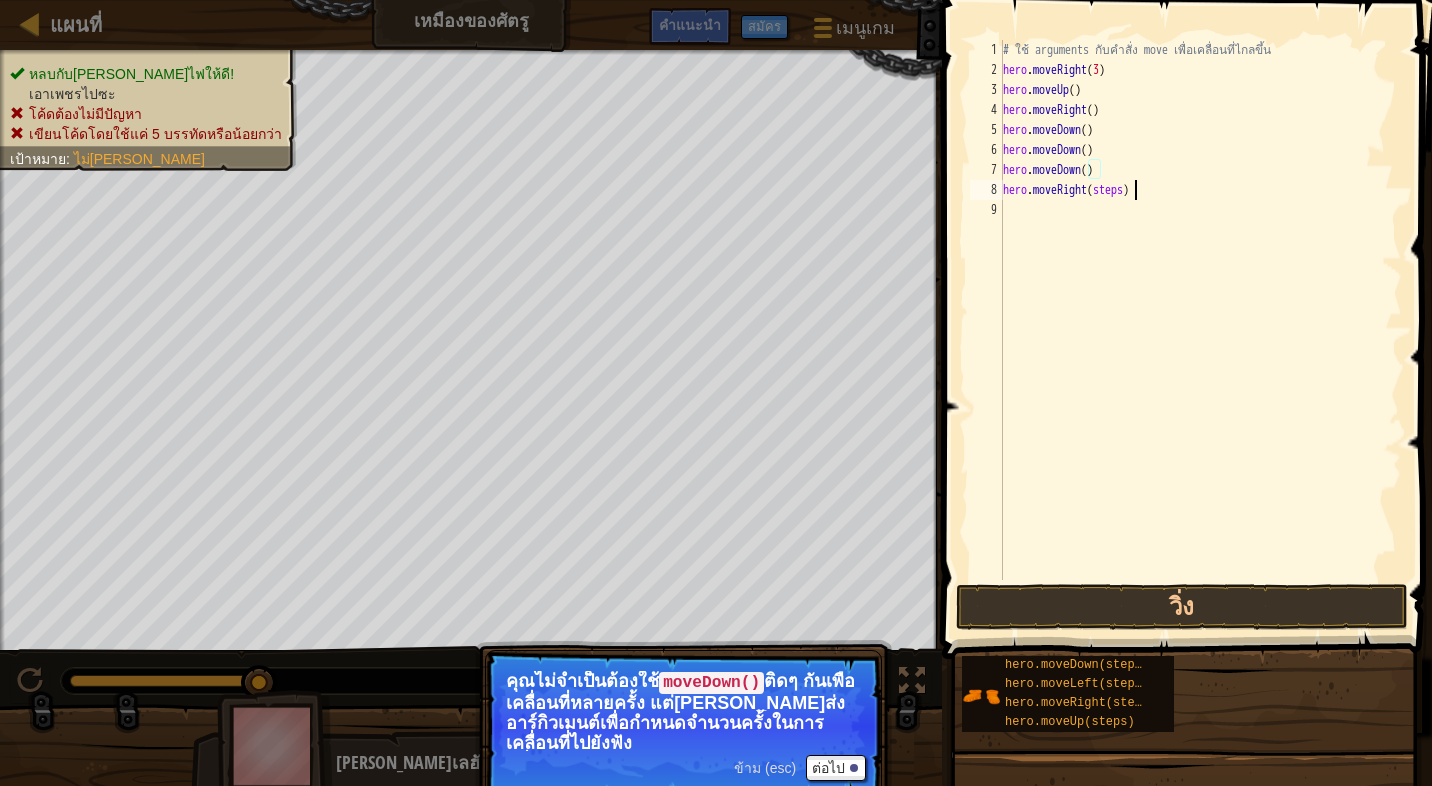 click on "# ใช้ arguments กับคำสั่ง move เพื่อเคลื่อนที่ไกลขึ้น hero . moveRight ( 3 ) hero . moveUp ( ) hero . moveRight ( ) hero . moveDown ( ) hero . moveDown ( ) hero . moveDown ( ) hero . moveRight ( steps )" at bounding box center [1200, 330] 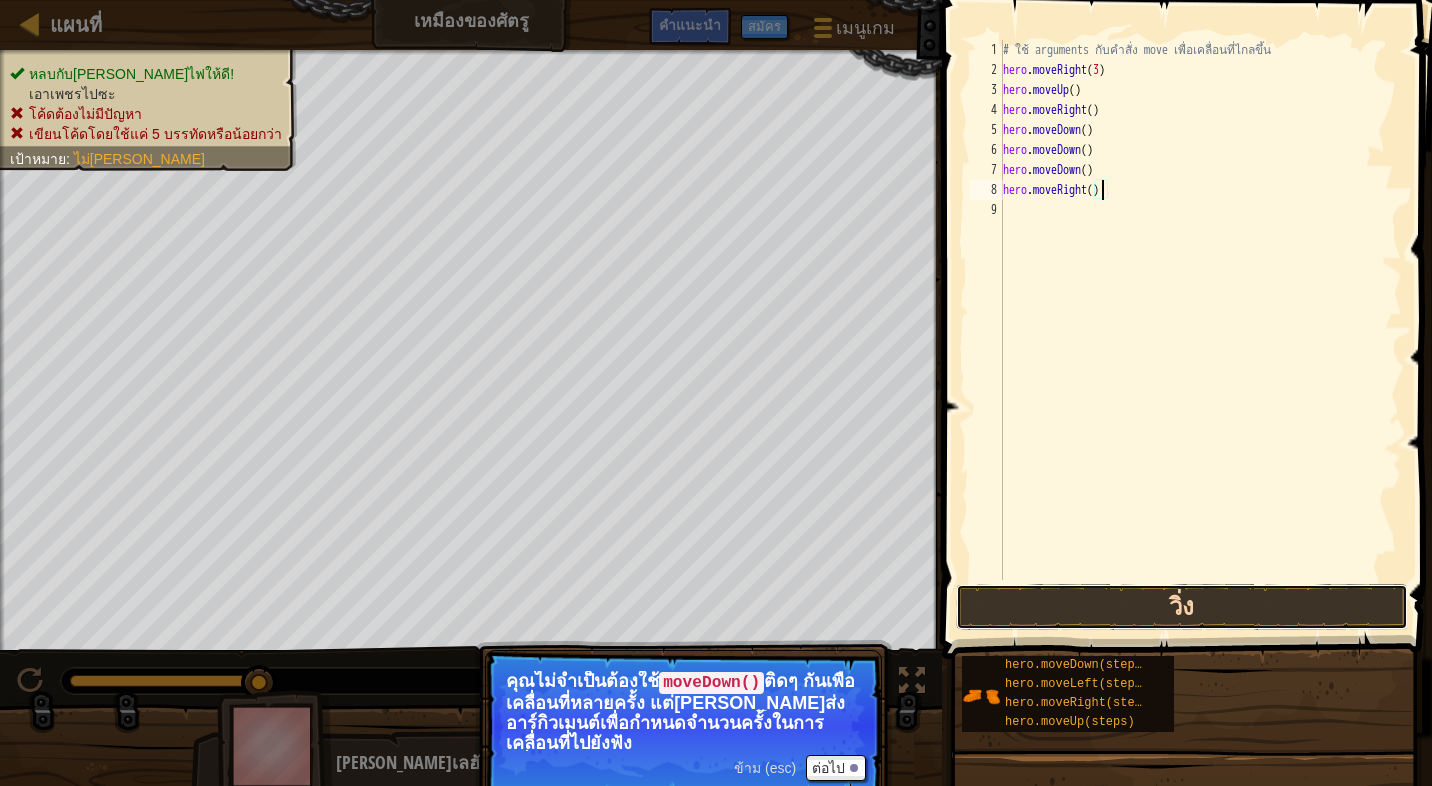 click on "วิ่ง" at bounding box center [1182, 607] 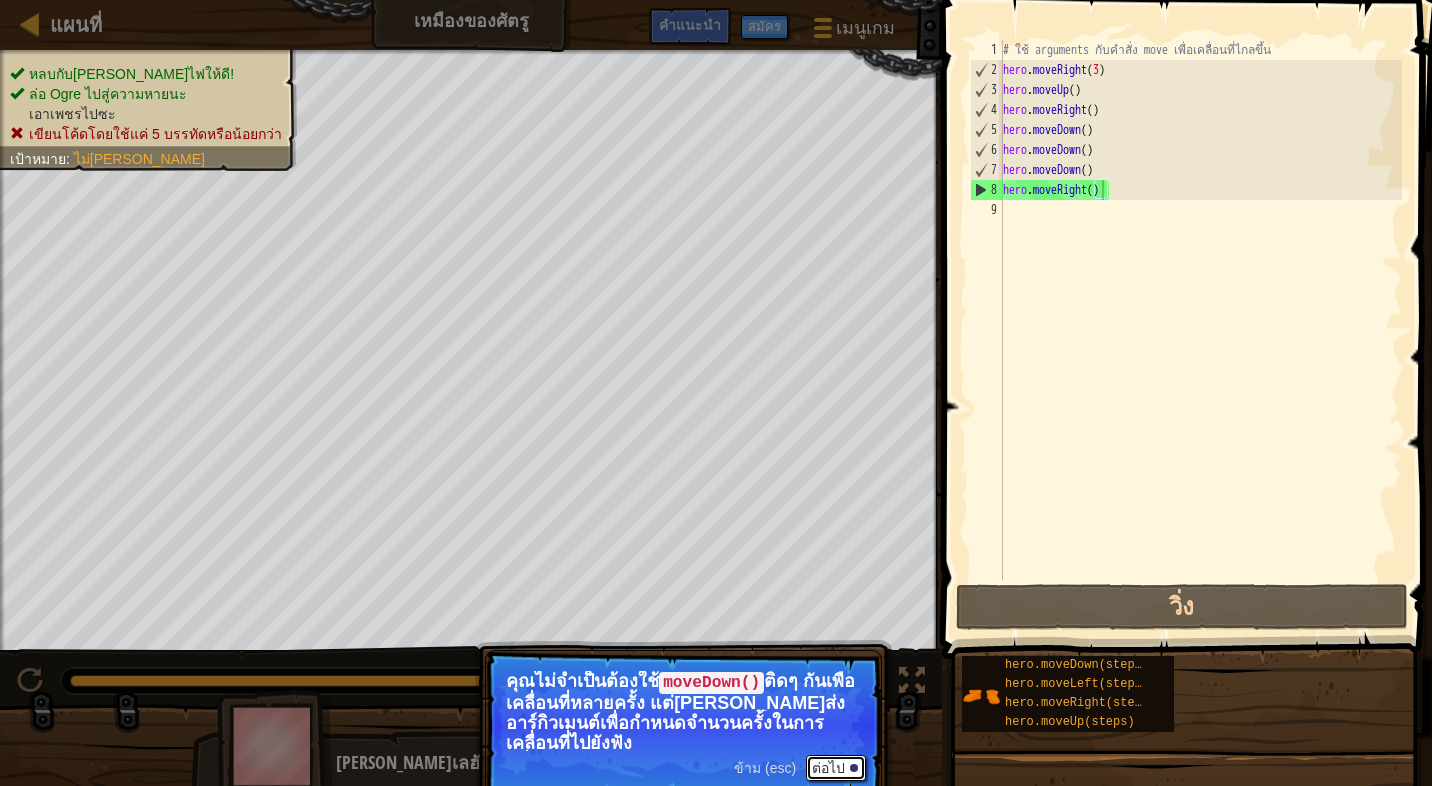 click on "ต่อไป" at bounding box center (836, 768) 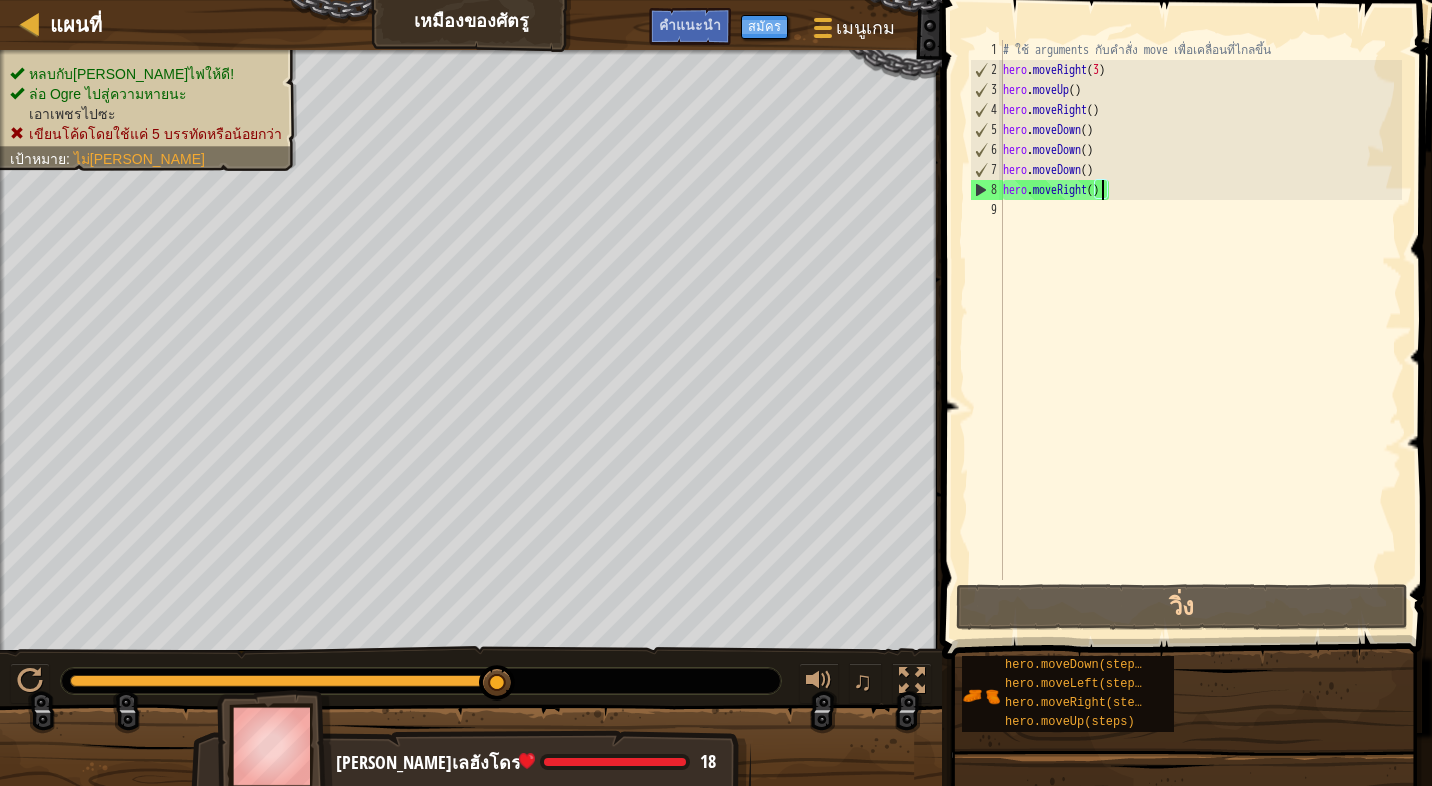 scroll, scrollTop: 10, scrollLeft: 83, axis: both 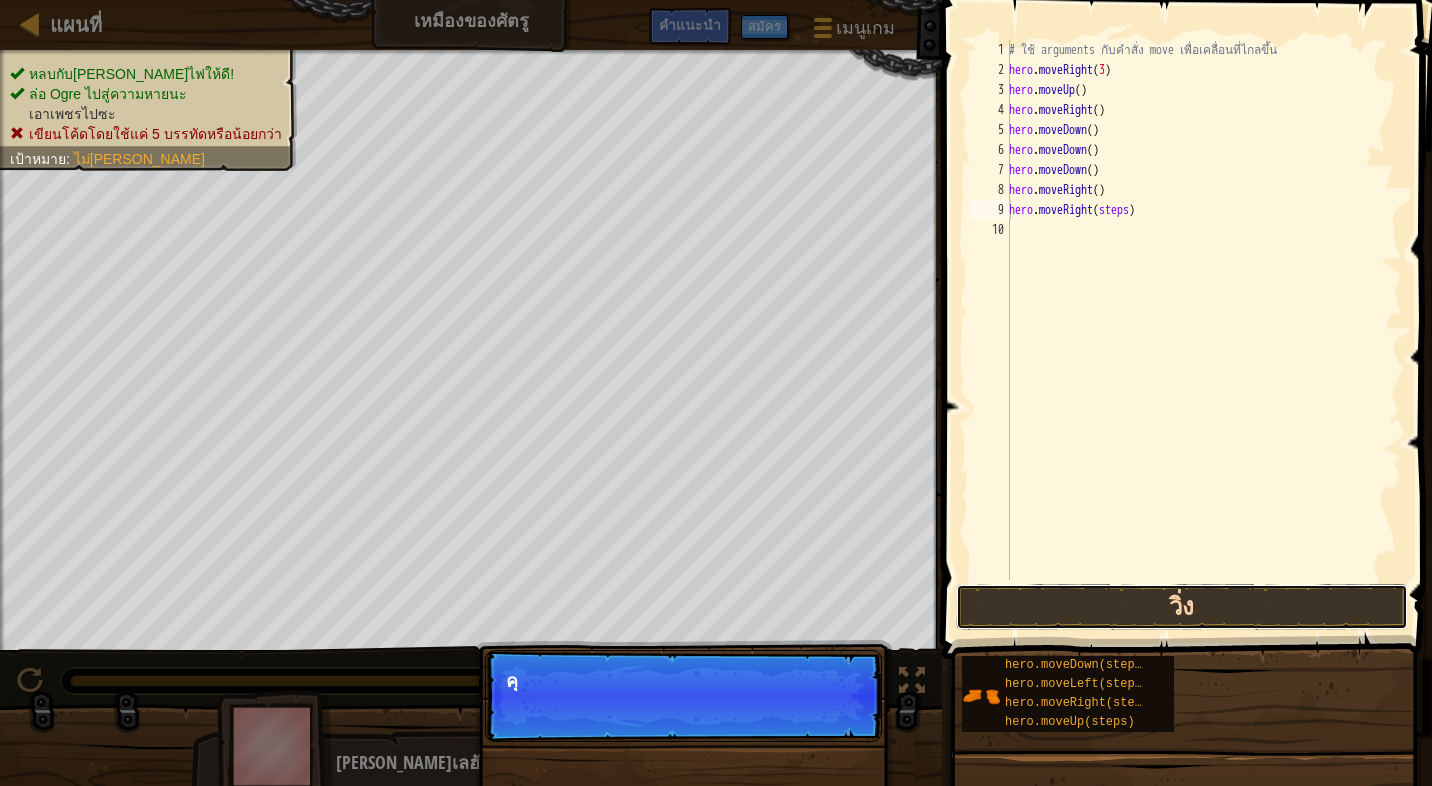 click on "วิ่ง" at bounding box center [1182, 607] 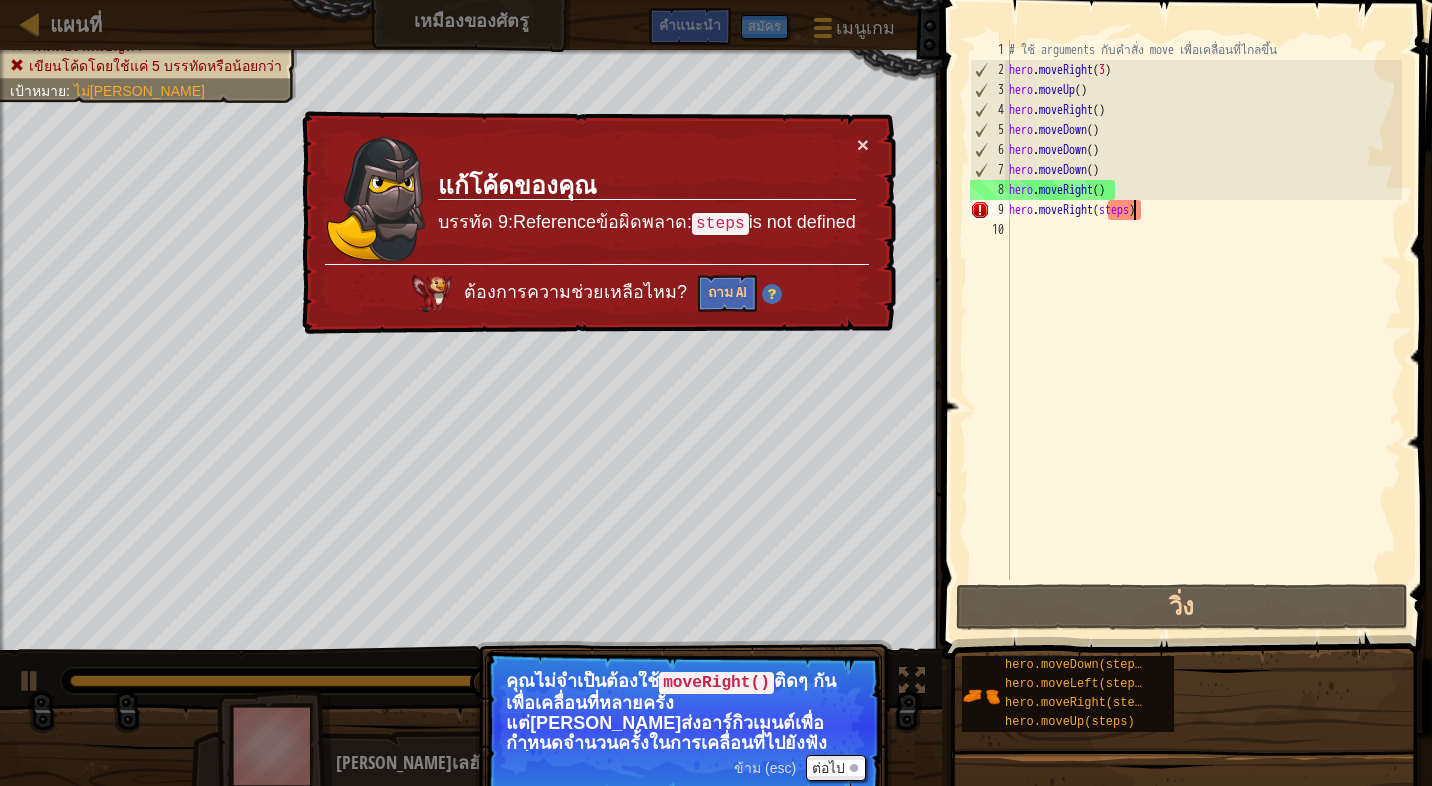 click on "# ใช้ arguments กับคำสั่ง move เพื่อเคลื่อนที่ไกลขึ้น hero . moveRight ( 3 ) hero . moveUp ( ) hero . moveRight ( ) hero . moveDown ( ) hero . moveDown ( ) hero . moveDown ( ) hero . moveRight ( ) hero . moveRight ( steps )" at bounding box center [1203, 330] 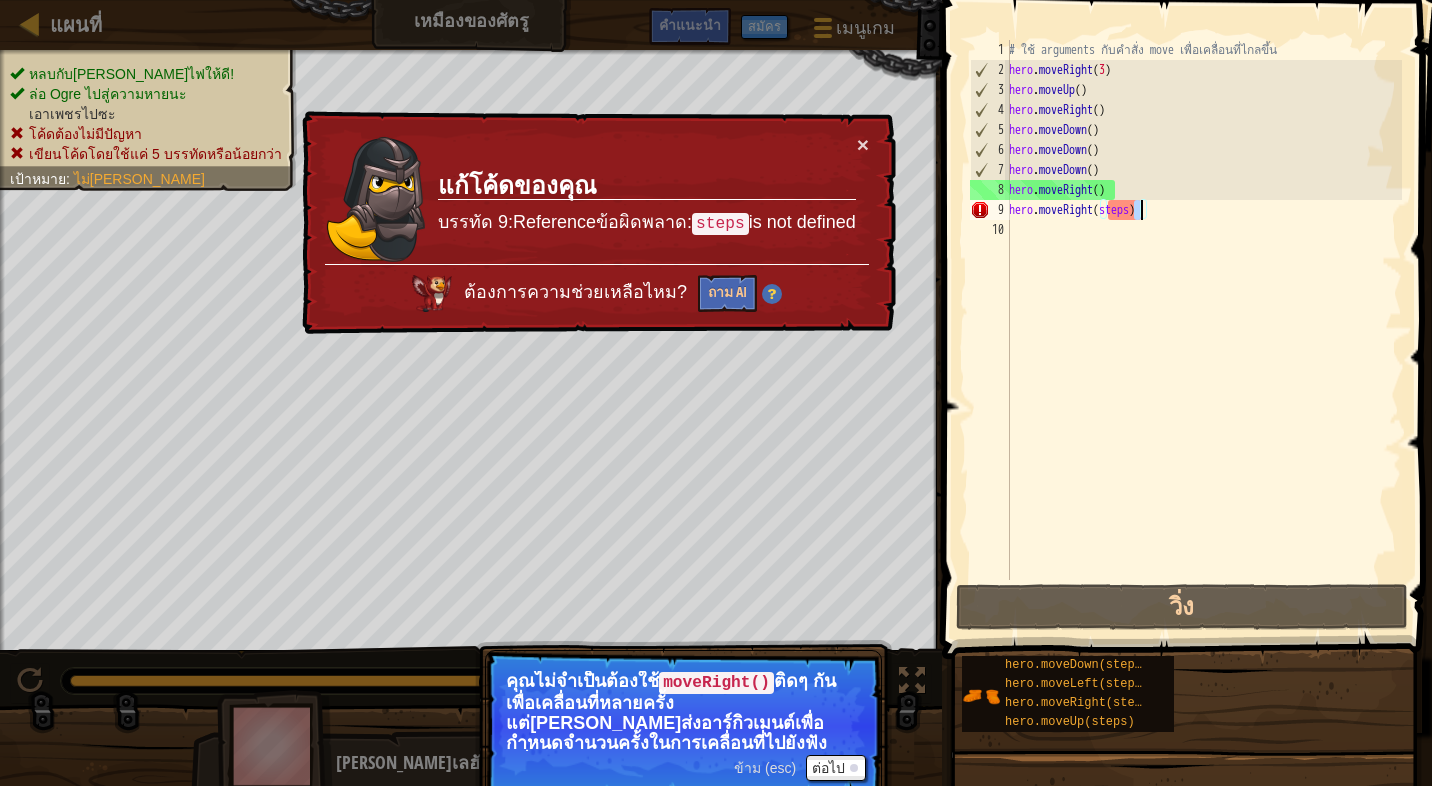 click on "# ใช้ arguments กับคำสั่ง move เพื่อเคลื่อนที่ไกลขึ้น hero . moveRight ( 3 ) hero . moveUp ( ) hero . moveRight ( ) hero . moveDown ( ) hero . moveDown ( ) hero . moveDown ( ) hero . moveRight ( ) hero . moveRight ( steps )" at bounding box center [1203, 310] 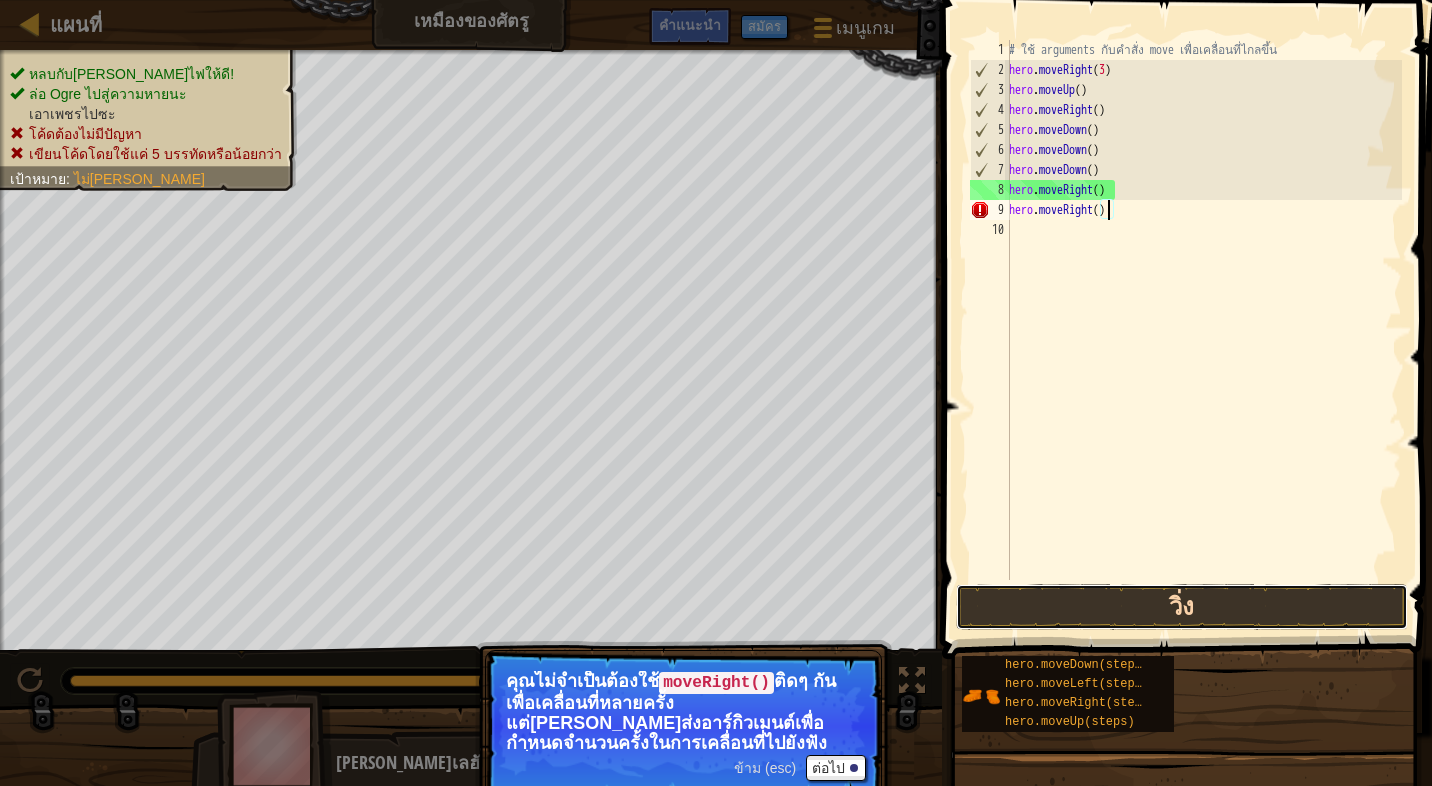 click on "วิ่ง" at bounding box center (1182, 607) 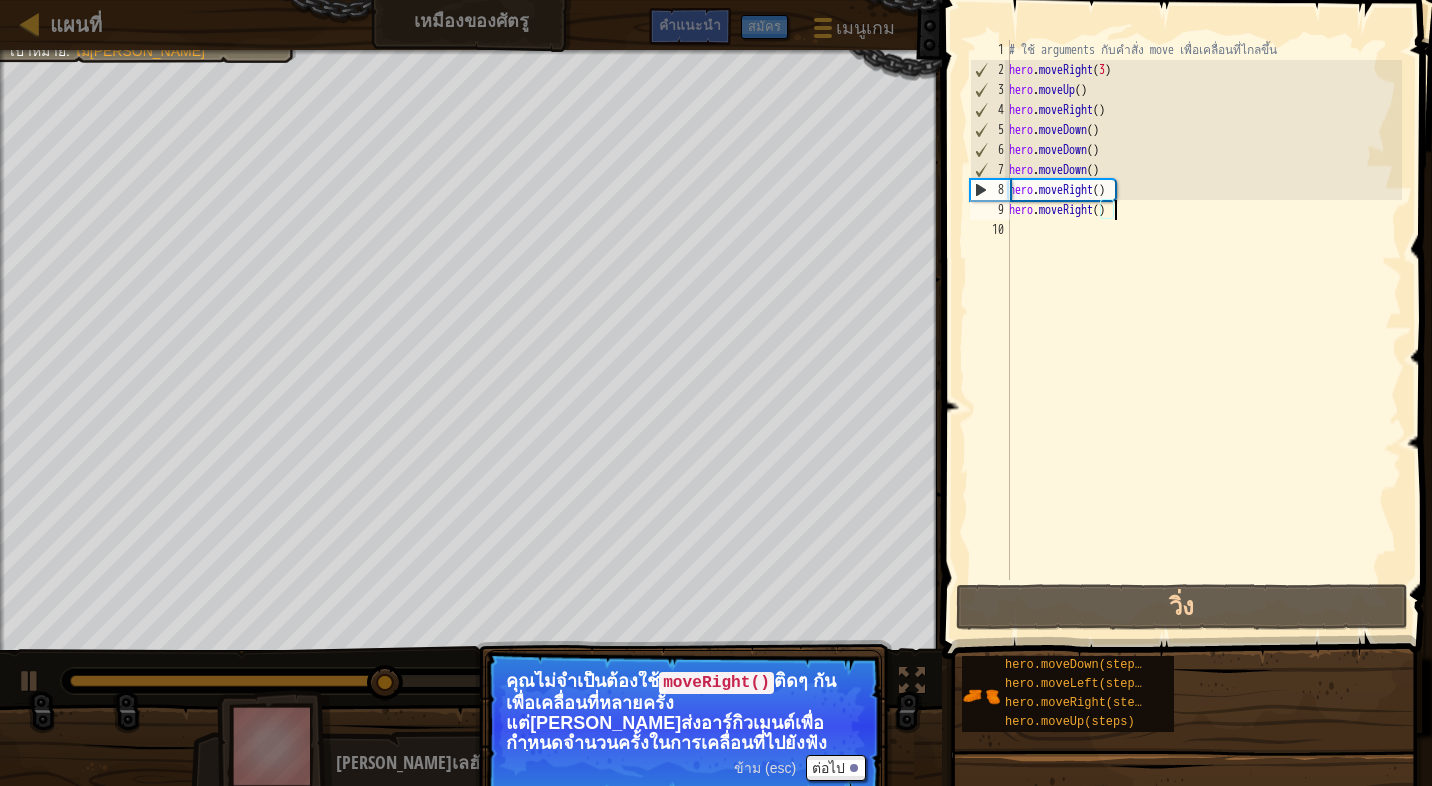 click on "# ใช้ arguments กับคำสั่ง move เพื่อเคลื่อนที่ไกลขึ้น hero . moveRight ( 3 ) hero . moveUp ( ) hero . moveRight ( ) hero . moveDown ( ) hero . moveDown ( ) hero . moveDown ( ) hero . moveRight ( ) hero . moveRight ( )" at bounding box center [1203, 330] 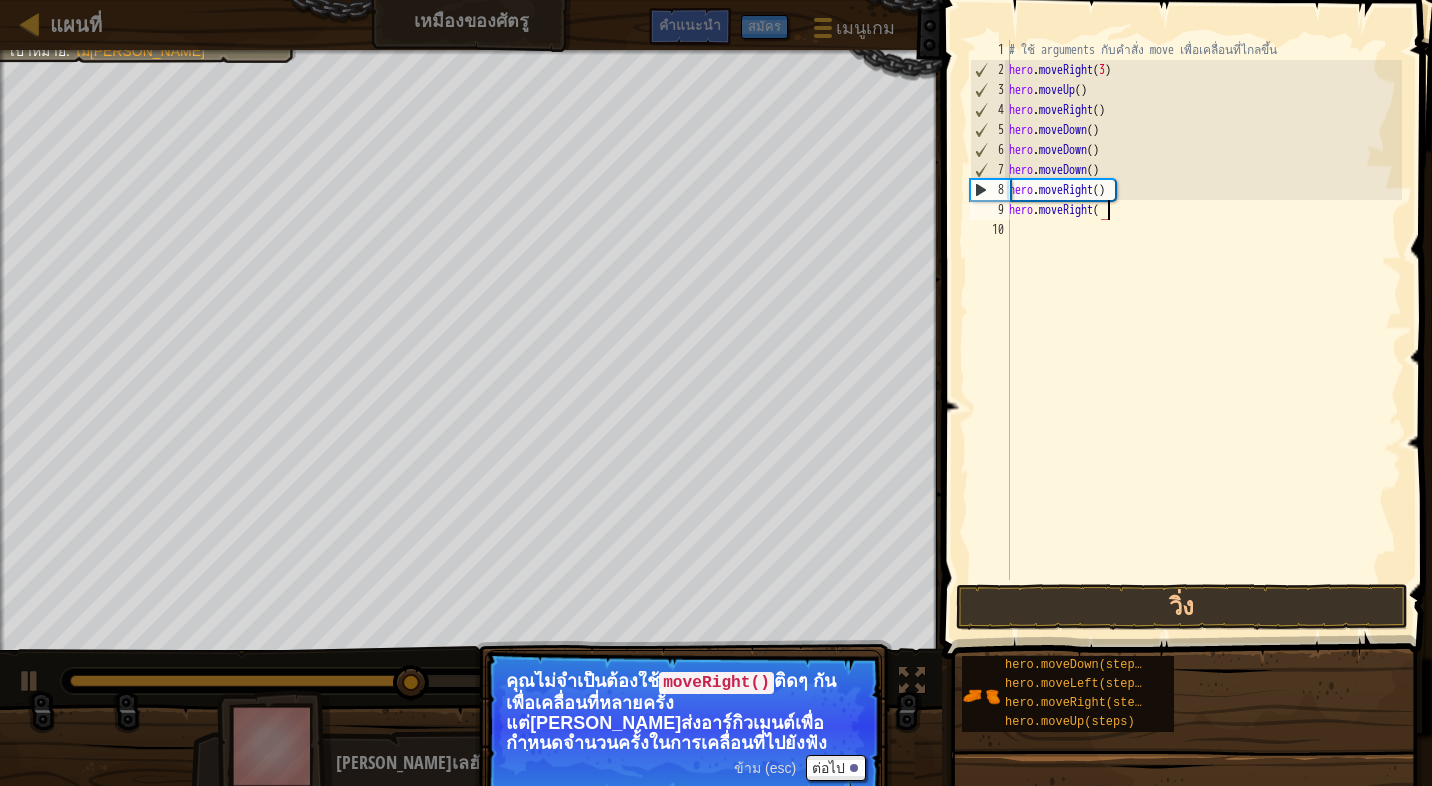scroll, scrollTop: 10, scrollLeft: 76, axis: both 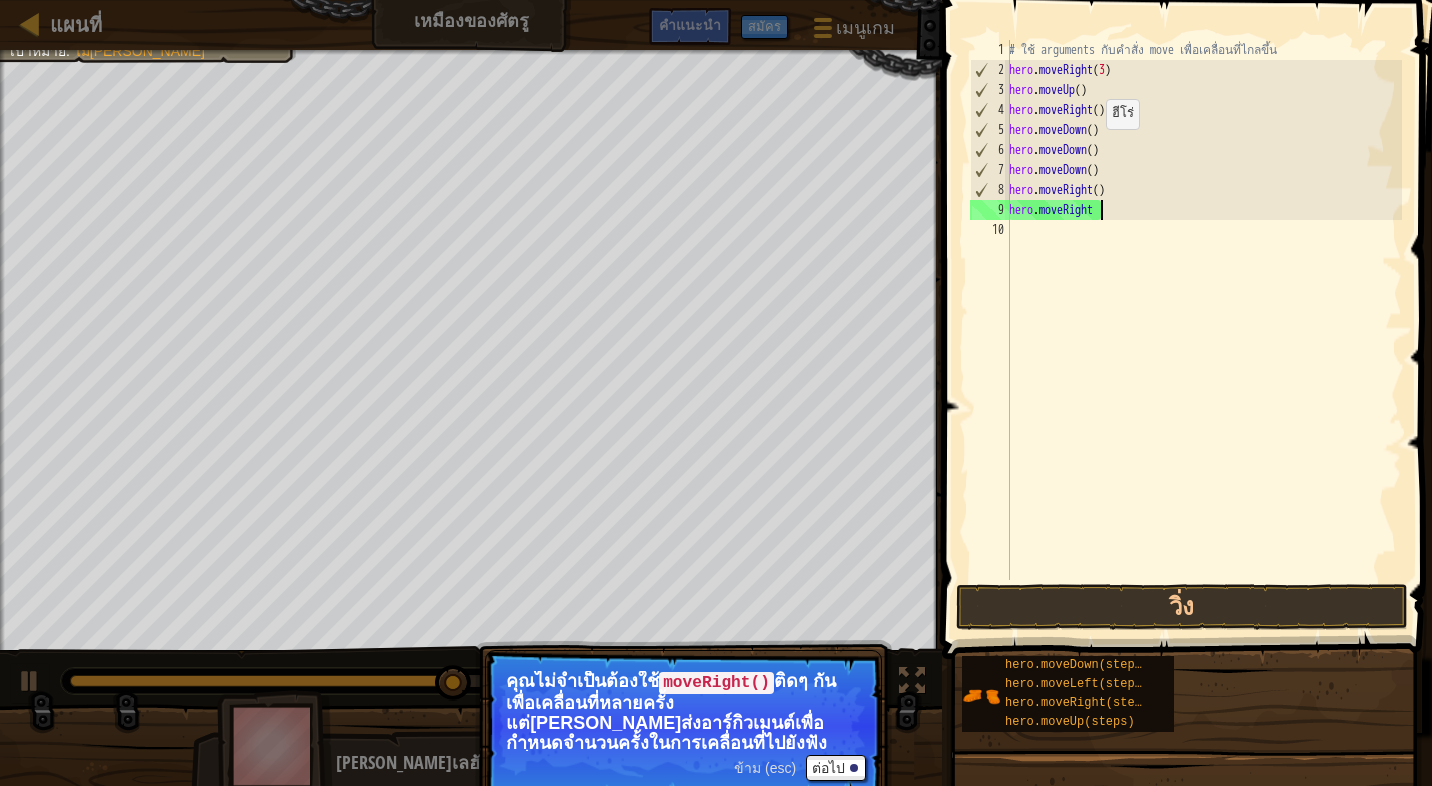 click on "# ใช้ arguments กับคำสั่ง move เพื่อเคลื่อนที่ไกลขึ้น hero . moveRight ( 3 ) hero . moveUp ( ) hero . moveRight ( ) hero . moveDown ( ) hero . moveDown ( ) hero . moveDown ( ) hero . moveRight ( ) hero . moveRight" at bounding box center (1203, 330) 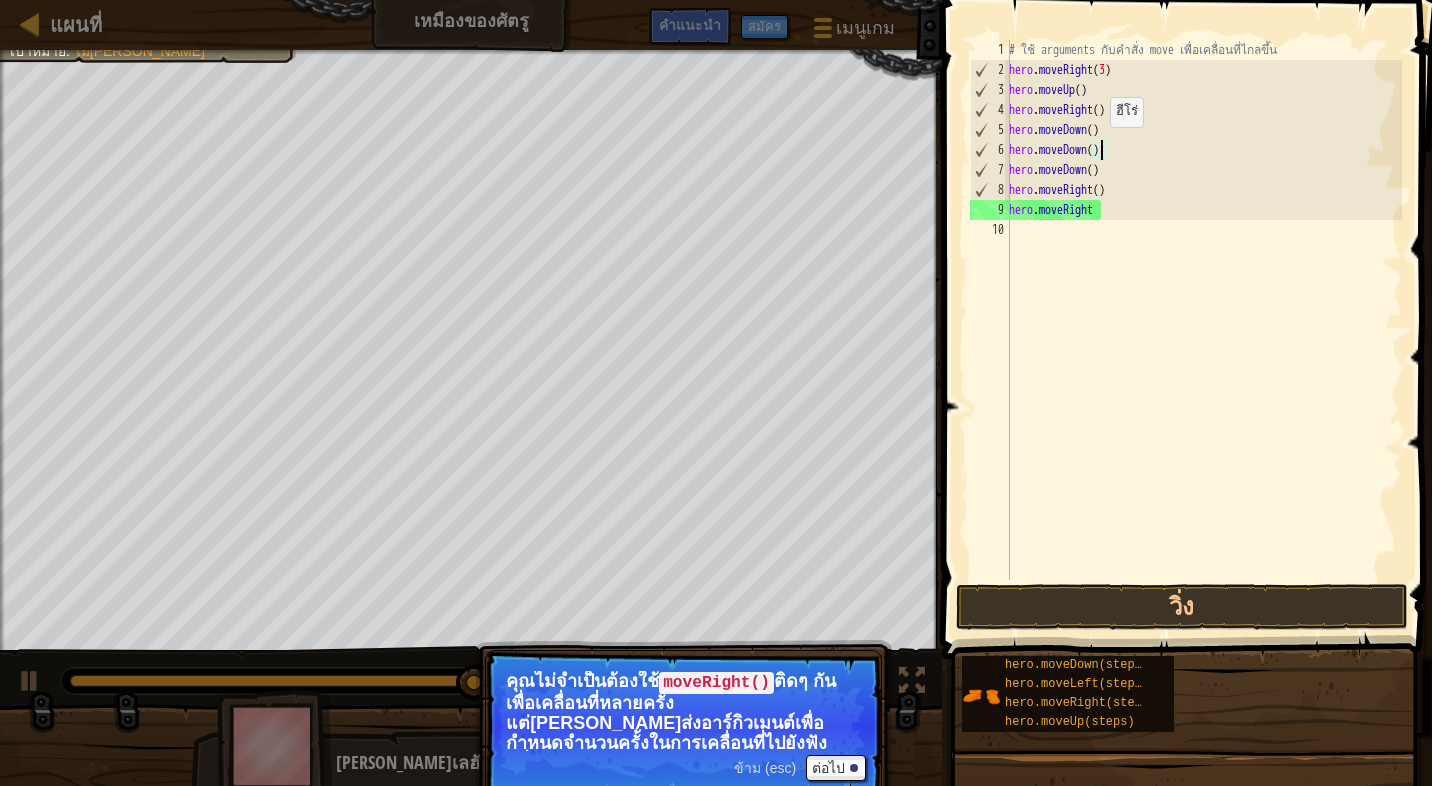 click on "# ใช้ arguments กับคำสั่ง move เพื่อเคลื่อนที่ไกลขึ้น hero . moveRight ( 3 ) hero . moveUp ( ) hero . moveRight ( ) hero . moveDown ( ) hero . moveDown ( ) hero . moveDown ( ) hero . moveRight ( ) hero . moveRight" at bounding box center [1203, 330] 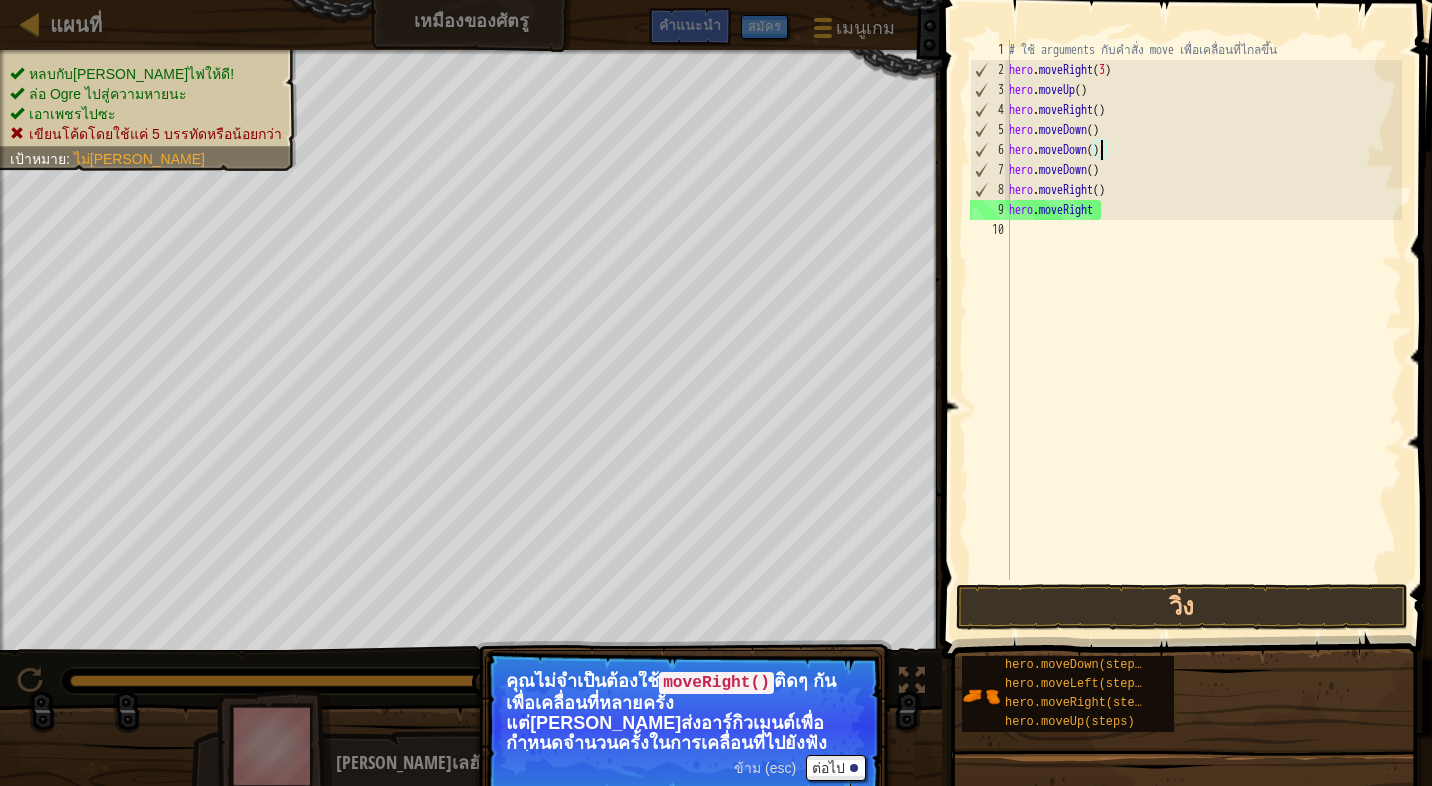 type on "hero.moveDown(4)" 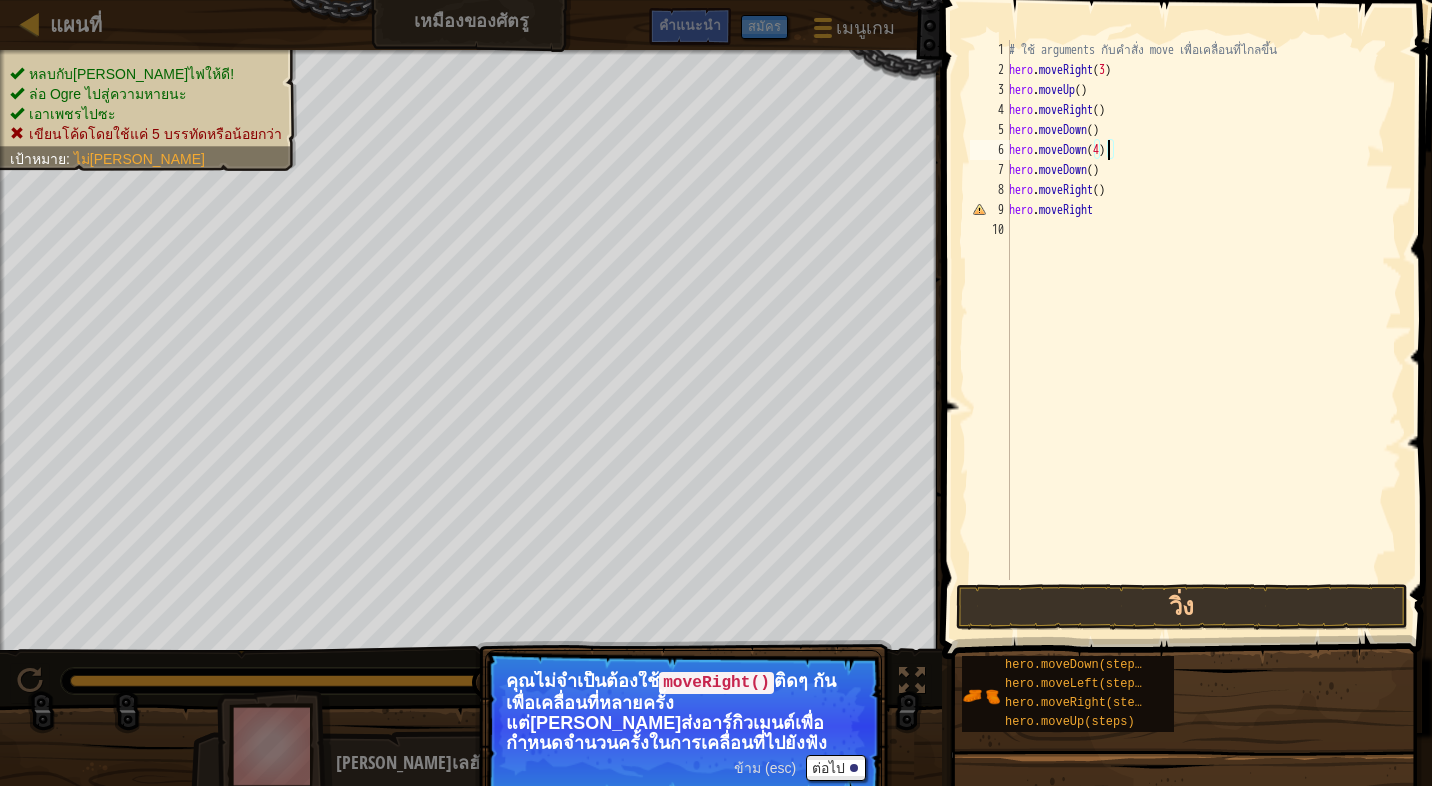 scroll, scrollTop: 10, scrollLeft: 0, axis: vertical 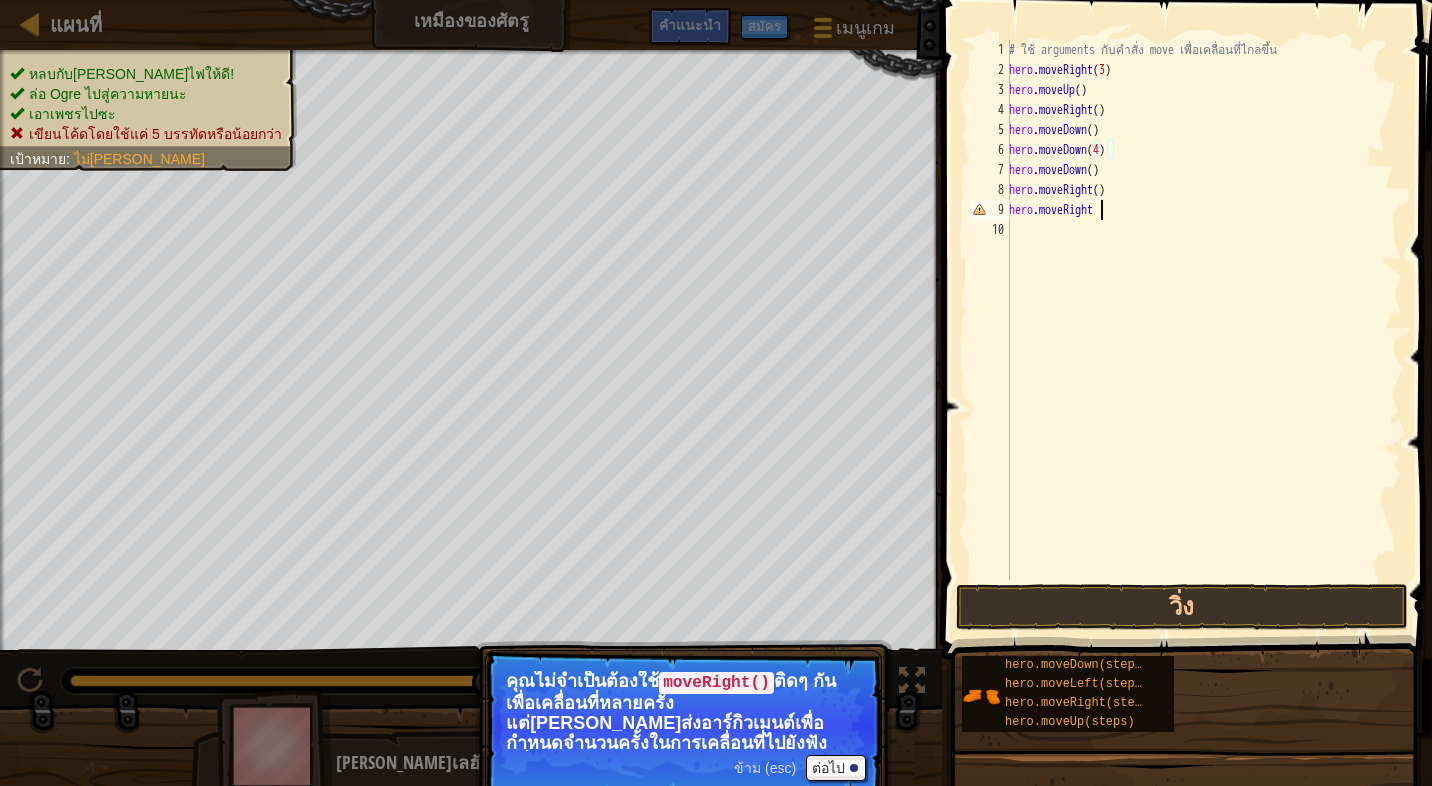 click on "# ใช้ arguments กับคำสั่ง move เพื่อเคลื่อนที่ไกลขึ้น hero . moveRight ( 3 ) hero . moveUp ( ) hero . moveRight ( ) hero . moveDown ( ) hero . moveDown ( 4 ) hero . moveDown ( ) hero . moveRight ( ) hero . moveRight" at bounding box center [1203, 330] 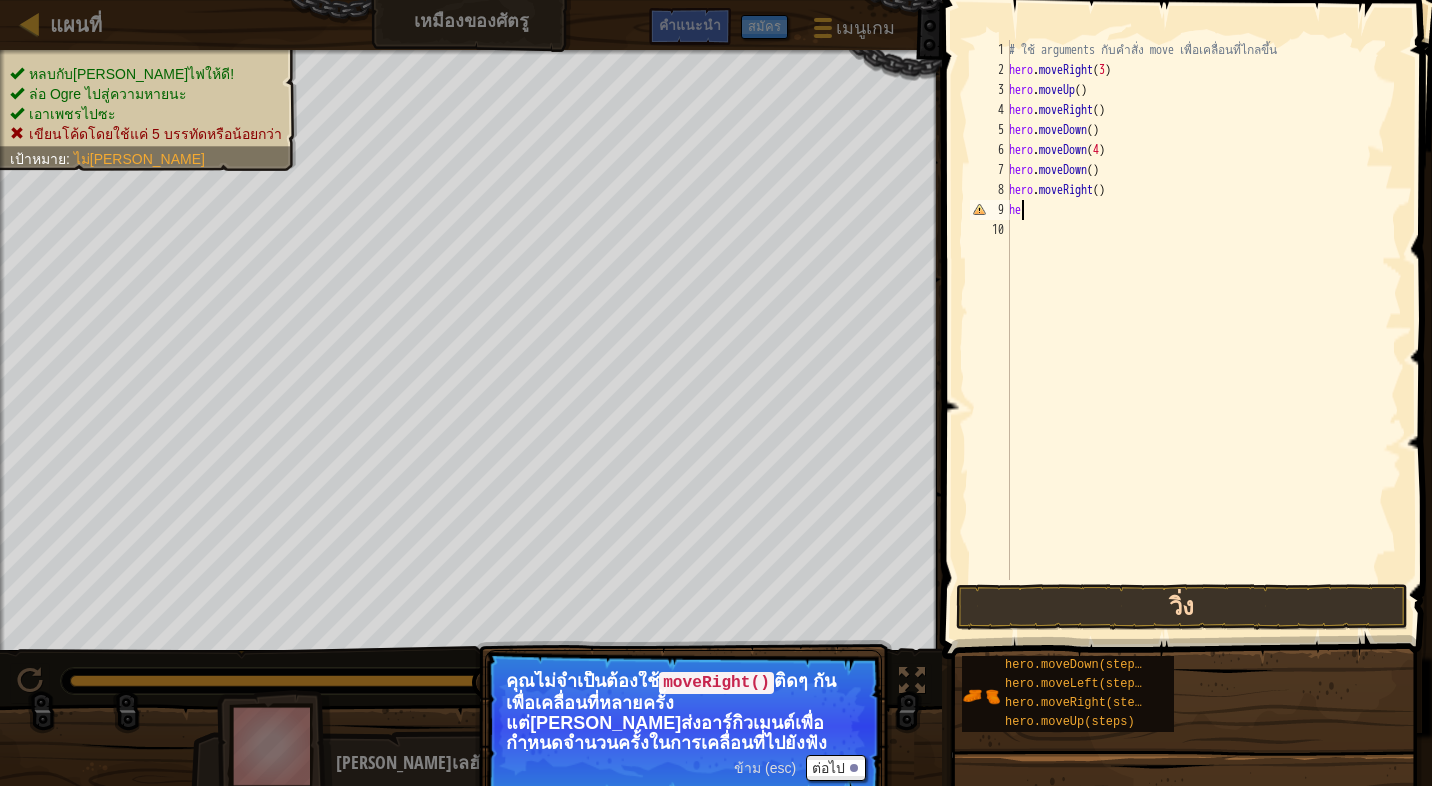 type on "h" 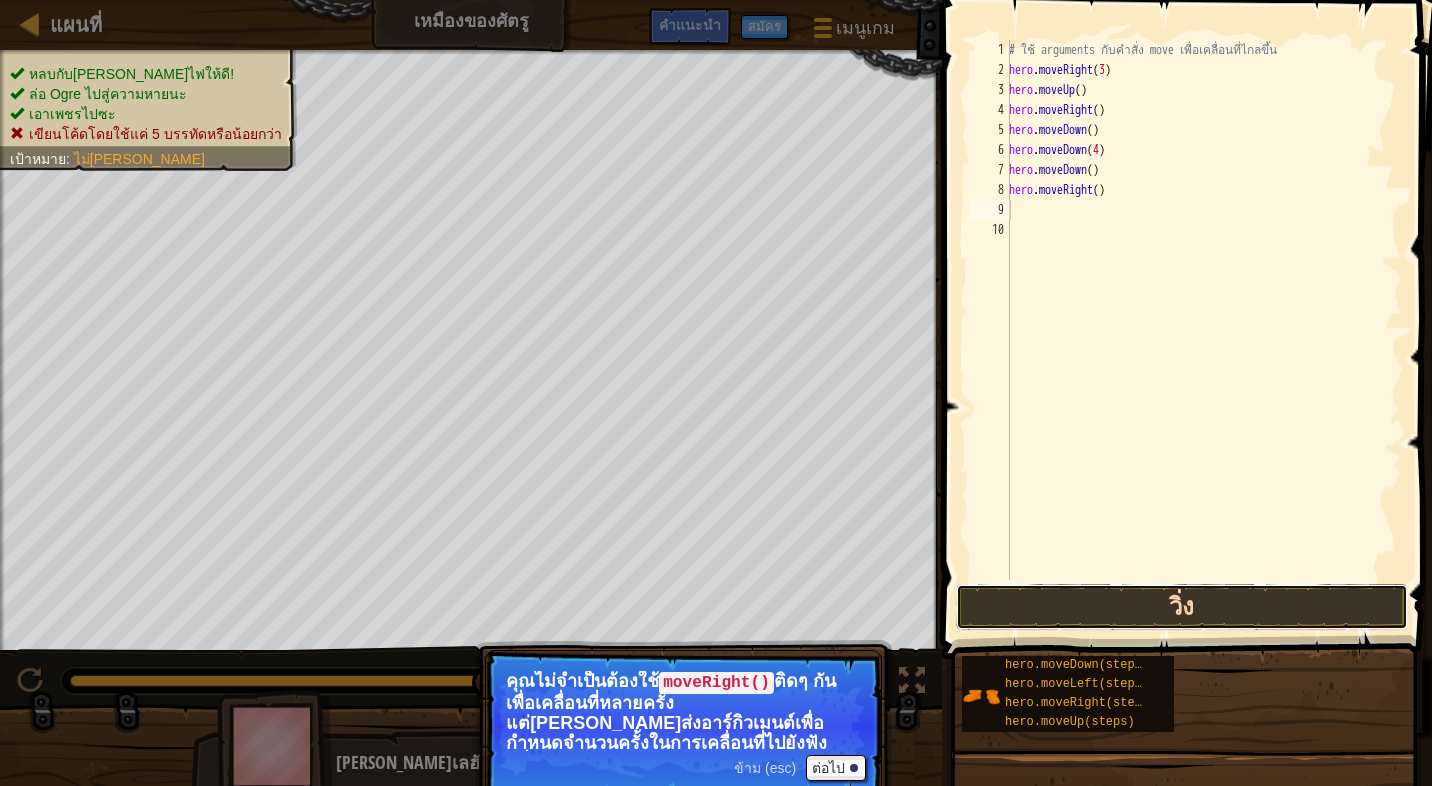 click on "วิ่ง" at bounding box center [1182, 607] 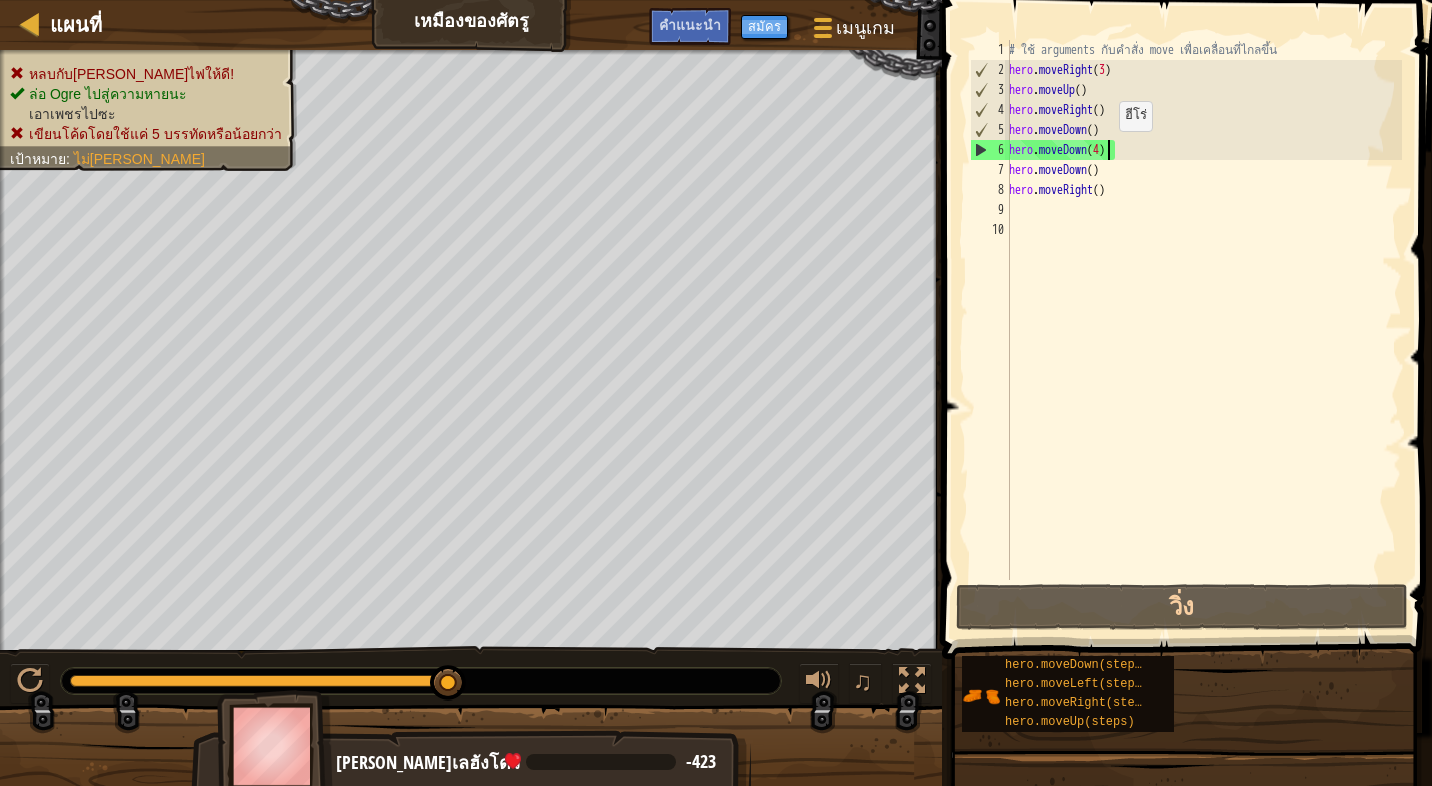 click on "# ใช้ arguments กับคำสั่ง move เพื่อเคลื่อนที่ไกลขึ้น hero . moveRight ( 3 ) hero . moveUp ( ) hero . moveRight ( ) hero . moveDown ( ) hero . moveDown ( 4 ) hero . moveDown ( ) hero . moveRight ( )" at bounding box center [1203, 330] 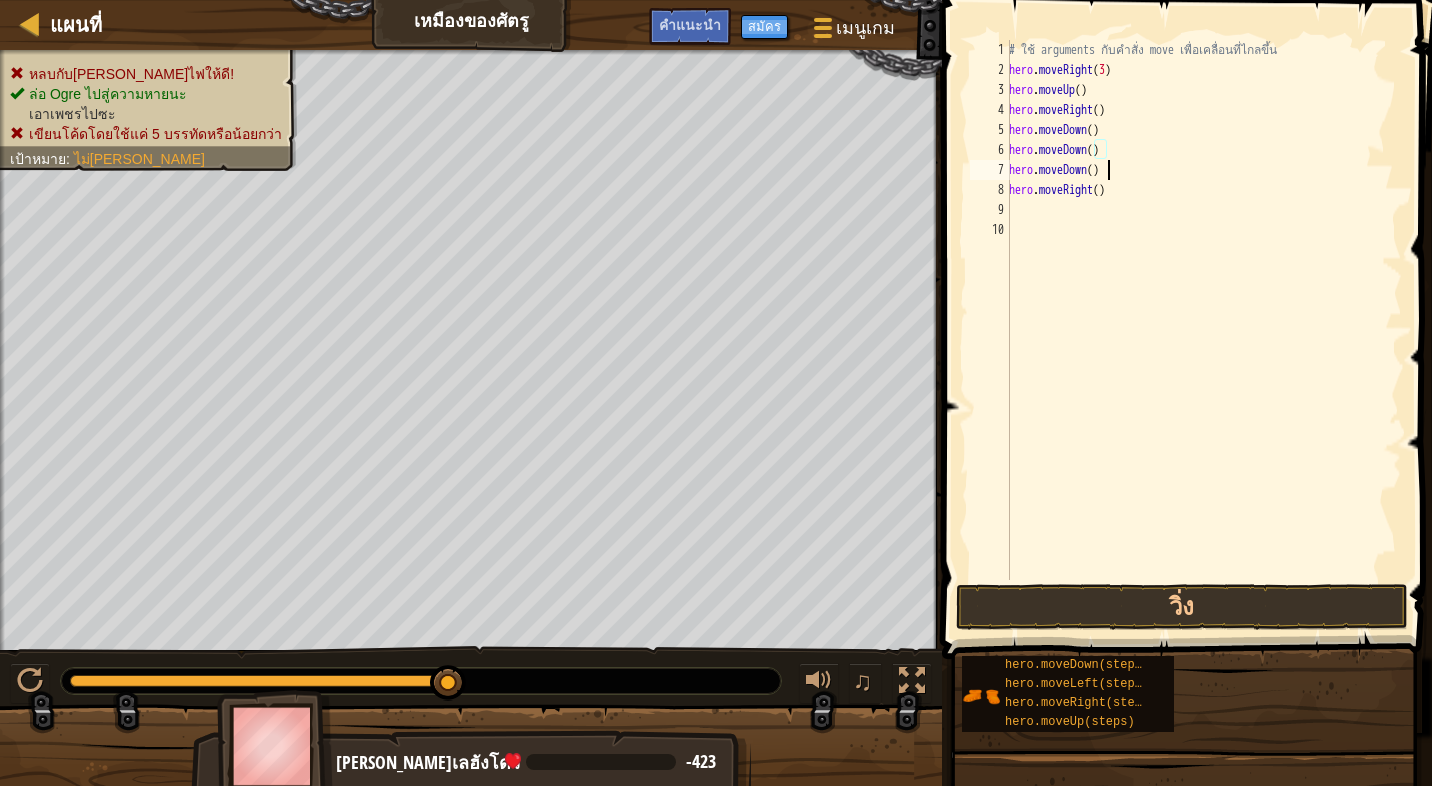 click on "# ใช้ arguments กับคำสั่ง move เพื่อเคลื่อนที่ไกลขึ้น hero . moveRight ( 3 ) hero . moveUp ( ) hero . moveRight ( ) hero . moveDown ( ) hero . moveDown ( ) hero . moveDown ( ) hero . moveRight ( )" at bounding box center (1203, 330) 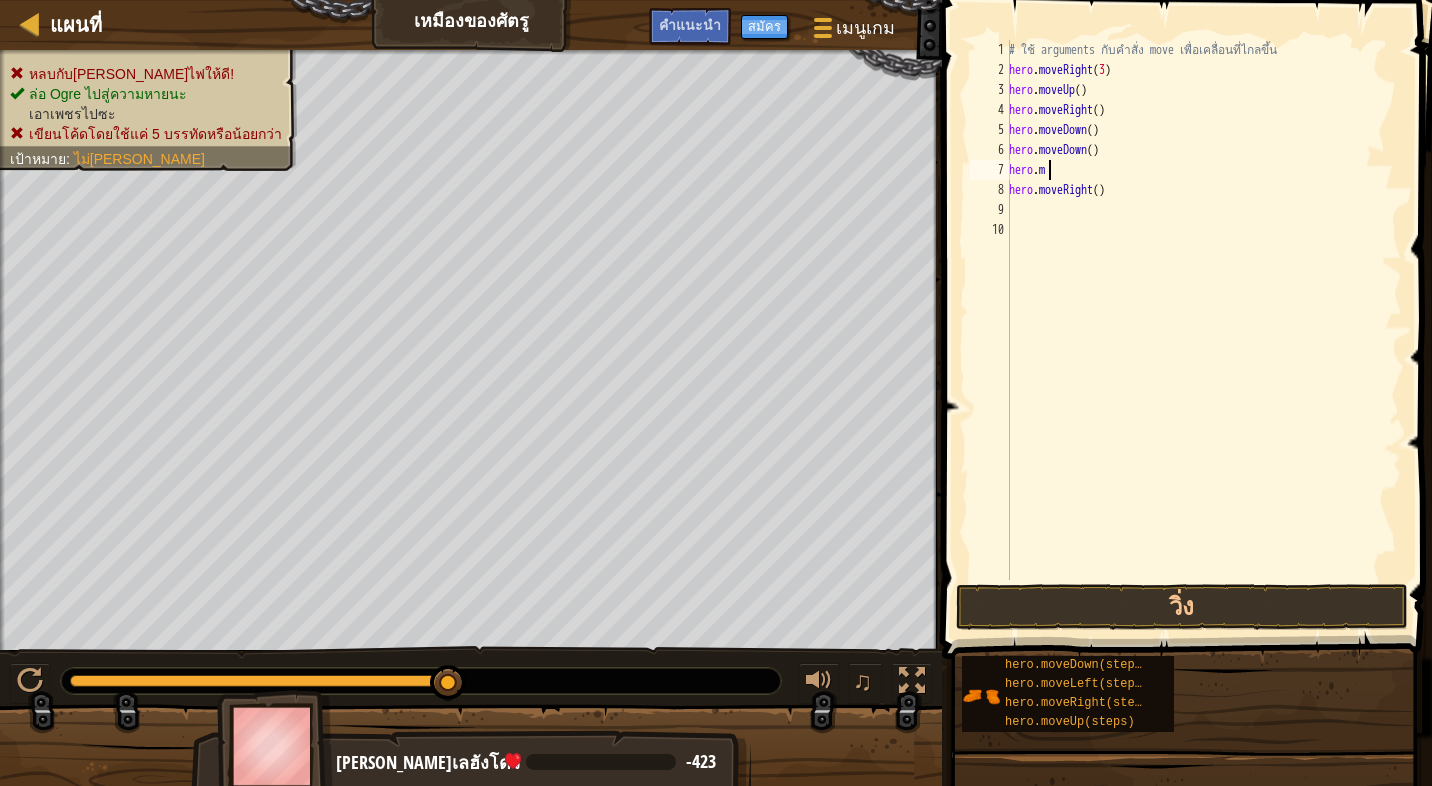 type on "h" 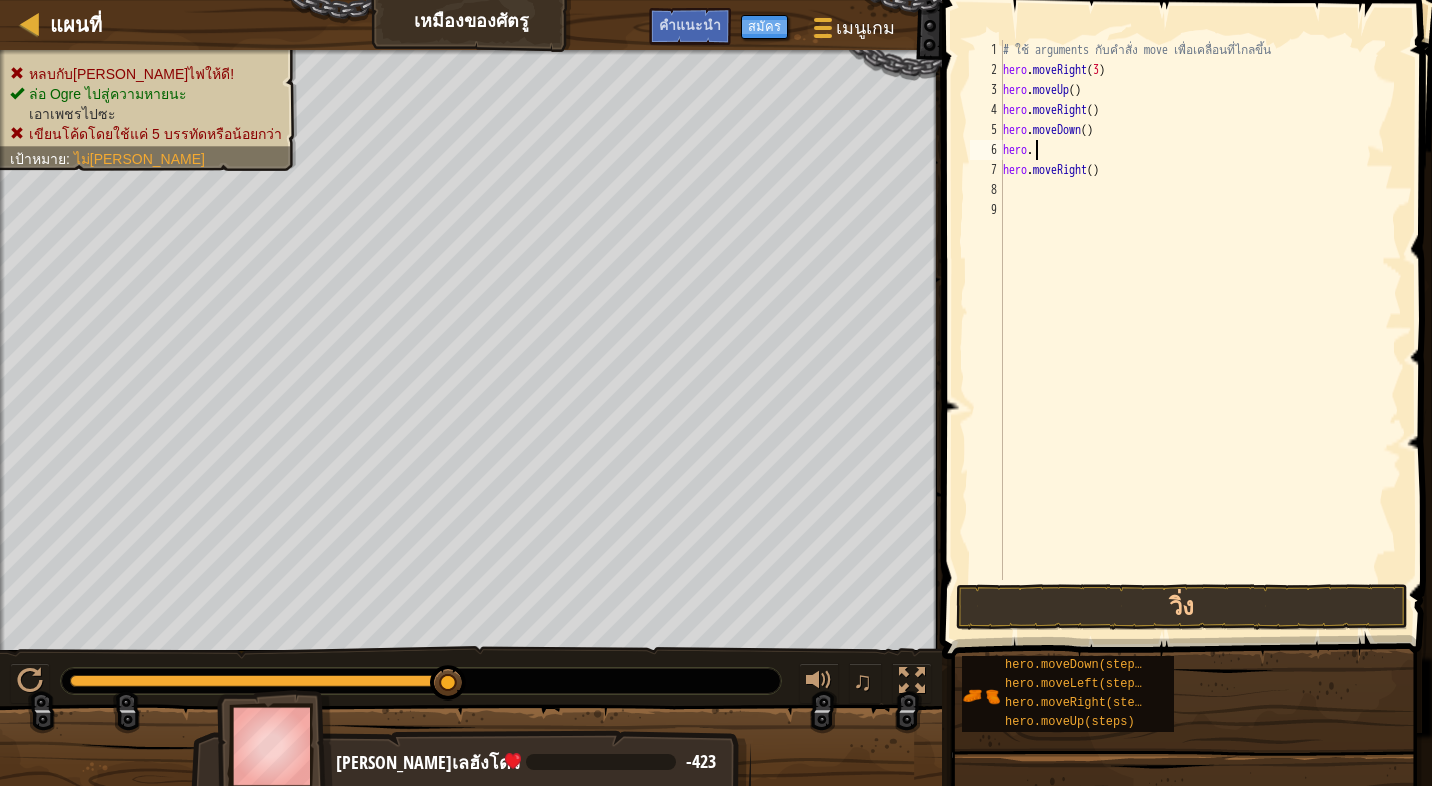 type on "h" 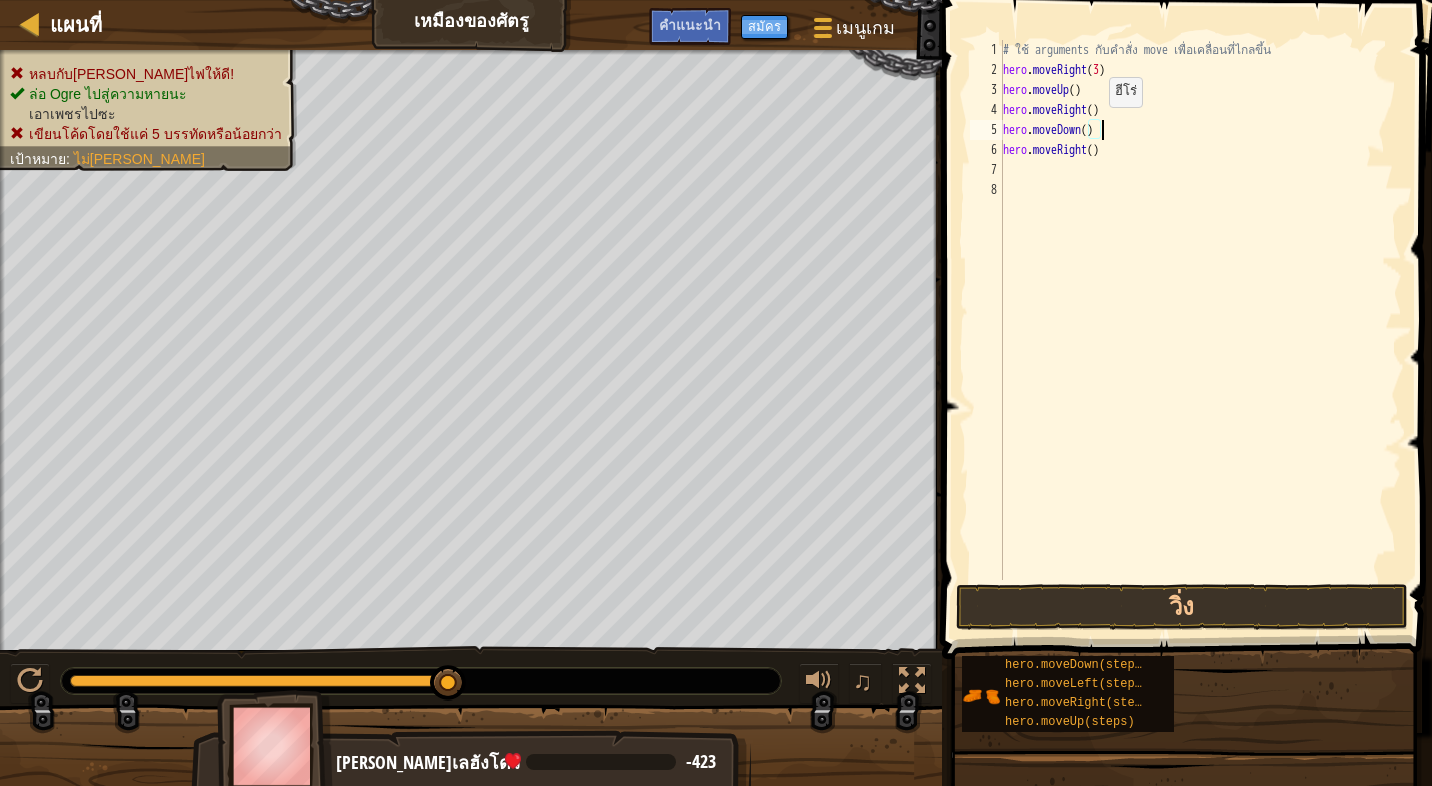 click on "# ใช้ arguments กับคำสั่ง move เพื่อเคลื่อนที่ไกลขึ้น hero . moveRight ( 3 ) hero . moveUp ( ) hero . moveRight ( ) hero . moveDown ( ) hero . moveRight ( )" at bounding box center [1200, 330] 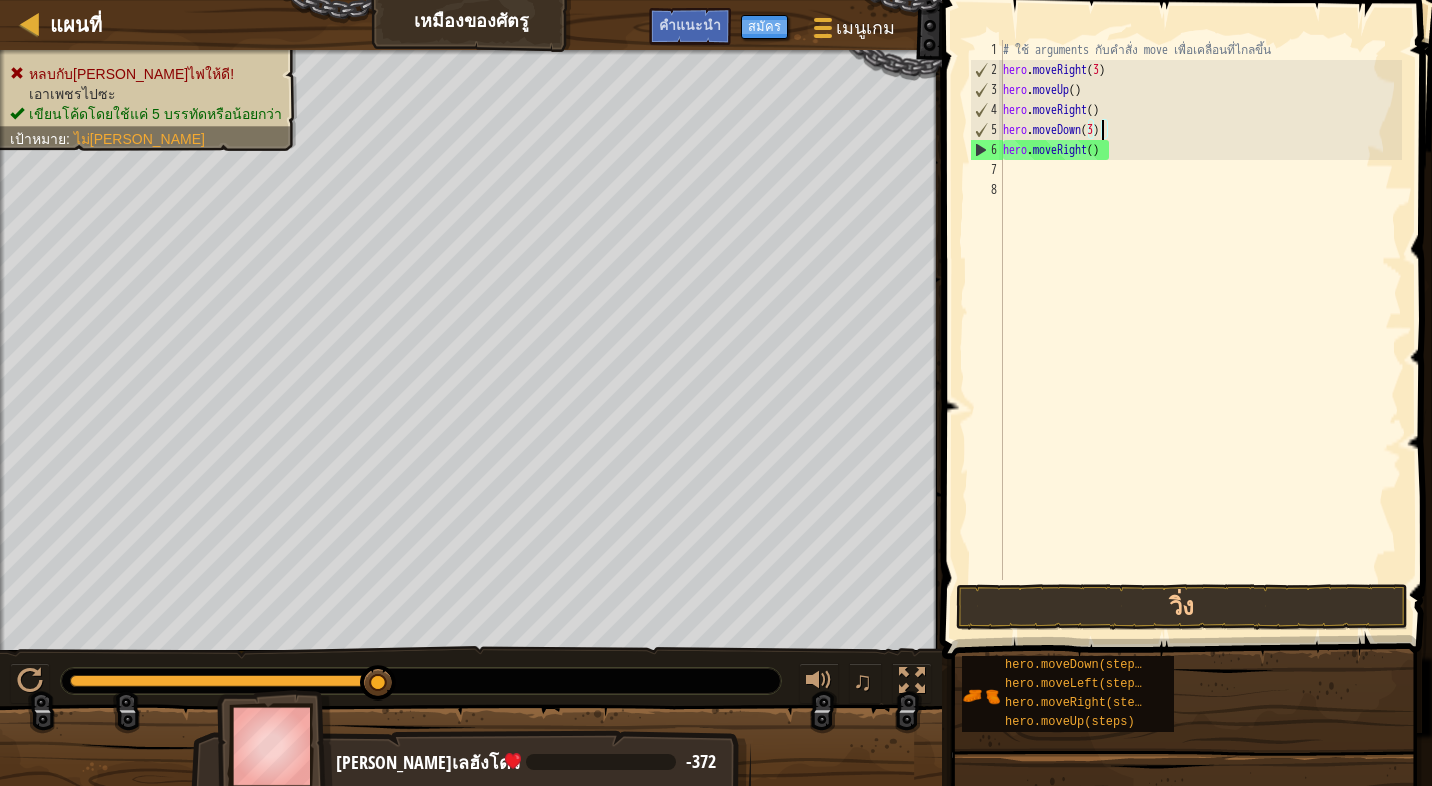 scroll, scrollTop: 10, scrollLeft: 83, axis: both 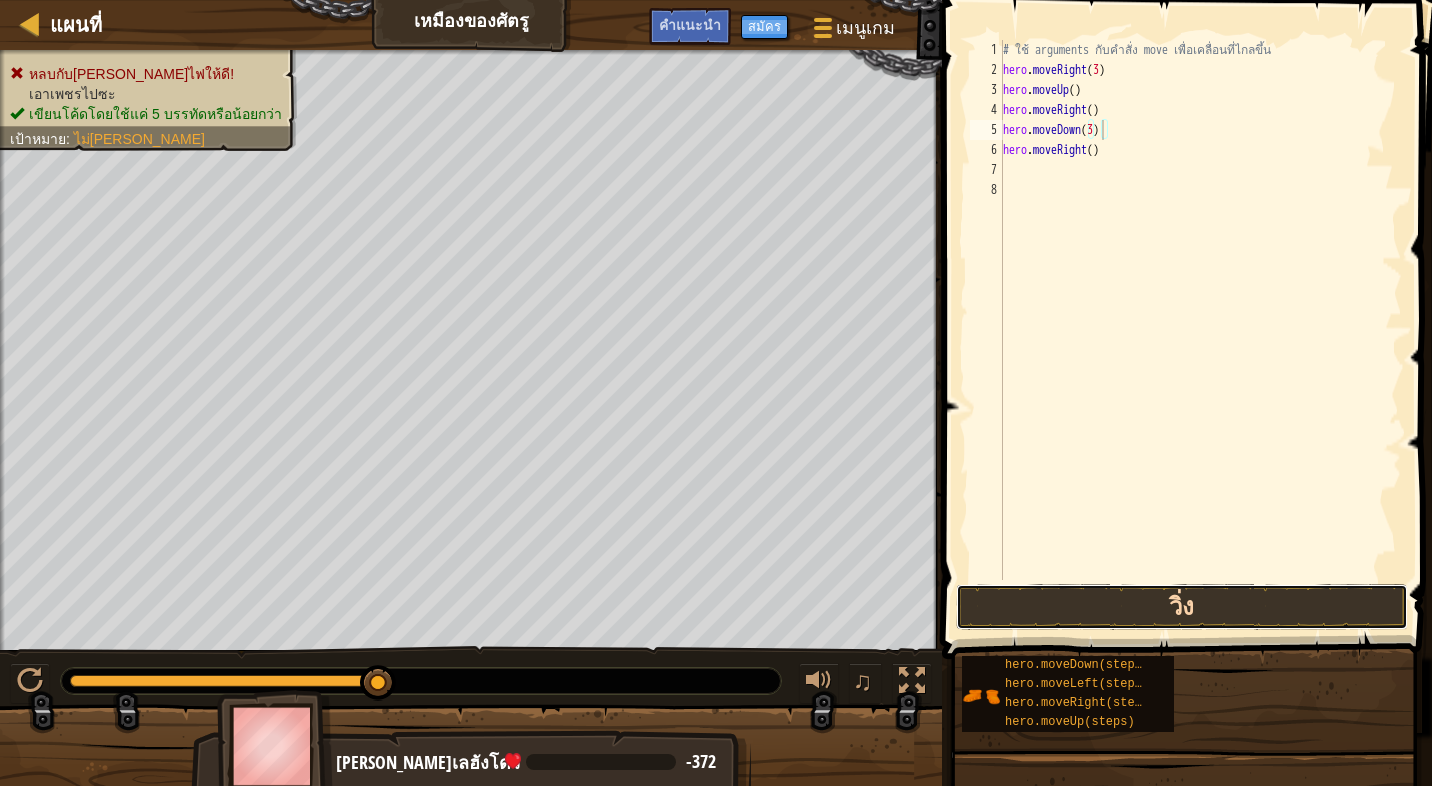 click on "วิ่ง" at bounding box center (1182, 607) 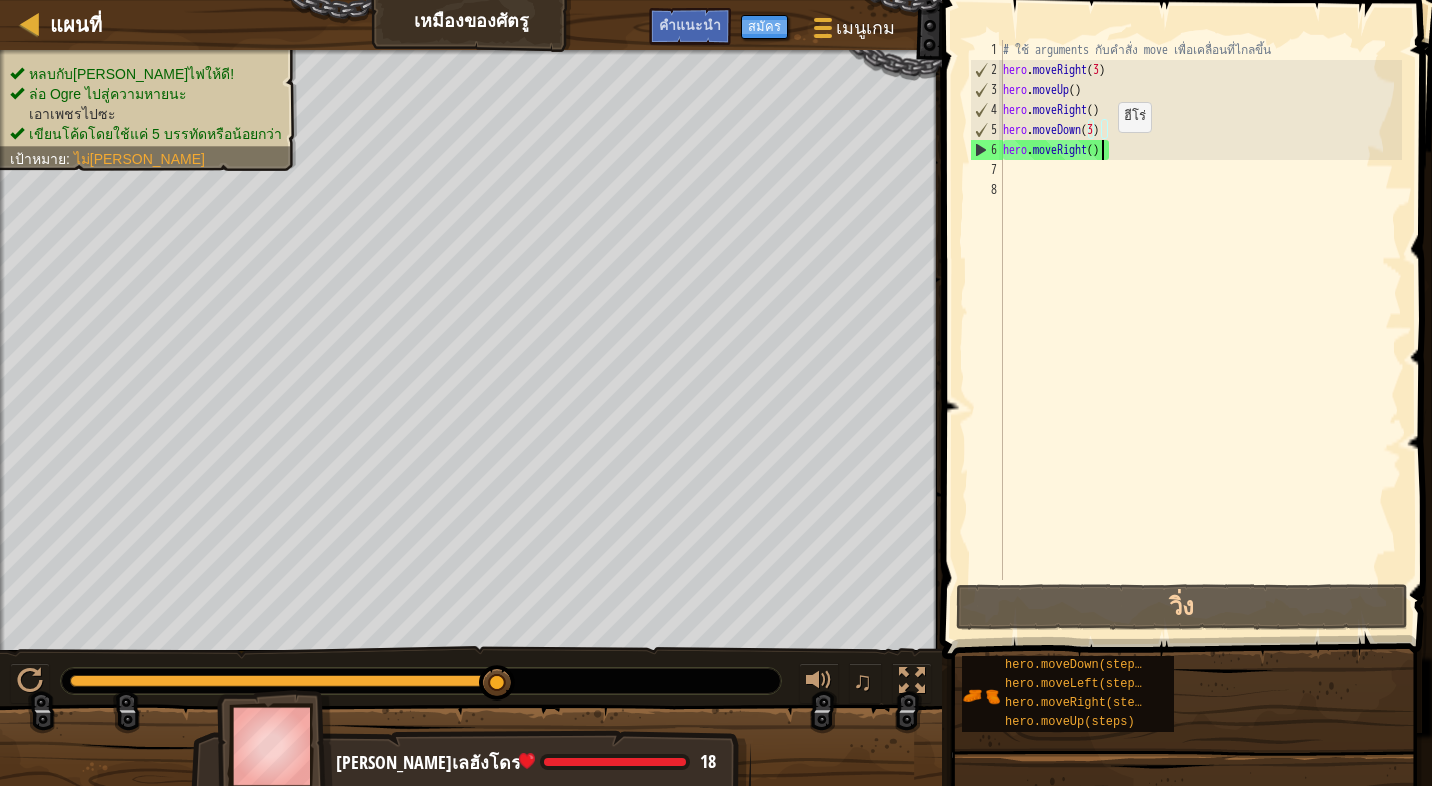 click on "# ใช้ arguments กับคำสั่ง move เพื่อเคลื่อนที่ไกลขึ้น hero . moveRight ( 3 ) hero . moveUp ( ) hero . moveRight ( ) hero . moveDown ( 3 ) hero . moveRight ( )" at bounding box center [1200, 330] 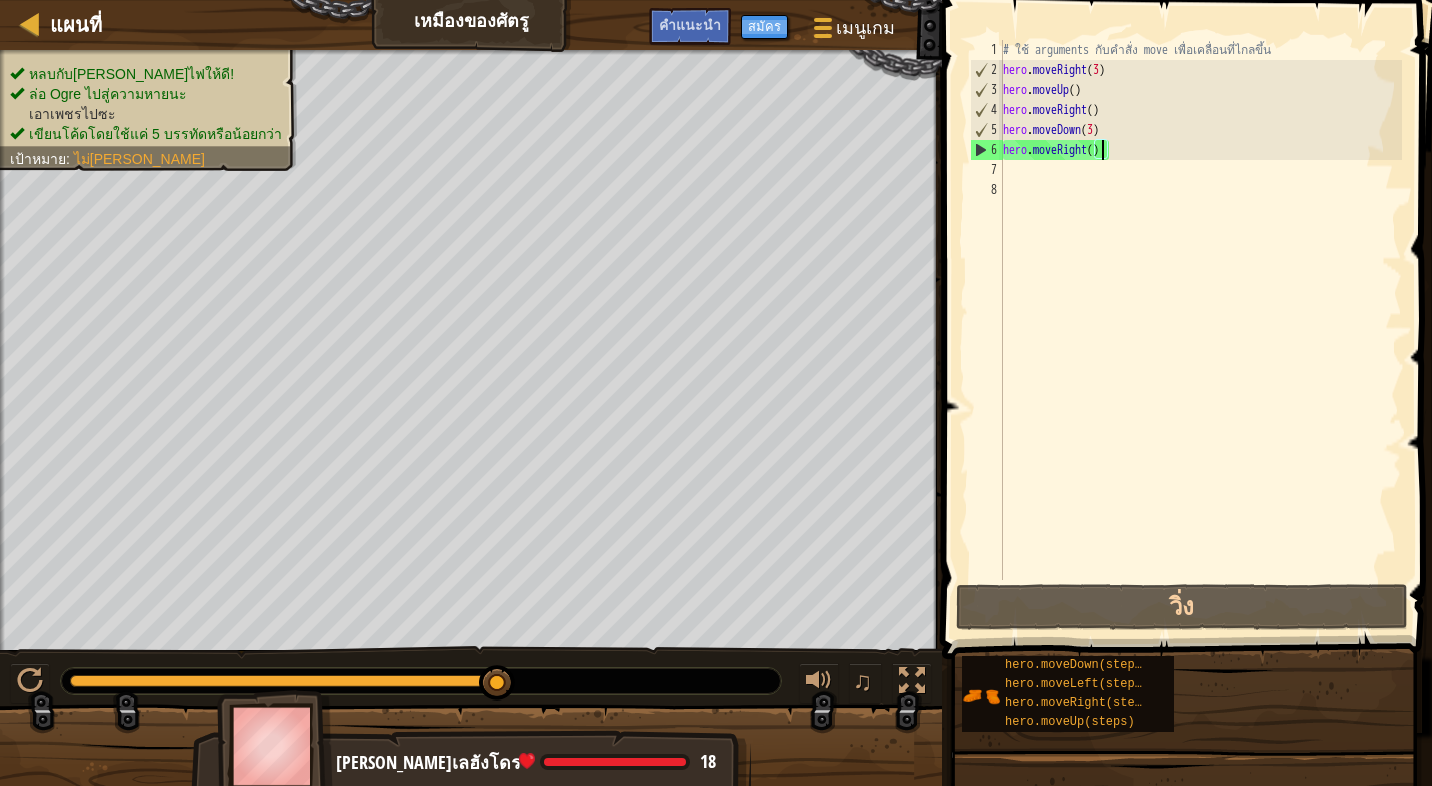 type on "hero.moveRight(1)" 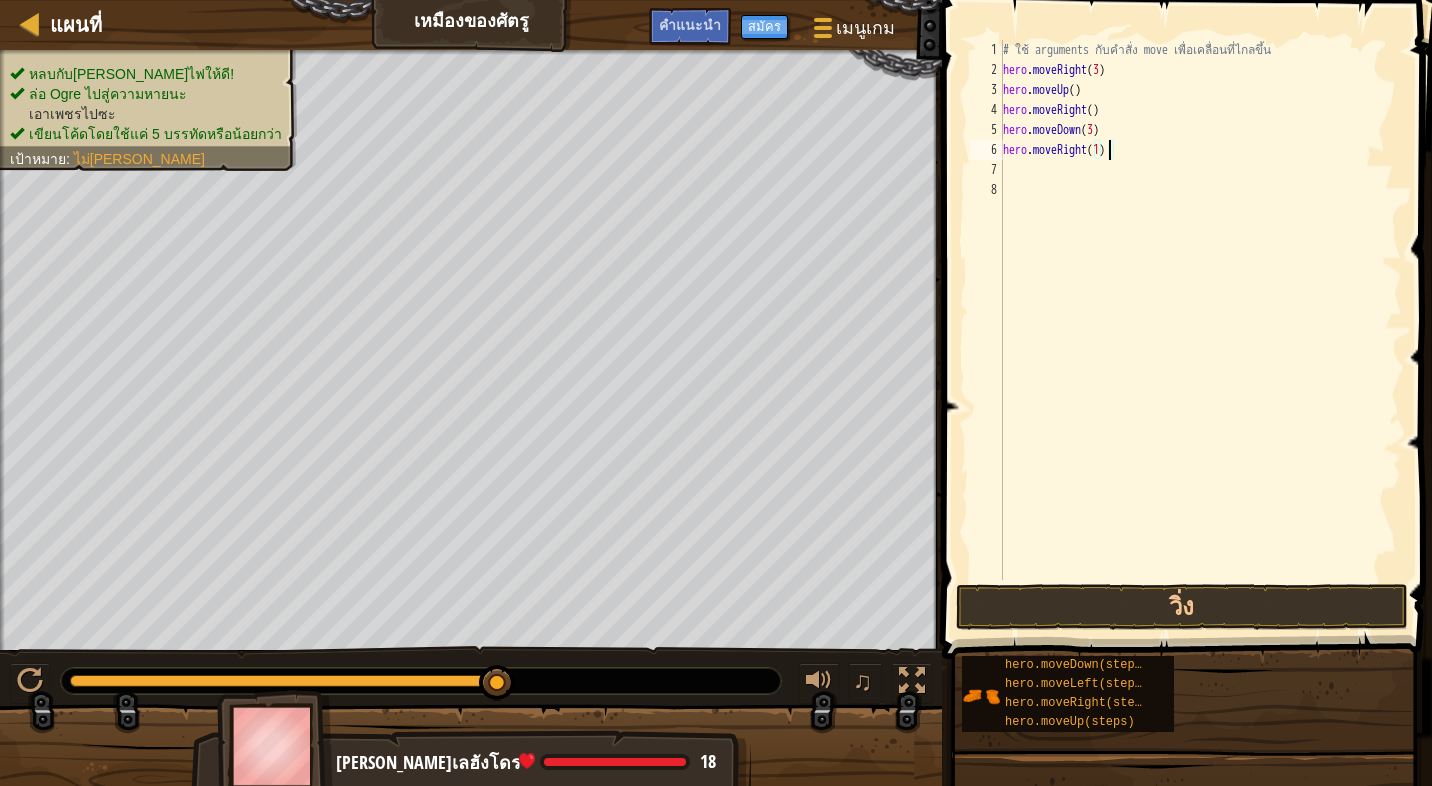 scroll, scrollTop: 10, scrollLeft: 0, axis: vertical 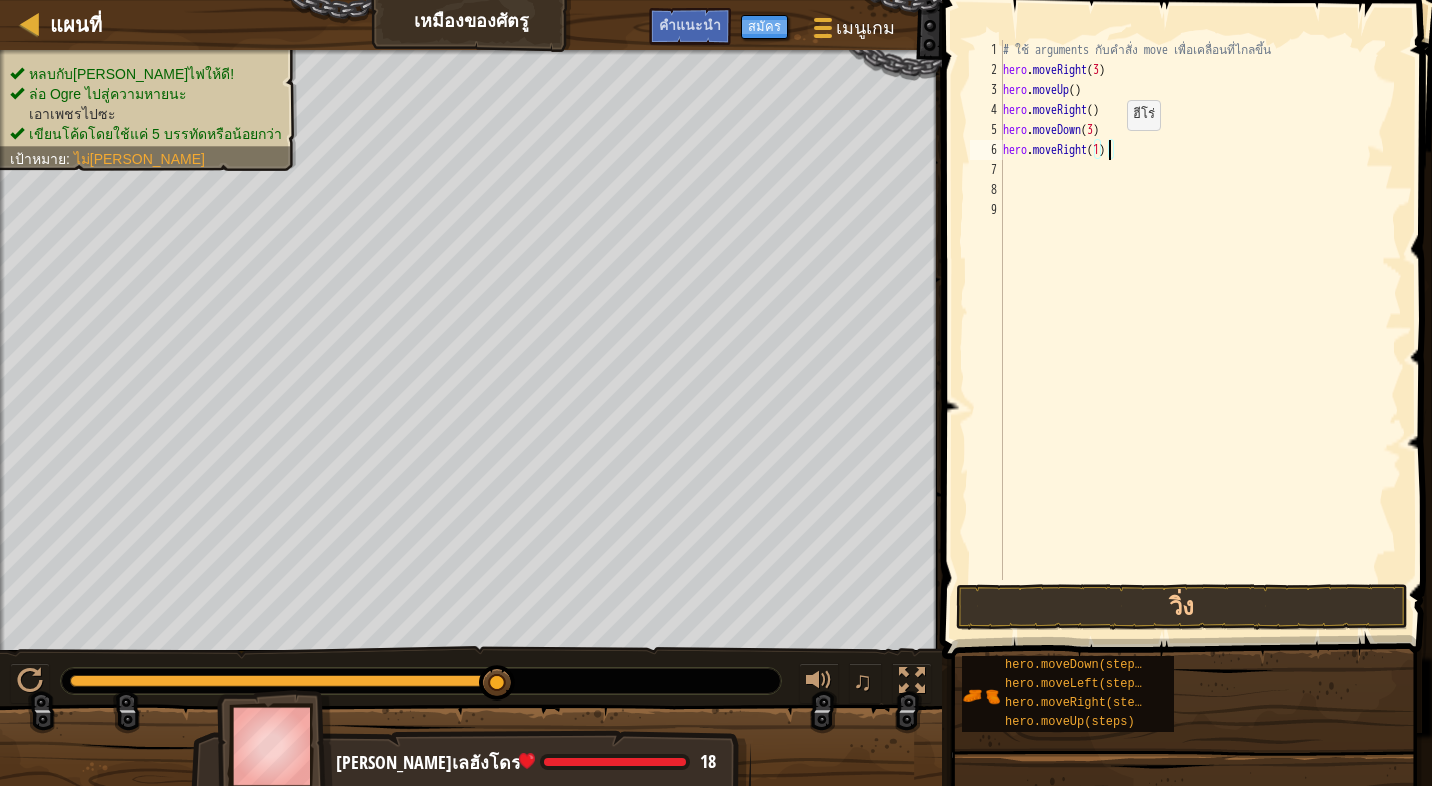 click on "# ใช้ arguments กับคำสั่ง move เพื่อเคลื่อนที่ไกลขึ้น hero . moveRight ( 3 ) hero . moveUp ( ) hero . moveRight ( ) hero . moveDown ( 3 ) hero . moveRight ( 1 )" at bounding box center (1200, 330) 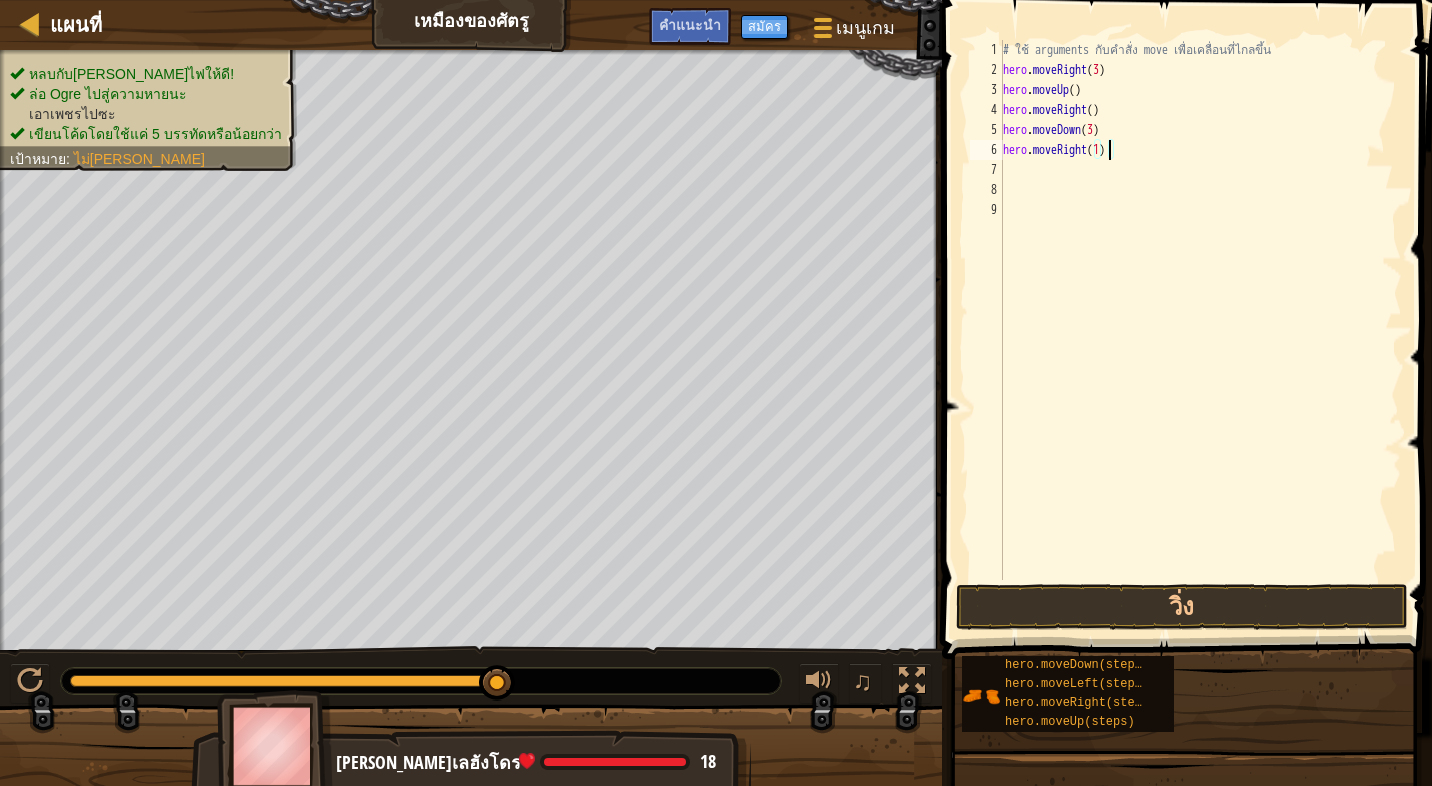 type on "hero.moveRight()" 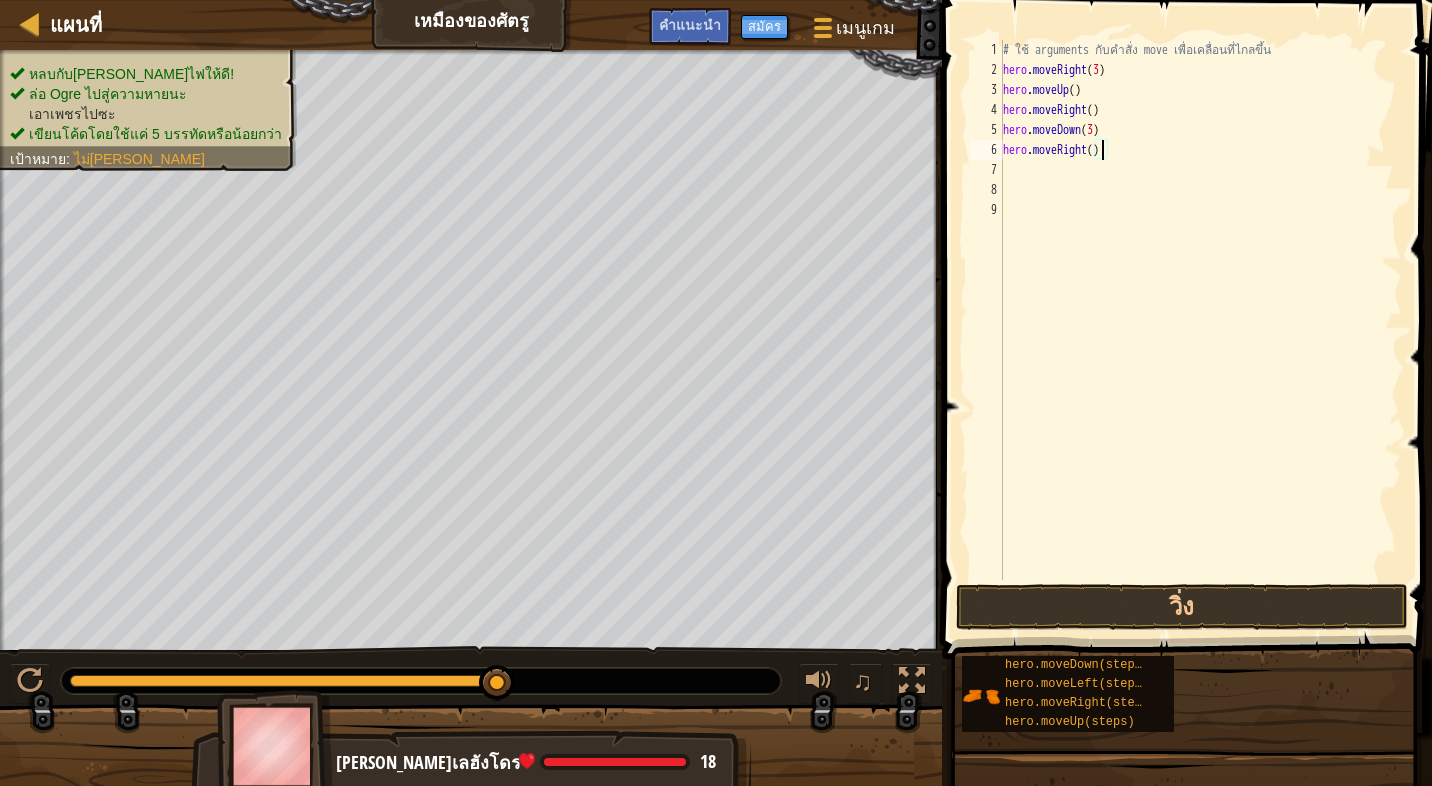 click on "# ใช้ arguments กับคำสั่ง move เพื่อเคลื่อนที่ไกลขึ้น hero . moveRight ( 3 ) hero . moveUp ( ) hero . moveRight ( ) hero . moveDown ( 3 ) hero . moveRight ( )" at bounding box center [1200, 330] 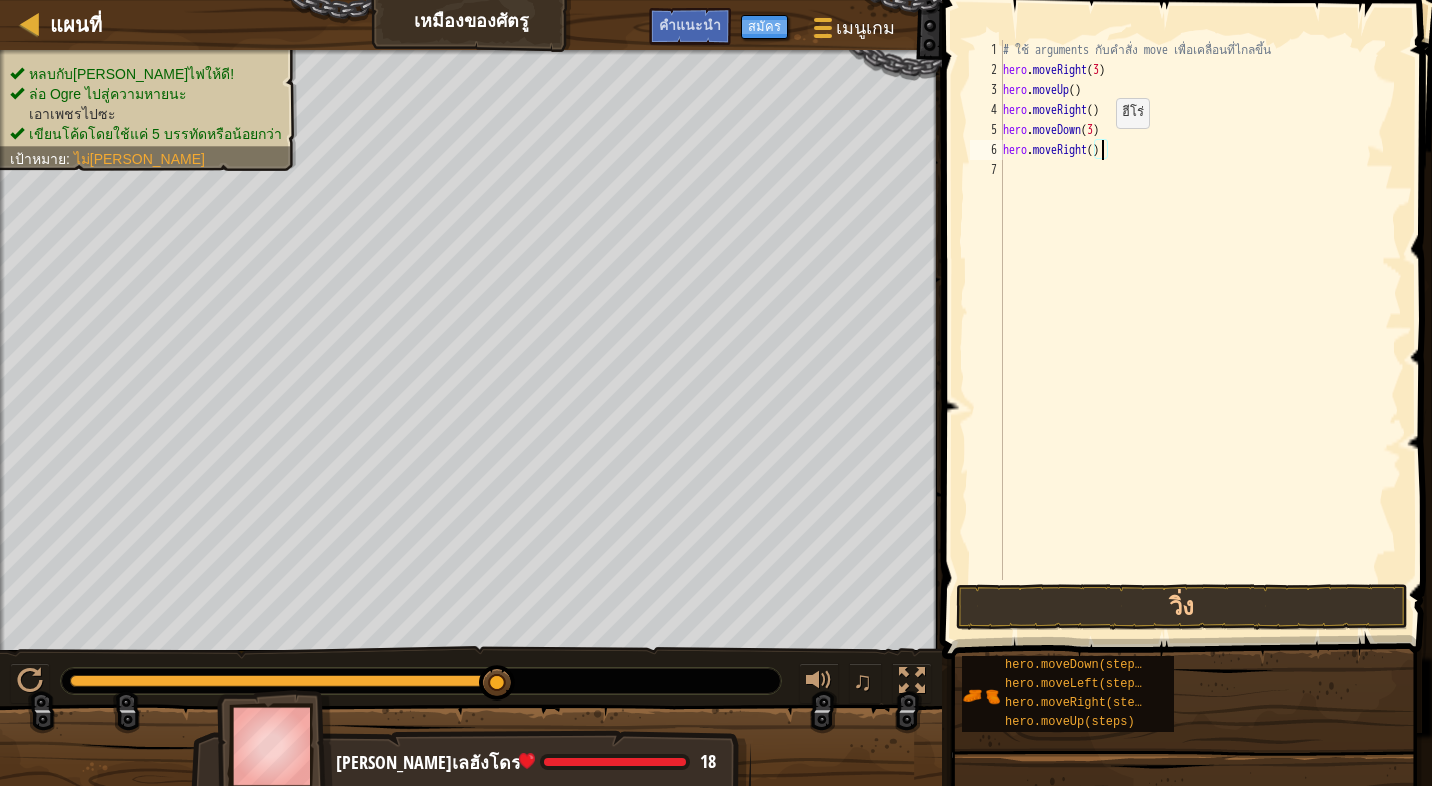 click on "# ใช้ arguments กับคำสั่ง move เพื่อเคลื่อนที่ไกลขึ้น hero . moveRight ( 3 ) hero . moveUp ( ) hero . moveRight ( ) hero . moveDown ( 3 ) hero . moveRight ( )" at bounding box center (1200, 330) 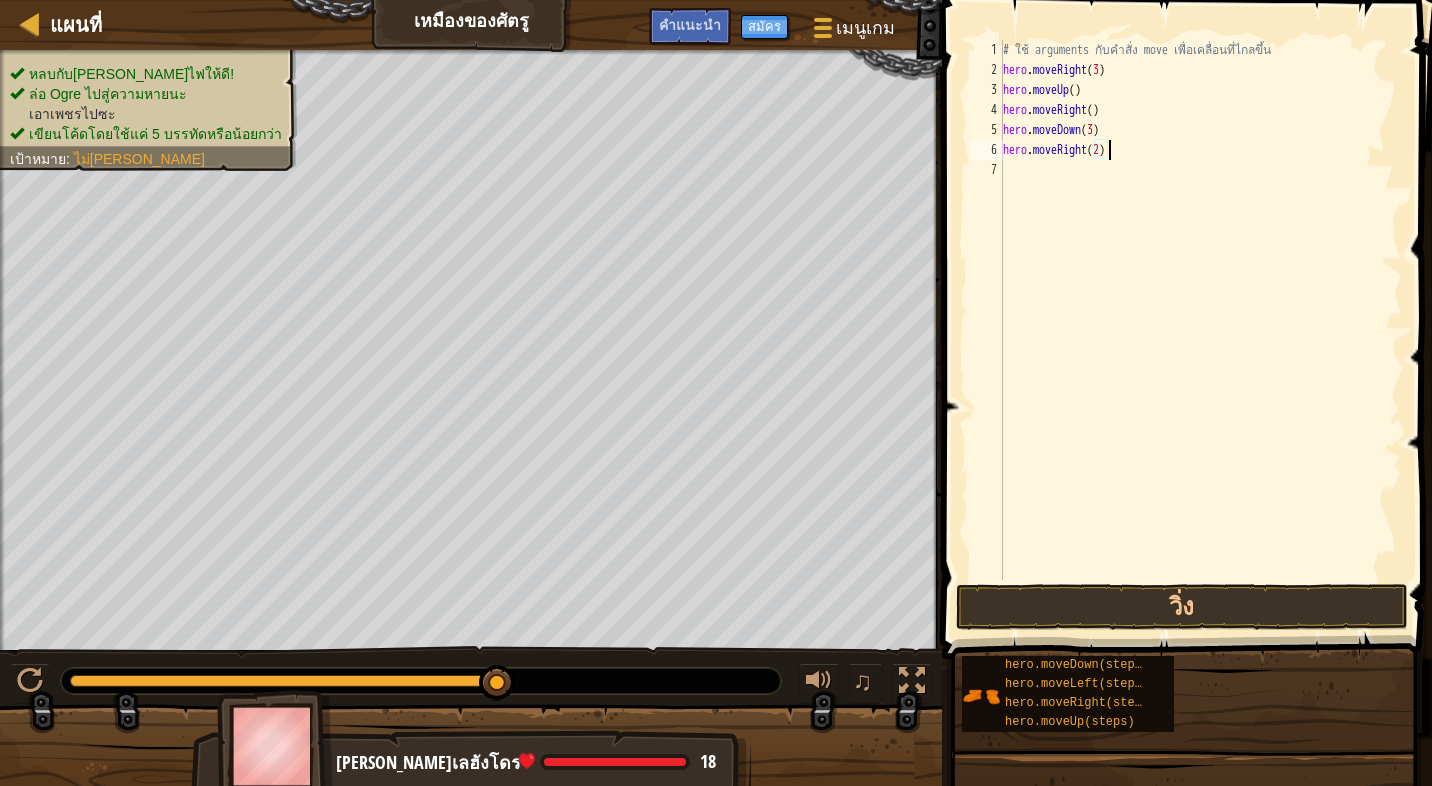scroll, scrollTop: 10, scrollLeft: 88, axis: both 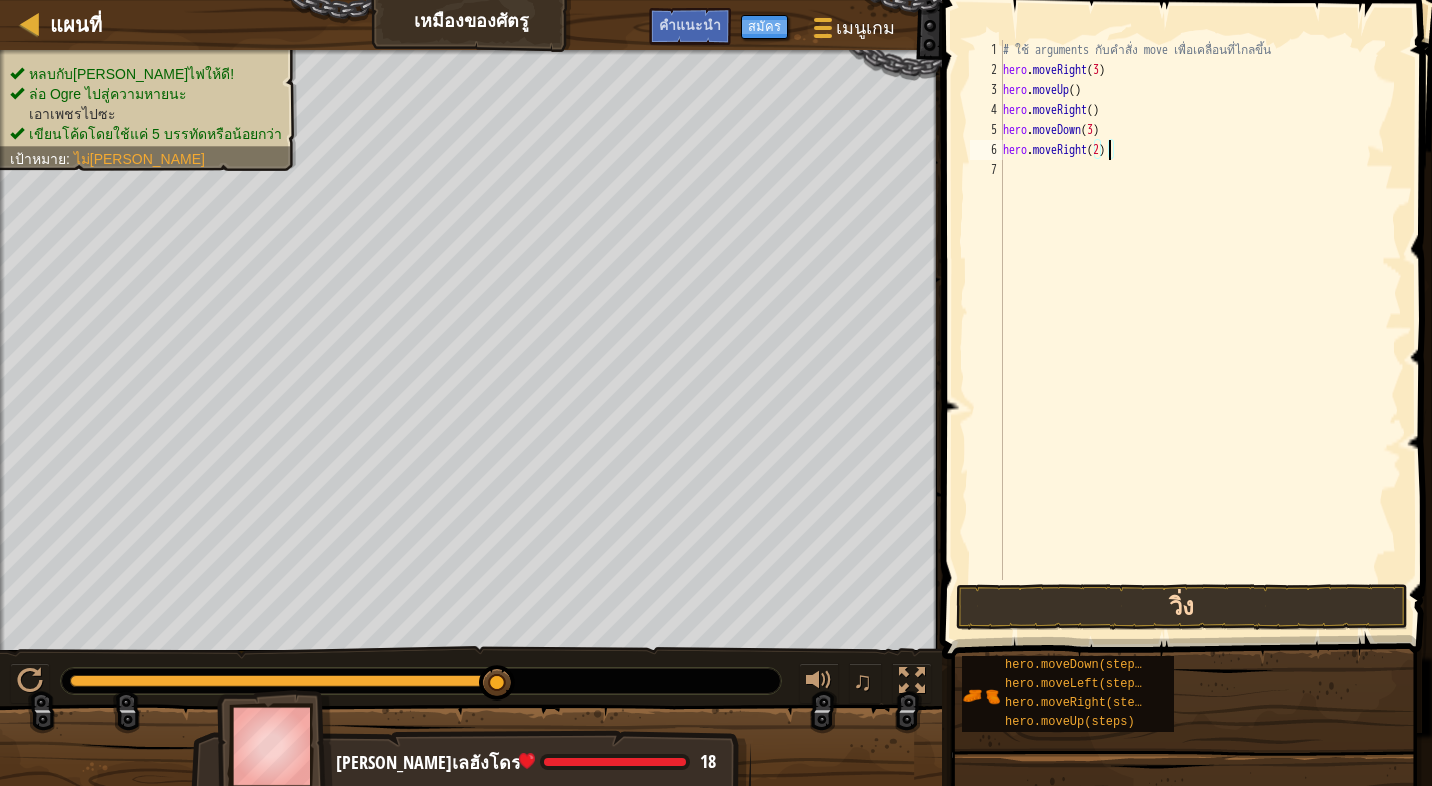 type on "hero.moveRight(2)" 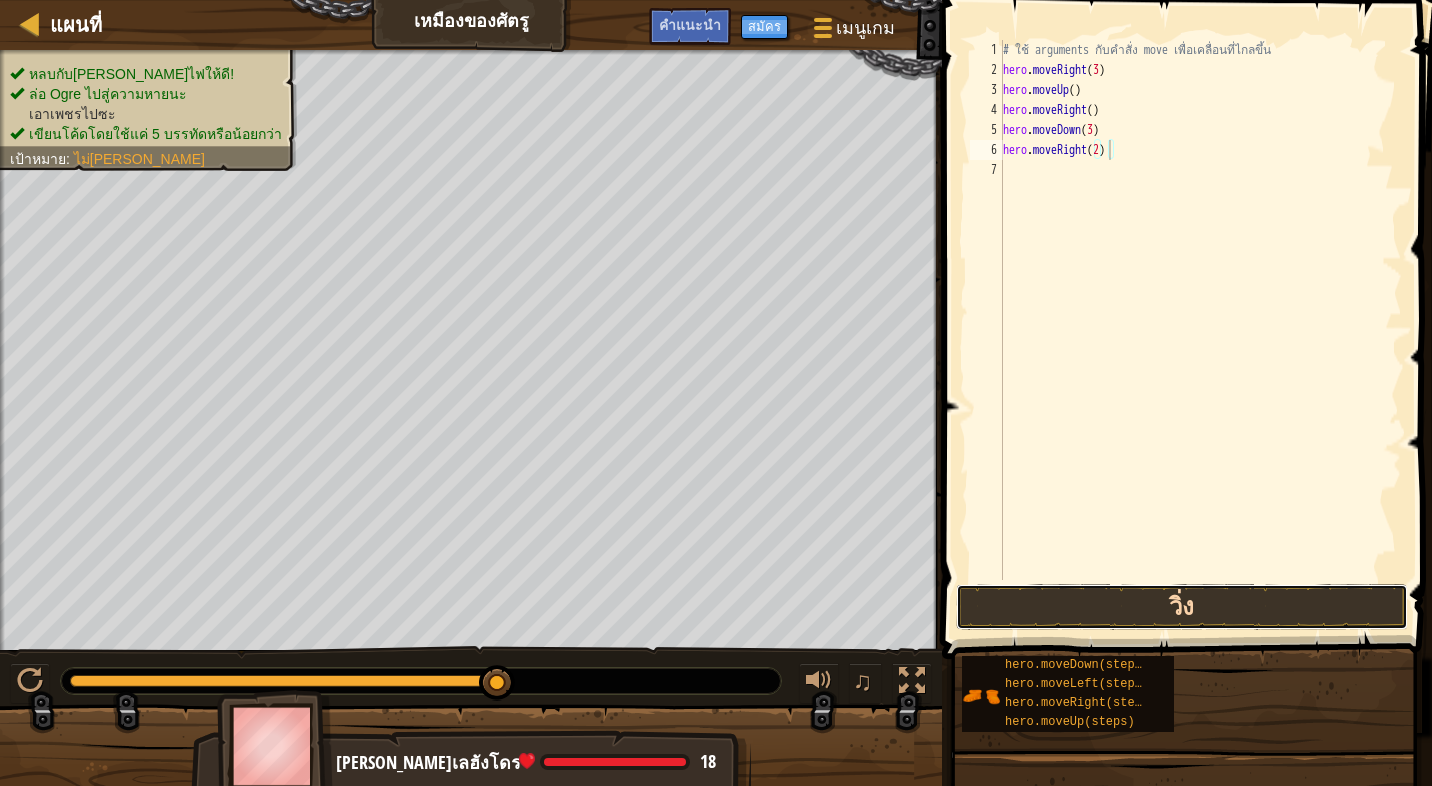click on "วิ่ง" at bounding box center (1182, 607) 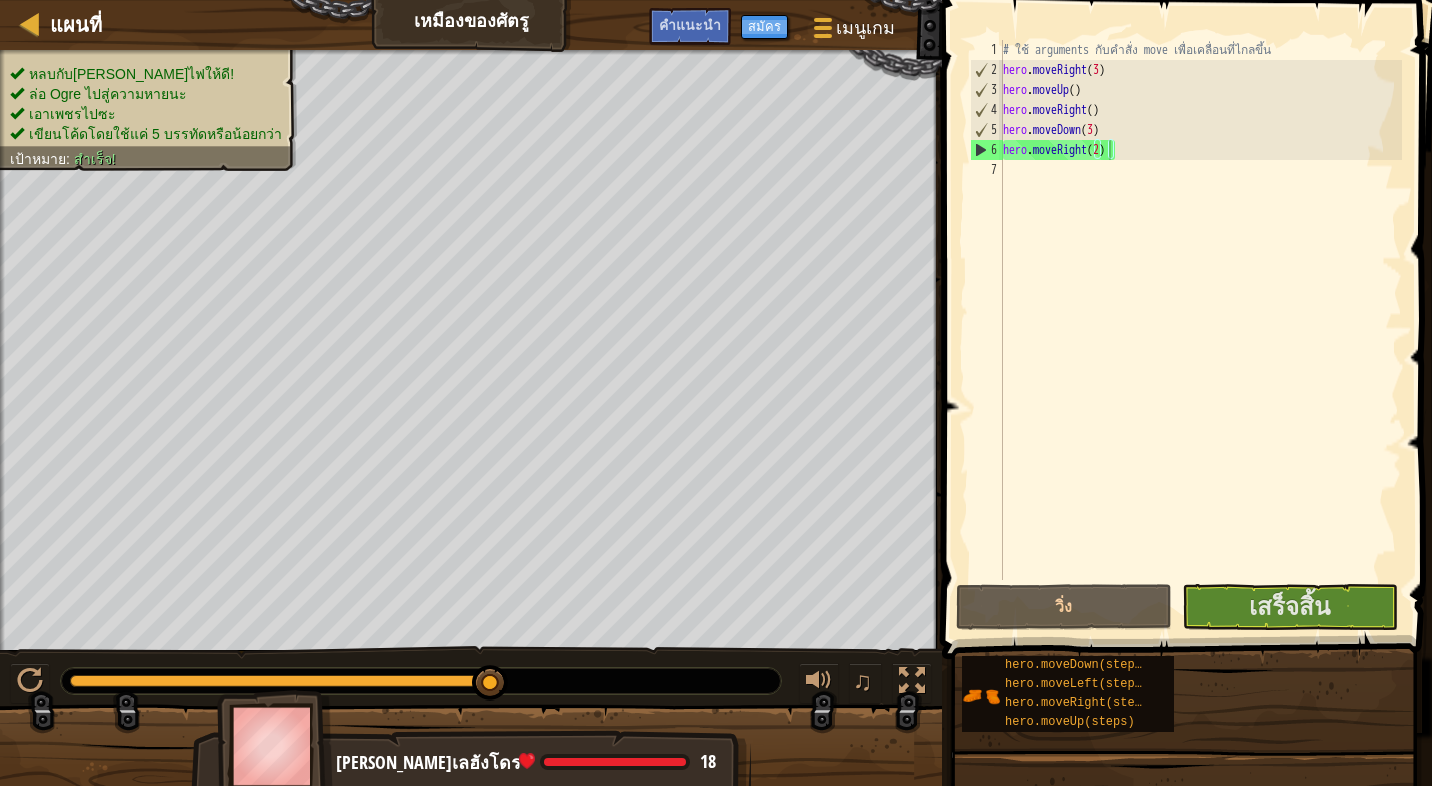 click at bounding box center (1189, 301) 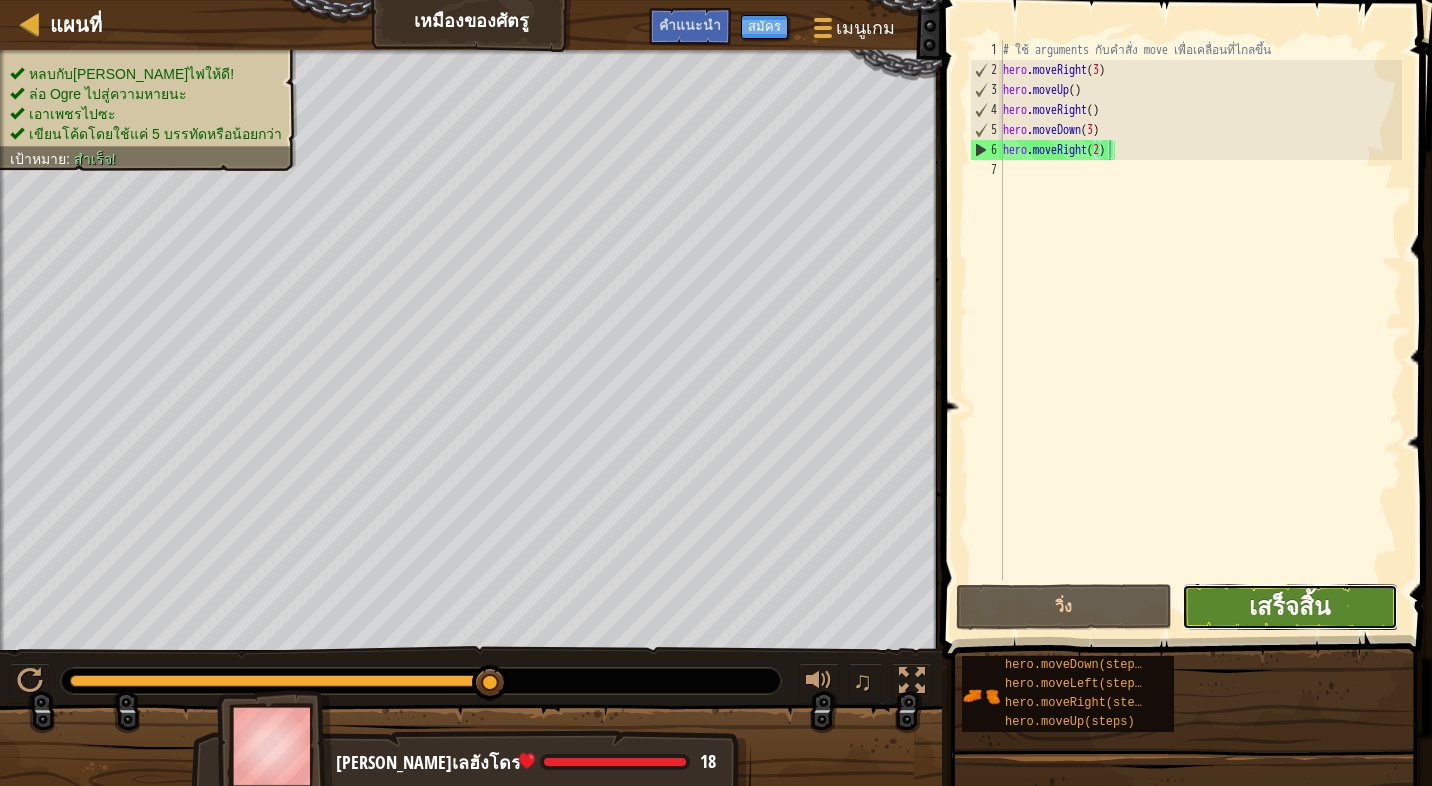 click on "เสร็จสิ้น" at bounding box center [1289, 606] 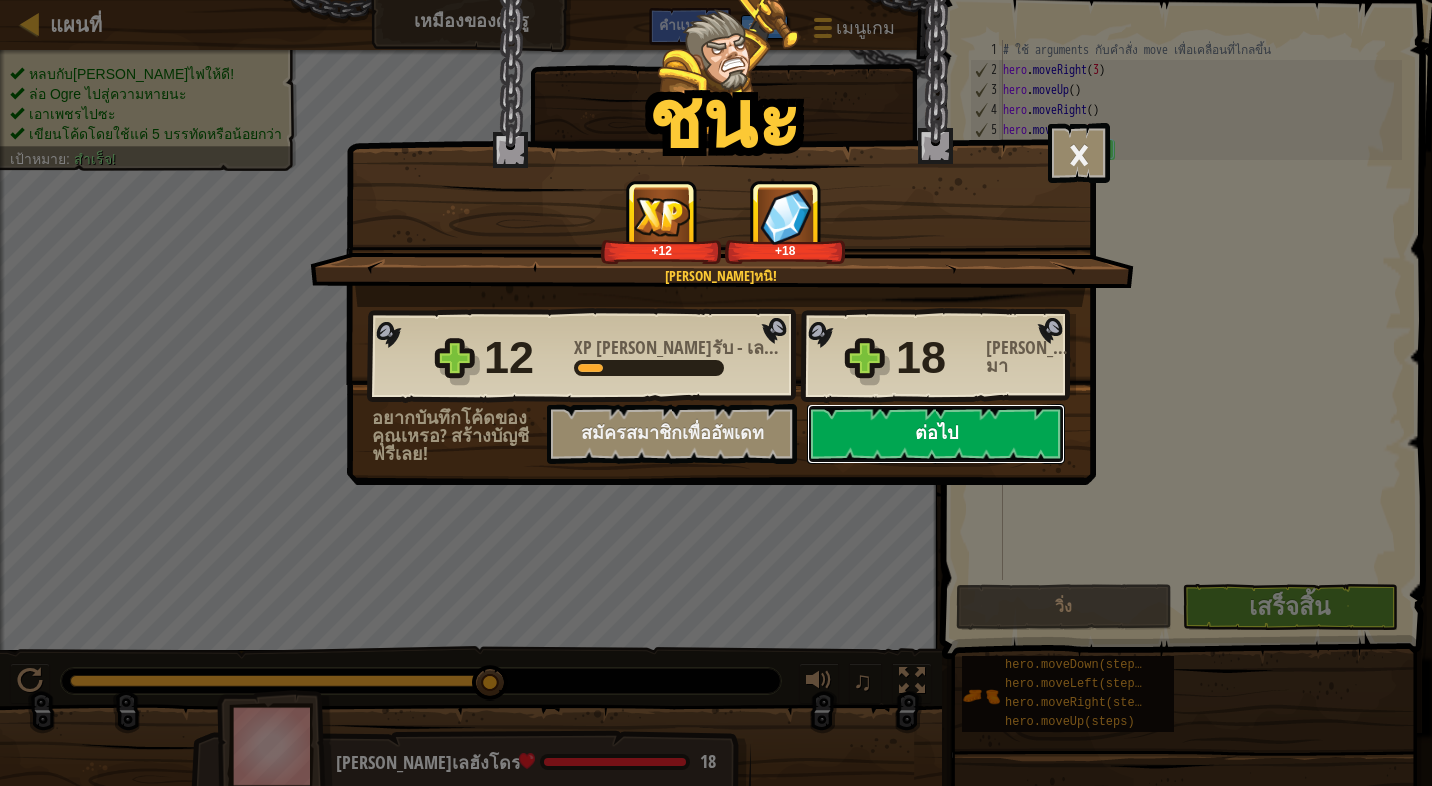 click on "ต่อไป" at bounding box center [936, 434] 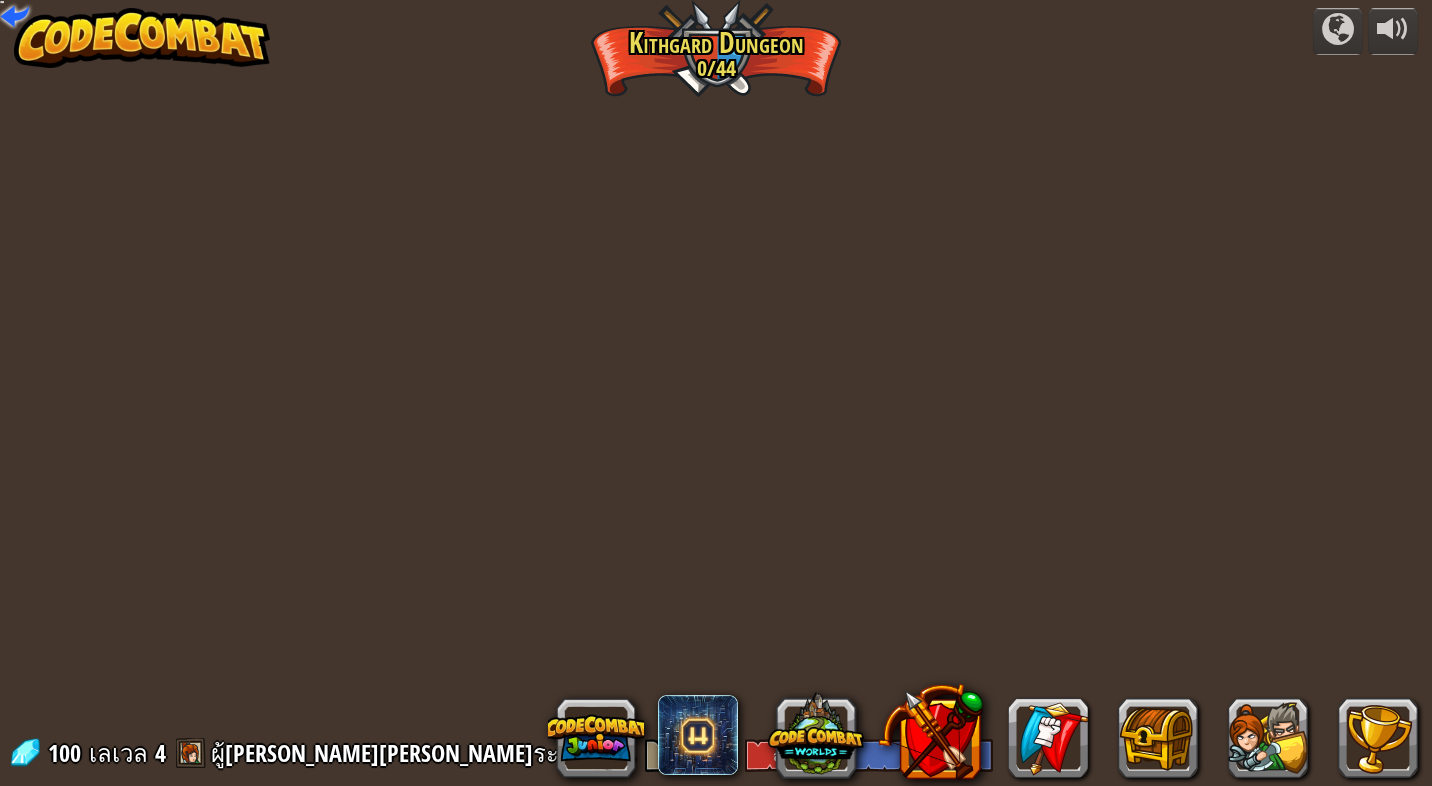 select on "th" 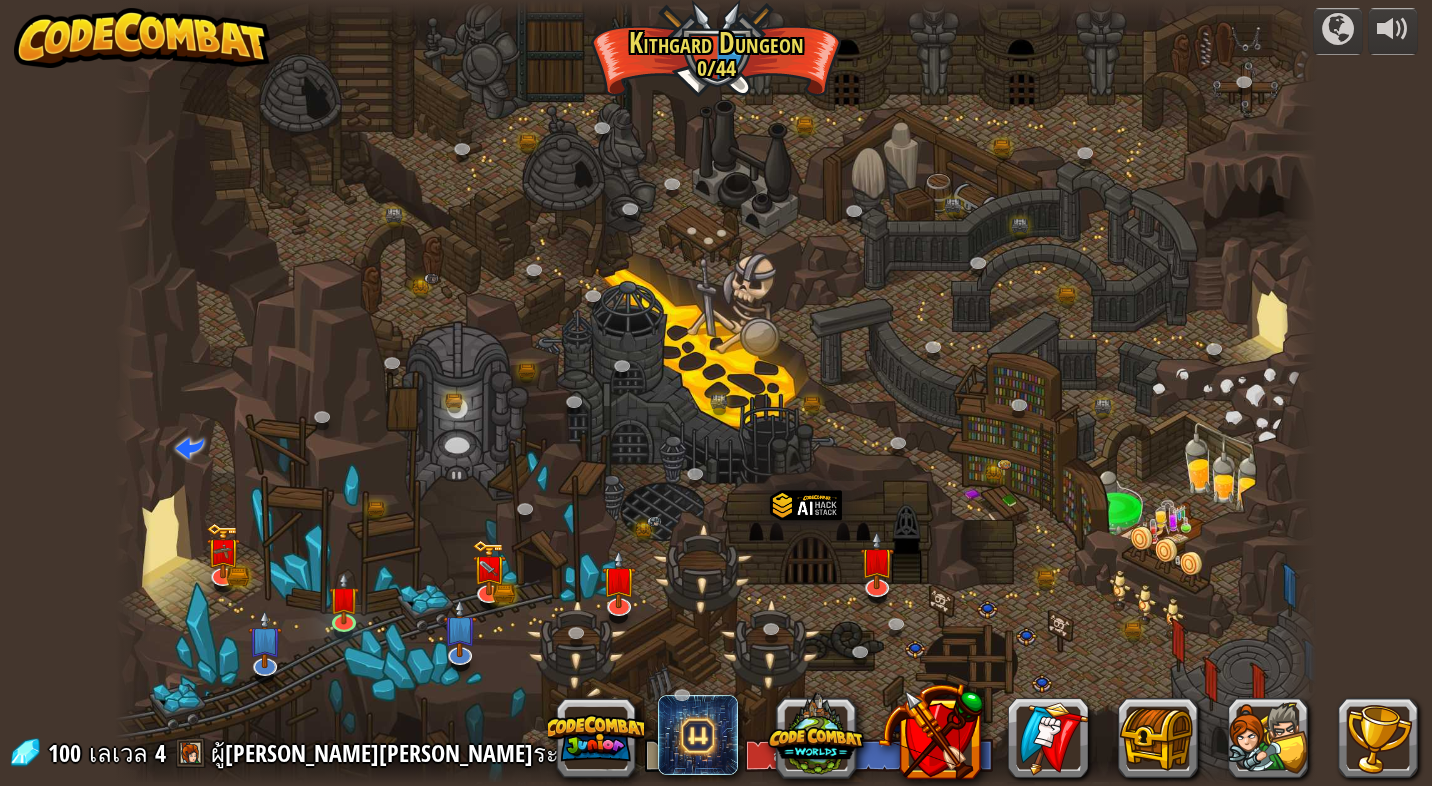 select on "th" 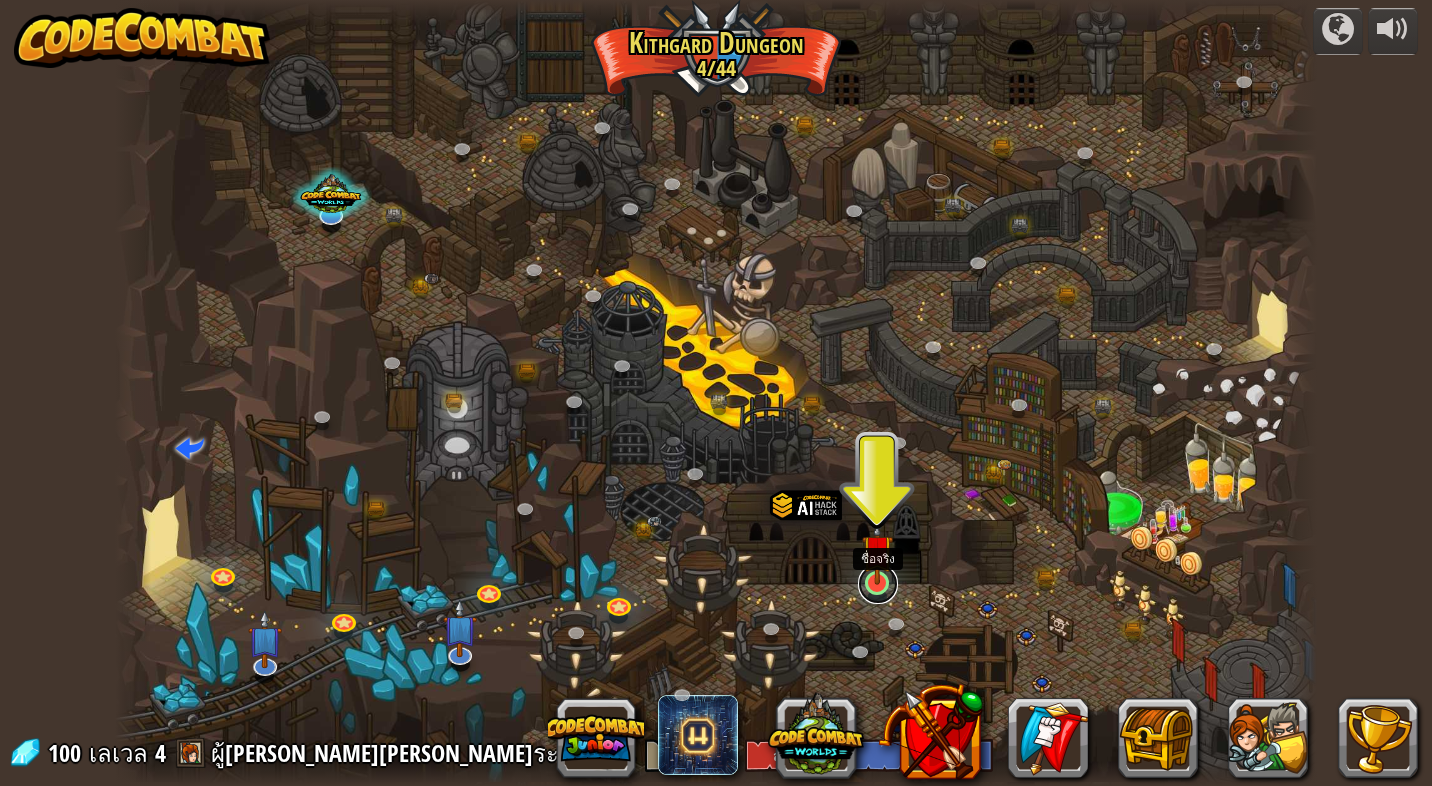 click at bounding box center (878, 584) 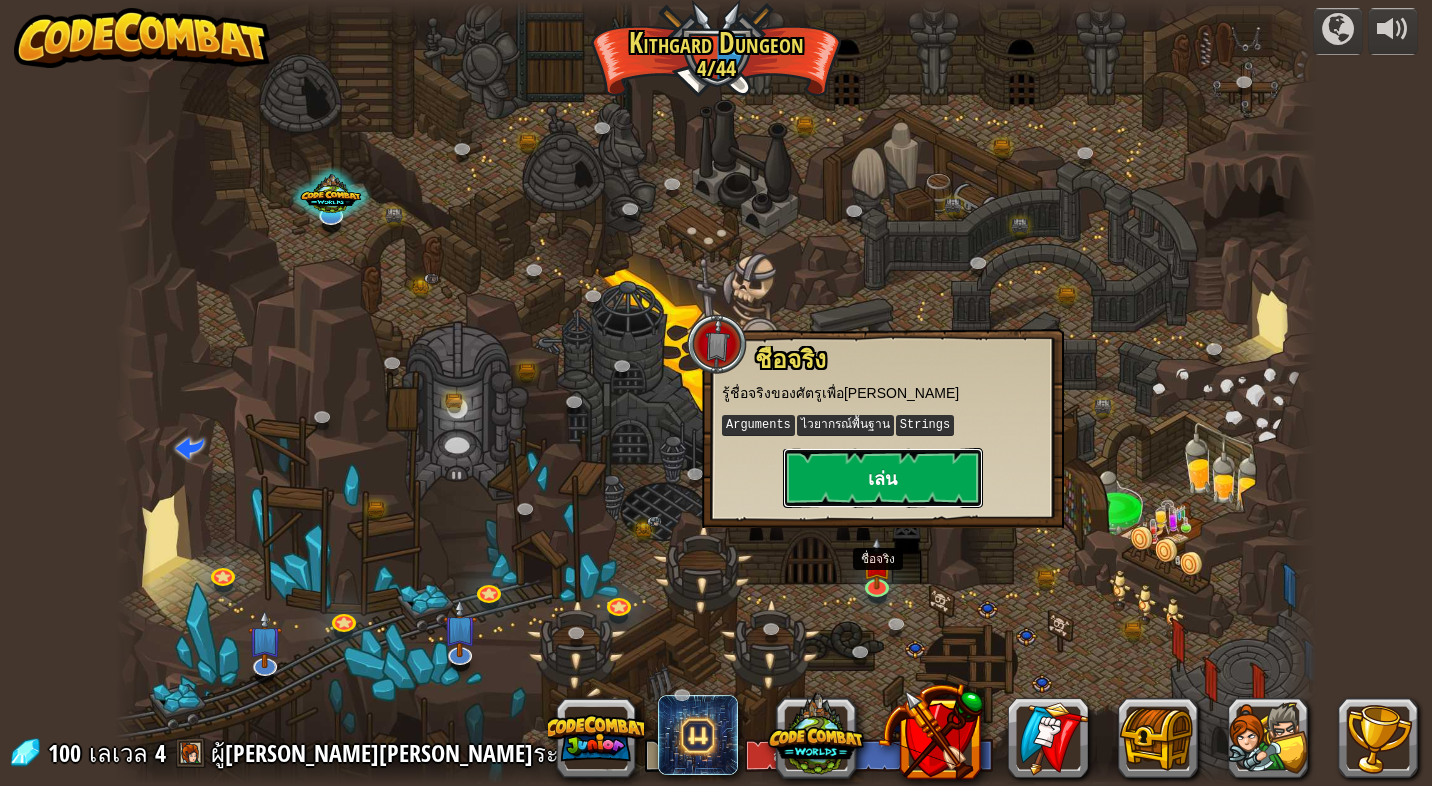 click on "เล่น" at bounding box center (883, 478) 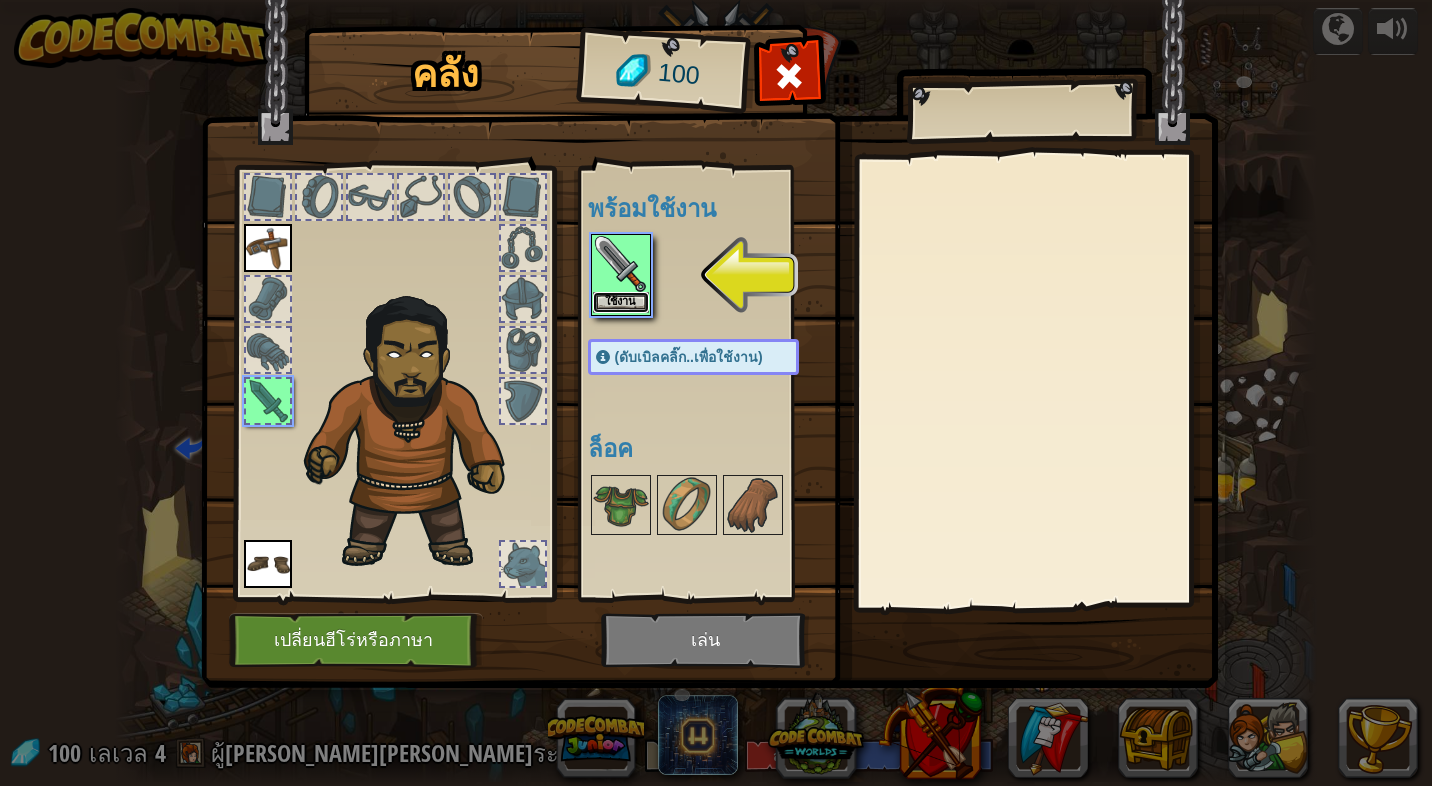 click on "ใช้งาน" at bounding box center [621, 302] 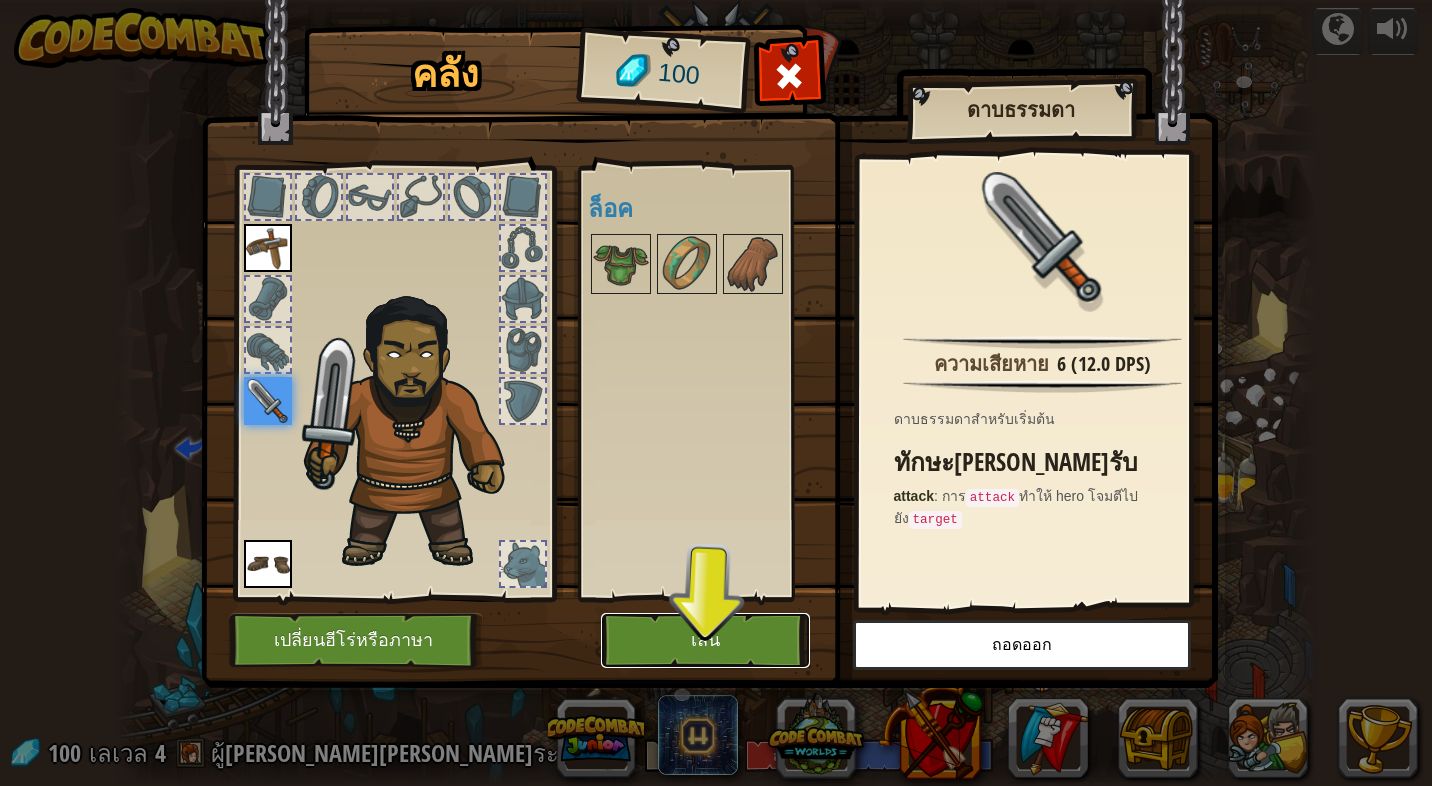 click on "เล่น" at bounding box center (705, 640) 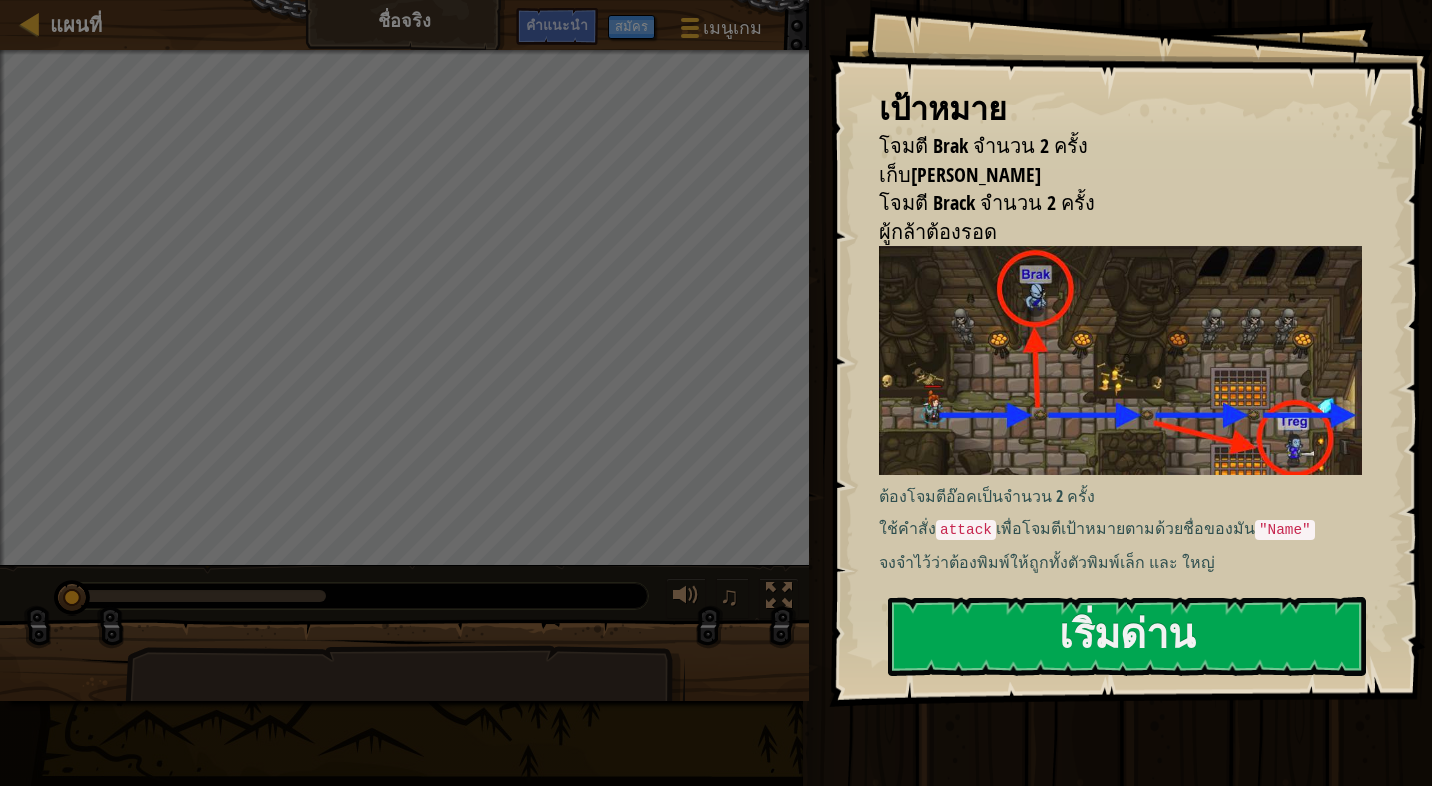 drag, startPoint x: 961, startPoint y: 520, endPoint x: 991, endPoint y: 529, distance: 31.320919 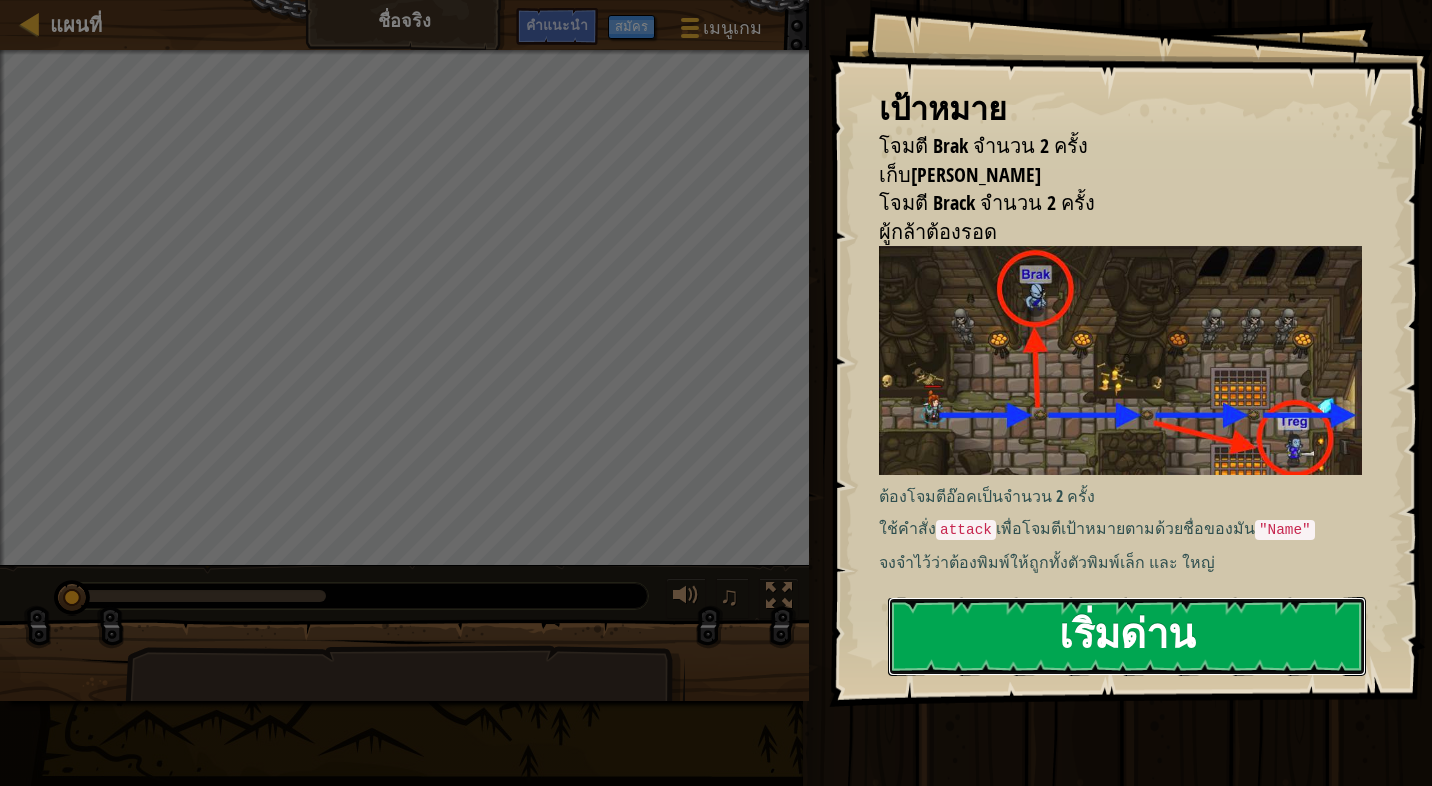 click on "เริ่มด่าน" at bounding box center (1127, 636) 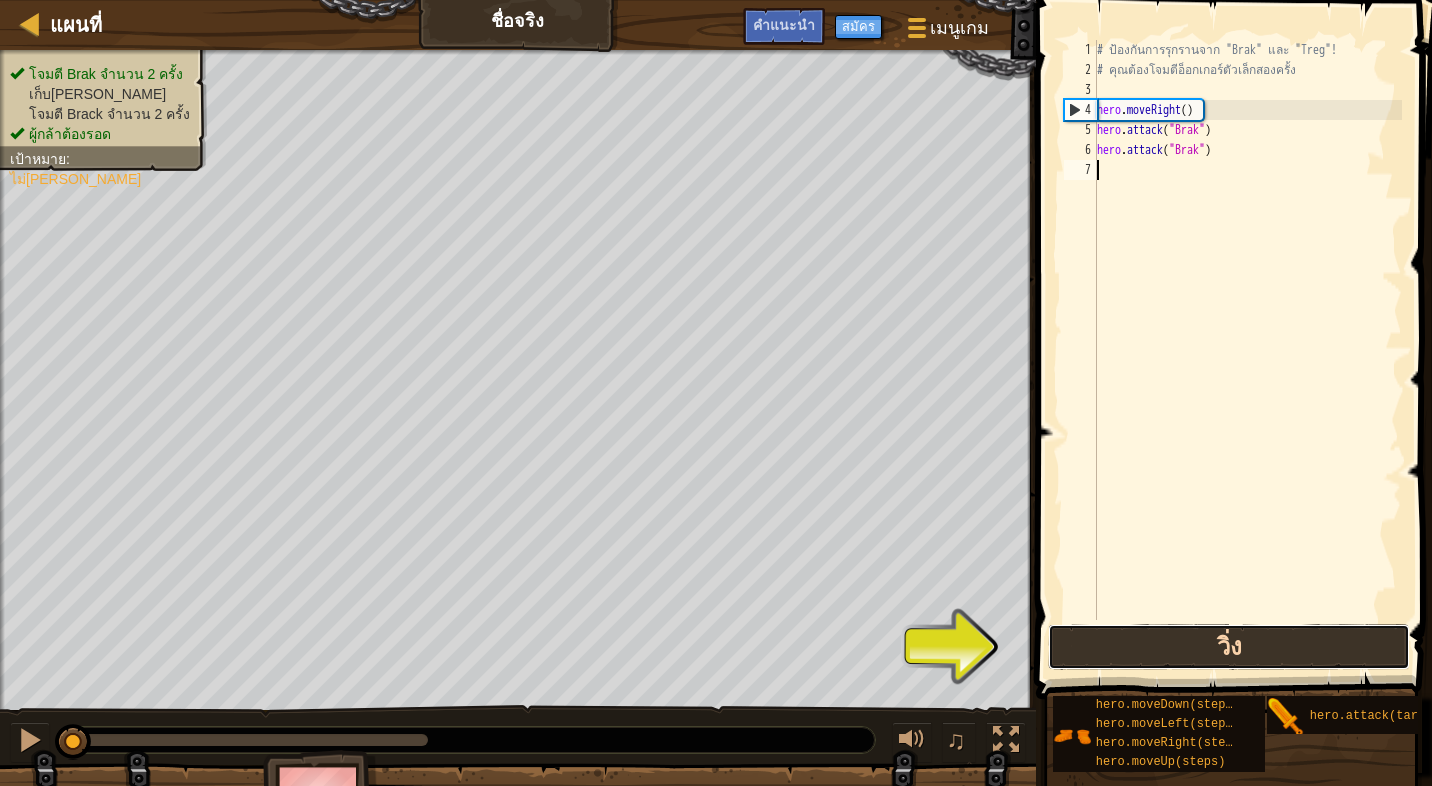 click on "วิ่ง" at bounding box center [1228, 647] 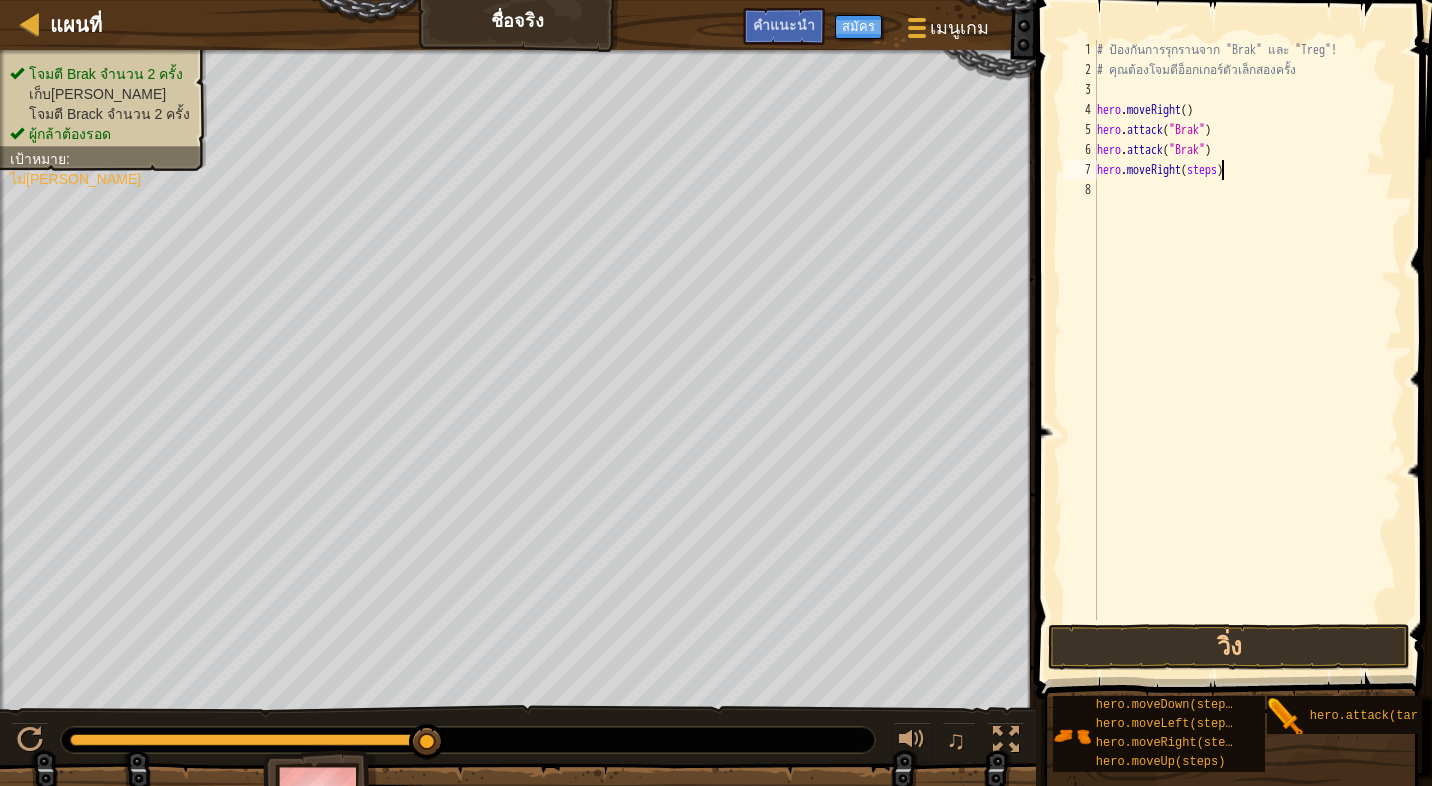 click on "# ป้องกันการรุกรานจาก "Brak" และ "Treg"! # คุณต้องโจมตีอ็อกเกอร์ตัวเล็กสองครั้ง hero . moveRight ( ) hero . attack ( "Brak" ) hero . attack ( "Brak" ) hero . moveRight ( steps )" at bounding box center [1247, 350] 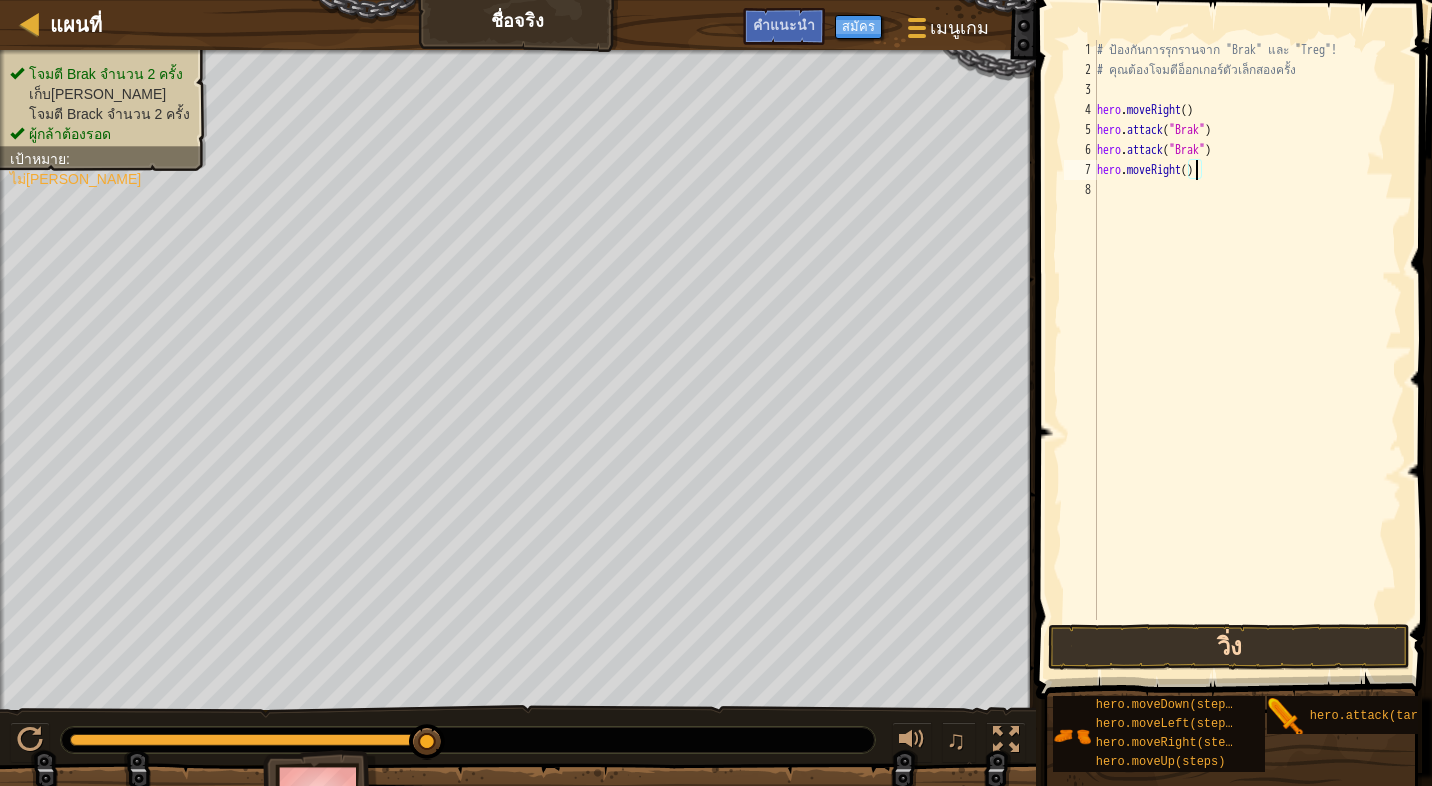 type on "hero.moveRight(2)" 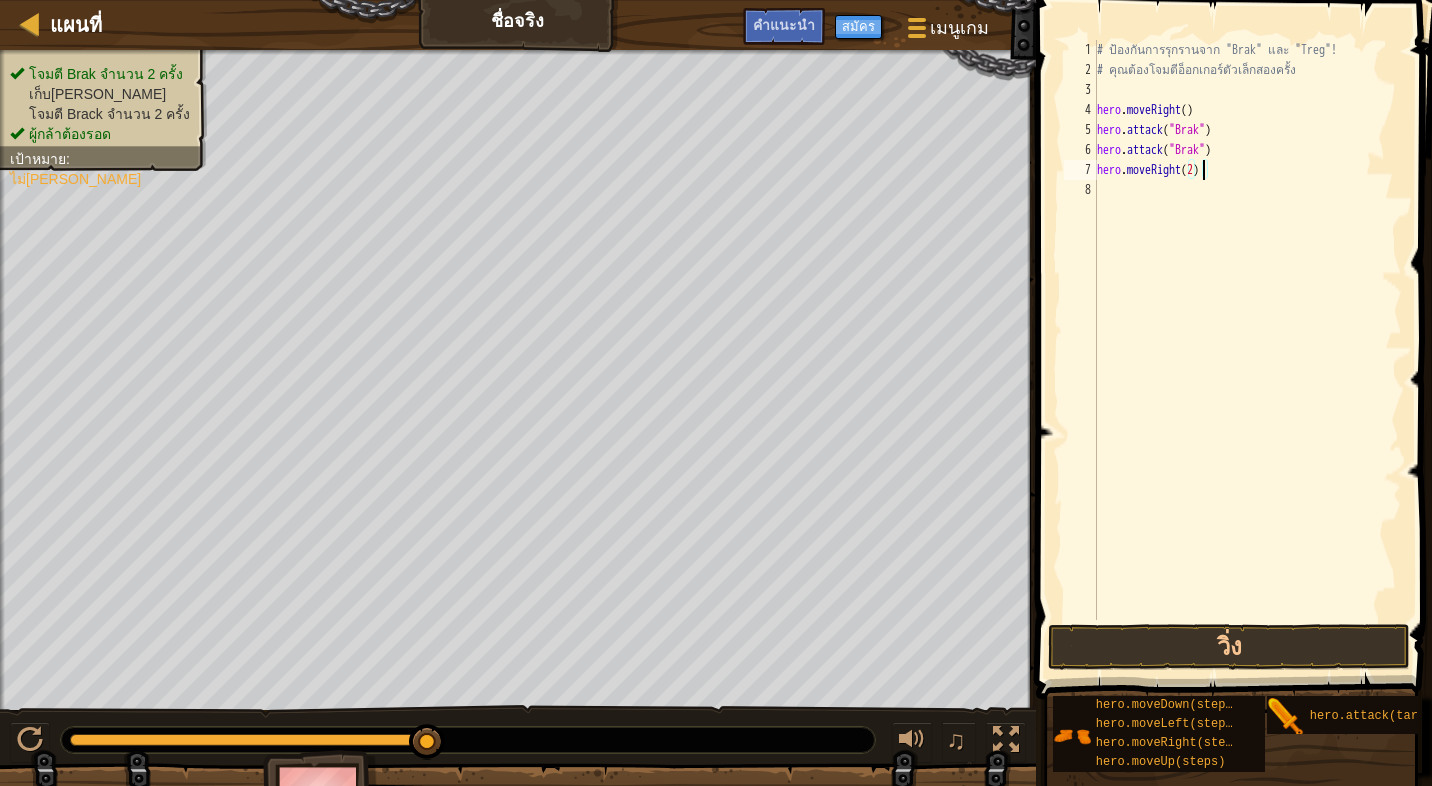 click on "# ป้องกันการรุกรานจาก "Brak" และ "Treg"! # คุณต้องโจมตีอ็อกเกอร์ตัวเล็กสองครั้ง hero . moveRight ( ) hero . attack ( "Brak" ) hero . attack ( "Brak" ) hero . moveRight ( 2 )" at bounding box center [1247, 350] 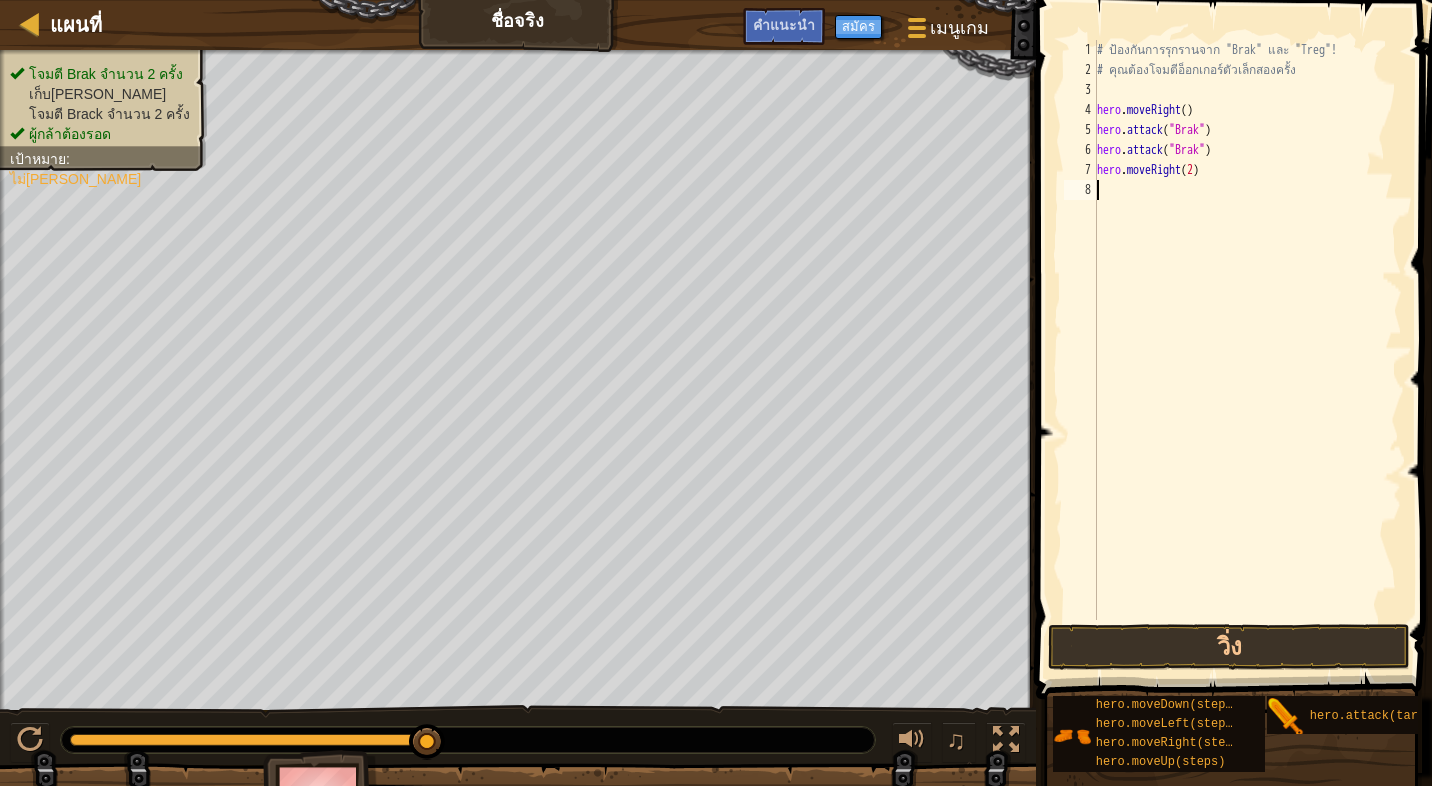 scroll, scrollTop: 4, scrollLeft: 0, axis: vertical 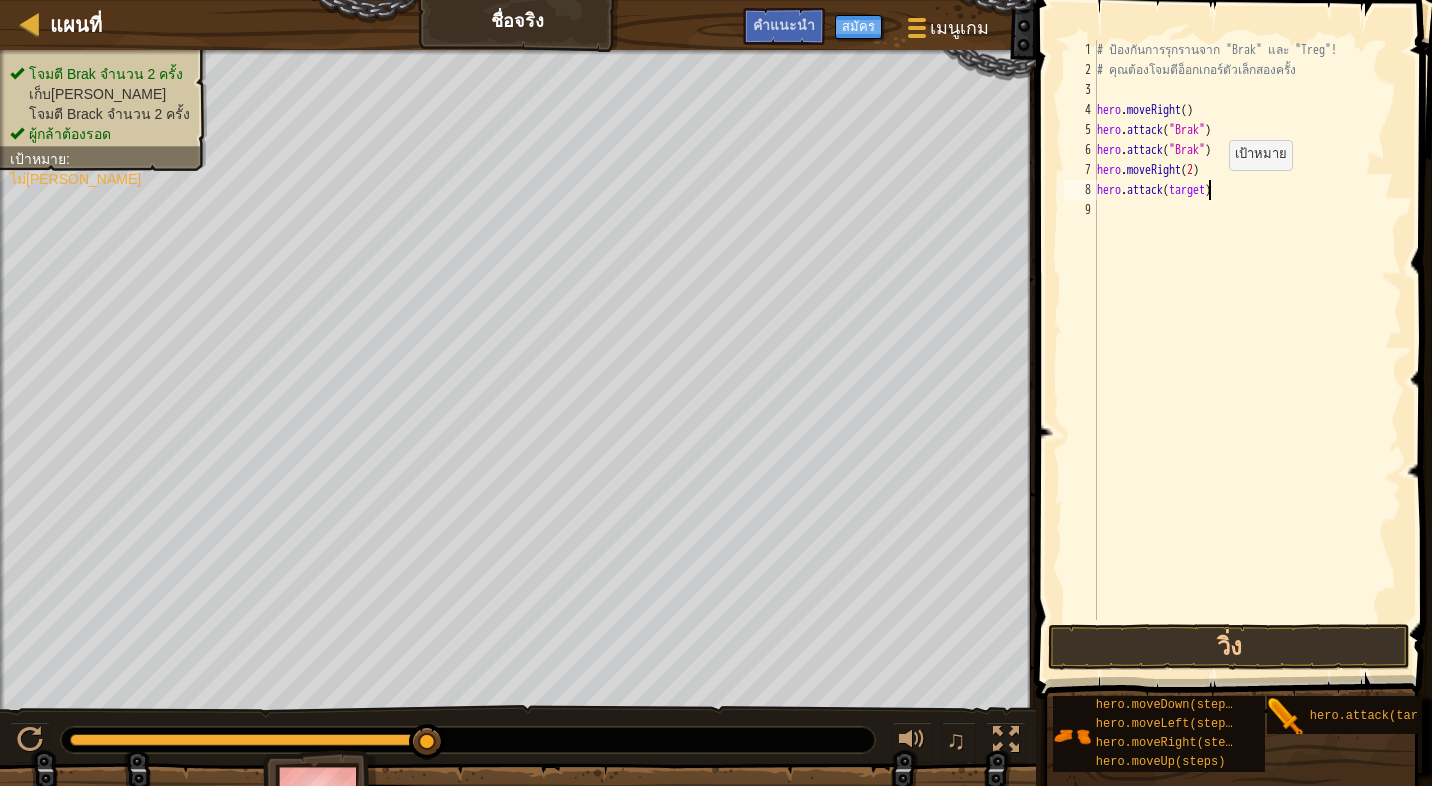 click on "# ป้องกันการรุกรานจาก "Brak" และ "Treg"! # คุณต้องโจมตีอ็อกเกอร์ตัวเล็กสองครั้ง hero . moveRight ( ) hero . attack ( "Brak" ) hero . attack ( "Brak" ) hero . moveRight ( 2 ) hero . attack ( target )" at bounding box center [1247, 350] 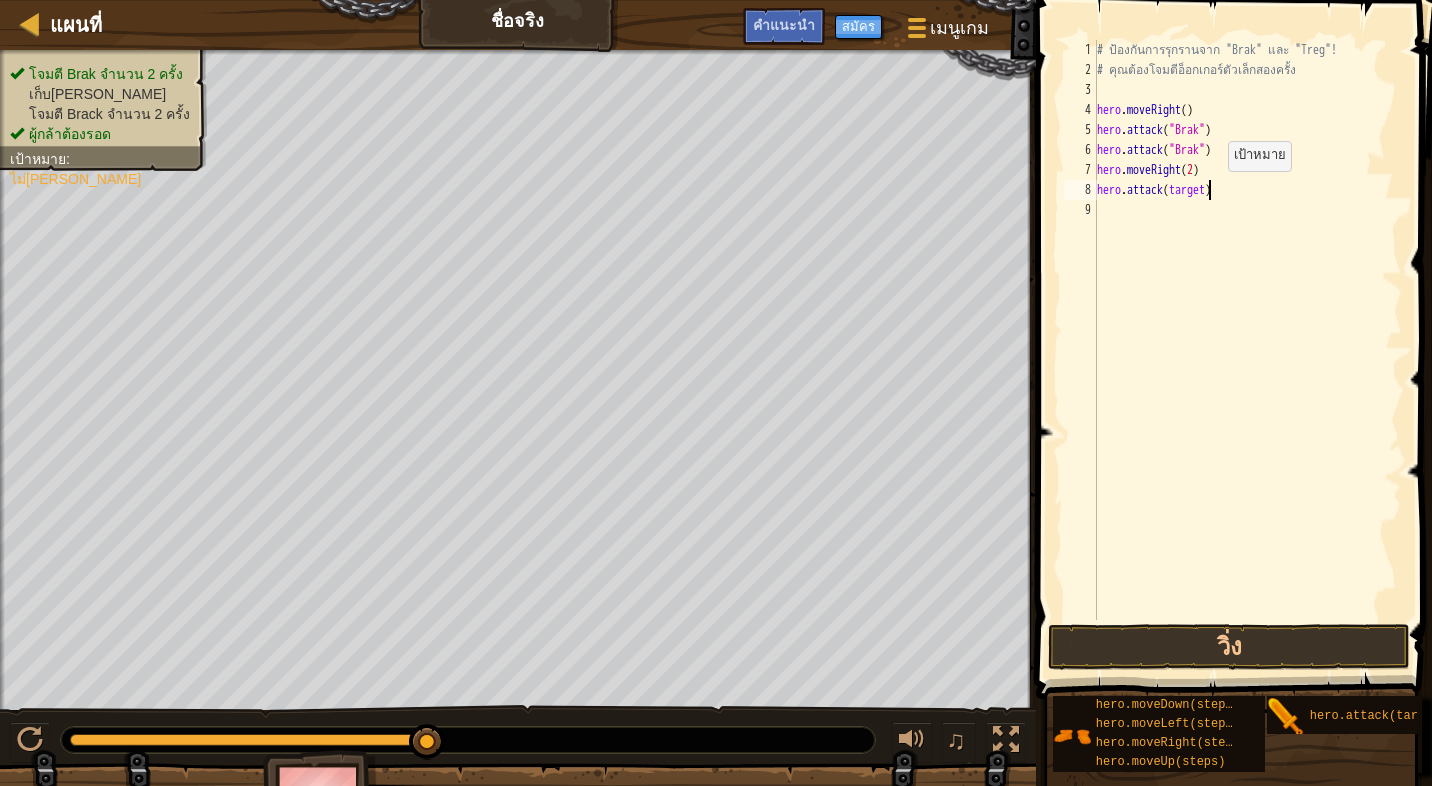 click on "# ป้องกันการรุกรานจาก "Brak" และ "Treg"! # คุณต้องโจมตีอ็อกเกอร์ตัวเล็กสองครั้ง hero . moveRight ( ) hero . attack ( "Brak" ) hero . attack ( "Brak" ) hero . moveRight ( 2 ) hero . attack ( target )" at bounding box center (1247, 350) 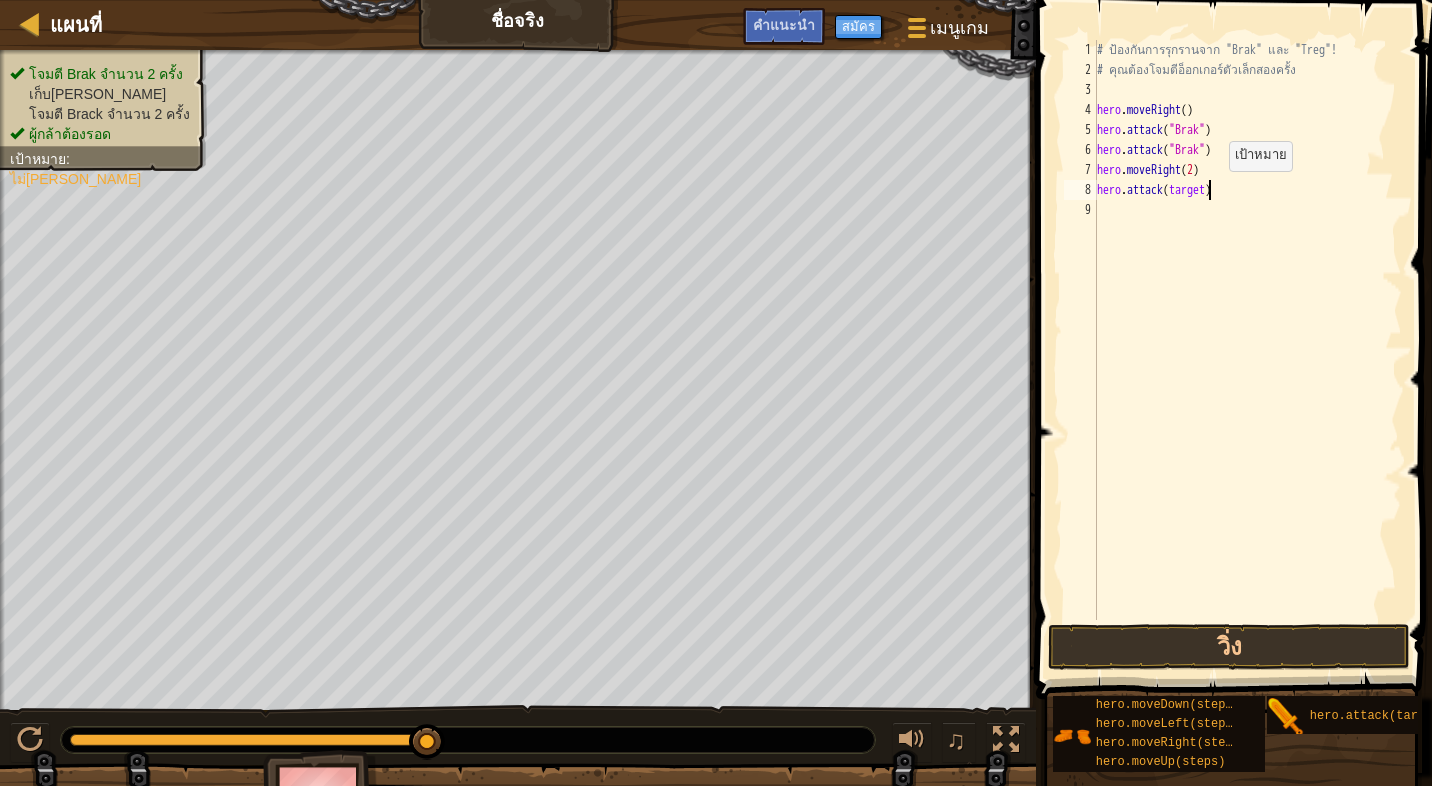 click on "# ป้องกันการรุกรานจาก "Brak" และ "Treg"! # คุณต้องโจมตีอ็อกเกอร์ตัวเล็กสองครั้ง hero . moveRight ( ) hero . attack ( "Brak" ) hero . attack ( "Brak" ) hero . moveRight ( 2 ) hero . attack ( target )" at bounding box center (1247, 350) 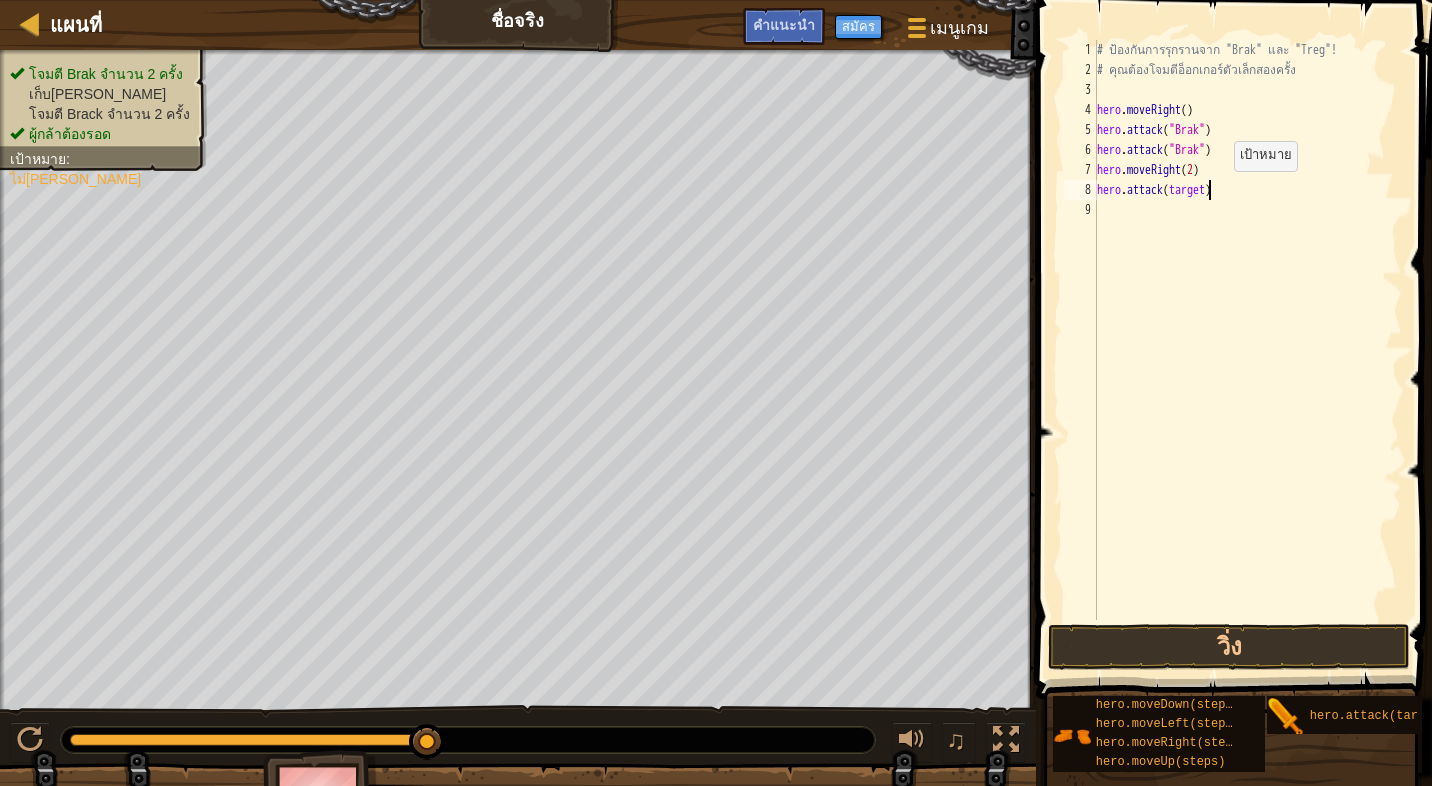 click on "# ป้องกันการรุกรานจาก "Brak" และ "Treg"! # คุณต้องโจมตีอ็อกเกอร์ตัวเล็กสองครั้ง hero . moveRight ( ) hero . attack ( "Brak" ) hero . attack ( "Brak" ) hero . moveRight ( 2 ) hero . attack ( target )" at bounding box center [1247, 350] 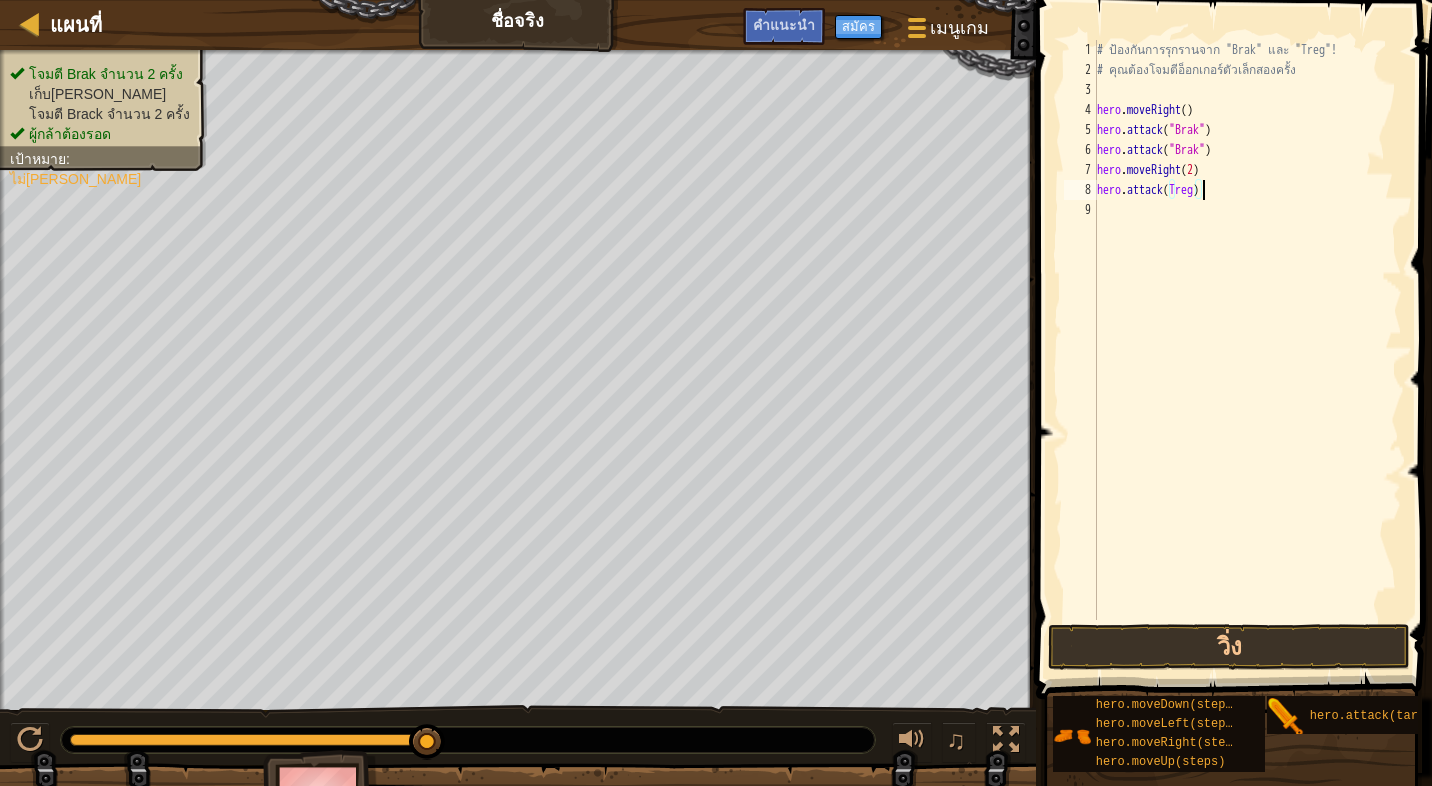 scroll, scrollTop: 4, scrollLeft: 87, axis: both 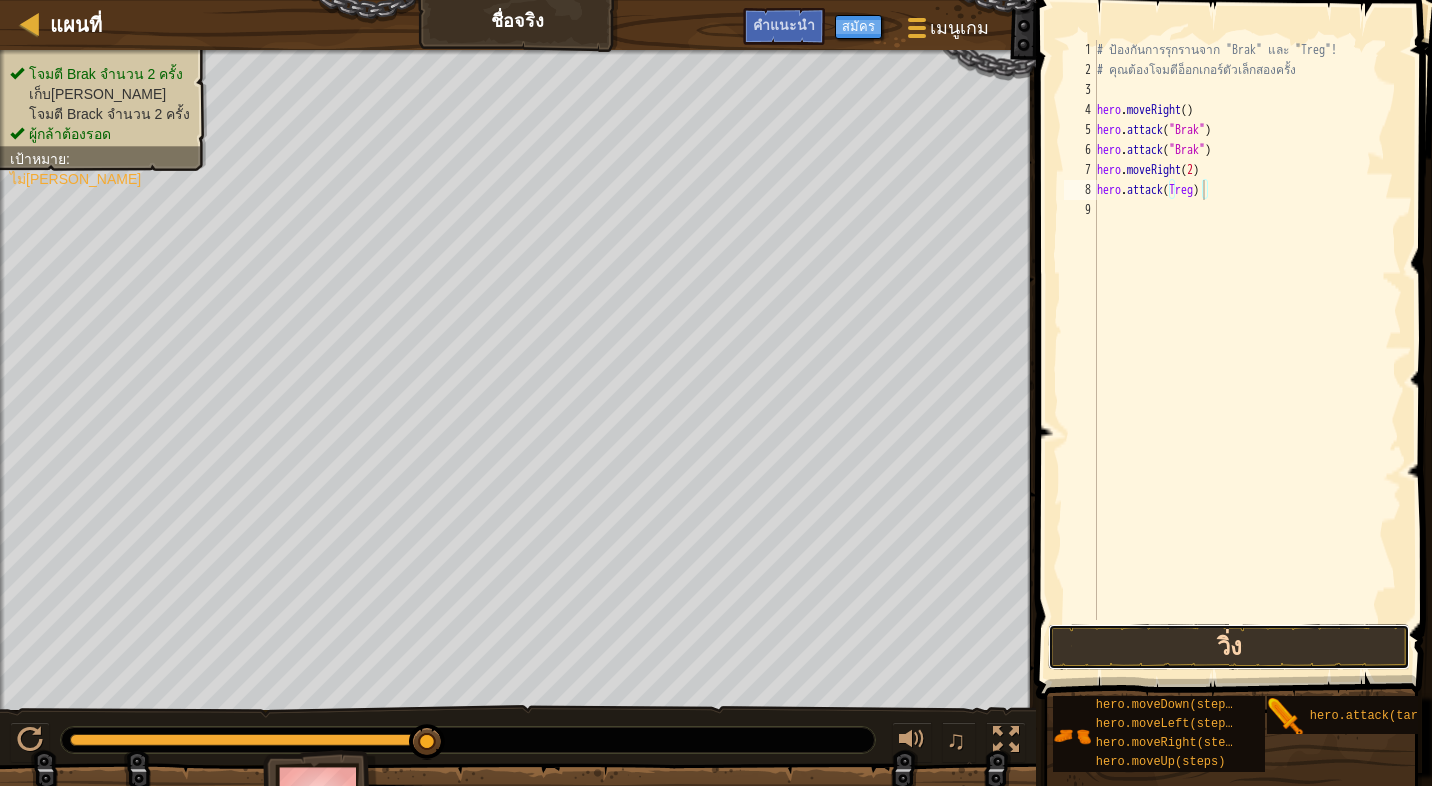 click on "วิ่ง" at bounding box center (1228, 647) 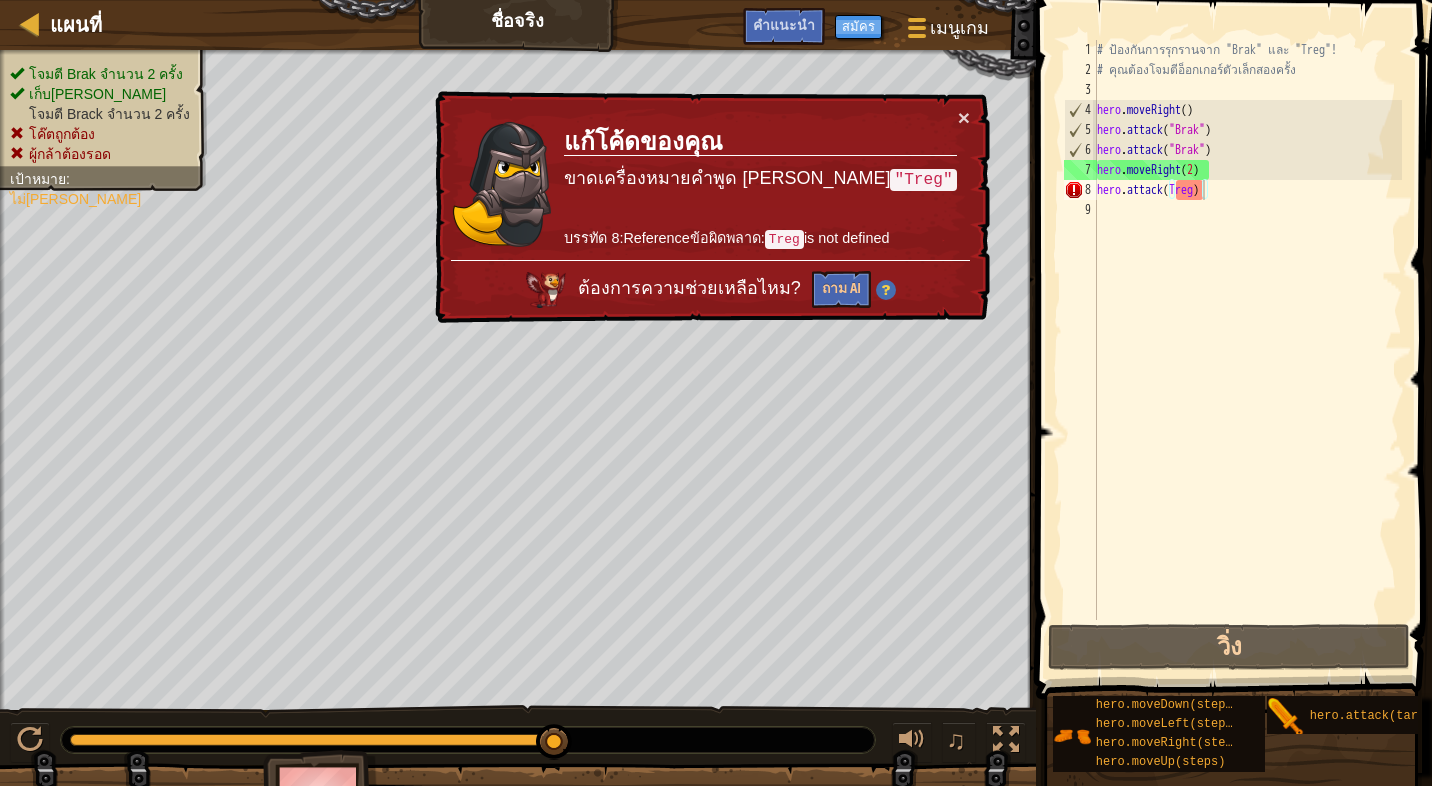click on ""Treg"" at bounding box center (923, 180) 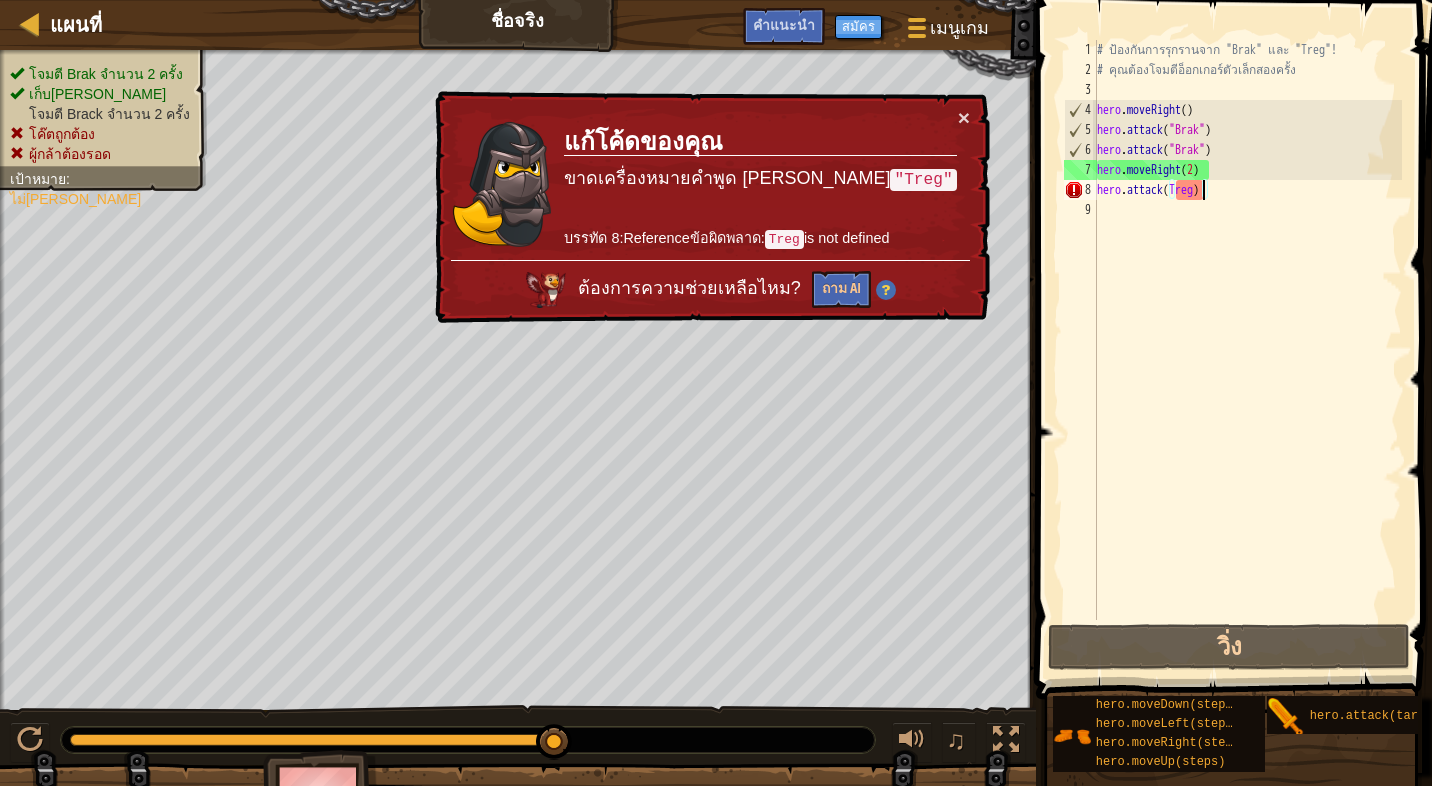 click on "# ป้องกันการรุกรานจาก "Brak" และ "Treg"! # คุณต้องโจมตีอ็อกเกอร์ตัวเล็กสองครั้ง hero . moveRight ( ) hero . attack ( "Brak" ) hero . attack ( "Brak" ) hero . moveRight ( 2 ) hero . attack ( Treg )" at bounding box center (1247, 350) 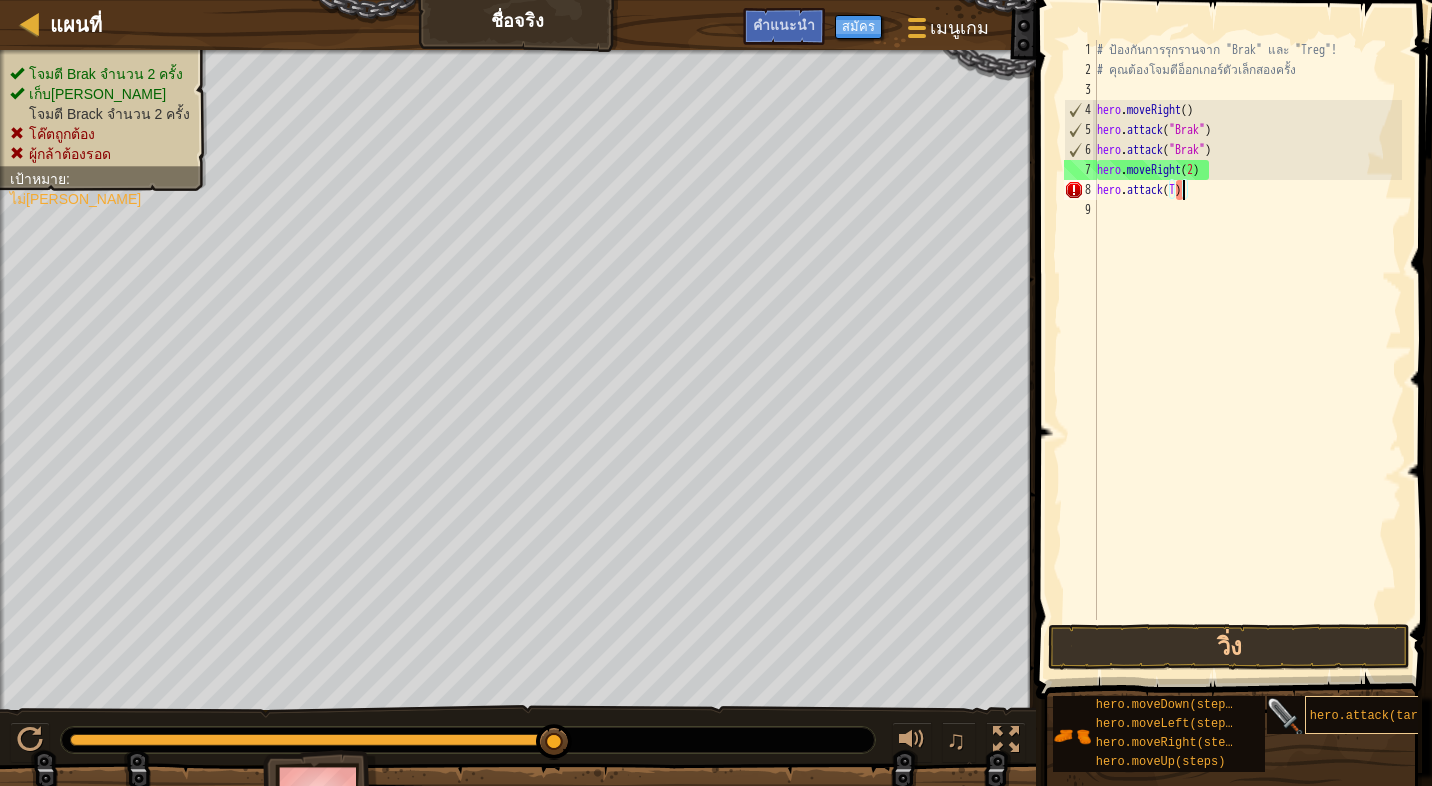 type on "hero.attack)" 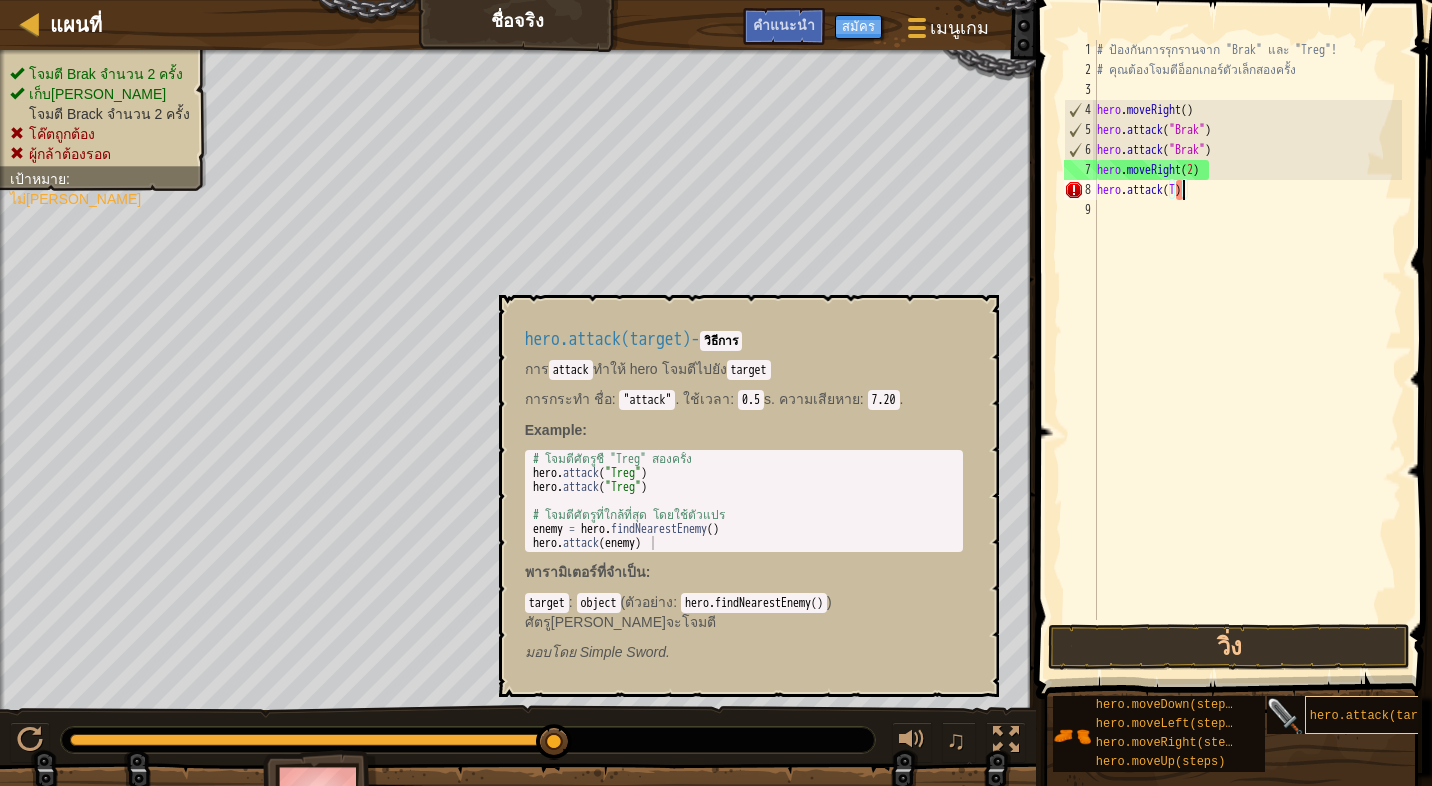 scroll, scrollTop: 4, scrollLeft: 65, axis: both 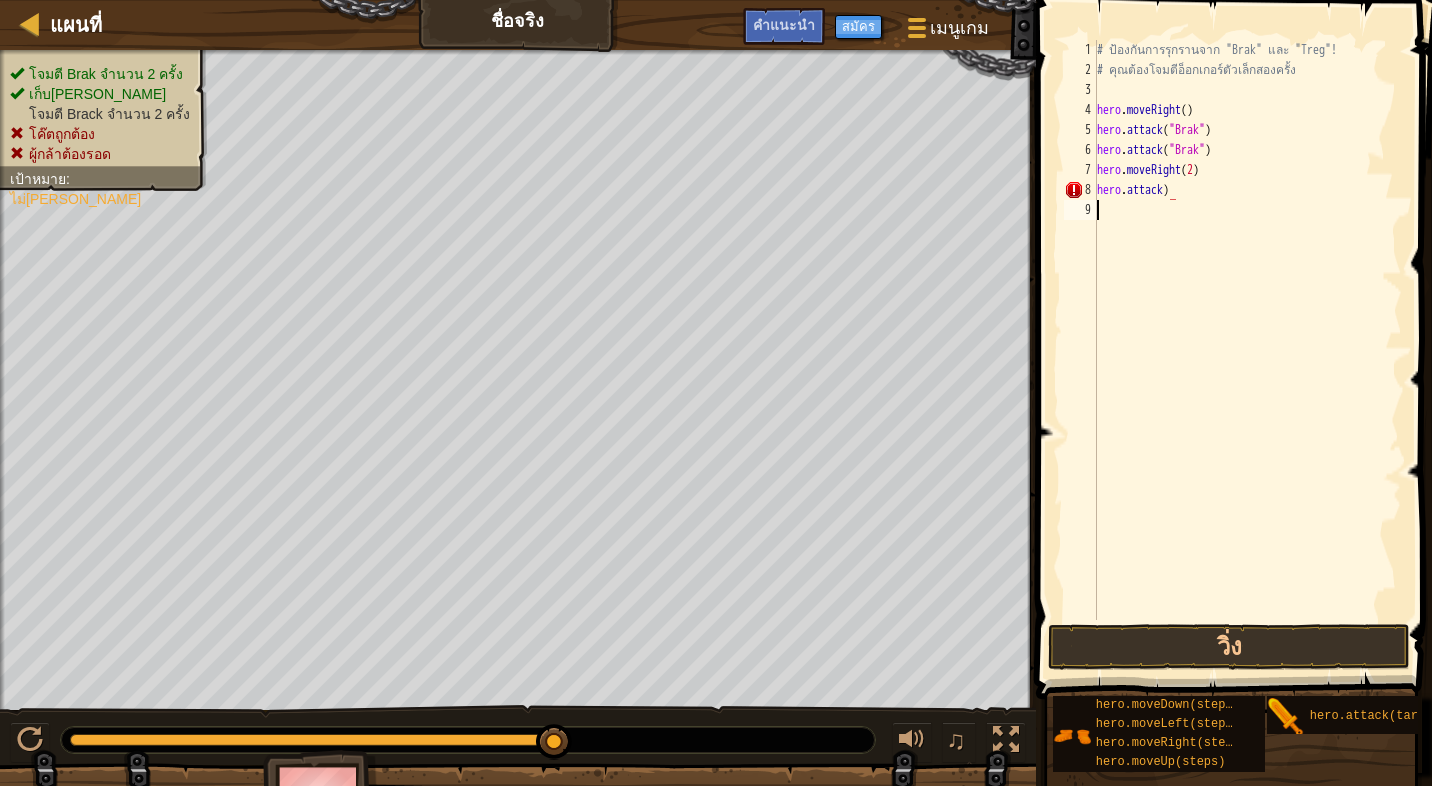 click on "# ป้องกันการรุกรานจาก "Brak" และ "Treg"! # คุณต้องโจมตีอ็อกเกอร์ตัวเล็กสองครั้ง hero . moveRight ( ) hero . attack ( "Brak" ) hero . attack ( "Brak" ) hero . moveRight ( 2 ) hero . attack )" at bounding box center (1247, 350) 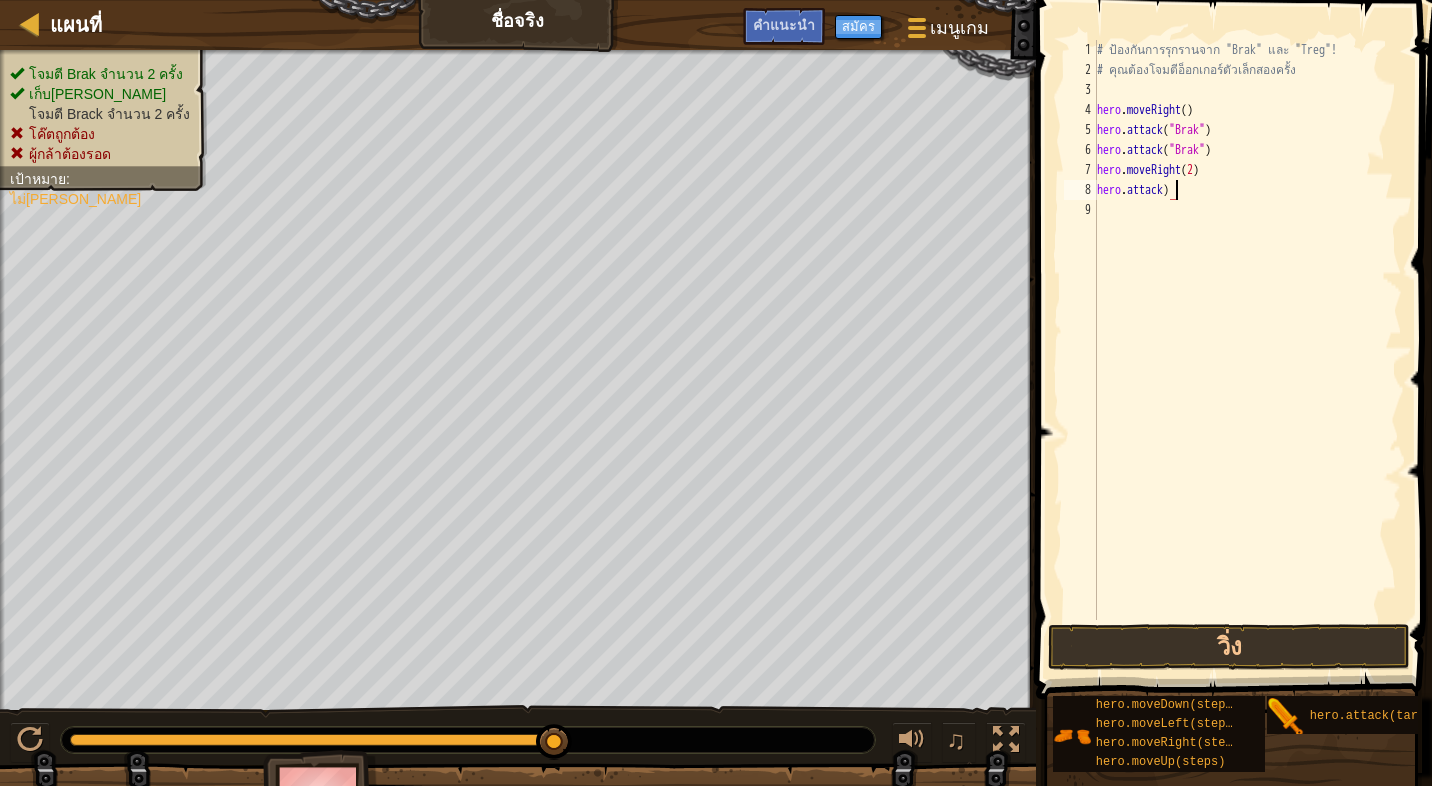click on "# ป้องกันการรุกรานจาก "Brak" และ "Treg"! # คุณต้องโจมตีอ็อกเกอร์ตัวเล็กสองครั้ง hero . moveRight ( ) hero . attack ( "Brak" ) hero . attack ( "Brak" ) hero . moveRight ( 2 ) hero . attack )" at bounding box center (1247, 350) 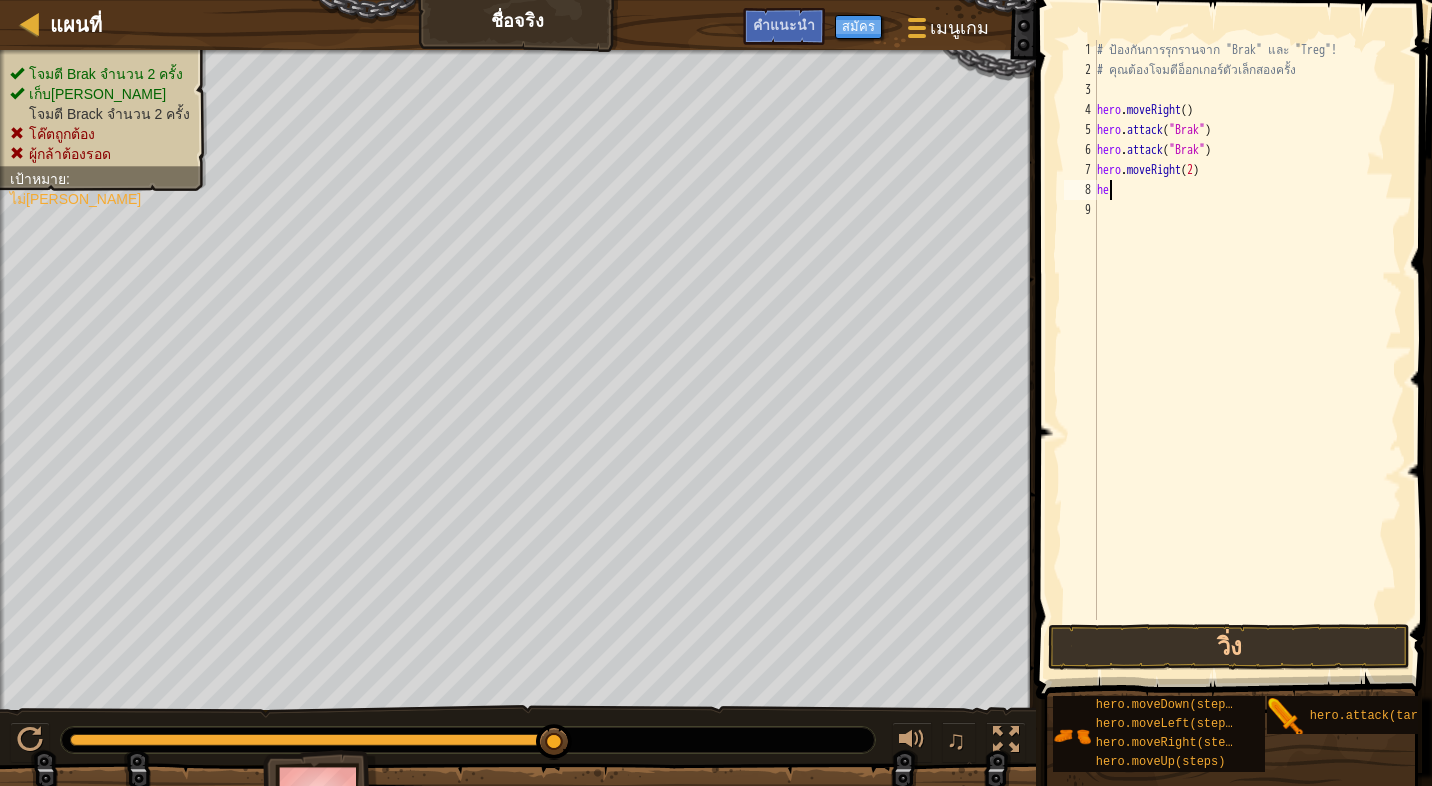 type on "h" 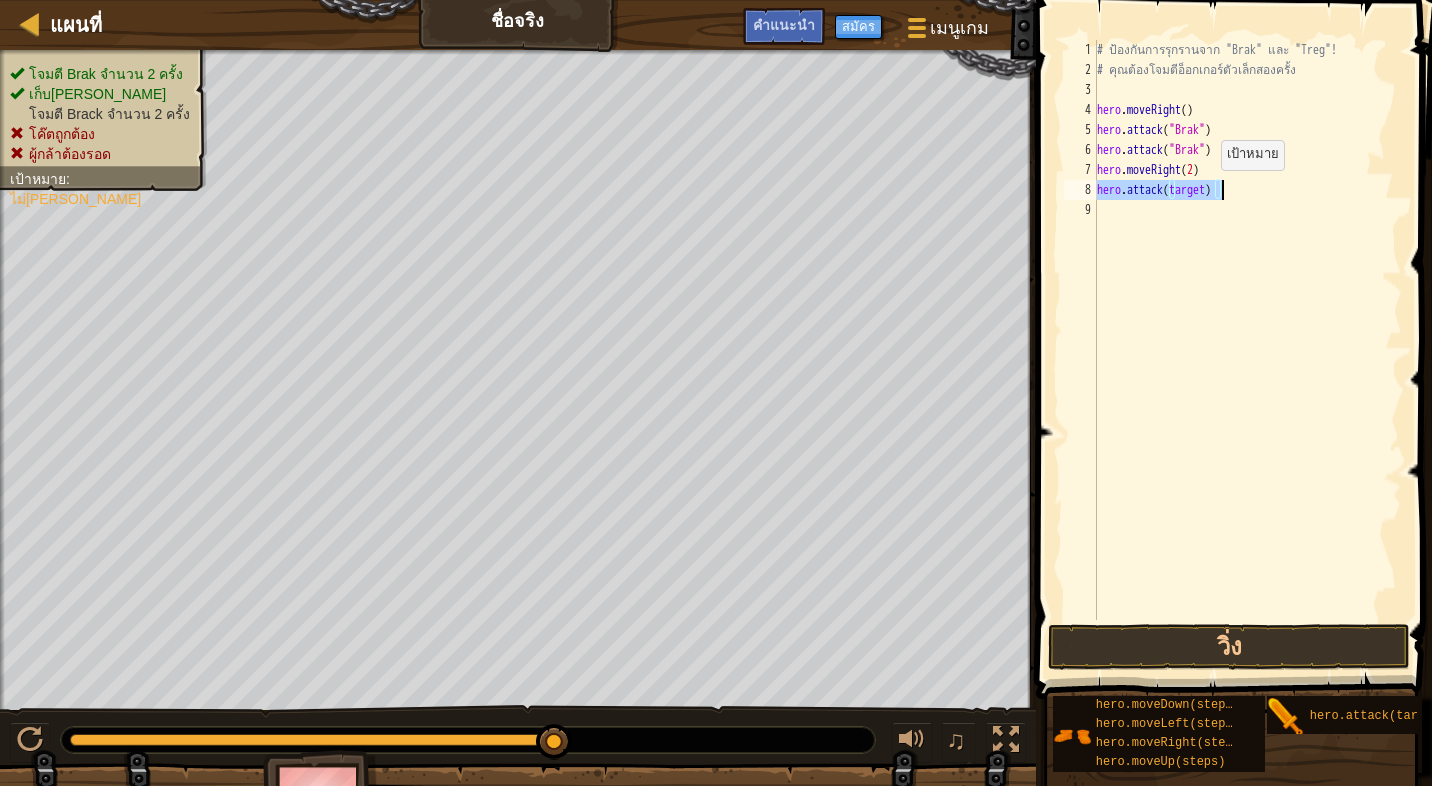 click on "# ป้องกันการรุกรานจาก "Brak" และ "Treg"! # คุณต้องโจมตีอ็อกเกอร์ตัวเล็กสองครั้ง hero . moveRight ( ) hero . attack ( "Brak" ) hero . attack ( "Brak" ) hero . moveRight ( 2 ) hero . attack ( target )" at bounding box center (1247, 330) 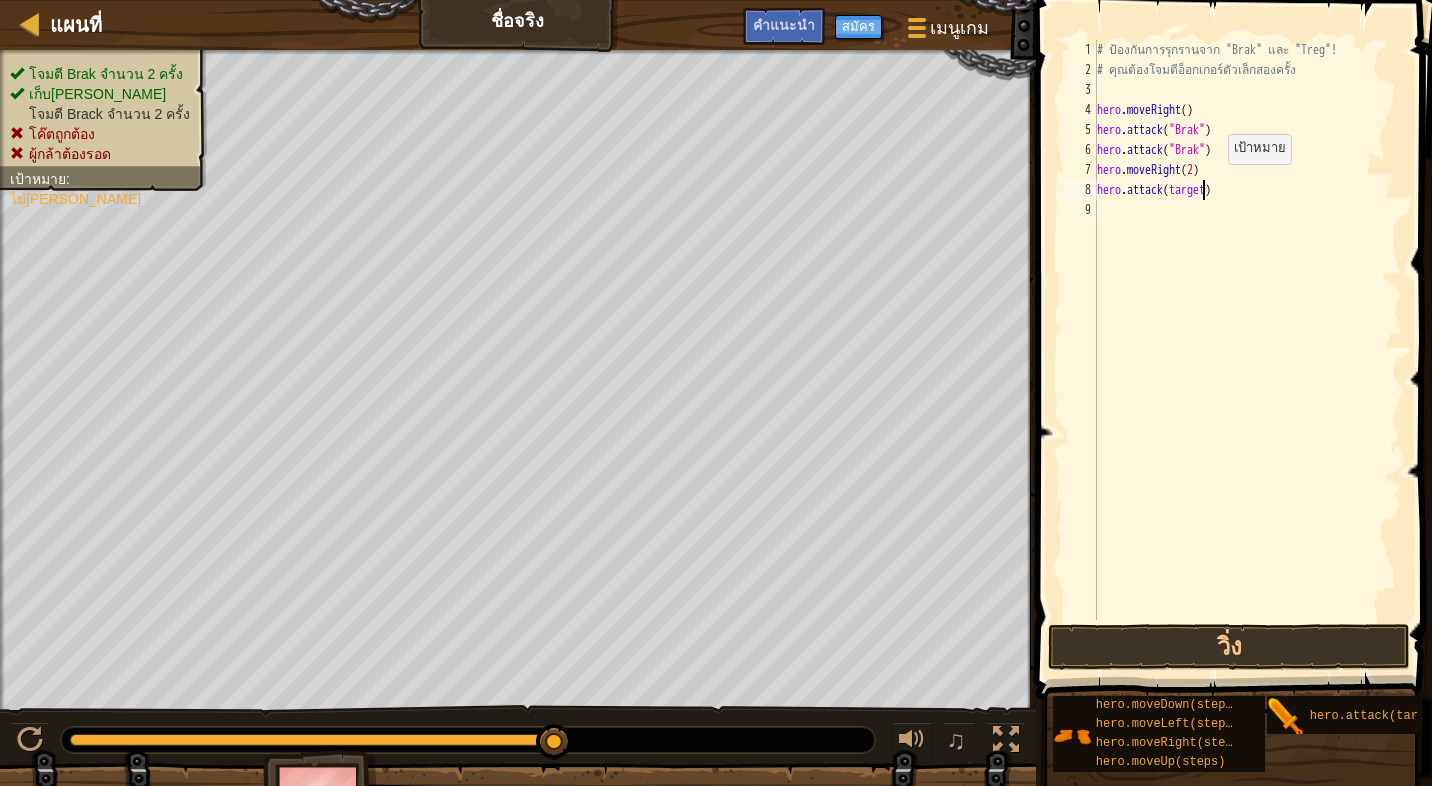 click on "# ป้องกันการรุกรานจาก "Brak" และ "Treg"! # คุณต้องโจมตีอ็อกเกอร์ตัวเล็กสองครั้ง hero . moveRight ( ) hero . attack ( "Brak" ) hero . attack ( "Brak" ) hero . moveRight ( 2 ) hero . attack ( target )" at bounding box center [1247, 350] 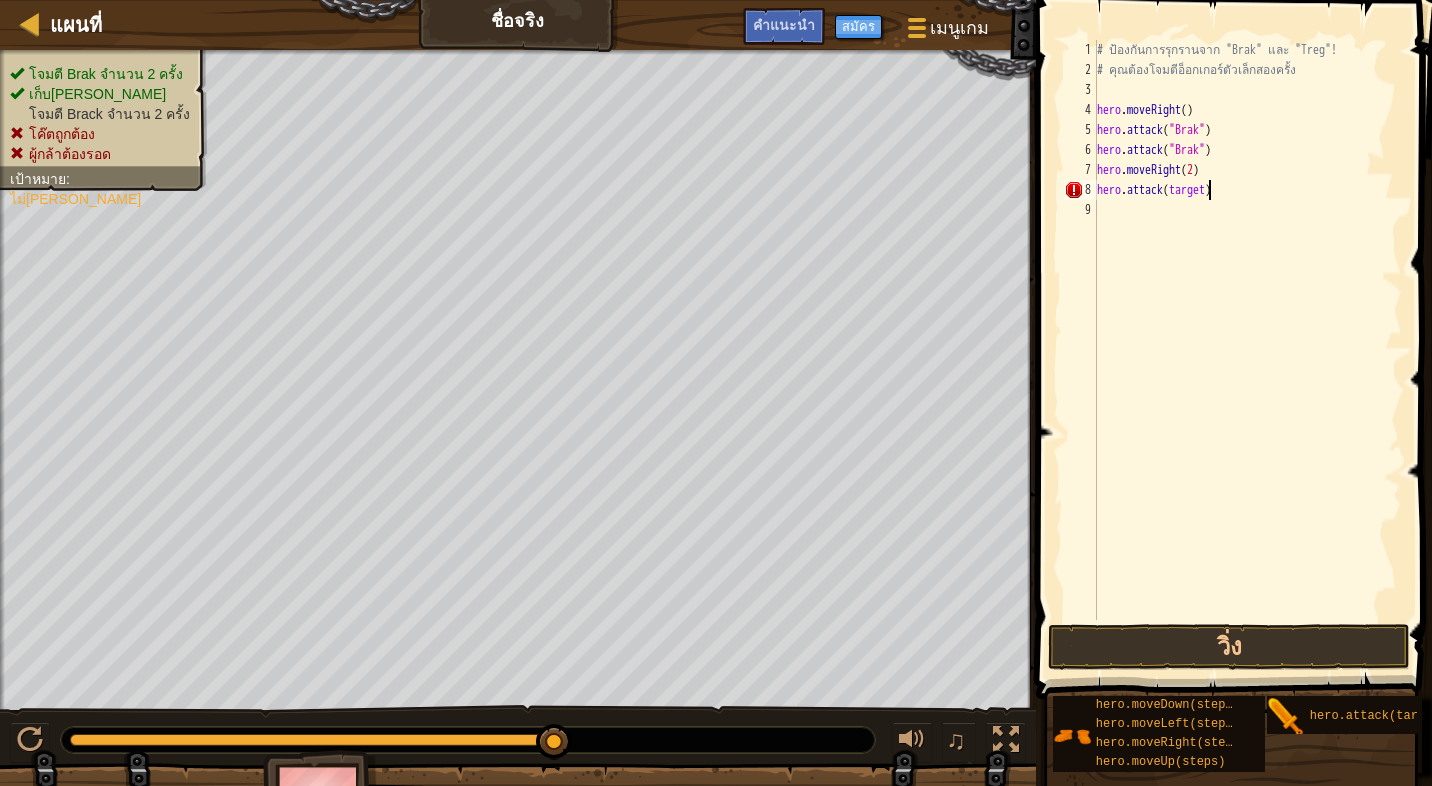 scroll, scrollTop: 4, scrollLeft: 98, axis: both 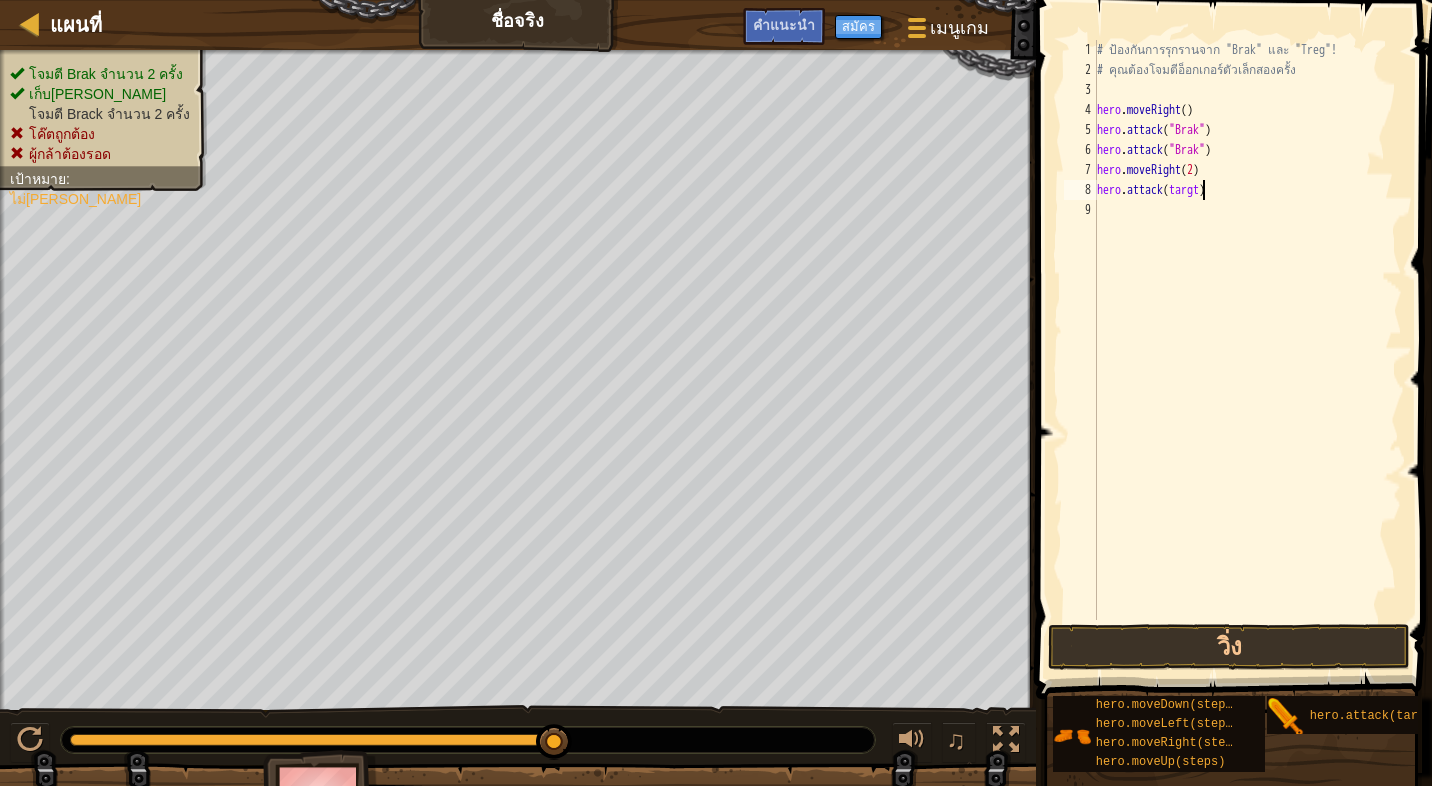 click on "# ป้องกันการรุกรานจาก "Brak" และ "Treg"! # คุณต้องโจมตีอ็อกเกอร์ตัวเล็กสองครั้ง hero . moveRight ( ) hero . attack ( "Brak" ) hero . attack ( "Brak" ) hero . moveRight ( 2 ) hero . attack ( targt )" at bounding box center [1247, 350] 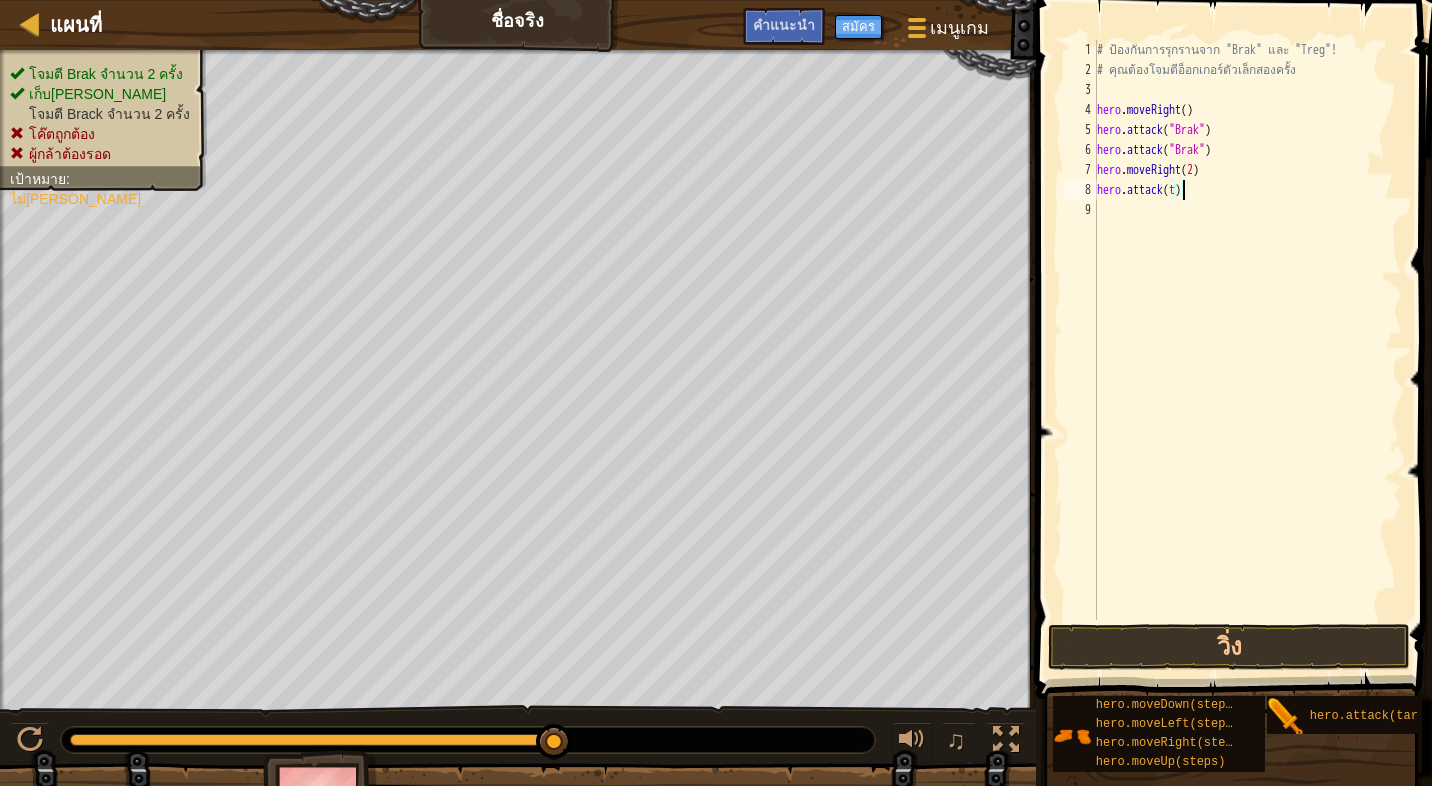 click on "# ป้องกันการรุกรานจาก "Brak" และ "Treg"! # คุณต้องโจมตีอ็อกเกอร์ตัวเล็กสองครั้ง hero . moveRight ( ) hero . attack ( "Brak" ) hero . attack ( "Brak" ) hero . moveRight ( 2 ) hero . attack ( t )" at bounding box center (1247, 350) 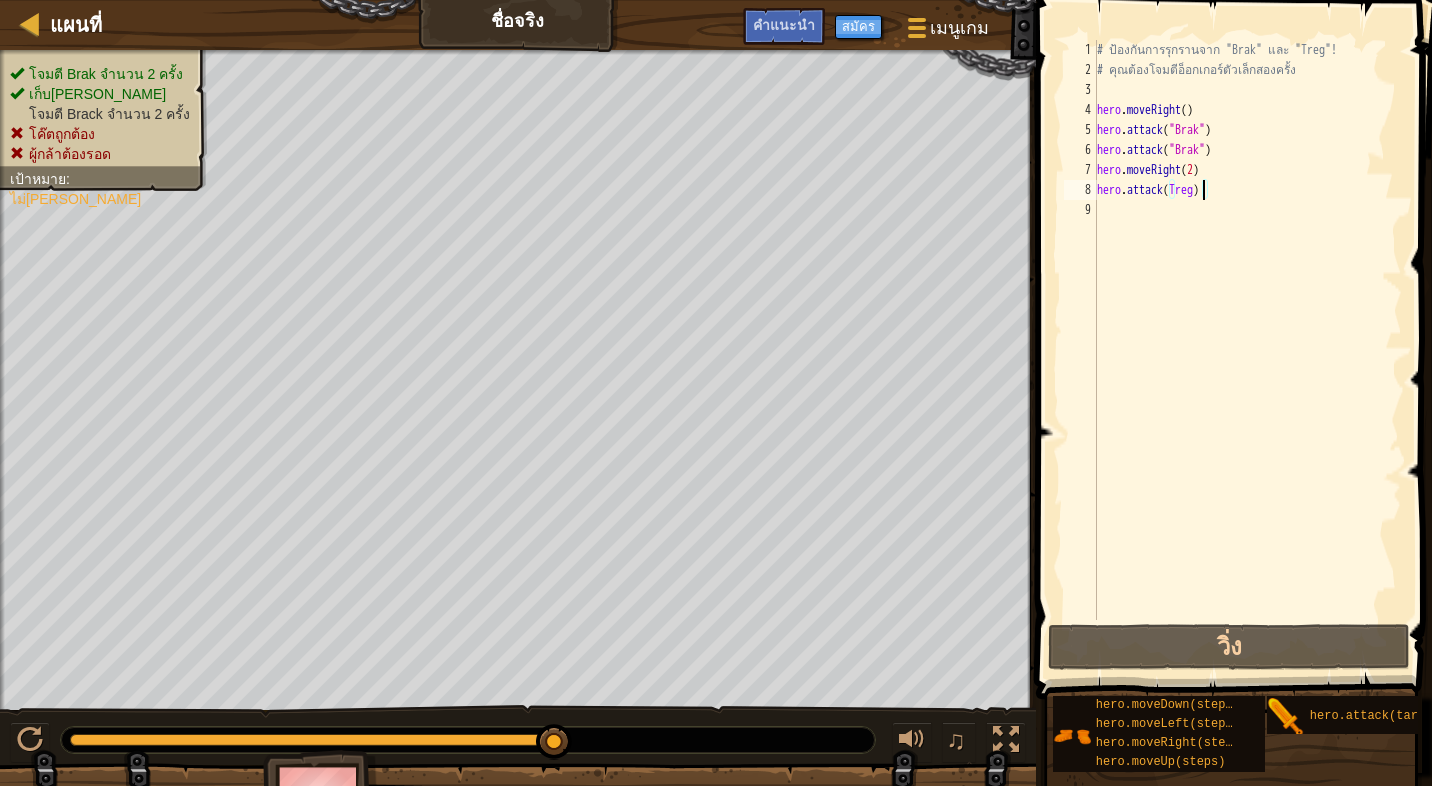 scroll, scrollTop: 4, scrollLeft: 87, axis: both 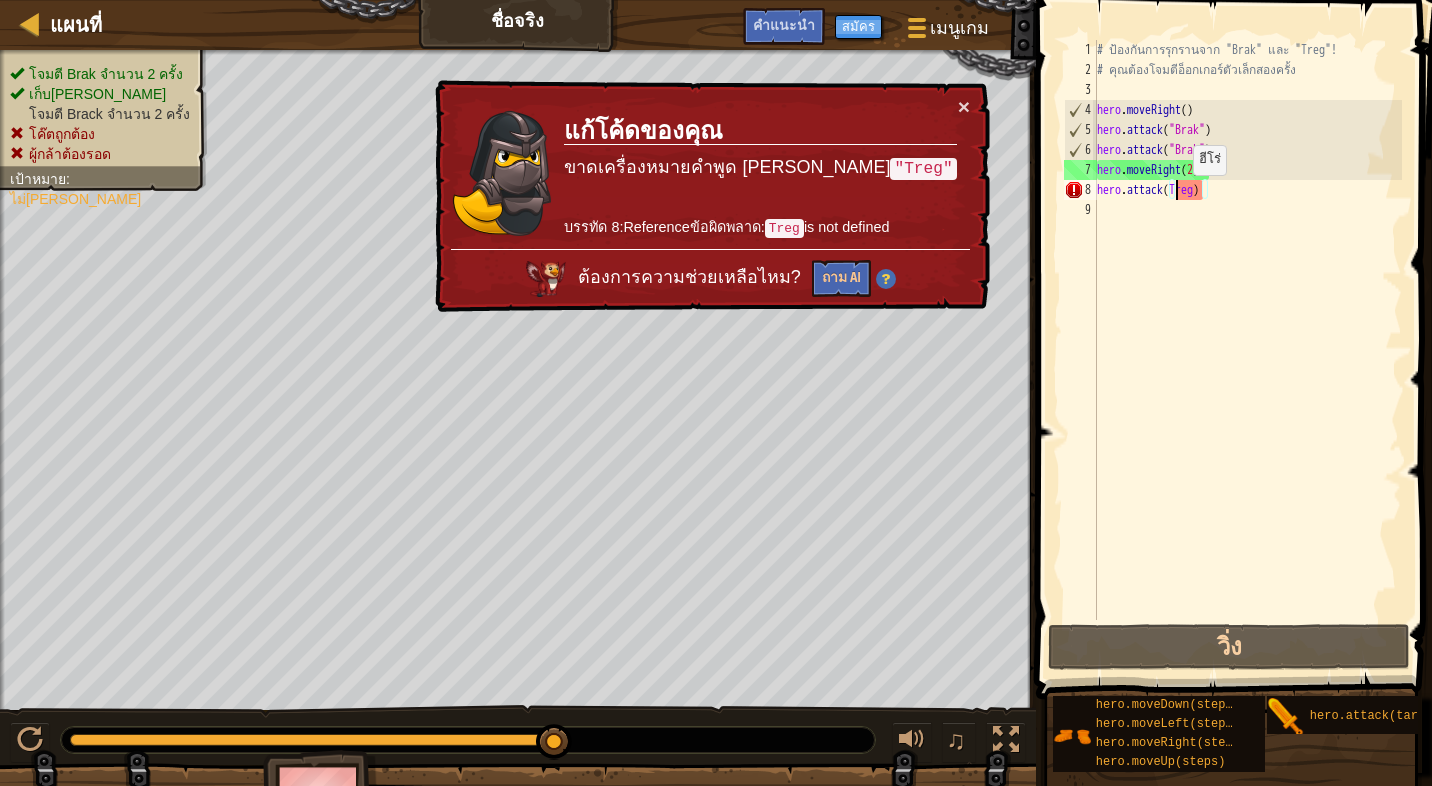 click on "# ป้องกันการรุกรานจาก "Brak" และ "Treg"! # คุณต้องโจมตีอ็อกเกอร์ตัวเล็กสองครั้ง hero . moveRight ( ) hero . attack ( "Brak" ) hero . attack ( "Brak" ) hero . moveRight ( 2 ) hero . attack ( Treg )" at bounding box center [1247, 350] 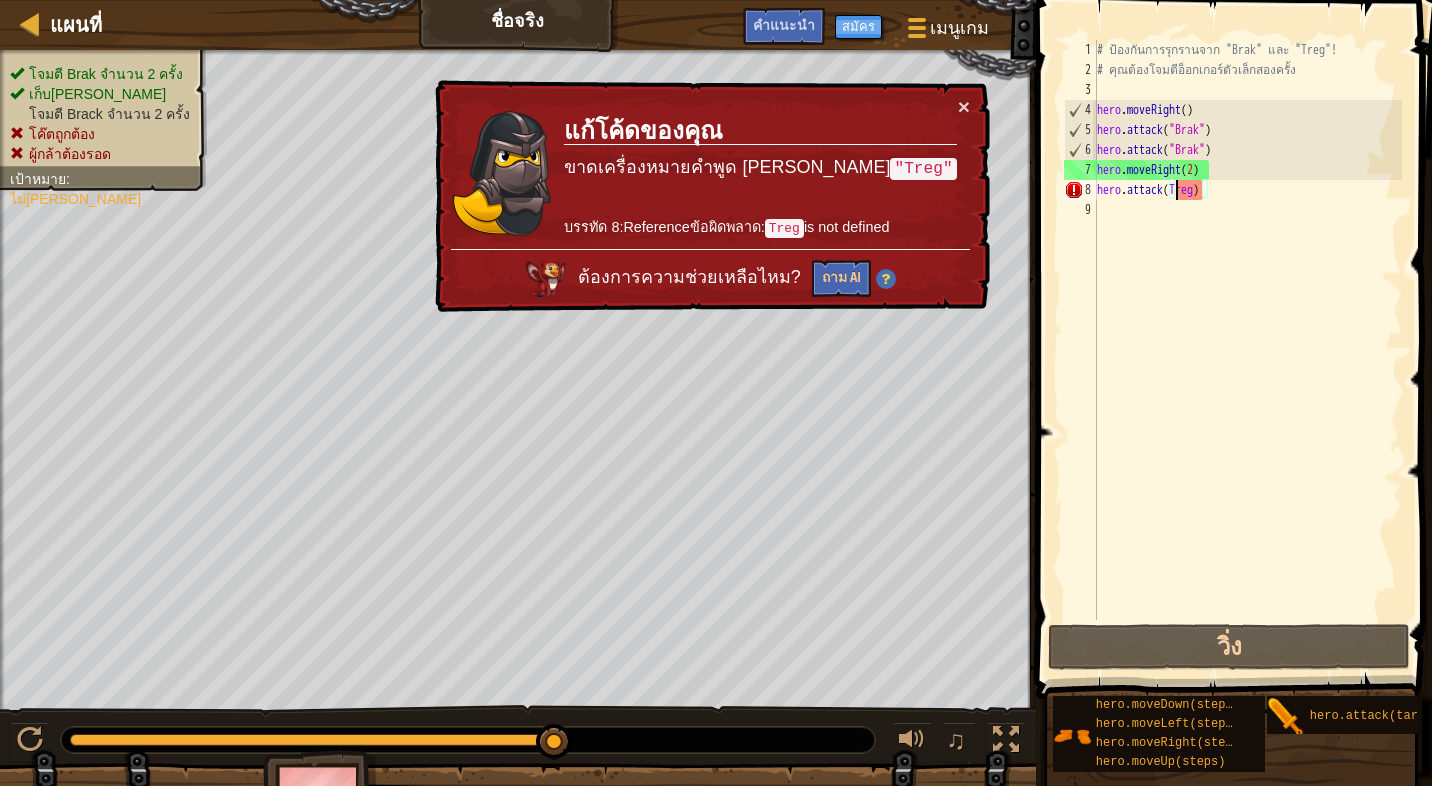 scroll, scrollTop: 4, scrollLeft: 71, axis: both 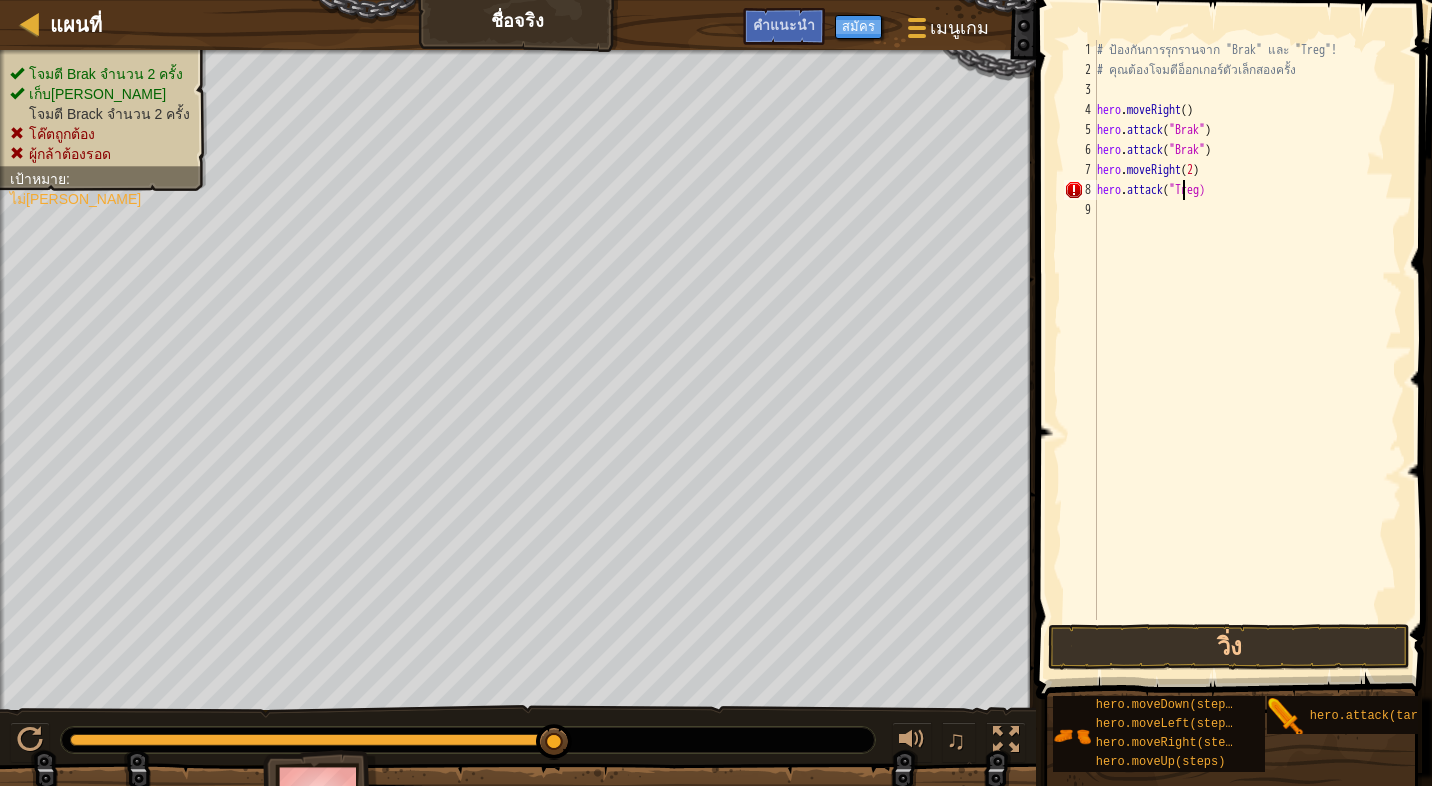 click on "# ป้องกันการรุกรานจาก "Brak" และ "Treg"! # คุณต้องโจมตีอ็อกเกอร์ตัวเล็กสองครั้ง hero . moveRight ( ) hero . attack ( "Brak" ) hero . attack ( "Brak" ) hero . moveRight ( 2 ) hero . attack ( "Treg)" at bounding box center [1247, 350] 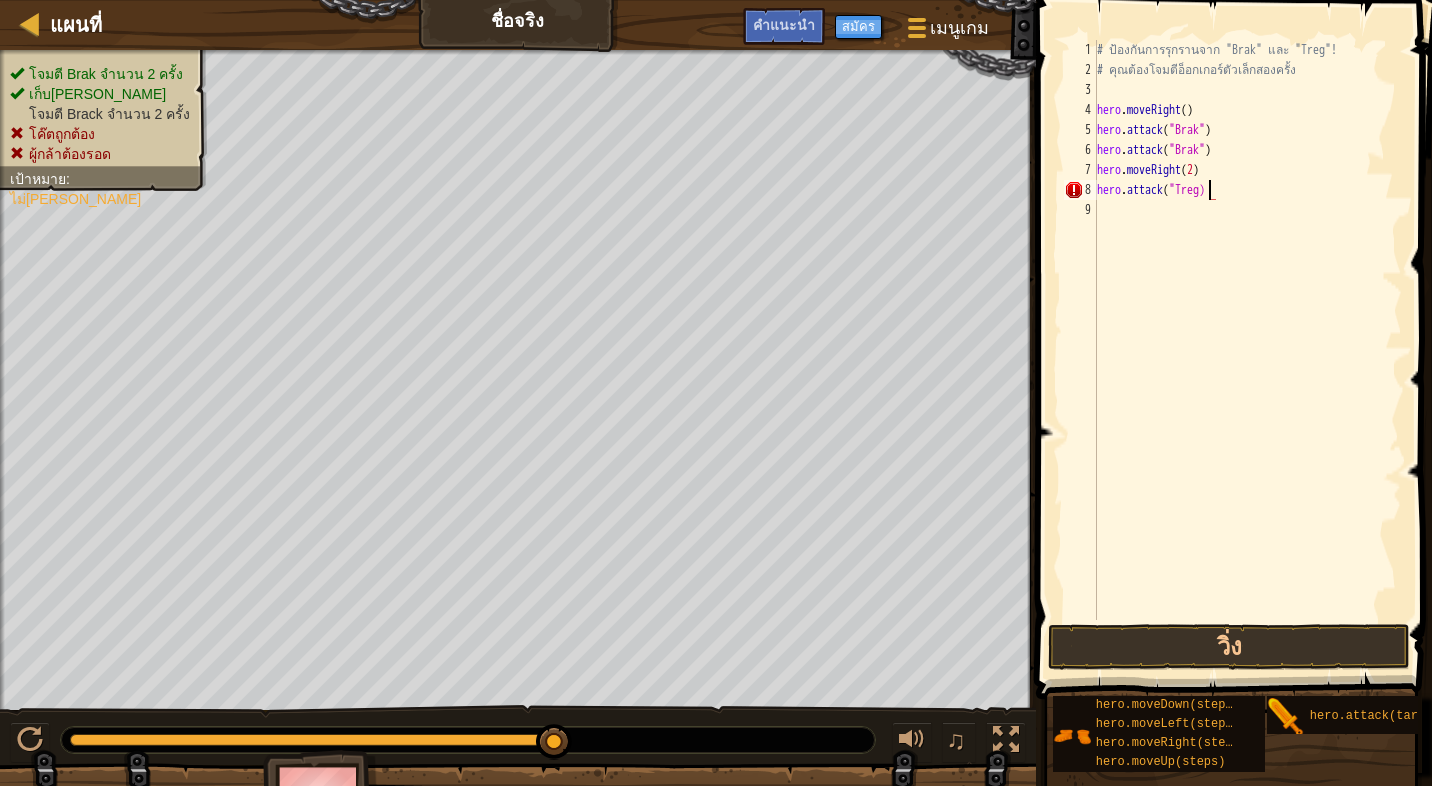 scroll, scrollTop: 4, scrollLeft: 98, axis: both 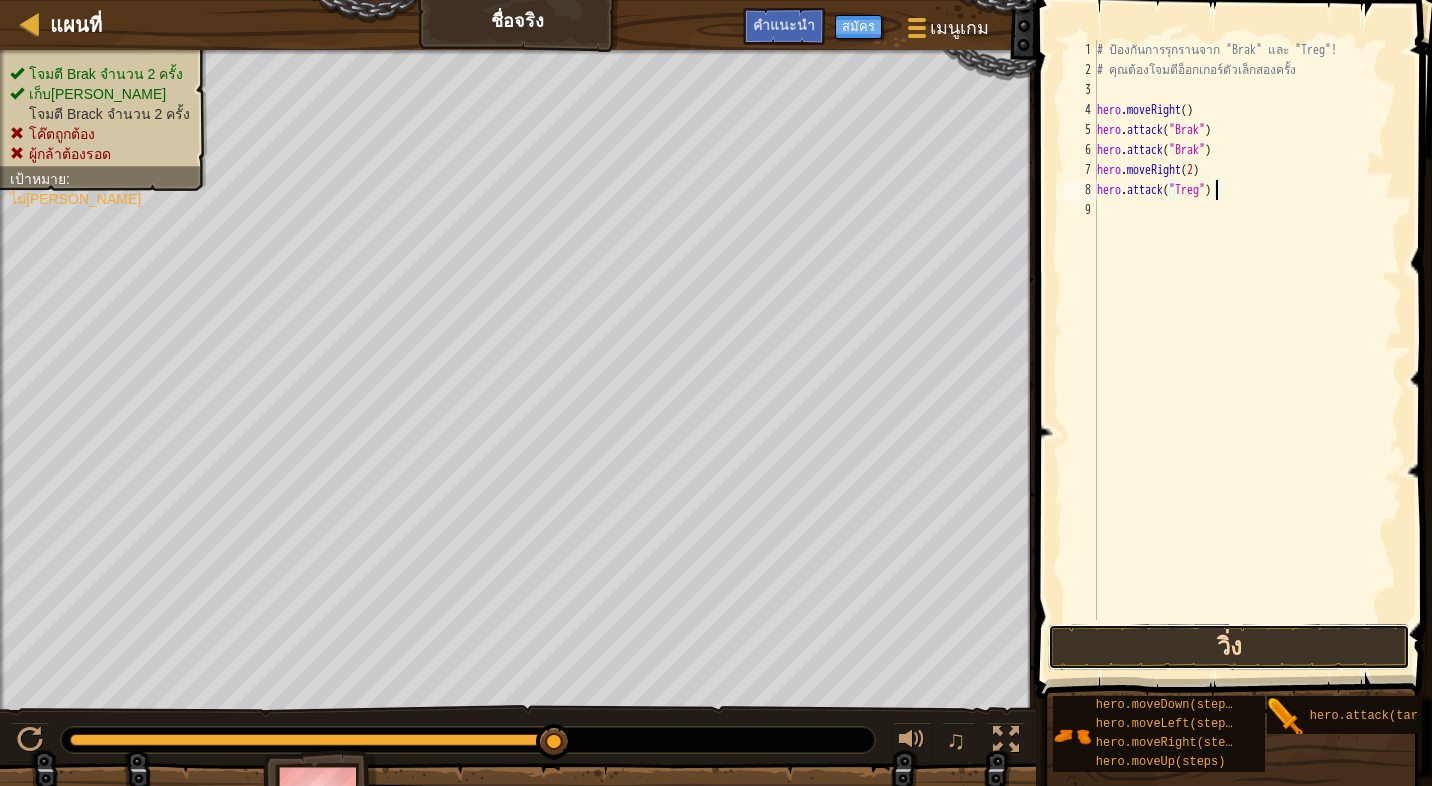 drag, startPoint x: 1241, startPoint y: 634, endPoint x: 1249, endPoint y: 627, distance: 10.630146 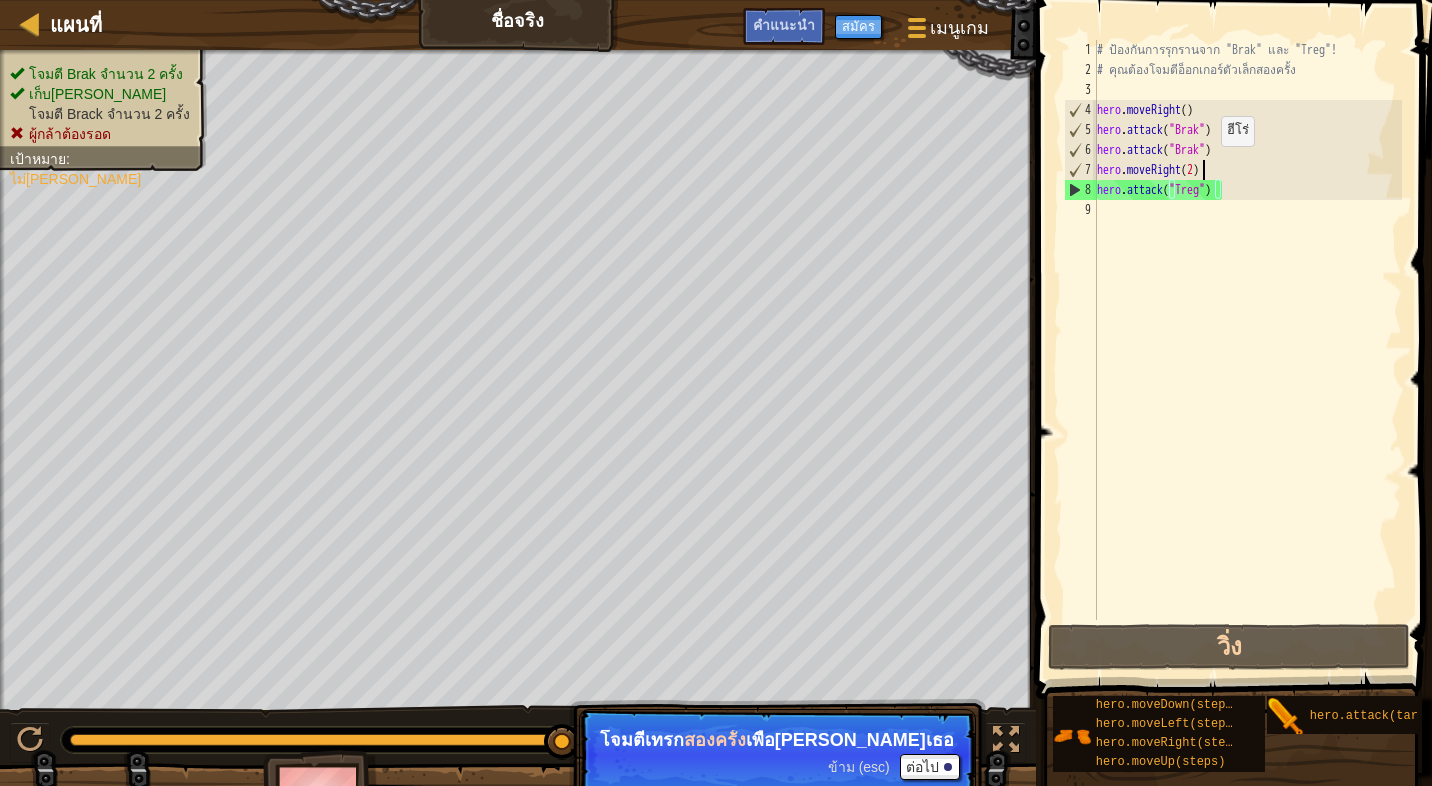 click on "# ป้องกันการรุกรานจาก "Brak" และ "Treg"! # คุณต้องโจมตีอ็อกเกอร์ตัวเล็กสองครั้ง hero . moveRight ( ) hero . attack ( "Brak" ) hero . attack ( "Brak" ) hero . moveRight ( 2 ) hero . attack ( "Treg" )" at bounding box center (1247, 350) 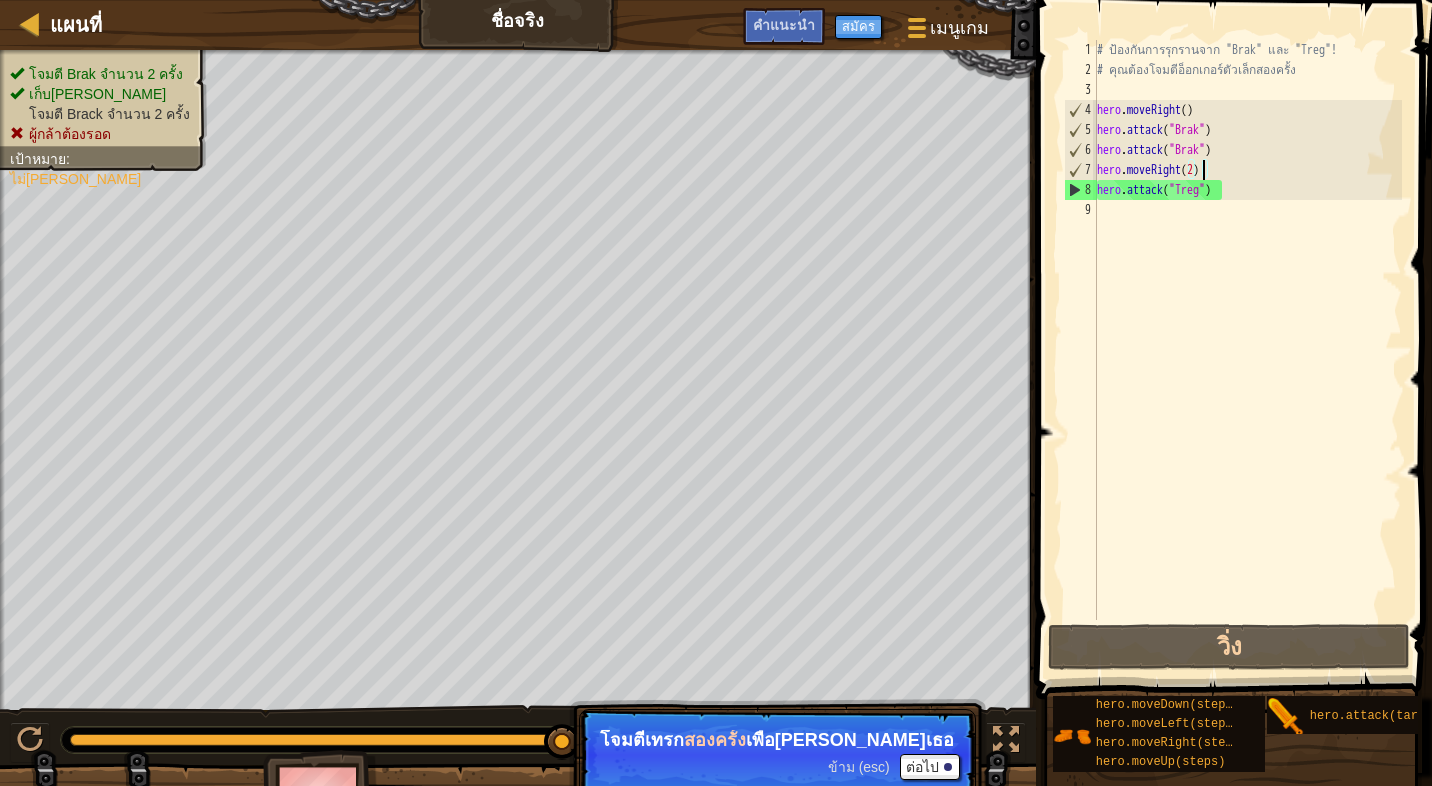 scroll, scrollTop: 4, scrollLeft: 87, axis: both 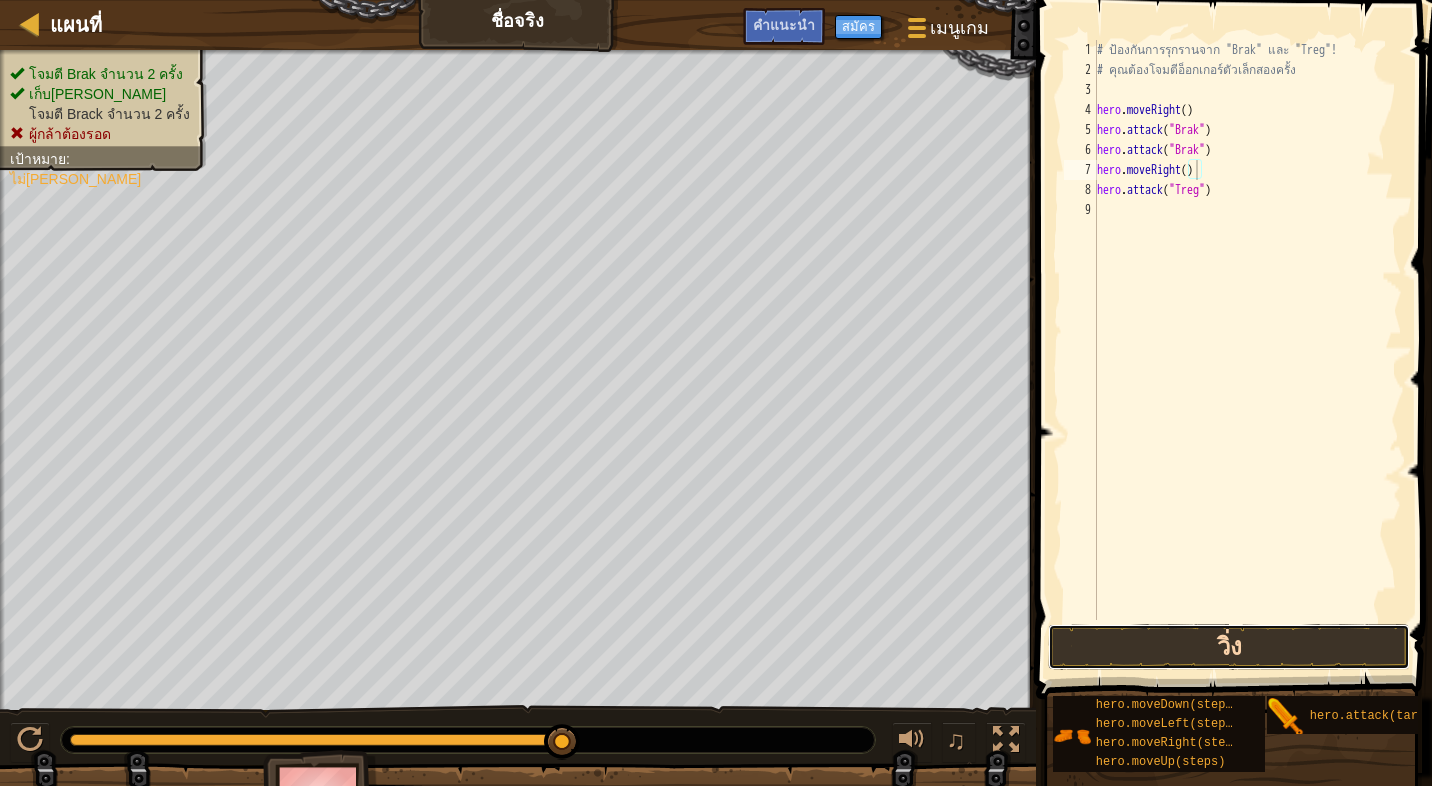 click on "วิ่ง" at bounding box center (1228, 647) 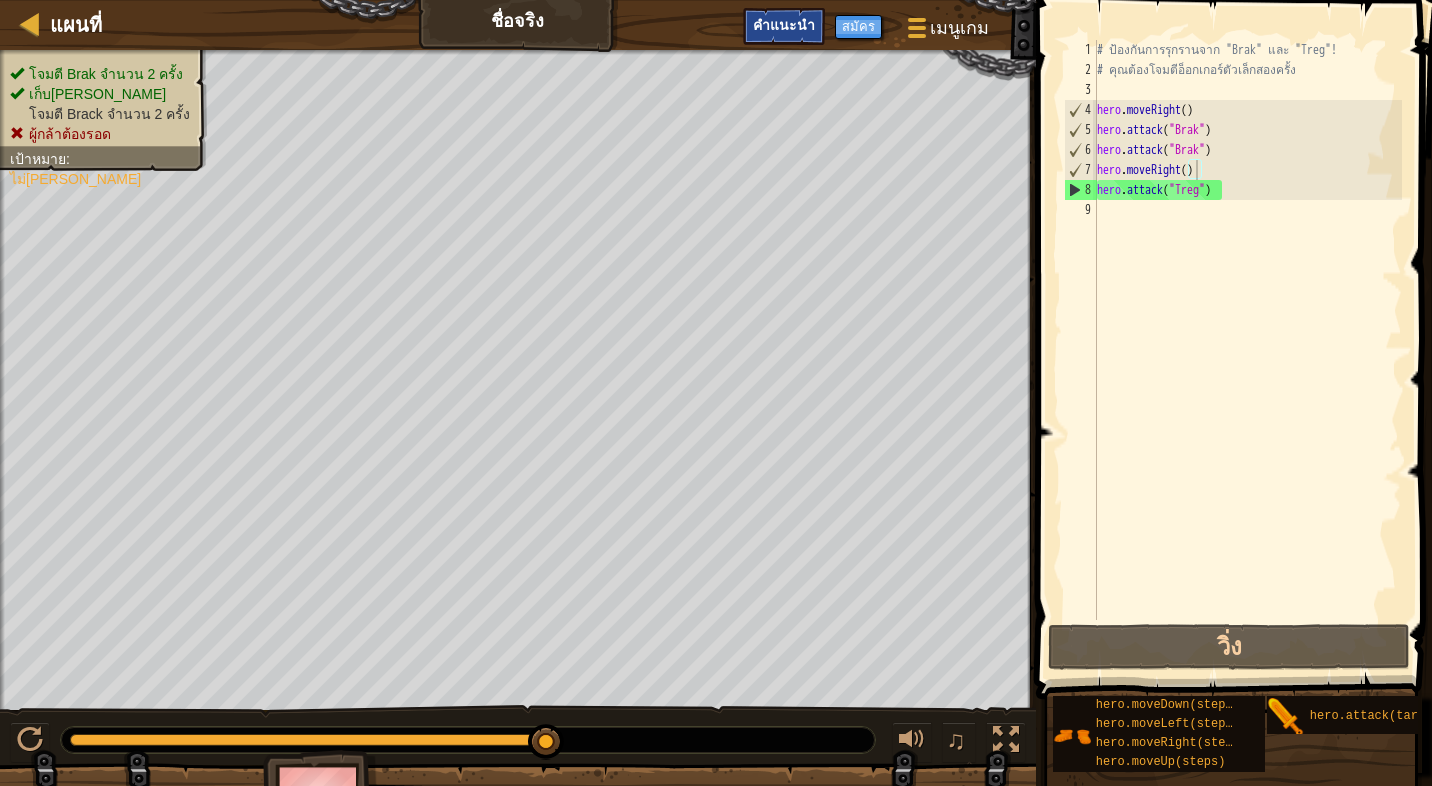click on "คำแนะนำ" at bounding box center [784, 24] 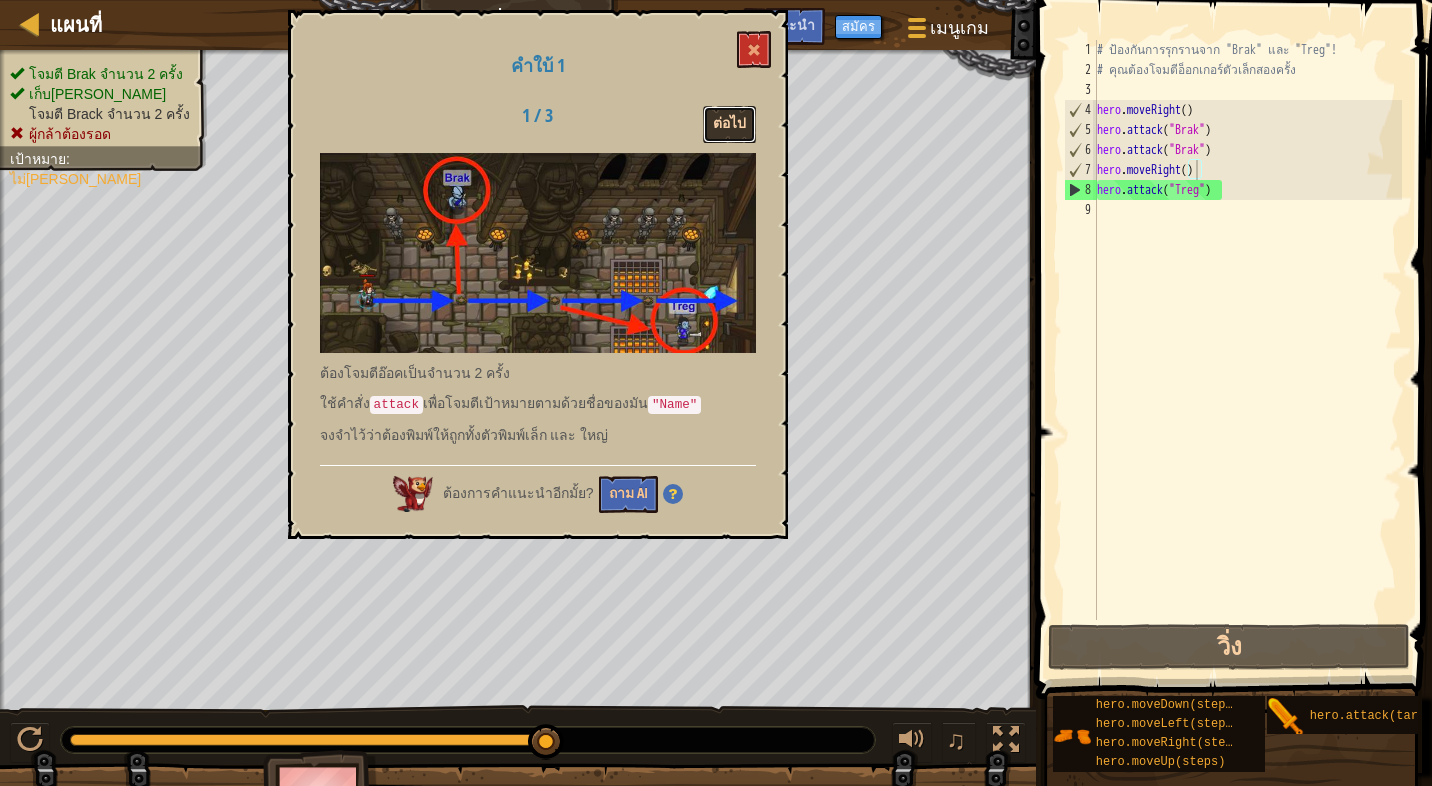 click on "ต่อไป" at bounding box center (729, 124) 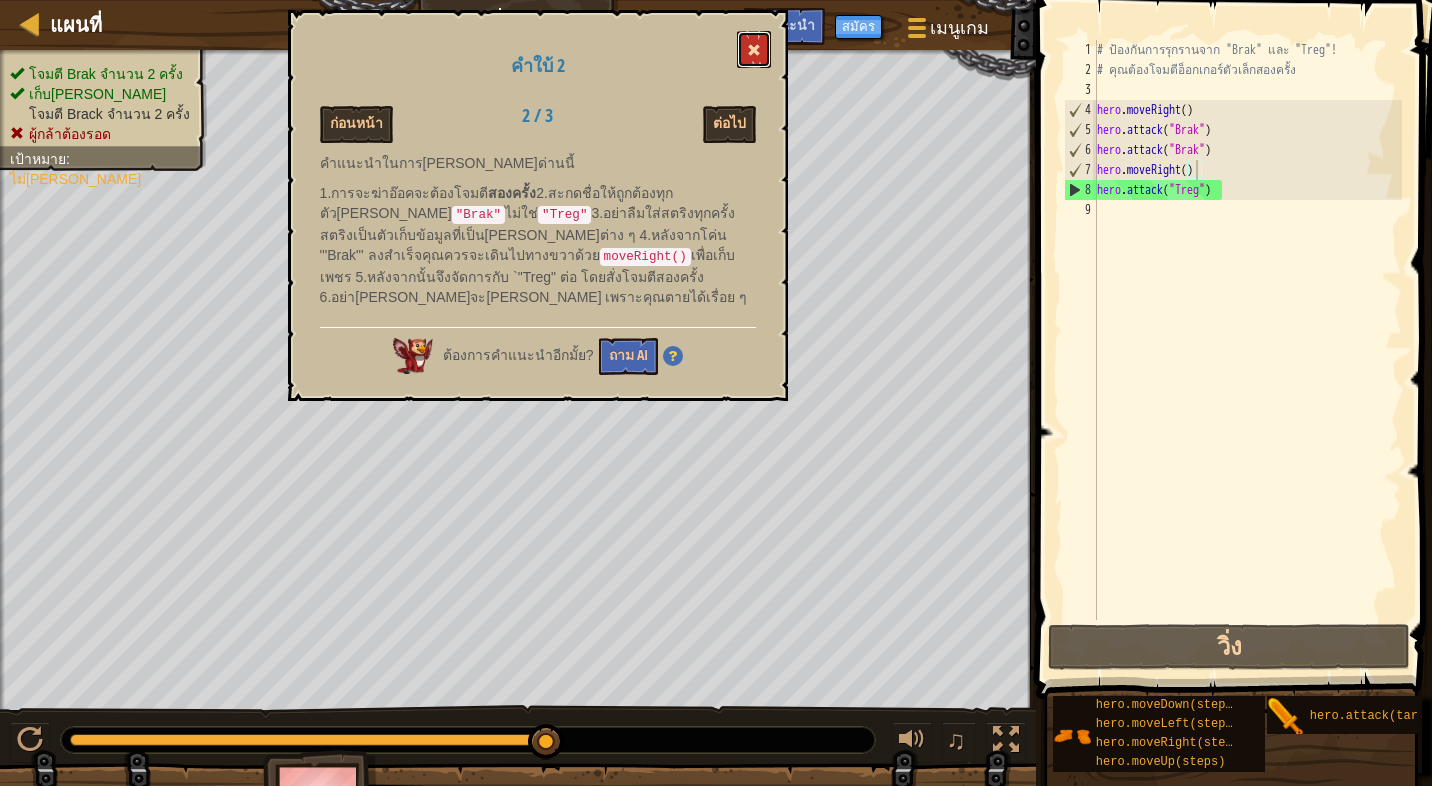click at bounding box center (754, 50) 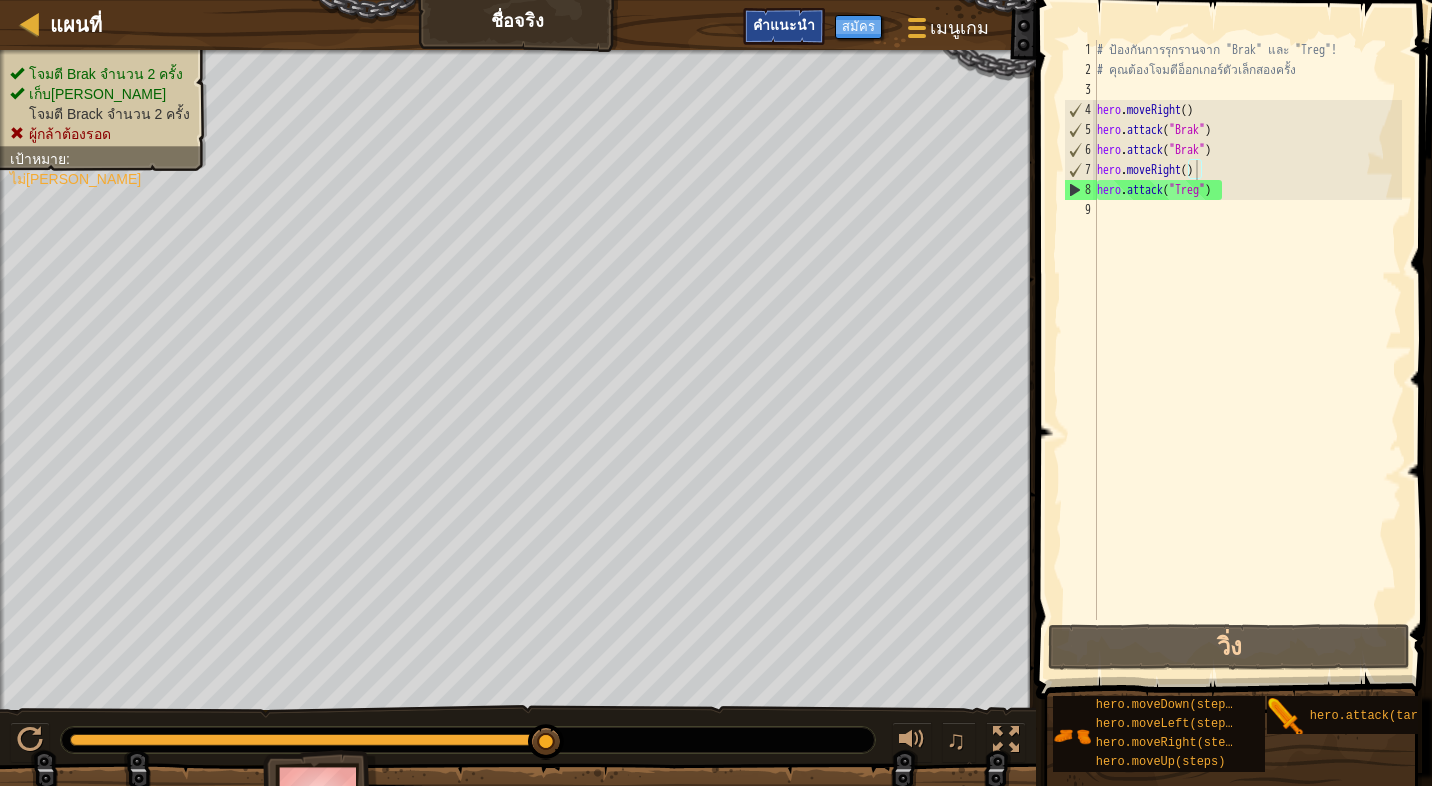 click on "คำแนะนำ" at bounding box center (784, 26) 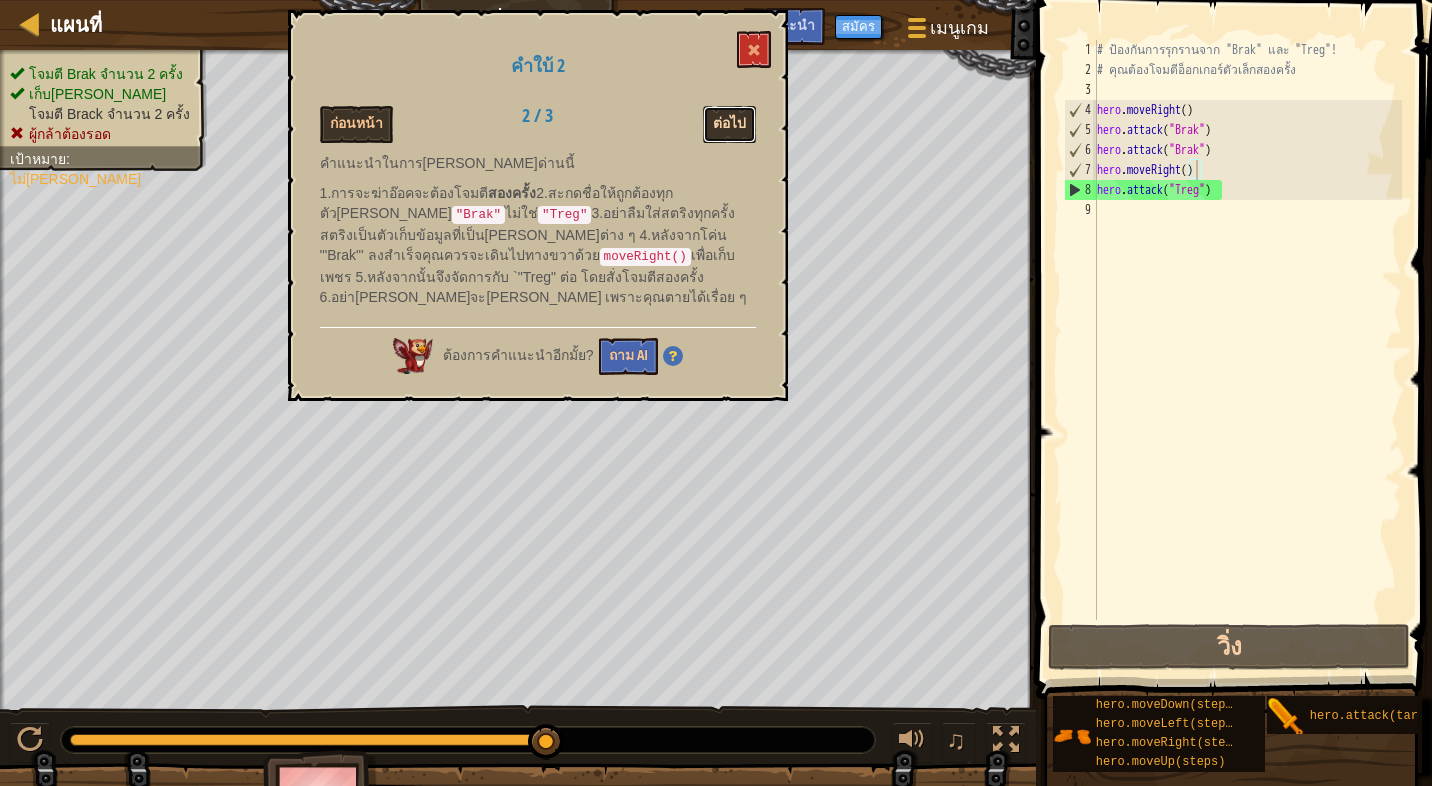 click on "ต่อไป" at bounding box center [729, 124] 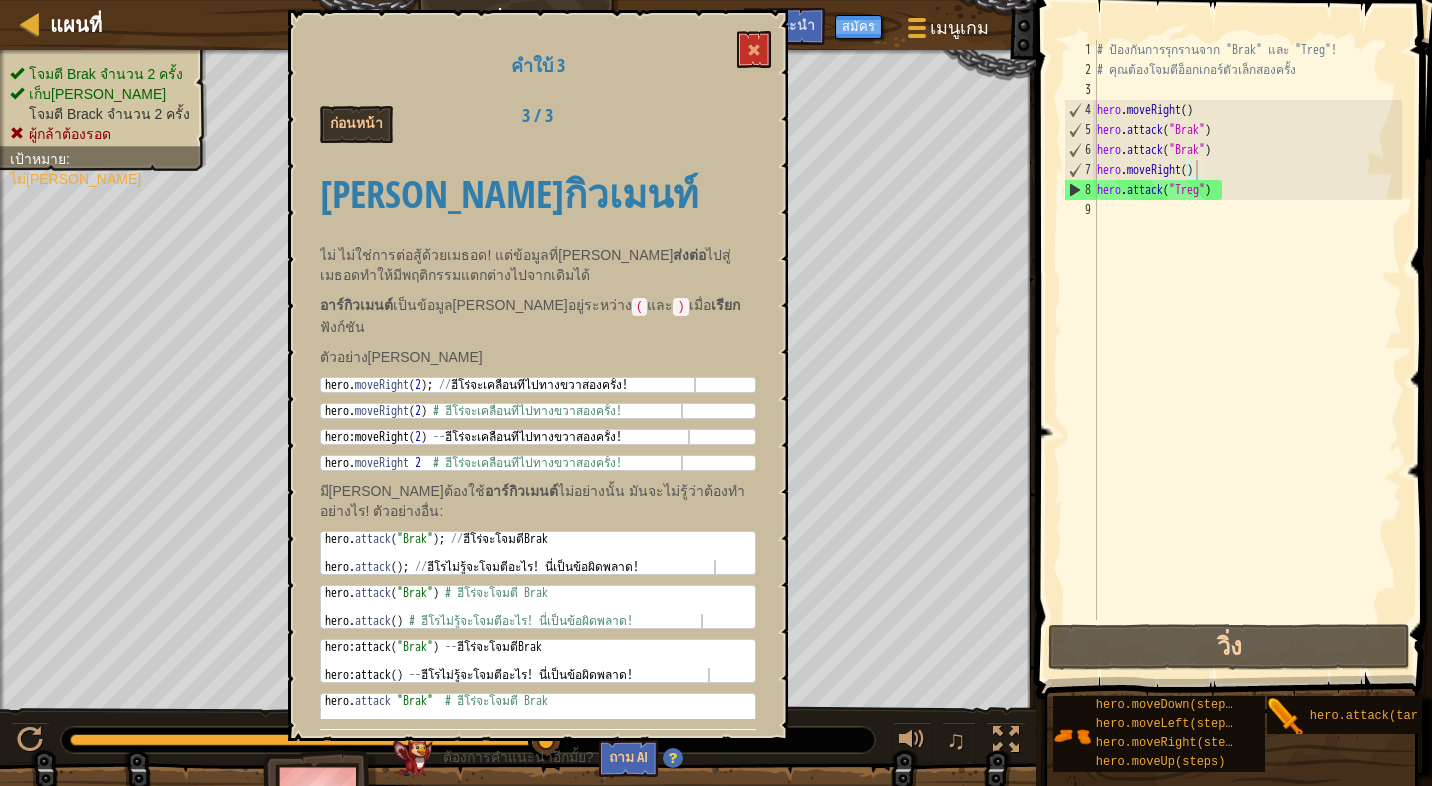 scroll, scrollTop: 6, scrollLeft: 0, axis: vertical 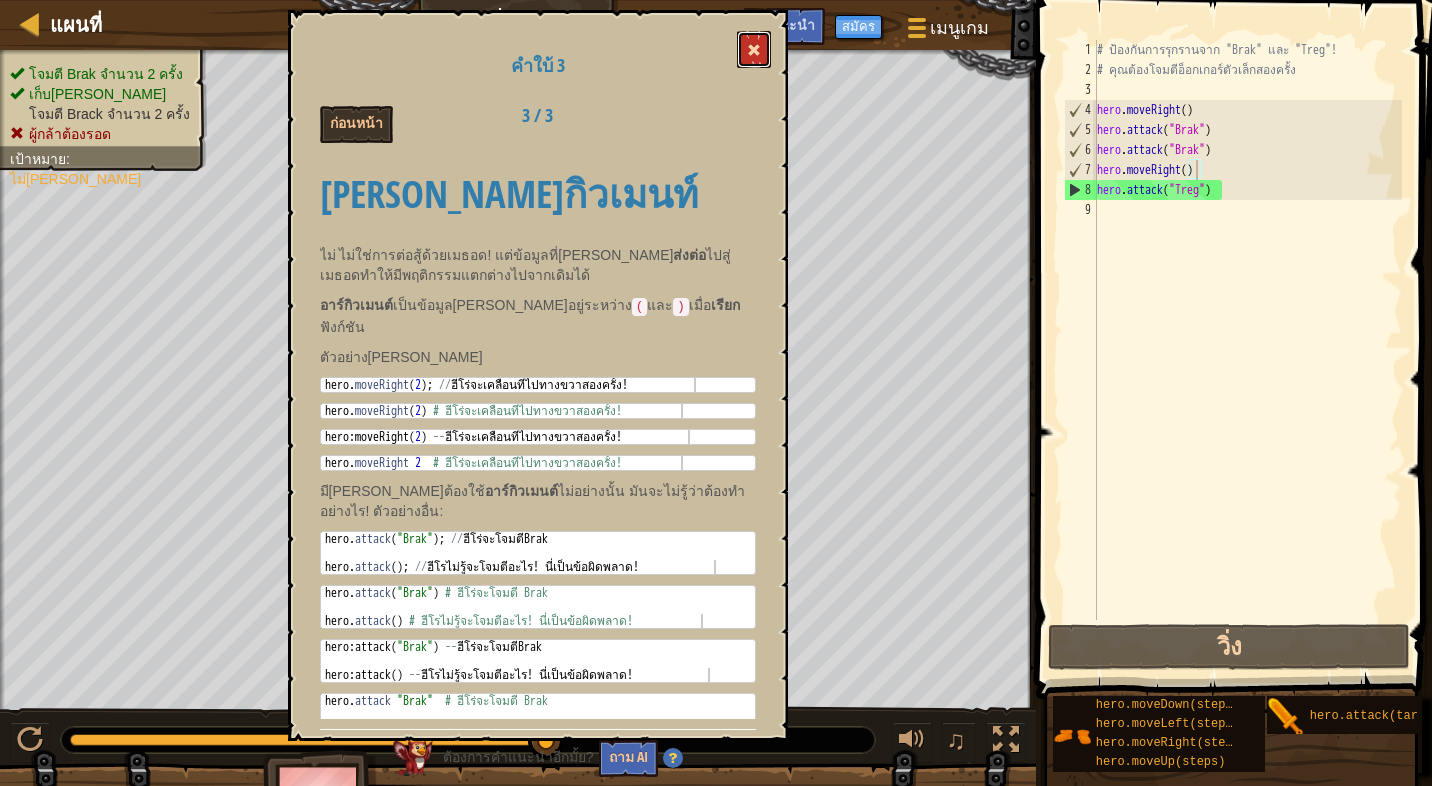 click at bounding box center [754, 49] 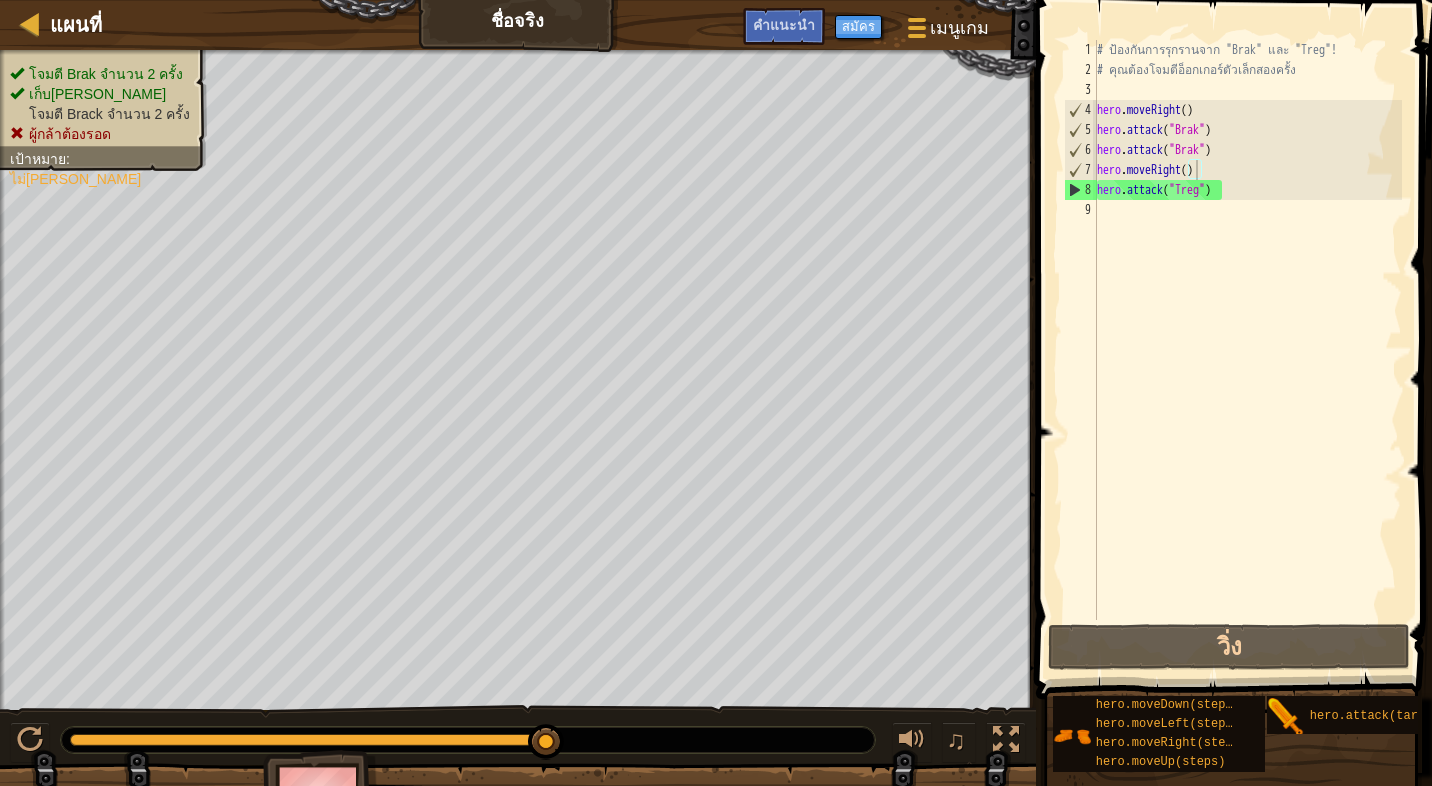 type on "hero.attack("Treg")" 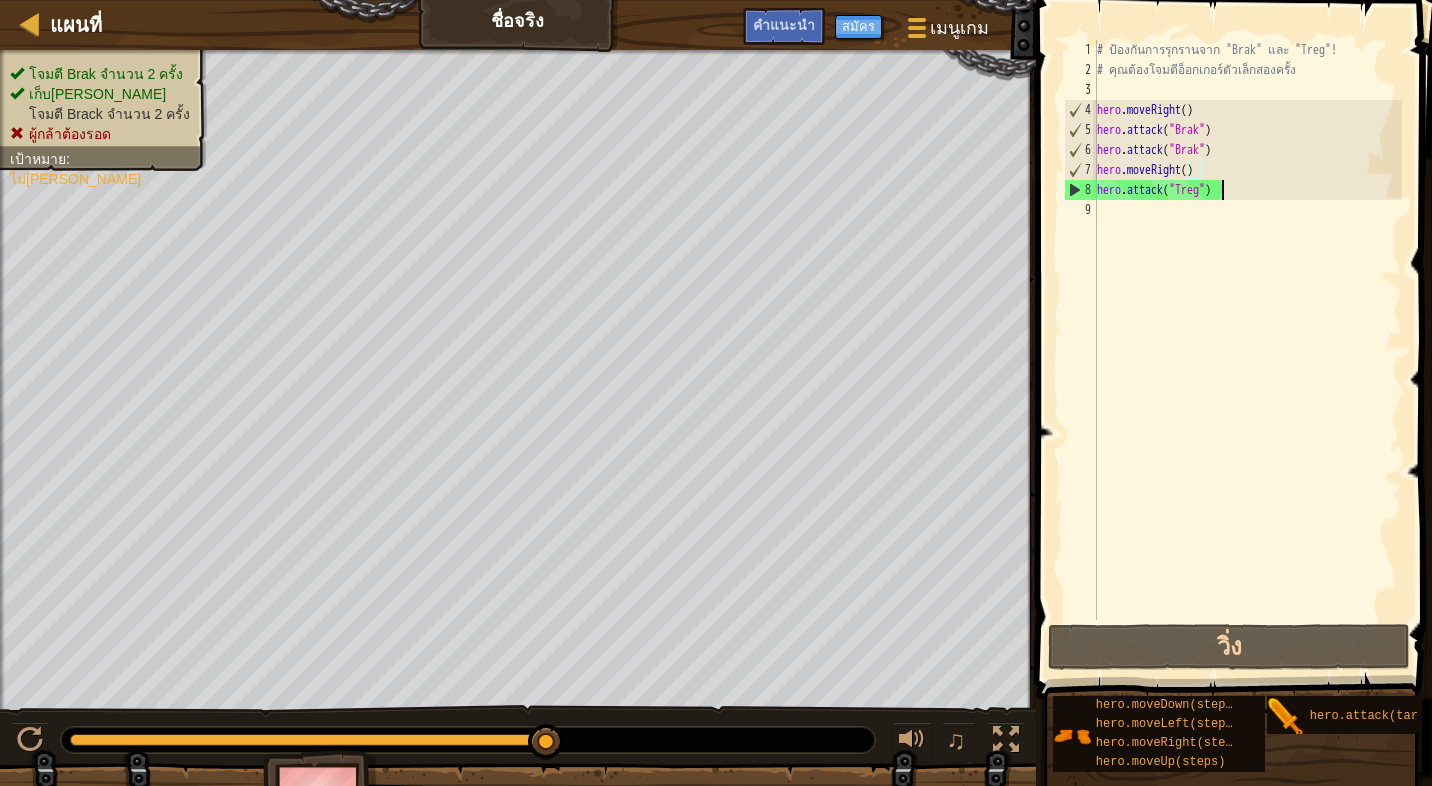 click on "# ป้องกันการรุกรานจาก "Brak" และ "Treg"! # คุณต้องโจมตีอ็อกเกอร์ตัวเล็กสองครั้ง hero . moveRight ( ) hero . attack ( "Brak" ) hero . attack ( "Brak" ) hero . moveRight ( ) hero . attack ( "Treg" )" at bounding box center [1247, 350] 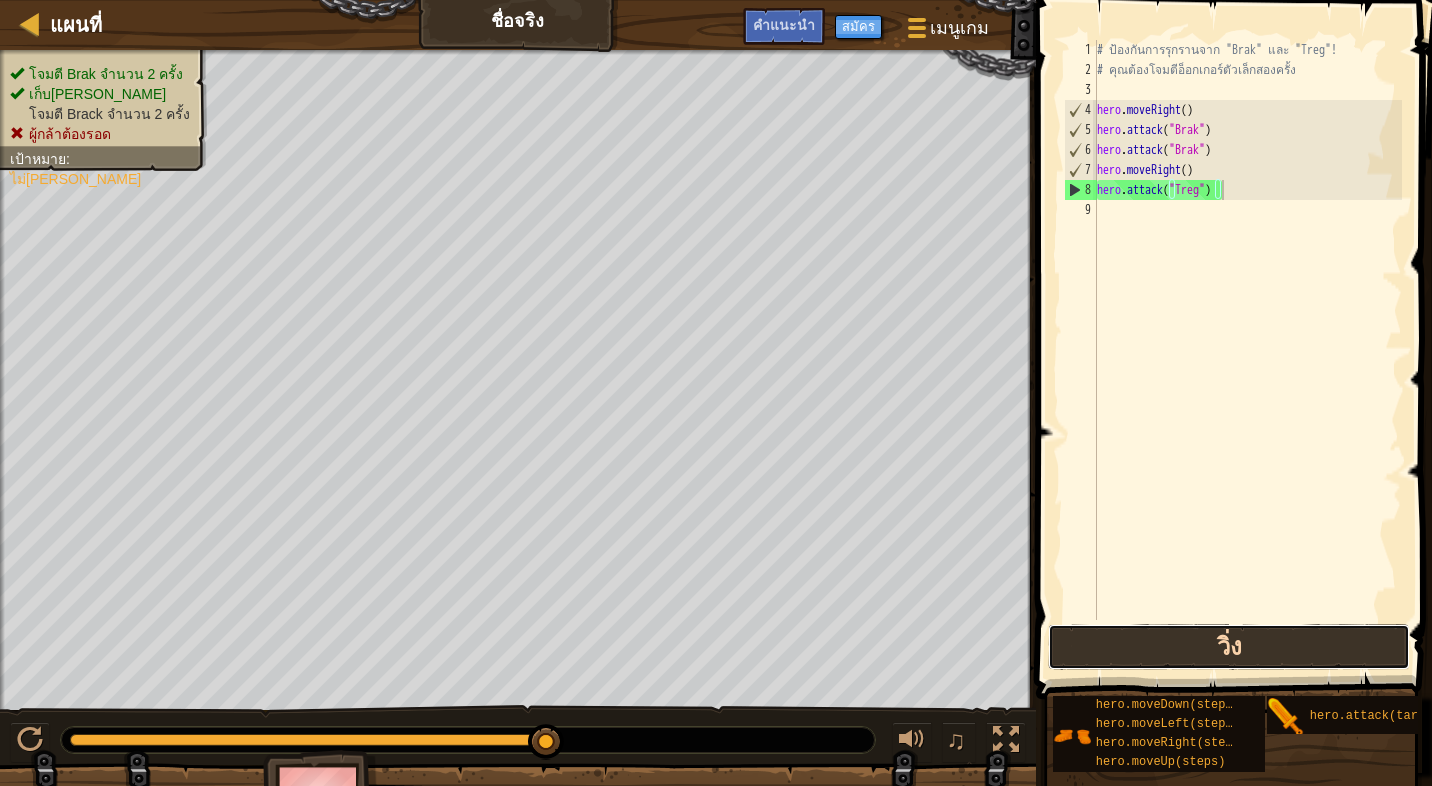 click on "วิ่ง" at bounding box center [1228, 647] 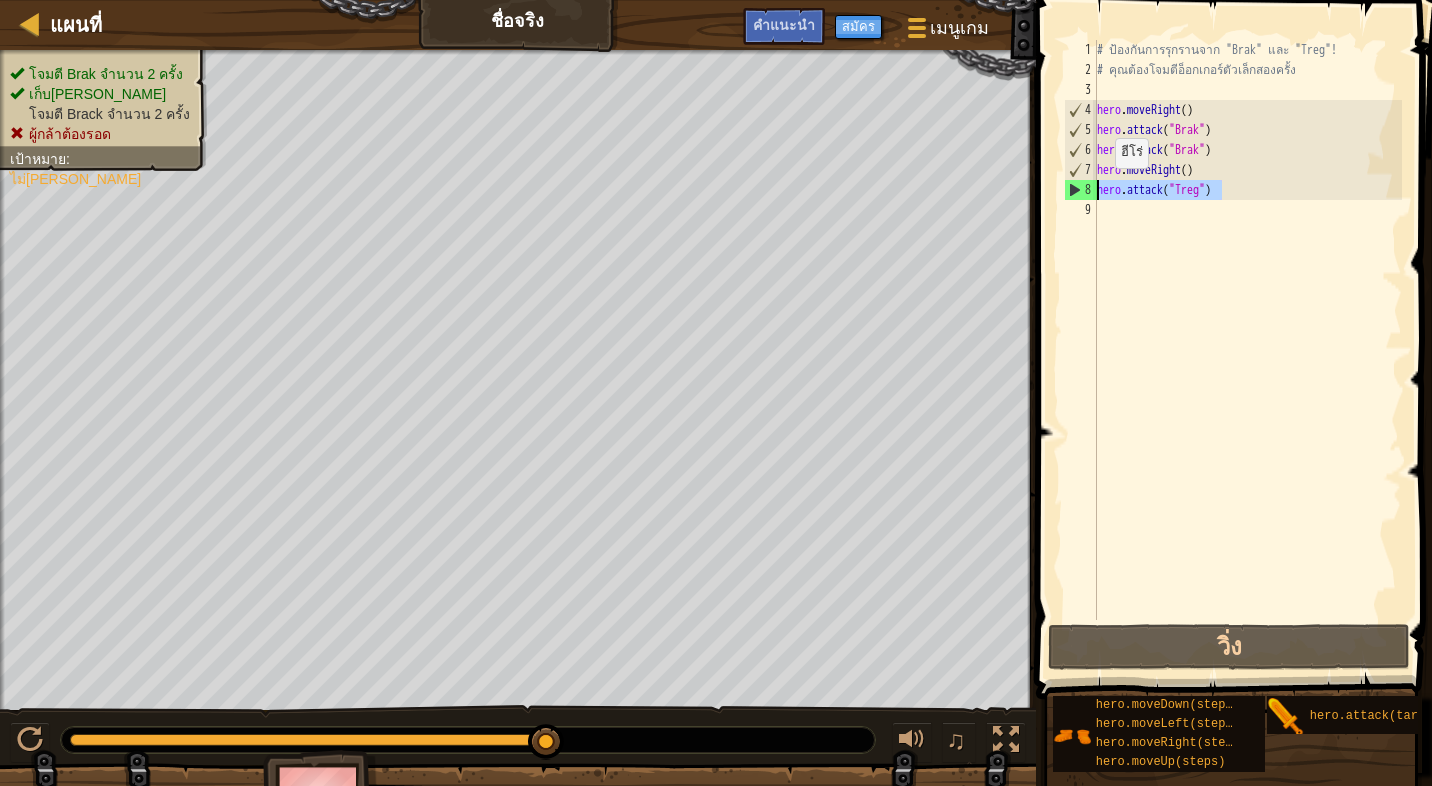 drag, startPoint x: 1220, startPoint y: 195, endPoint x: 1098, endPoint y: 188, distance: 122.20065 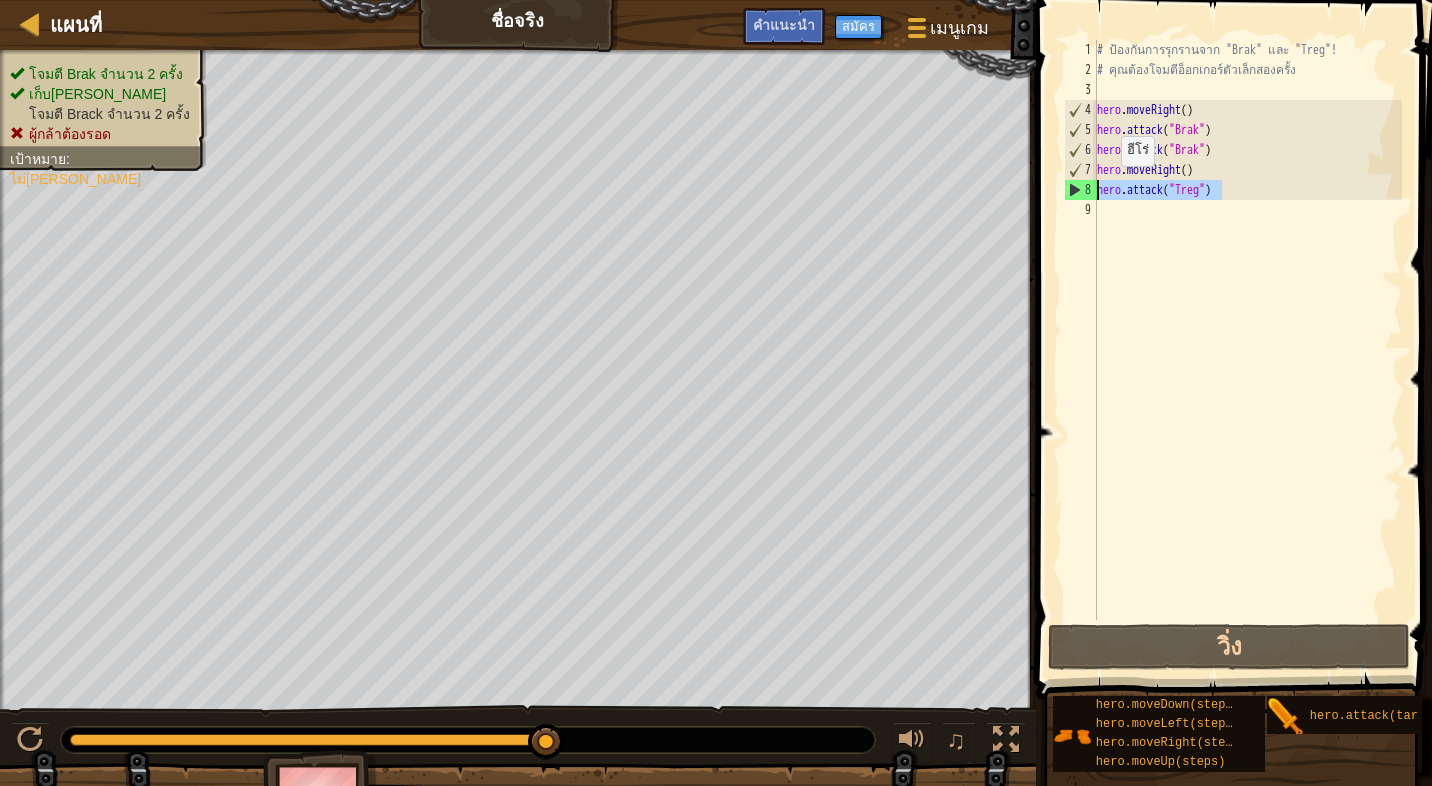 scroll, scrollTop: 4, scrollLeft: 58, axis: both 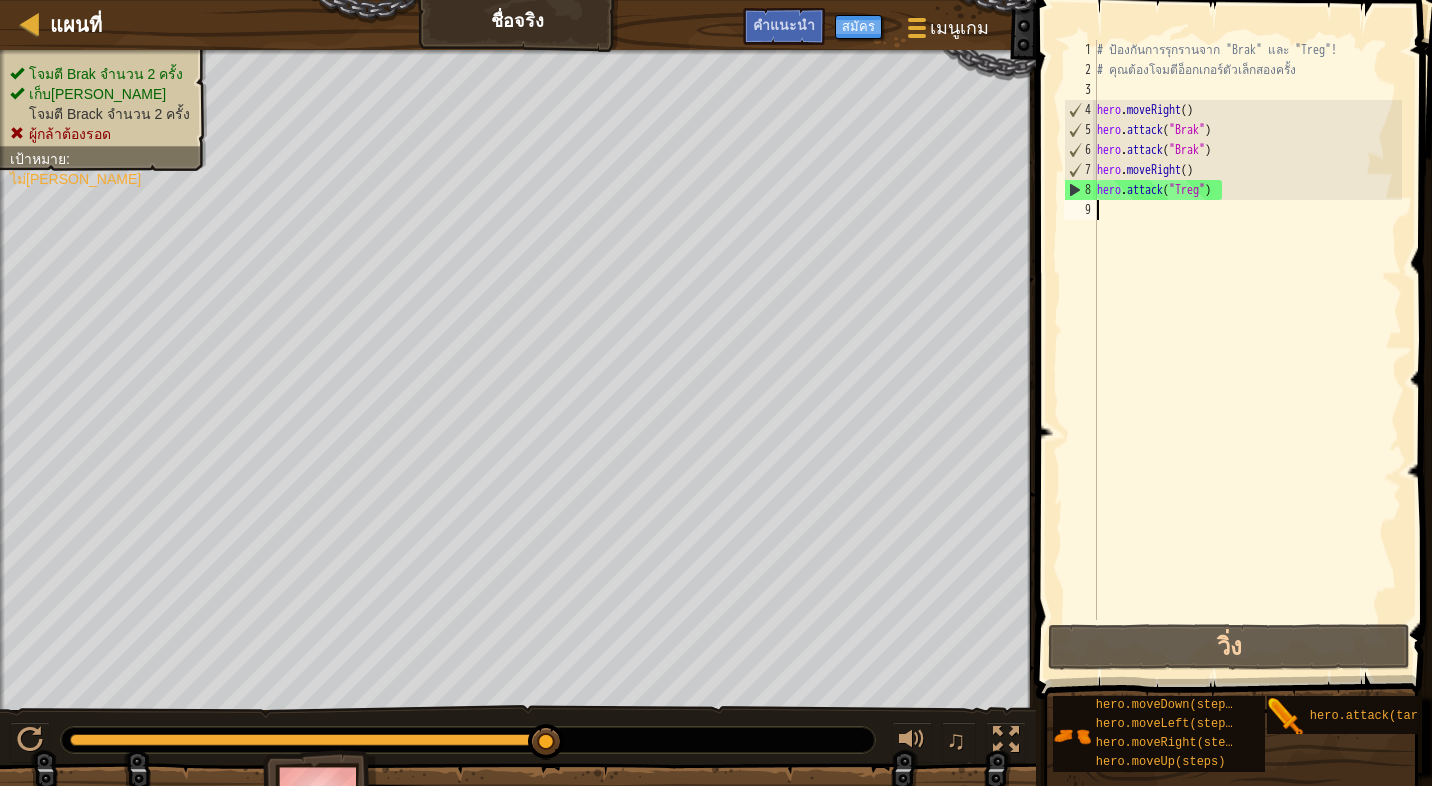 click on "# ป้องกันการรุกรานจาก "Brak" และ "Treg"! # คุณต้องโจมตีอ็อกเกอร์ตัวเล็กสองครั้ง hero . moveRight ( ) hero . attack ( "Brak" ) hero . attack ( "Brak" ) hero . moveRight ( ) hero . attack ( "Treg" )" at bounding box center (1247, 350) 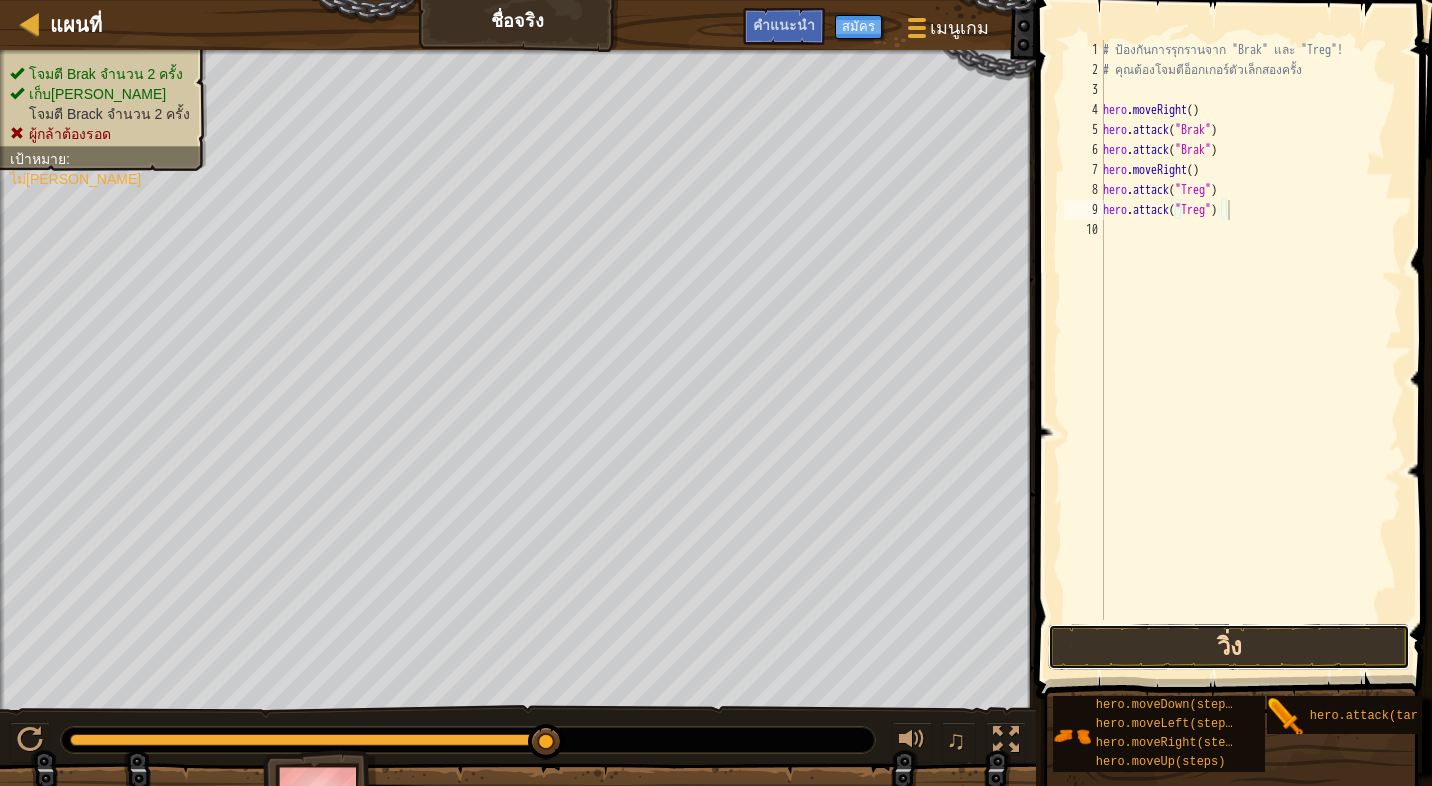 click on "วิ่ง" at bounding box center (1228, 647) 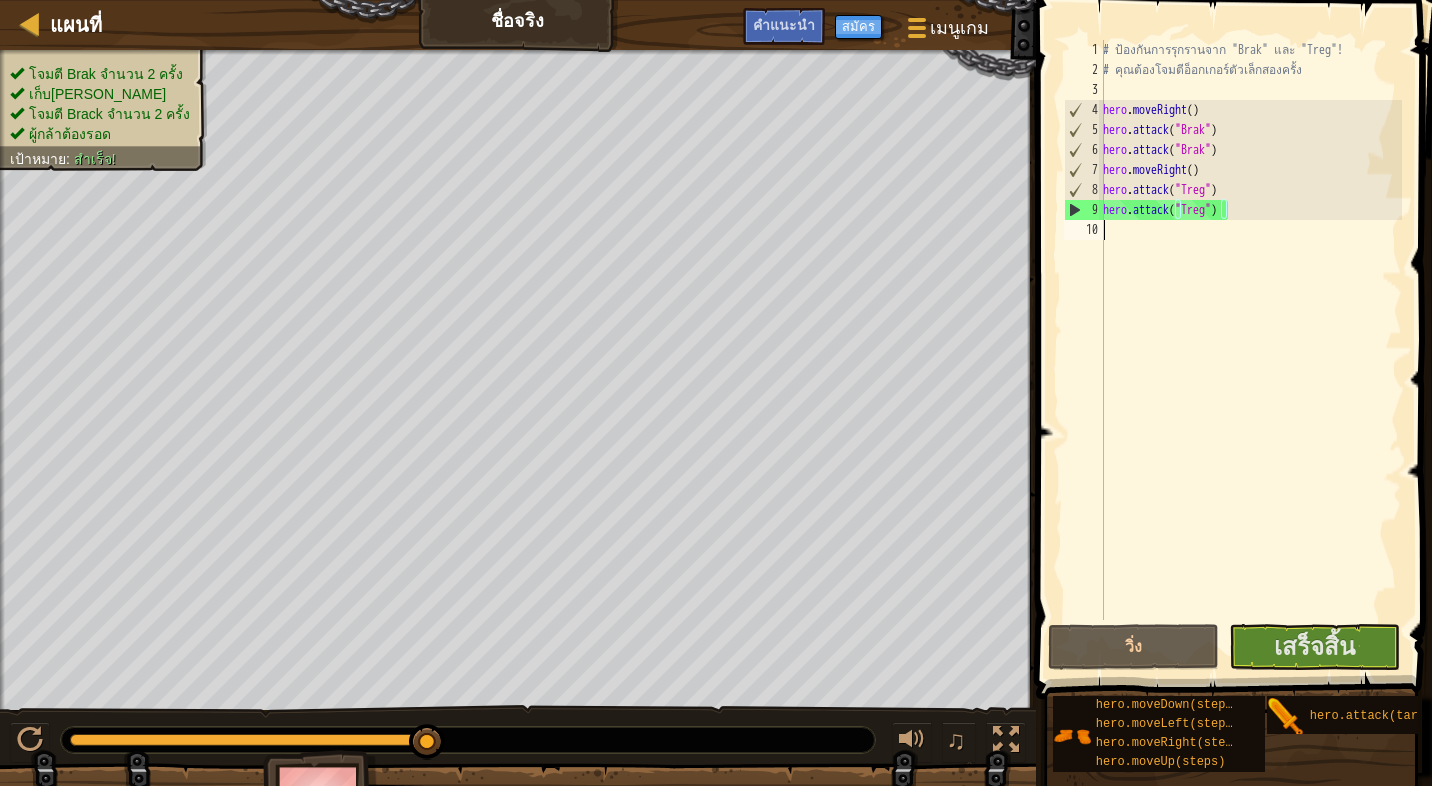 click on "# ป้องกันการรุกรานจาก "Brak" และ "Treg"! # คุณต้องโจมตีอ็อกเกอร์ตัวเล็กสองครั้ง hero . moveRight ( ) hero . attack ( "Brak" ) hero . attack ( "Brak" ) hero . moveRight ( ) hero . attack ( "Treg" ) hero . attack ( "Treg" )" at bounding box center (1250, 350) 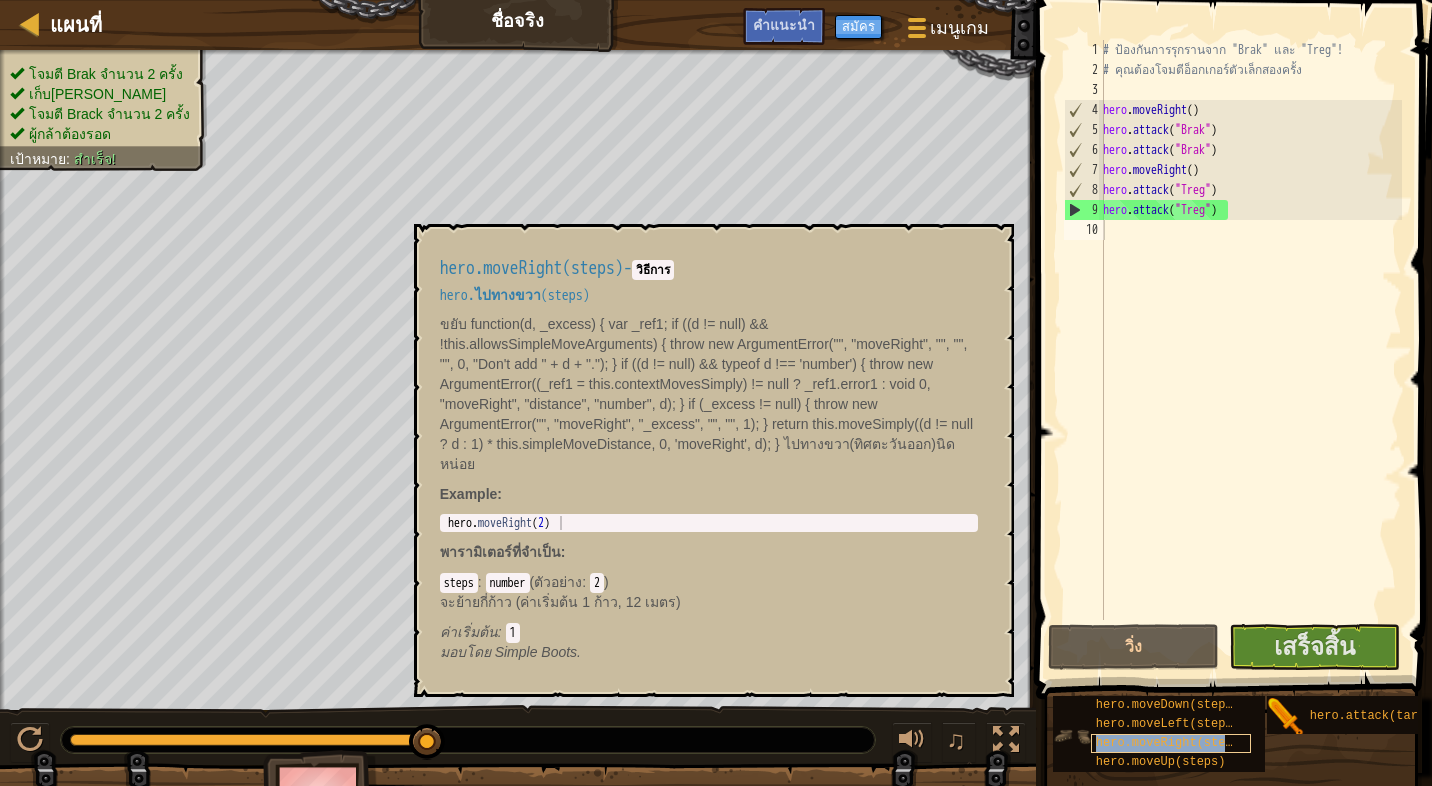 type on "hero.moveRight(steps)" 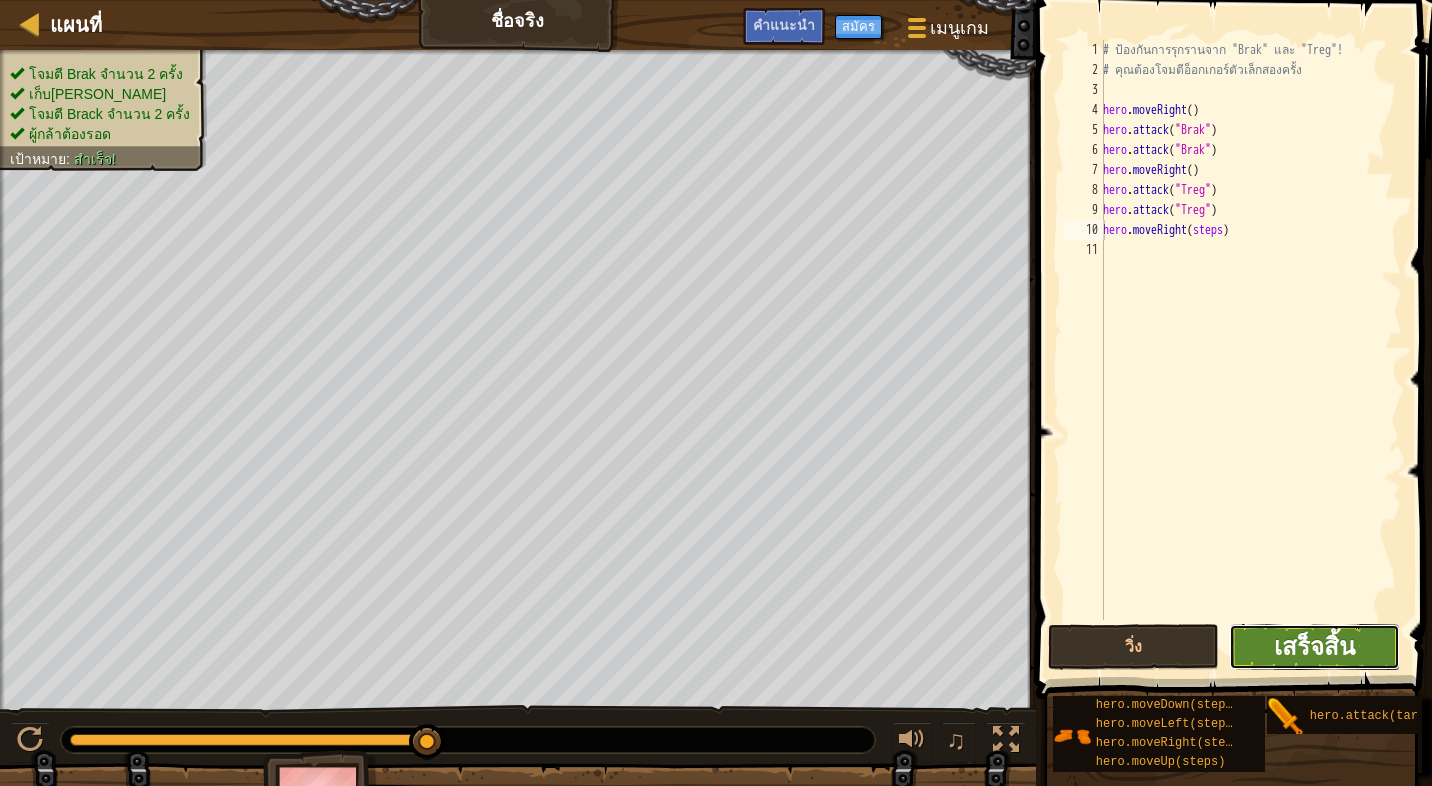 click on "เสร็จสิ้น" at bounding box center (1314, 646) 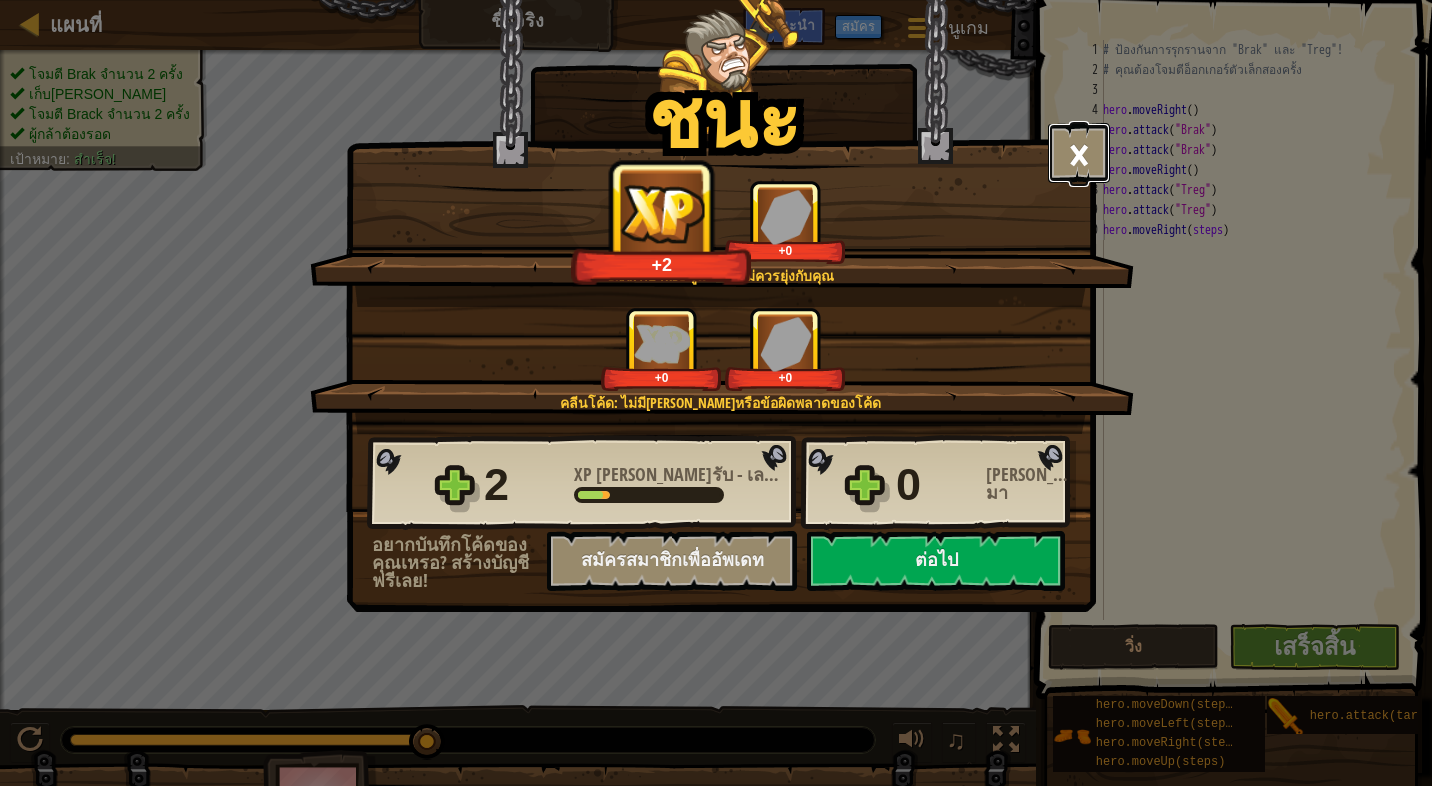 click on "×" at bounding box center (1079, 153) 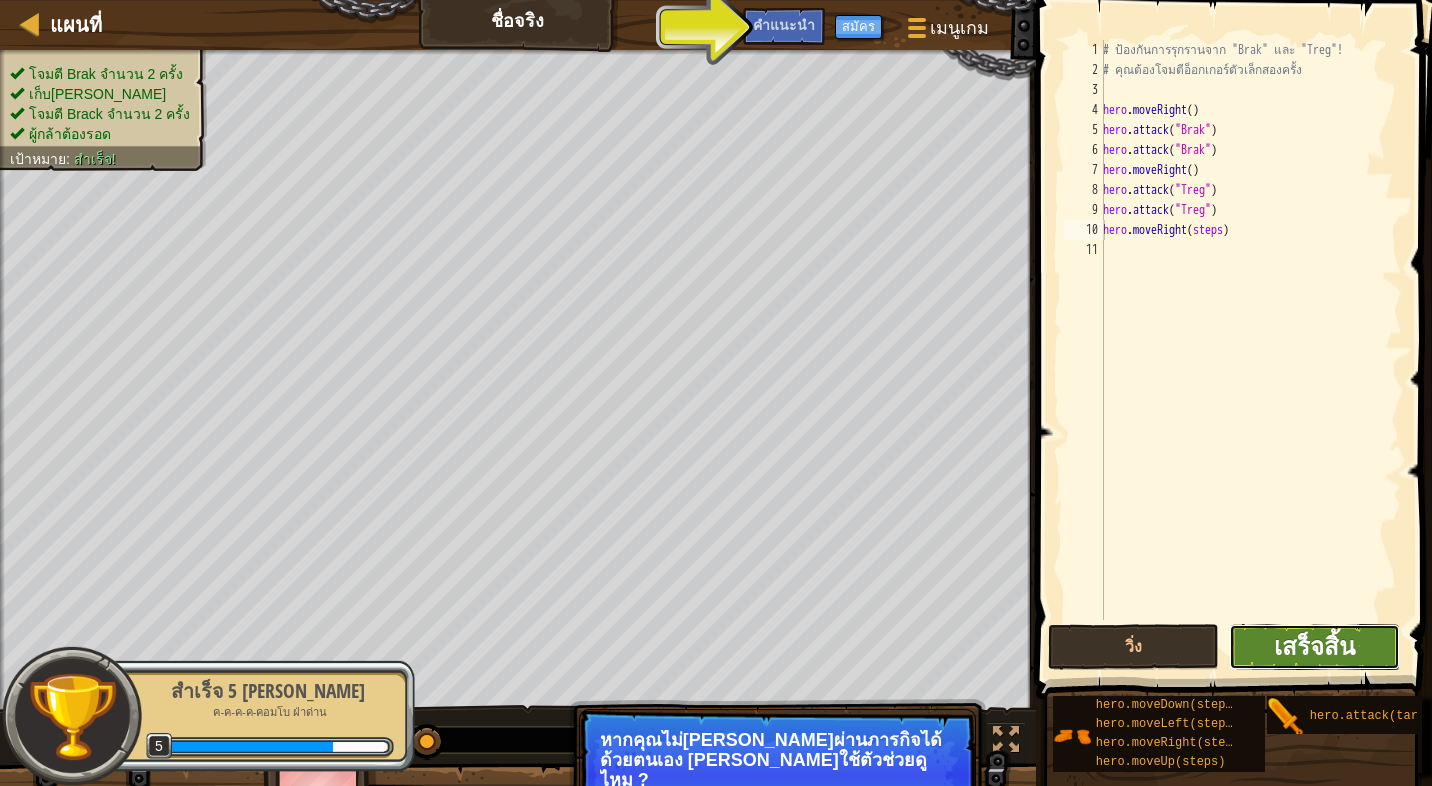 click on "เสร็จสิ้น" at bounding box center [1314, 646] 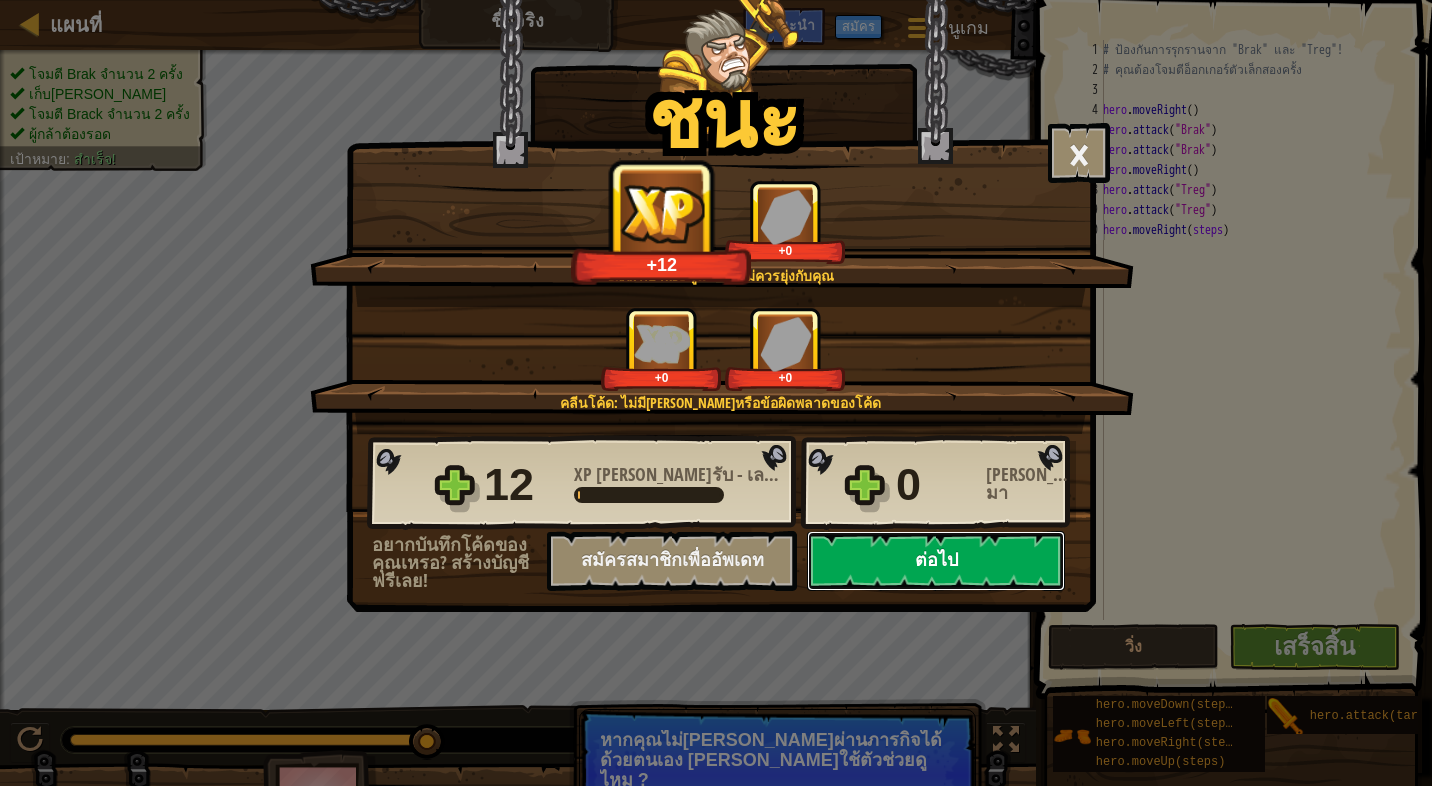 click on "ต่อไป" at bounding box center [936, 561] 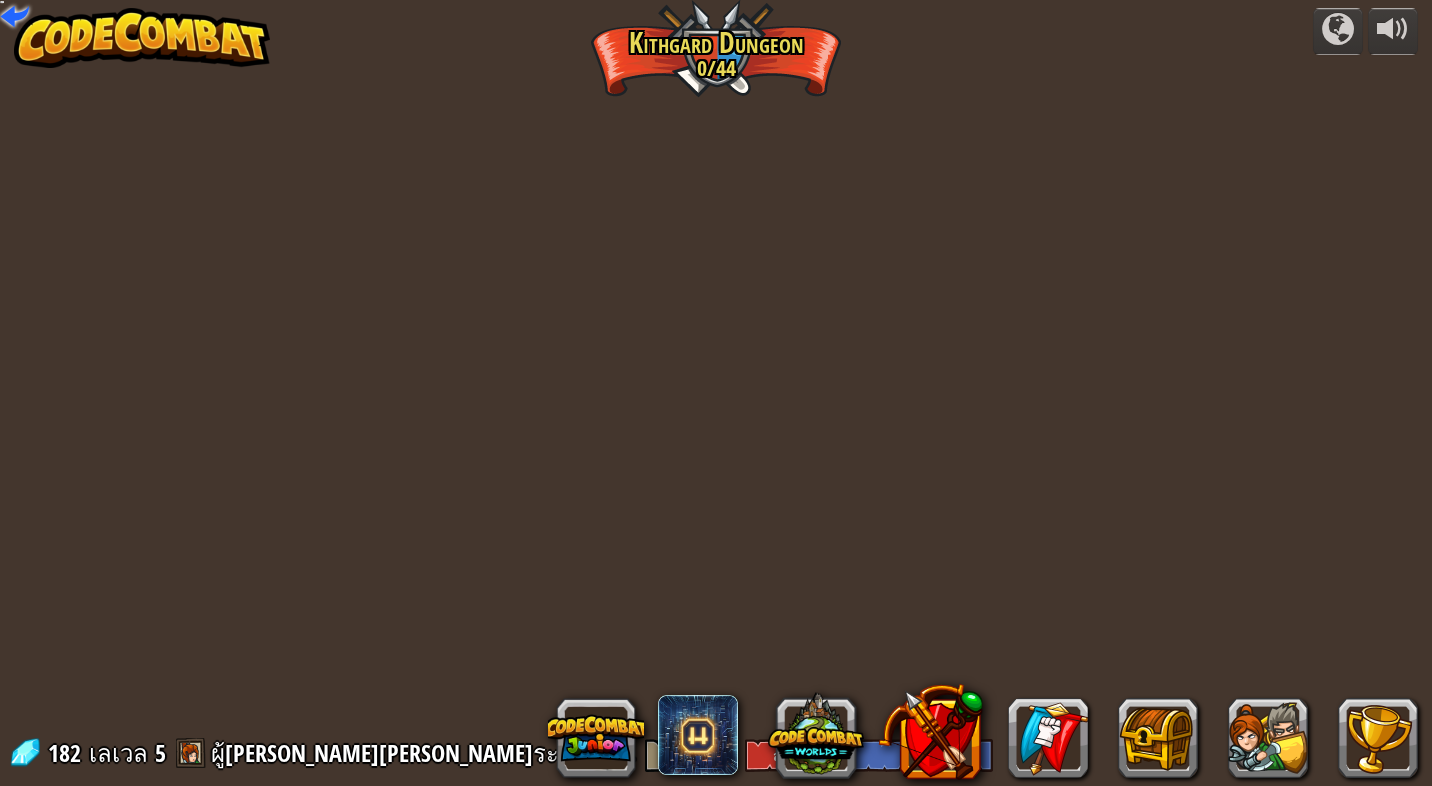 select on "th" 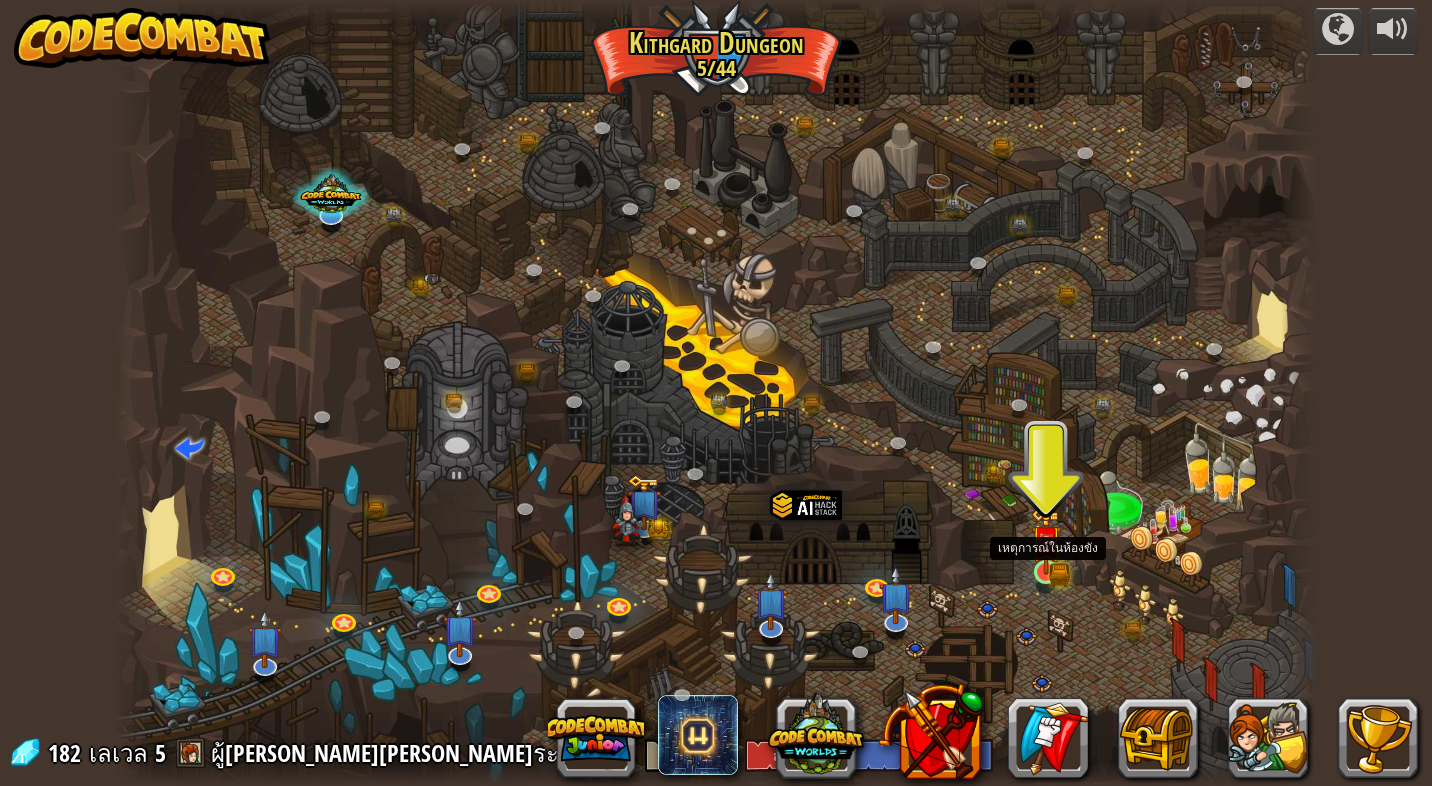 click at bounding box center (1046, 540) 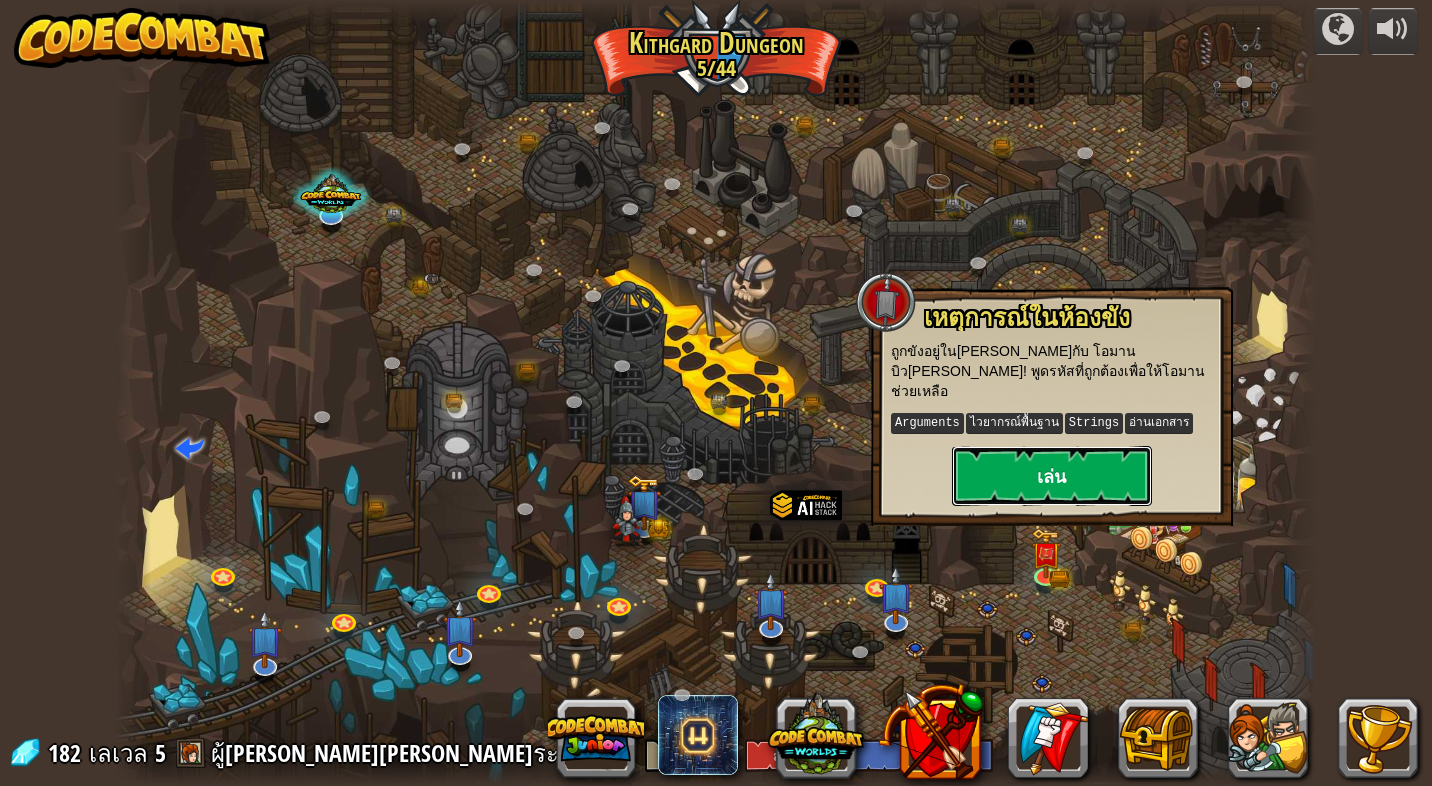 click on "เล่น" at bounding box center (1052, 476) 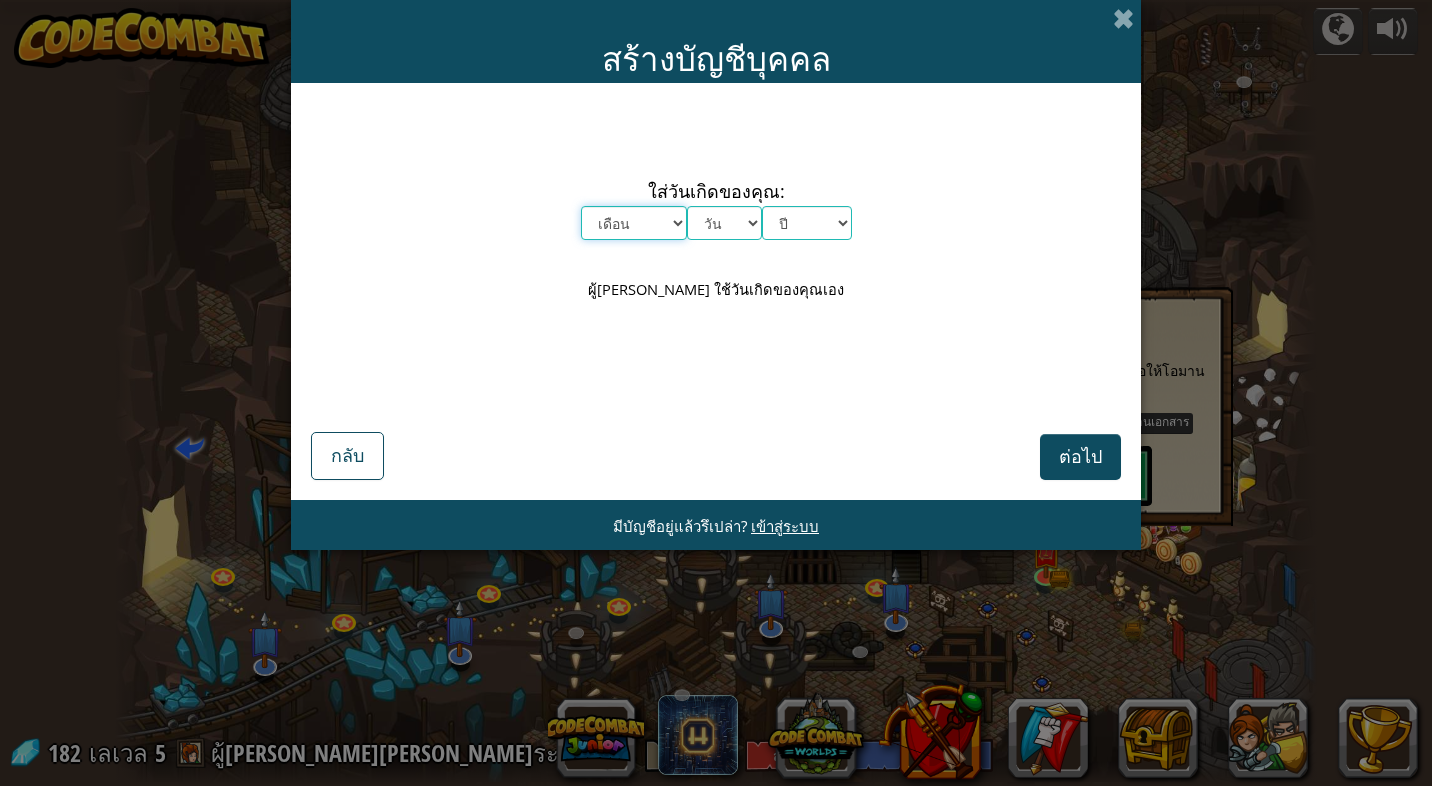 drag, startPoint x: 653, startPoint y: 220, endPoint x: 656, endPoint y: 243, distance: 23.194826 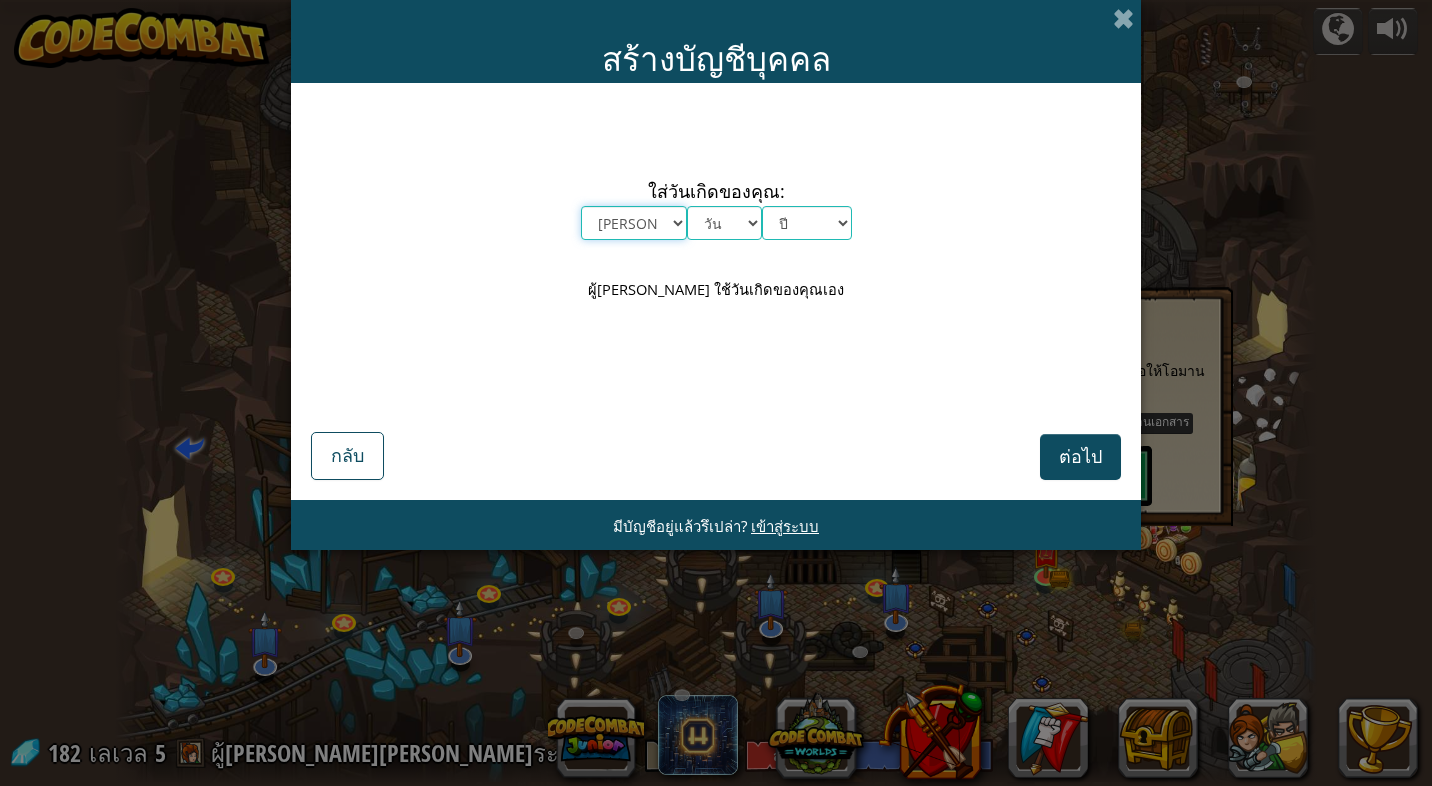 click on "เดือน [PERSON_NAME] กุมภาพันธ์ มีนาคม เมษายน พฤษภาคม มิถุนายน กรกฎาคม สิงหาคม กันยายน [PERSON_NAME] พฤศจิกายน ธันวาคม" at bounding box center [634, 223] 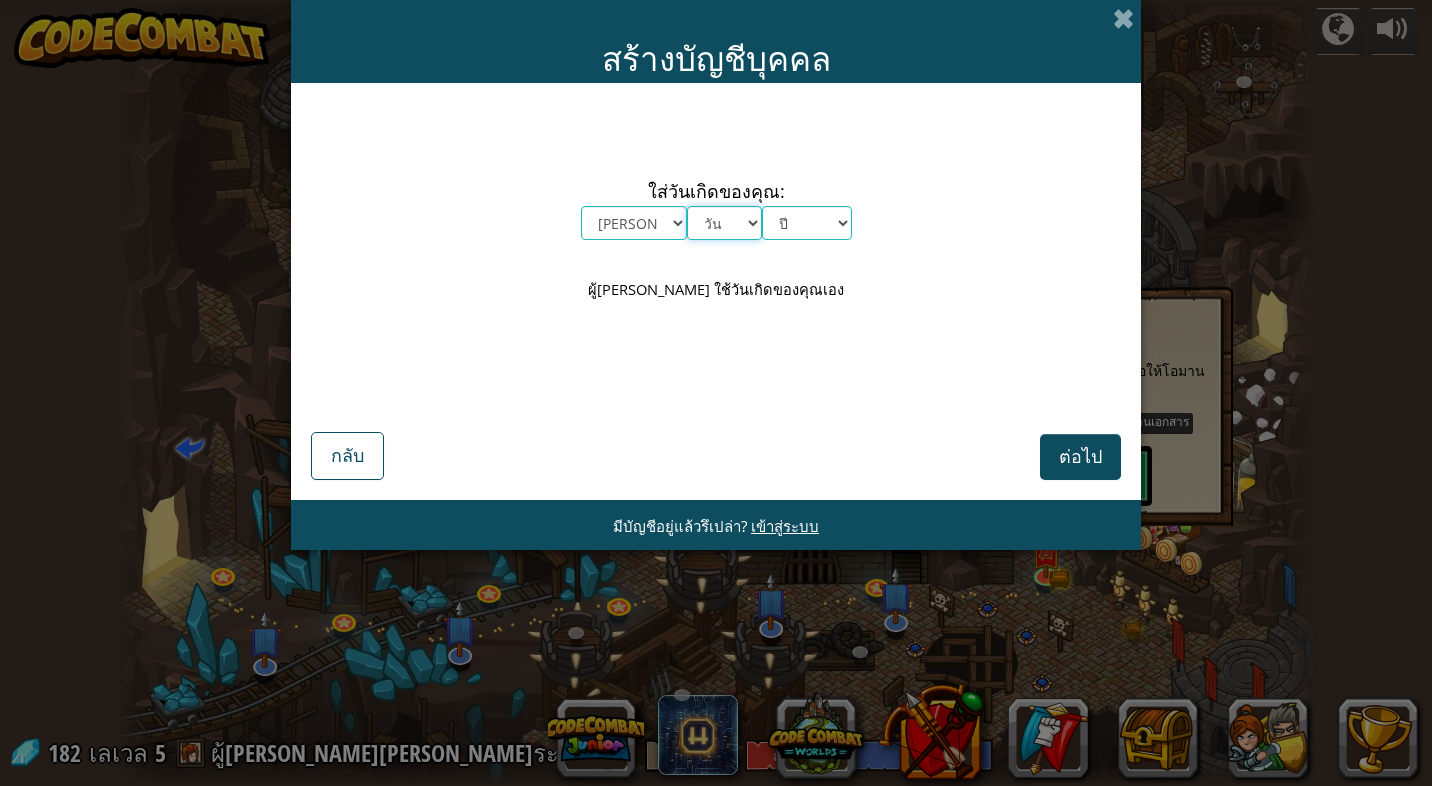 click on "วัน 1 2 3 4 5 6 7 8 9 10 11 12 13 14 15 16 17 18 19 20 21 22 23 24 25 26 27 28 29 30 31" at bounding box center (724, 223) 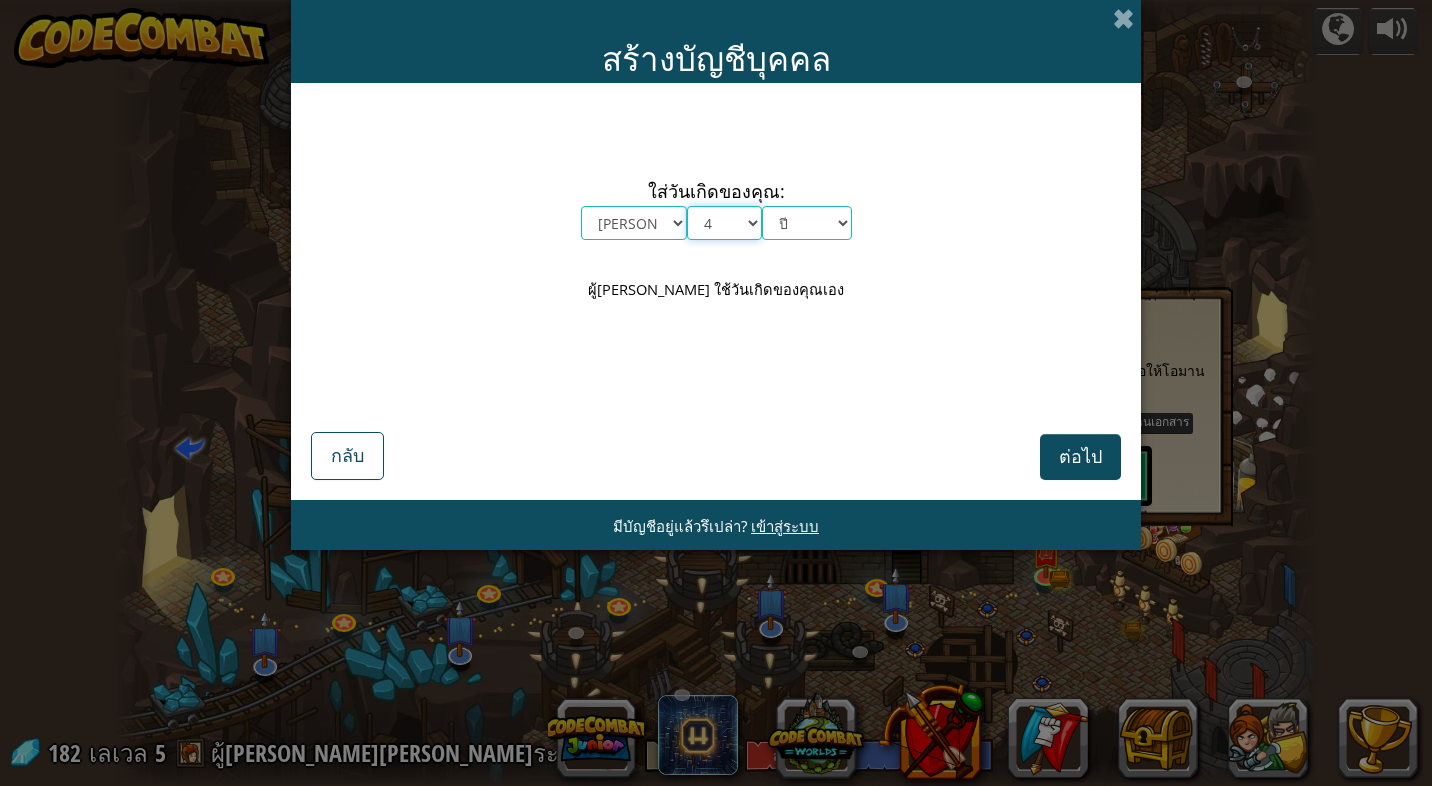 click on "วัน 1 2 3 4 5 6 7 8 9 10 11 12 13 14 15 16 17 18 19 20 21 22 23 24 25 26 27 28 29 30 31" at bounding box center (724, 223) 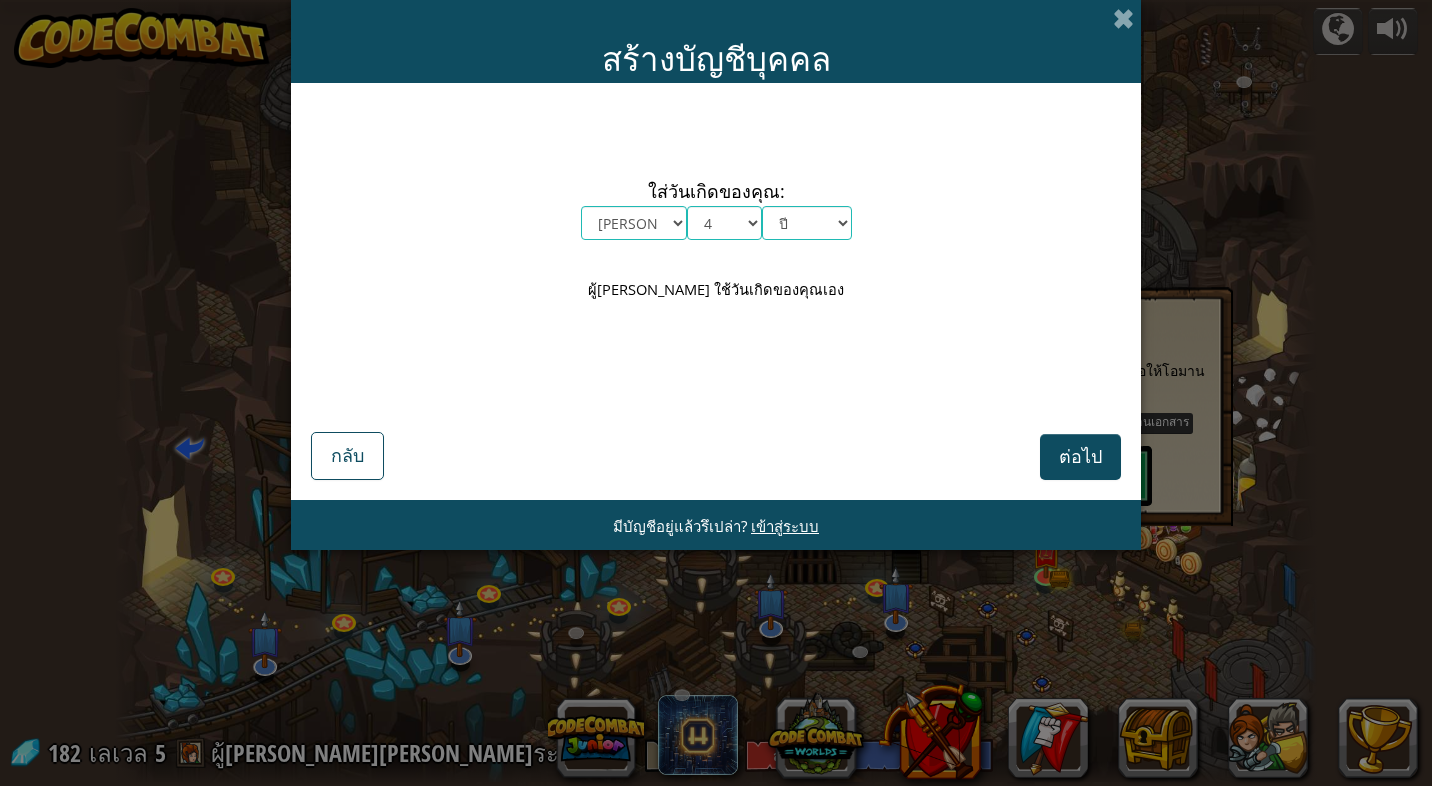 drag, startPoint x: 792, startPoint y: 242, endPoint x: 795, endPoint y: 231, distance: 11.401754 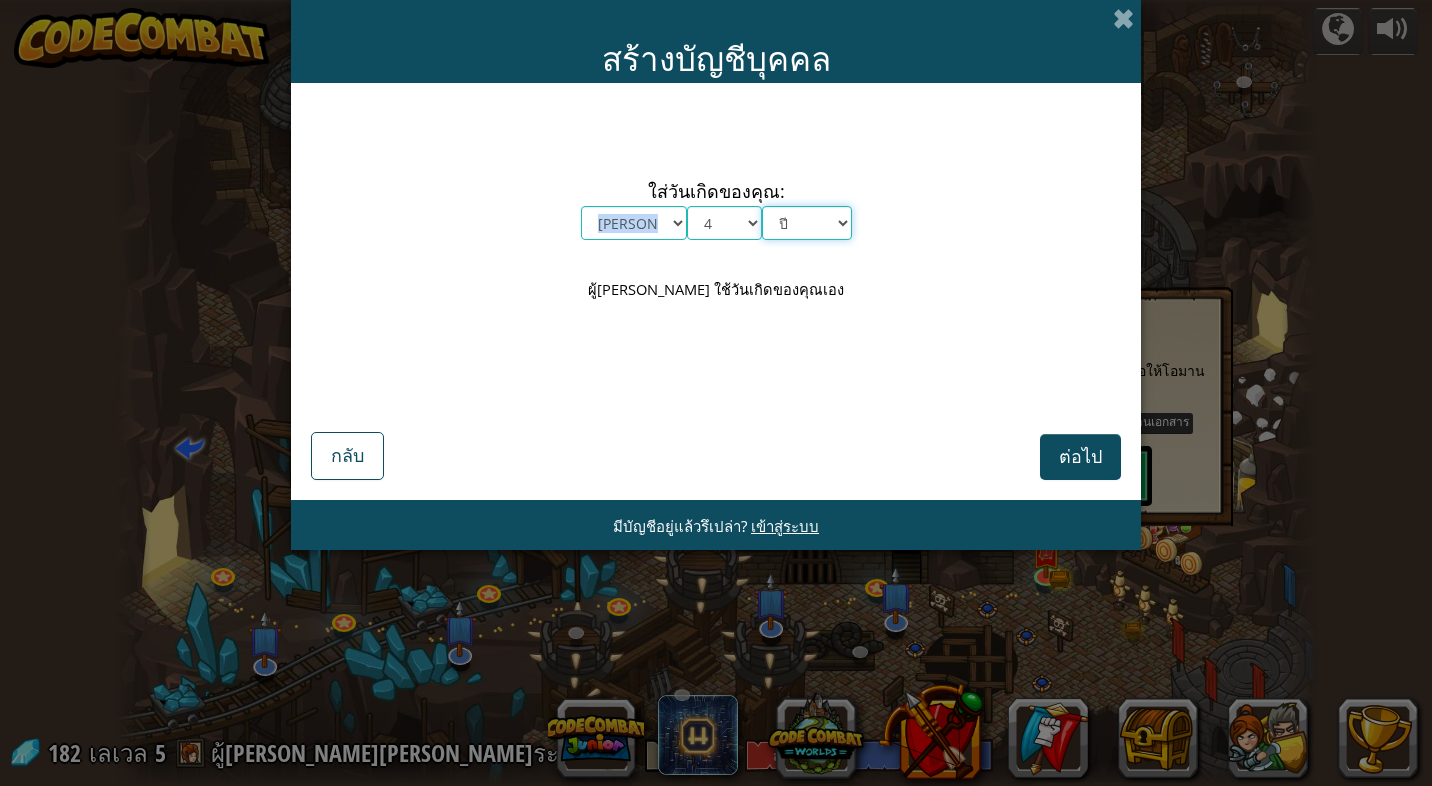 click on "ปี [DATE] 2024 2023 2022 2021 2020 2019 2018 2017 2016 2015 2014 2013 2012 2011 2010 2009 2008 2007 2006 2005 2004 2003 2002 2001 2000 1999 1998 1997 1996 1995 1994 1993 1992 1991 1990 1989 1988 1987 1986 1985 1984 1983 1982 1981 1980 1979 1978 1977 1976 1975 1974 1973 1972 1971 1970 1969 1968 1967 1966 1965 1964 1963 1962 1961 1960 1959 1958 1957 1956 1955 1954 1953 1952 1951 1950 1949 1948 1947 1946 1945 1944 1943 1942 1941 1940 1939 1938 1937 1936 1935 1934 1933 1932 1931 1930 1929 1928 1927 1926" at bounding box center (807, 223) 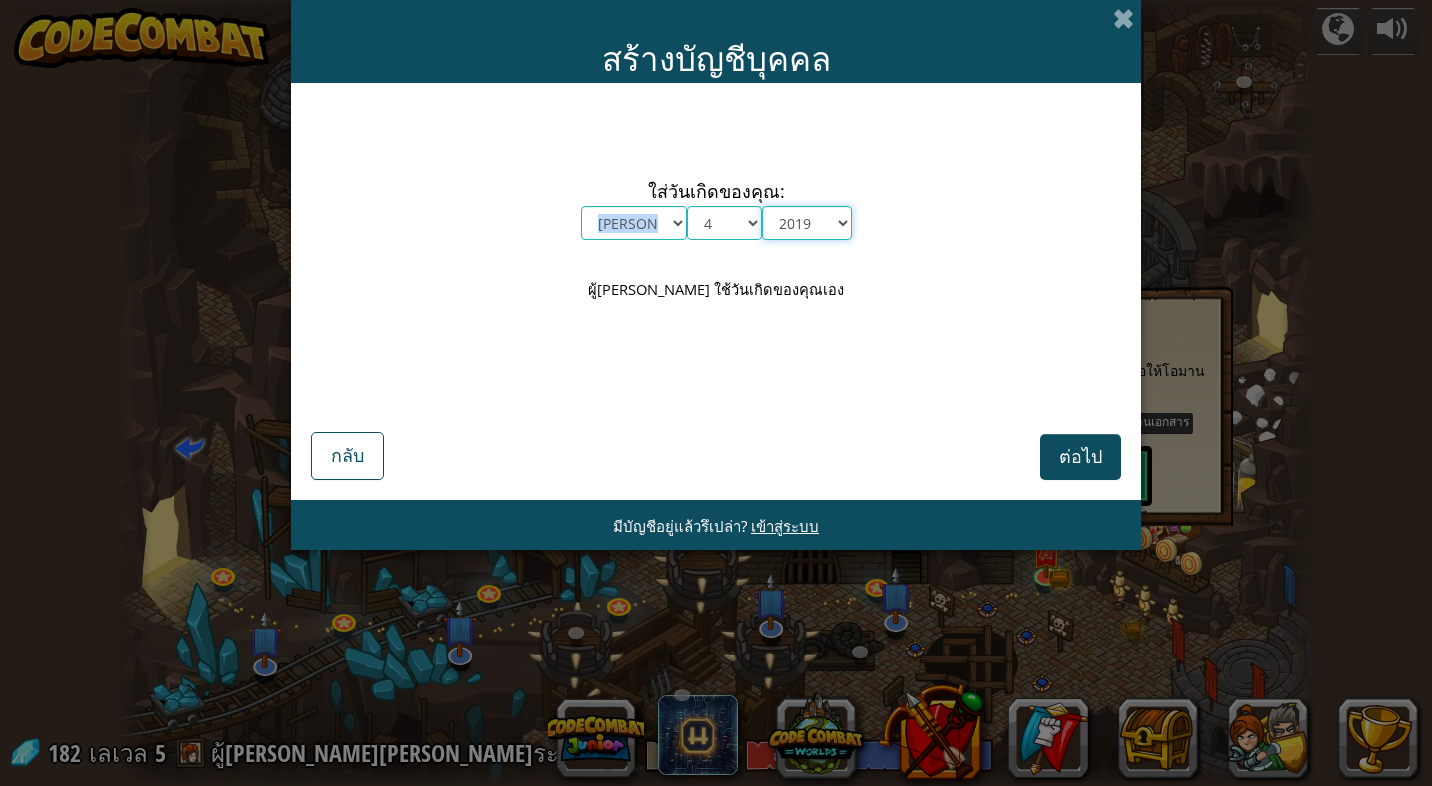 click on "ปี [DATE] 2024 2023 2022 2021 2020 2019 2018 2017 2016 2015 2014 2013 2012 2011 2010 2009 2008 2007 2006 2005 2004 2003 2002 2001 2000 1999 1998 1997 1996 1995 1994 1993 1992 1991 1990 1989 1988 1987 1986 1985 1984 1983 1982 1981 1980 1979 1978 1977 1976 1975 1974 1973 1972 1971 1970 1969 1968 1967 1966 1965 1964 1963 1962 1961 1960 1959 1958 1957 1956 1955 1954 1953 1952 1951 1950 1949 1948 1947 1946 1945 1944 1943 1942 1941 1940 1939 1938 1937 1936 1935 1934 1933 1932 1931 1930 1929 1928 1927 1926" at bounding box center [807, 223] 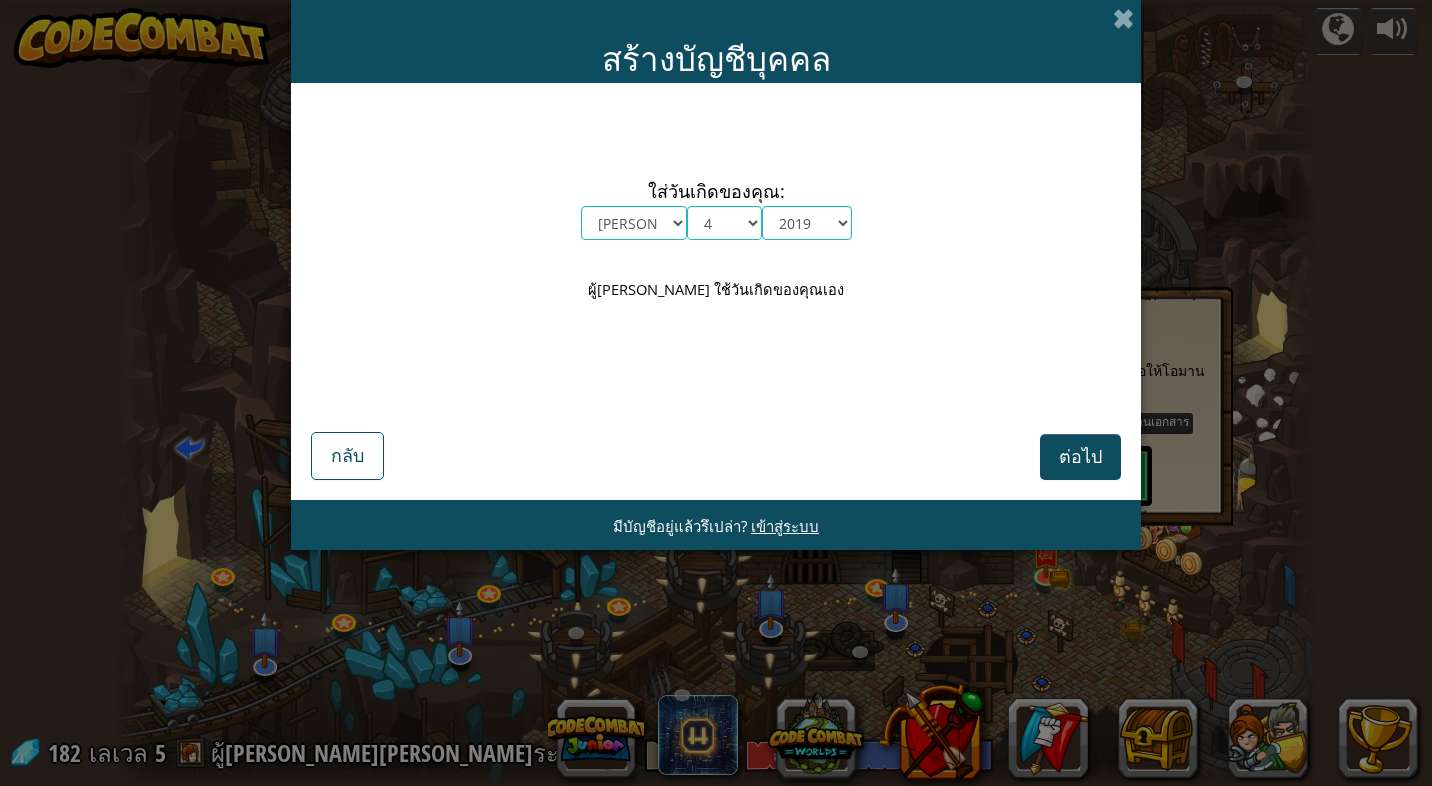 drag, startPoint x: 821, startPoint y: 488, endPoint x: 823, endPoint y: 508, distance: 20.09975 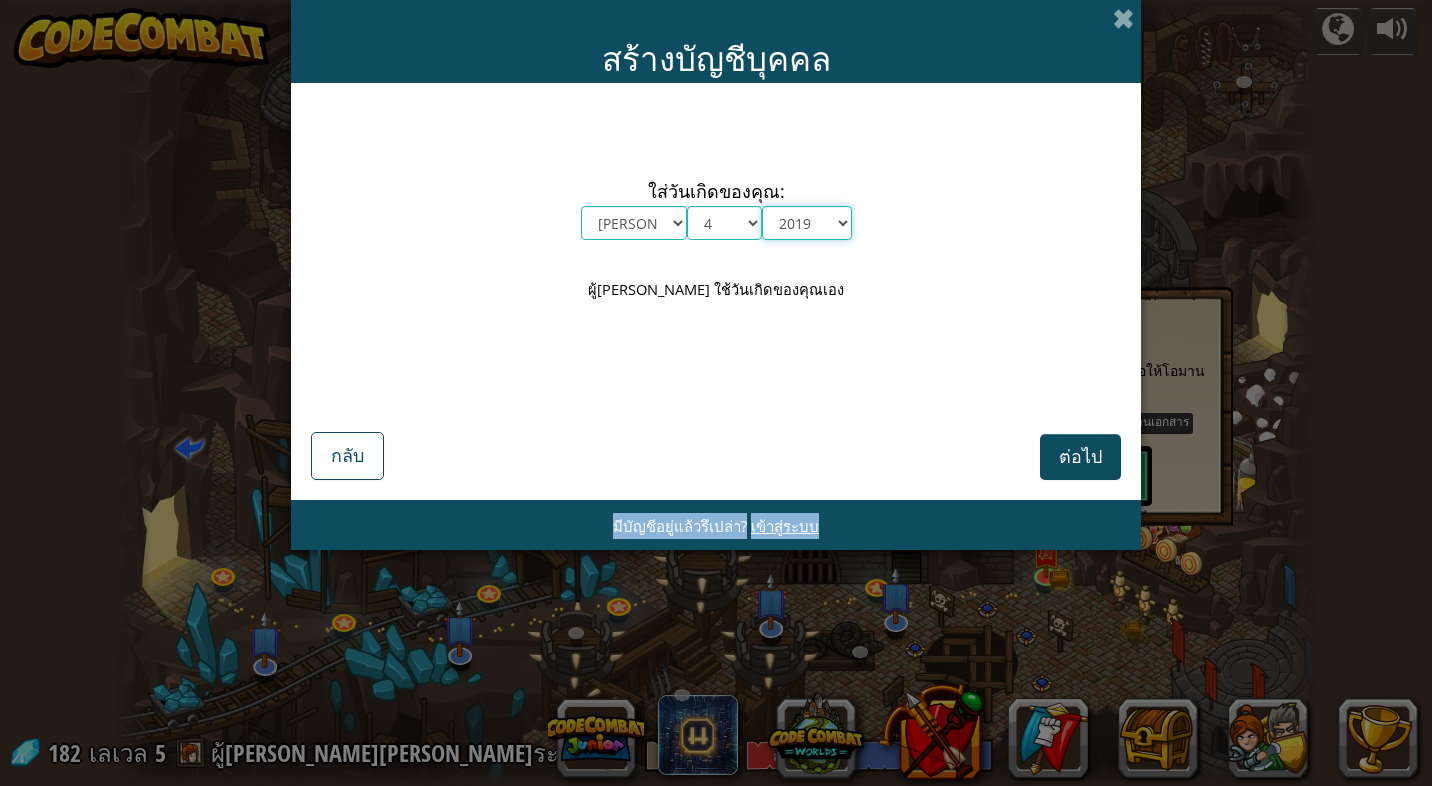 click on "ปี [DATE] 2024 2023 2022 2021 2020 2019 2018 2017 2016 2015 2014 2013 2012 2011 2010 2009 2008 2007 2006 2005 2004 2003 2002 2001 2000 1999 1998 1997 1996 1995 1994 1993 1992 1991 1990 1989 1988 1987 1986 1985 1984 1983 1982 1981 1980 1979 1978 1977 1976 1975 1974 1973 1972 1971 1970 1969 1968 1967 1966 1965 1964 1963 1962 1961 1960 1959 1958 1957 1956 1955 1954 1953 1952 1951 1950 1949 1948 1947 1946 1945 1944 1943 1942 1941 1940 1939 1938 1937 1936 1935 1934 1933 1932 1931 1930 1929 1928 1927 1926" at bounding box center [807, 223] 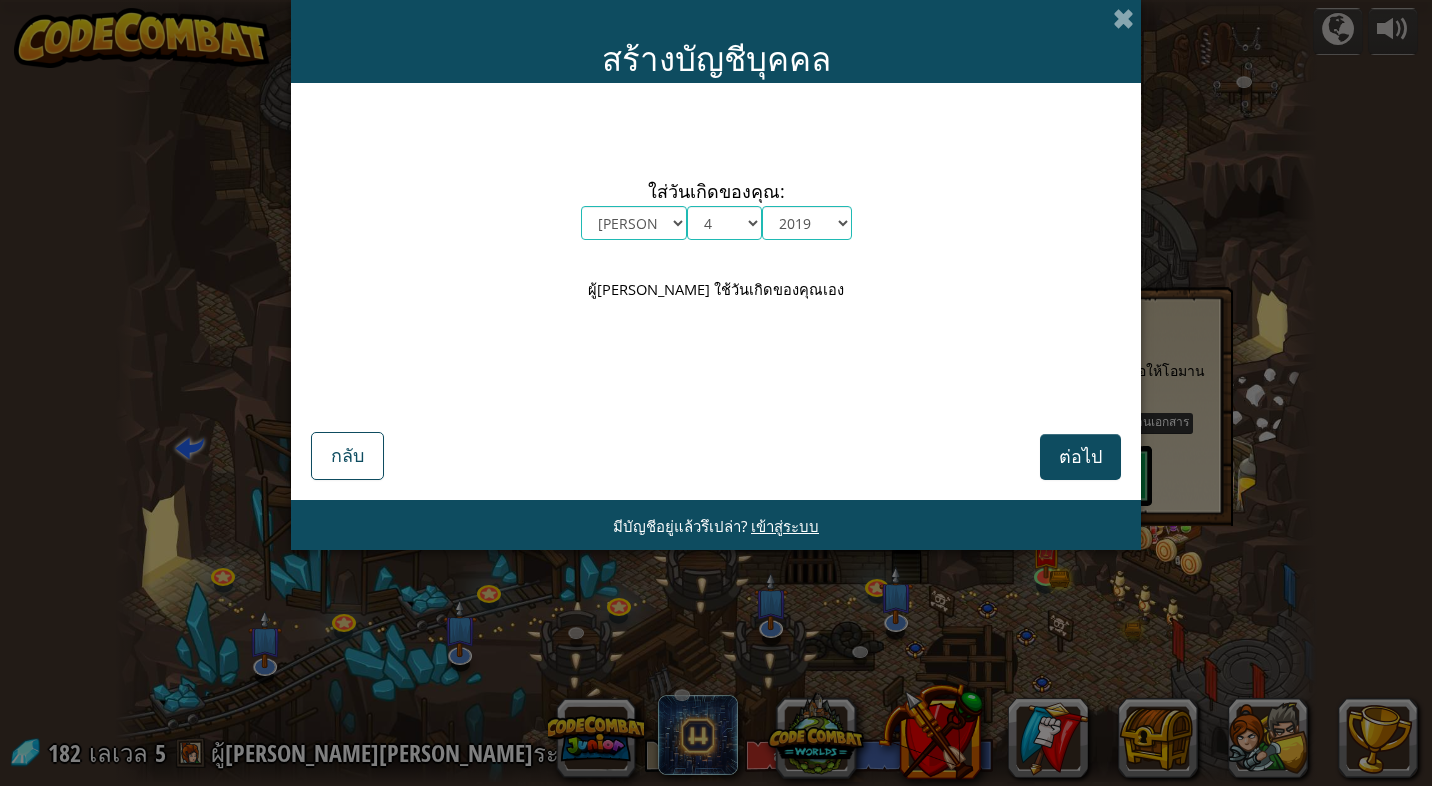 drag, startPoint x: 858, startPoint y: 201, endPoint x: 821, endPoint y: 297, distance: 102.88343 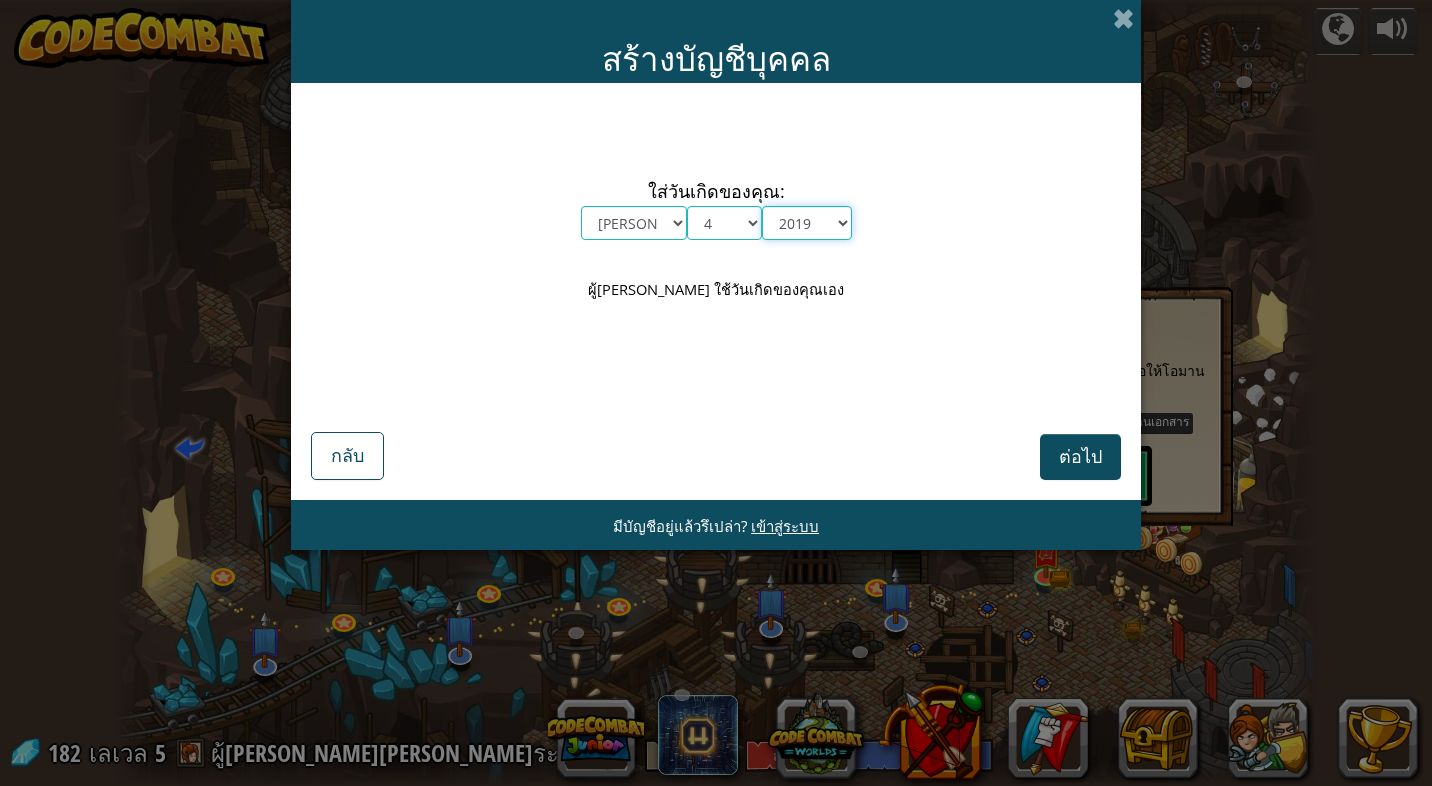 click on "ปี [DATE] 2024 2023 2022 2021 2020 2019 2018 2017 2016 2015 2014 2013 2012 2011 2010 2009 2008 2007 2006 2005 2004 2003 2002 2001 2000 1999 1998 1997 1996 1995 1994 1993 1992 1991 1990 1989 1988 1987 1986 1985 1984 1983 1982 1981 1980 1979 1978 1977 1976 1975 1974 1973 1972 1971 1970 1969 1968 1967 1966 1965 1964 1963 1962 1961 1960 1959 1958 1957 1956 1955 1954 1953 1952 1951 1950 1949 1948 1947 1946 1945 1944 1943 1942 1941 1940 1939 1938 1937 1936 1935 1934 1933 1932 1931 1930 1929 1928 1927 1926" at bounding box center [807, 223] 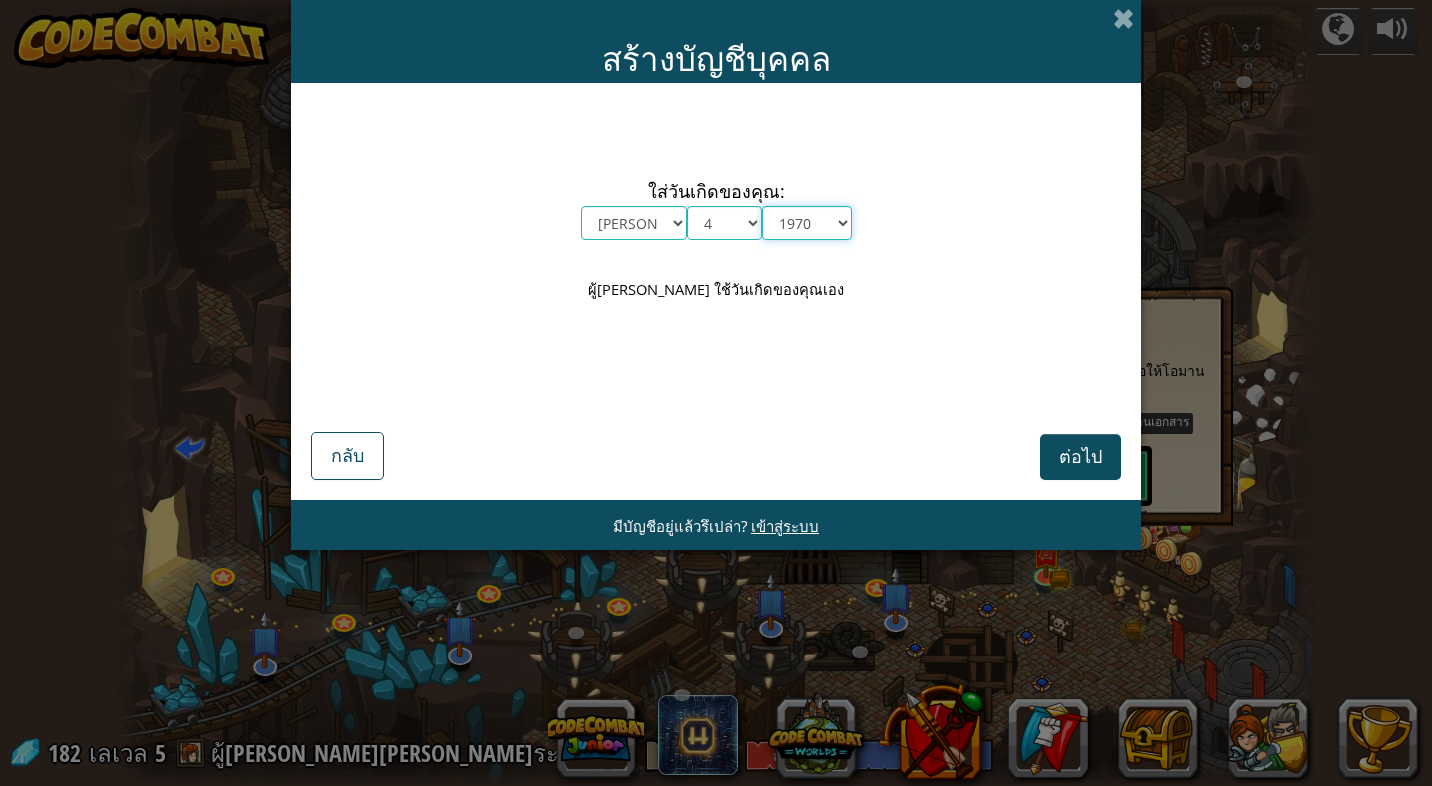 click on "ปี [DATE] 2024 2023 2022 2021 2020 2019 2018 2017 2016 2015 2014 2013 2012 2011 2010 2009 2008 2007 2006 2005 2004 2003 2002 2001 2000 1999 1998 1997 1996 1995 1994 1993 1992 1991 1990 1989 1988 1987 1986 1985 1984 1983 1982 1981 1980 1979 1978 1977 1976 1975 1974 1973 1972 1971 1970 1969 1968 1967 1966 1965 1964 1963 1962 1961 1960 1959 1958 1957 1956 1955 1954 1953 1952 1951 1950 1949 1948 1947 1946 1945 1944 1943 1942 1941 1940 1939 1938 1937 1936 1935 1934 1933 1932 1931 1930 1929 1928 1927 1926" at bounding box center (807, 223) 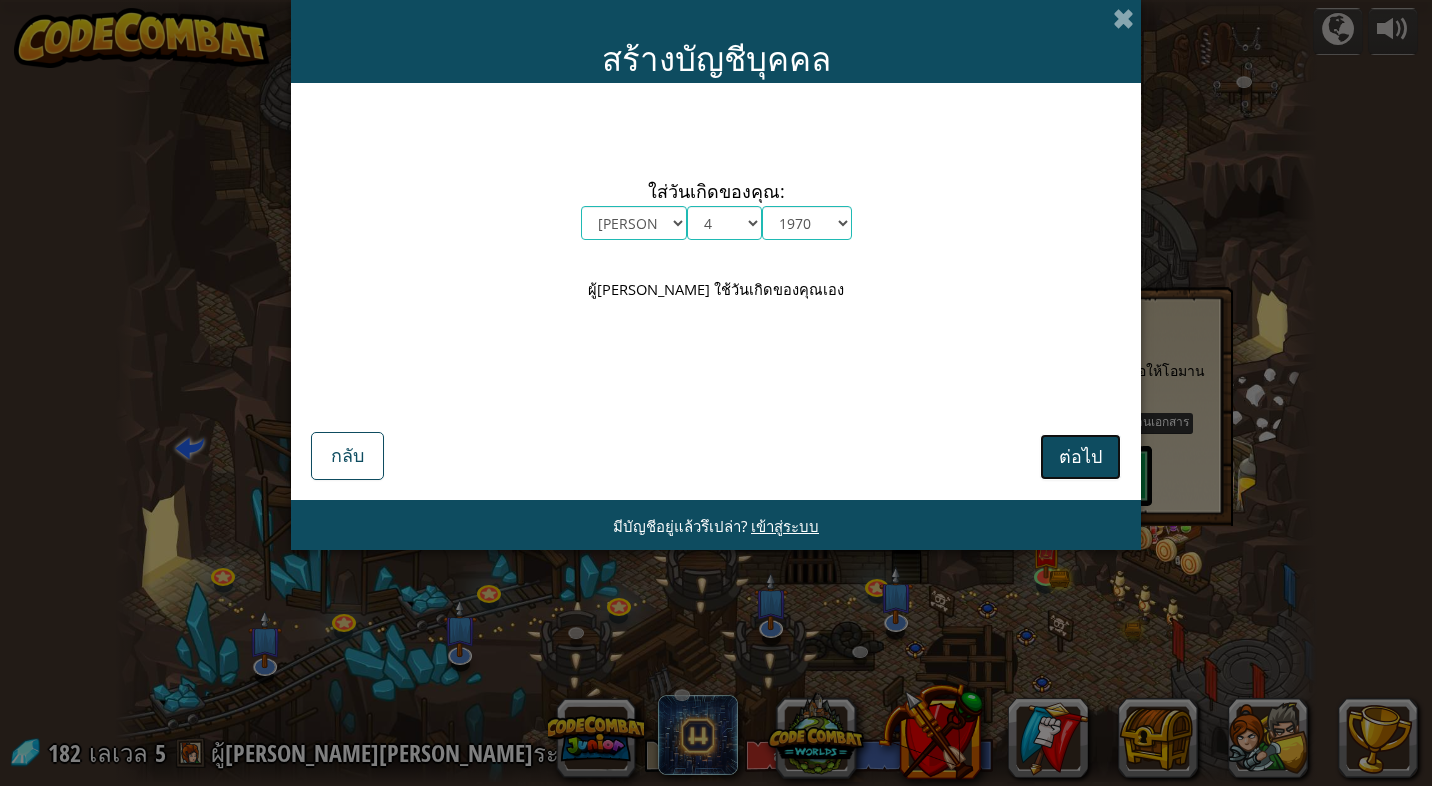 click on "ต่อไป" at bounding box center (1080, 457) 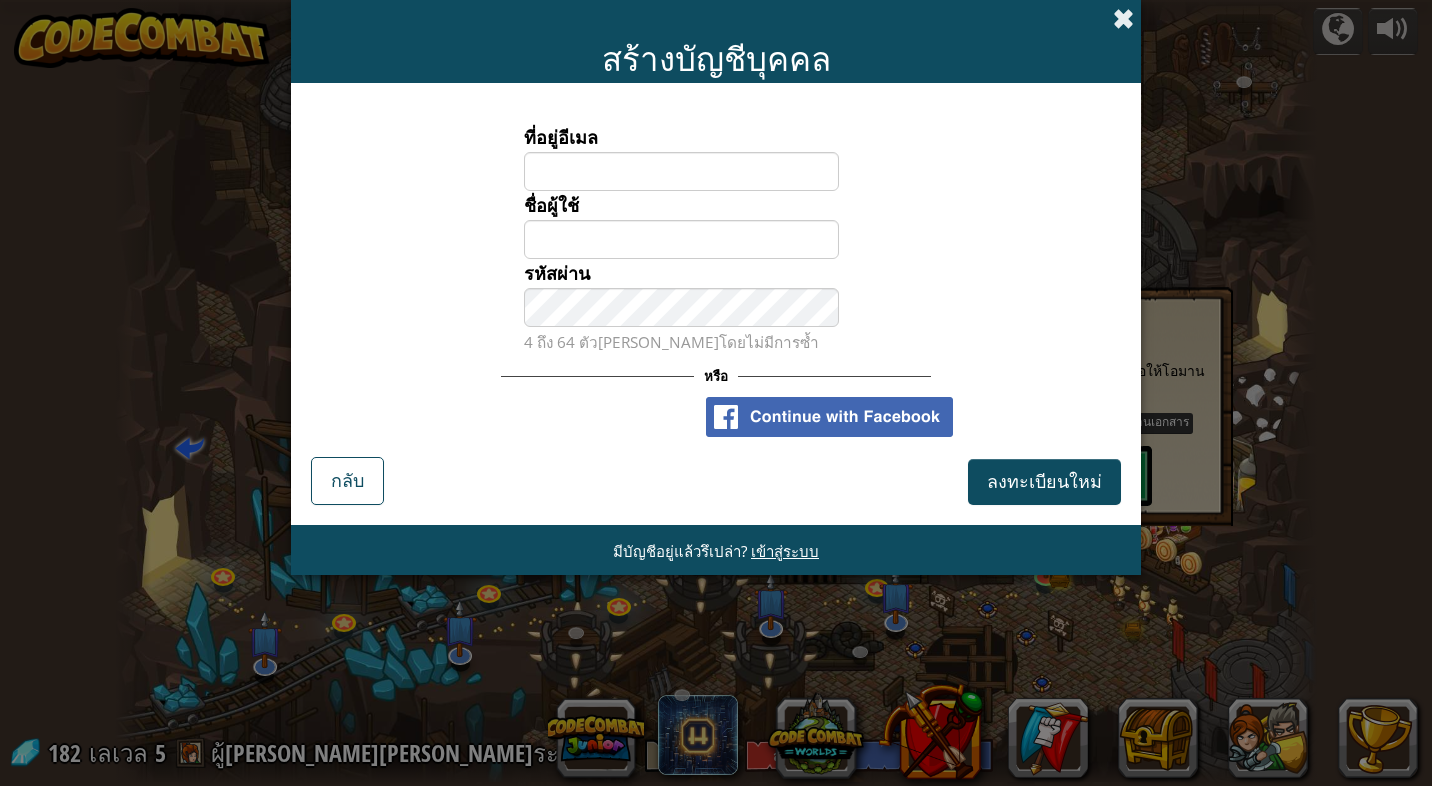 click at bounding box center [1123, 18] 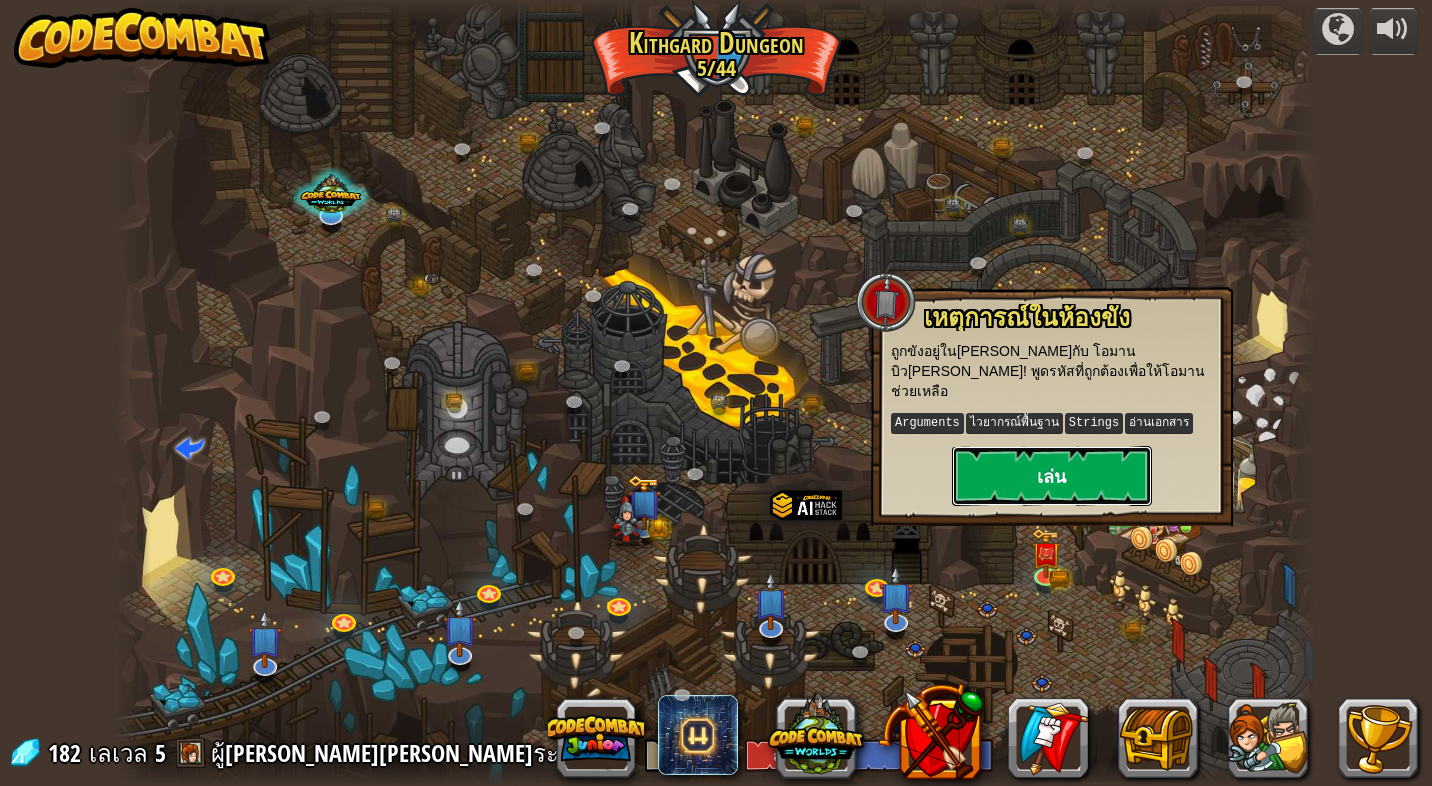 click on "เล่น" at bounding box center (1052, 476) 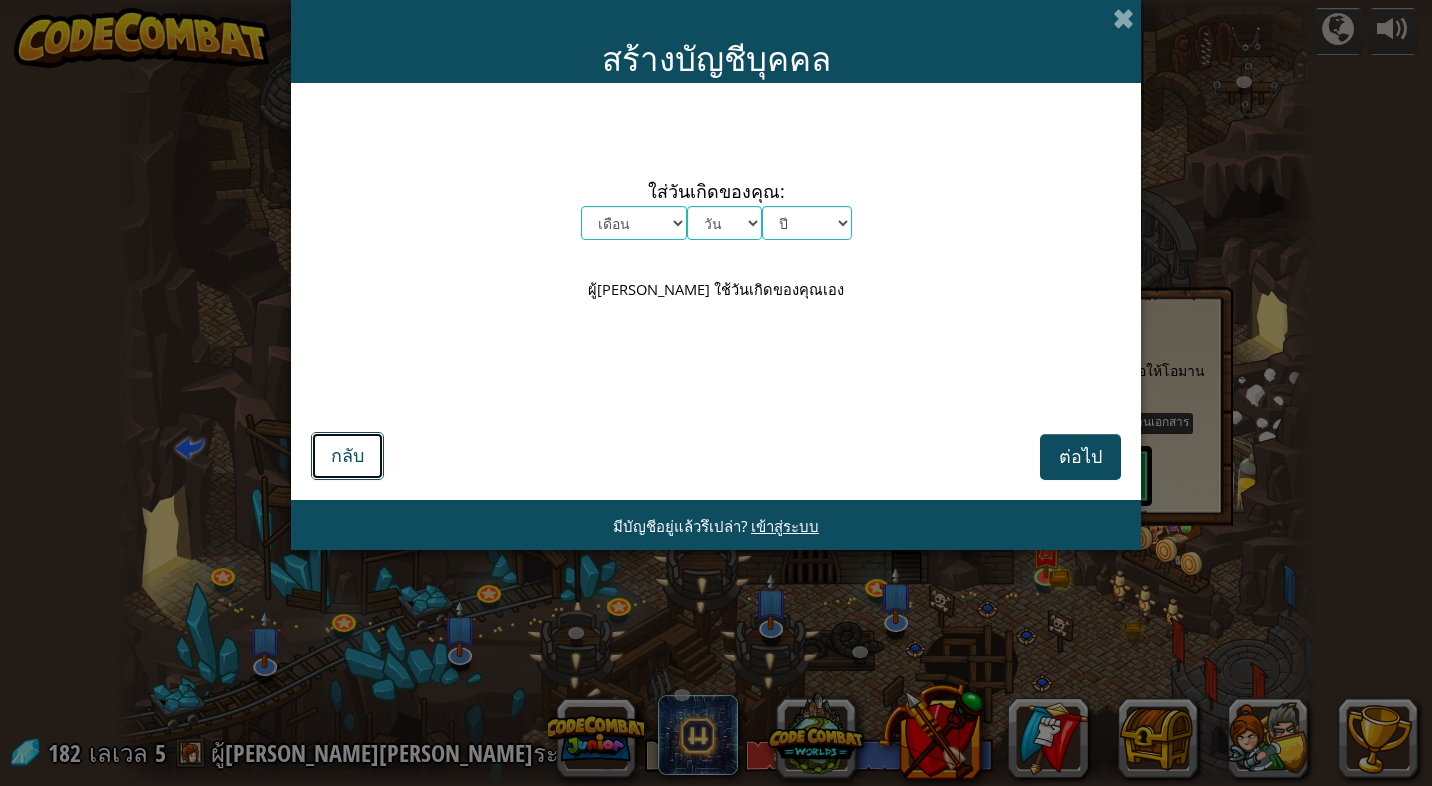 drag, startPoint x: 357, startPoint y: 450, endPoint x: 418, endPoint y: 442, distance: 61.522354 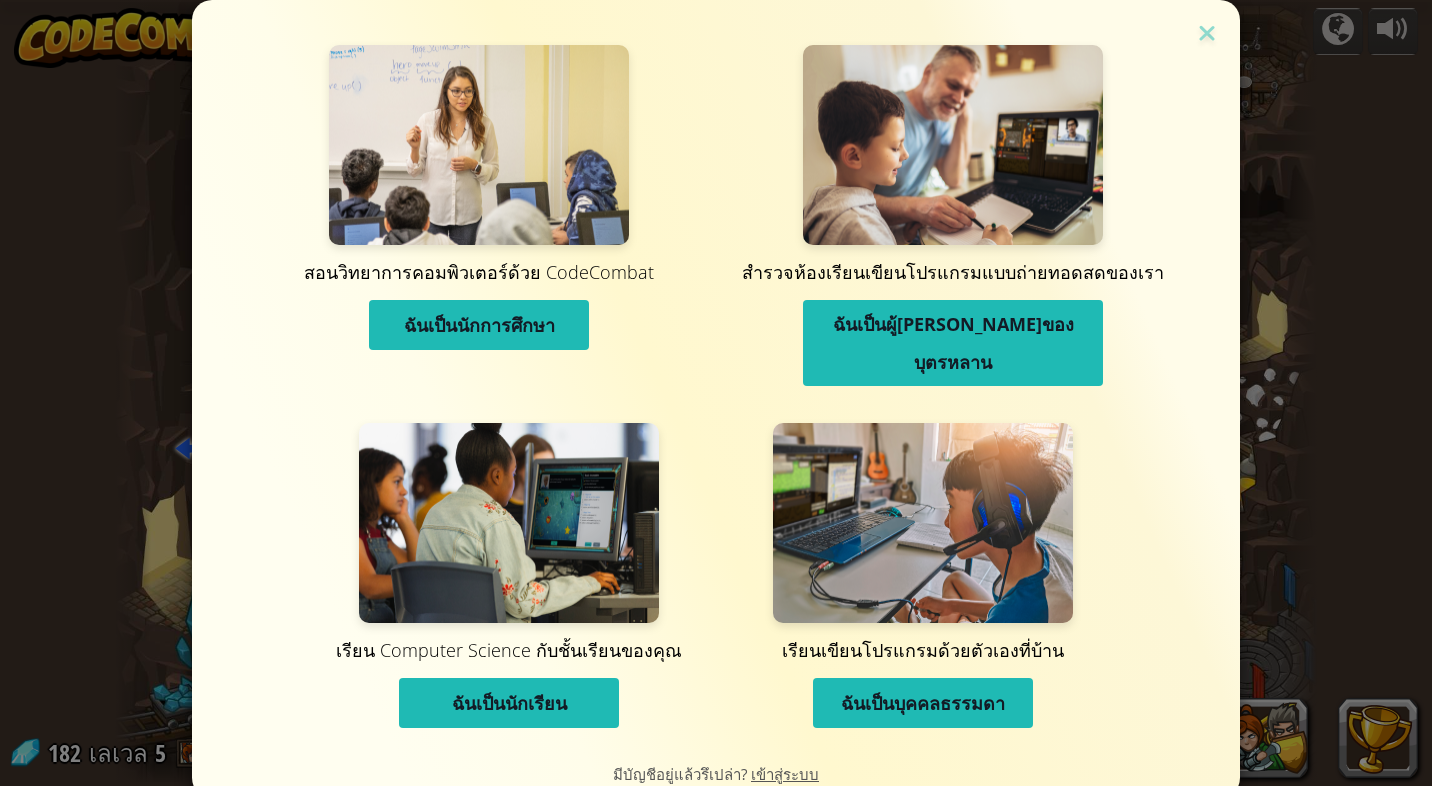 click on "ฉันเป็นนักการศึกษา" at bounding box center [479, 325] 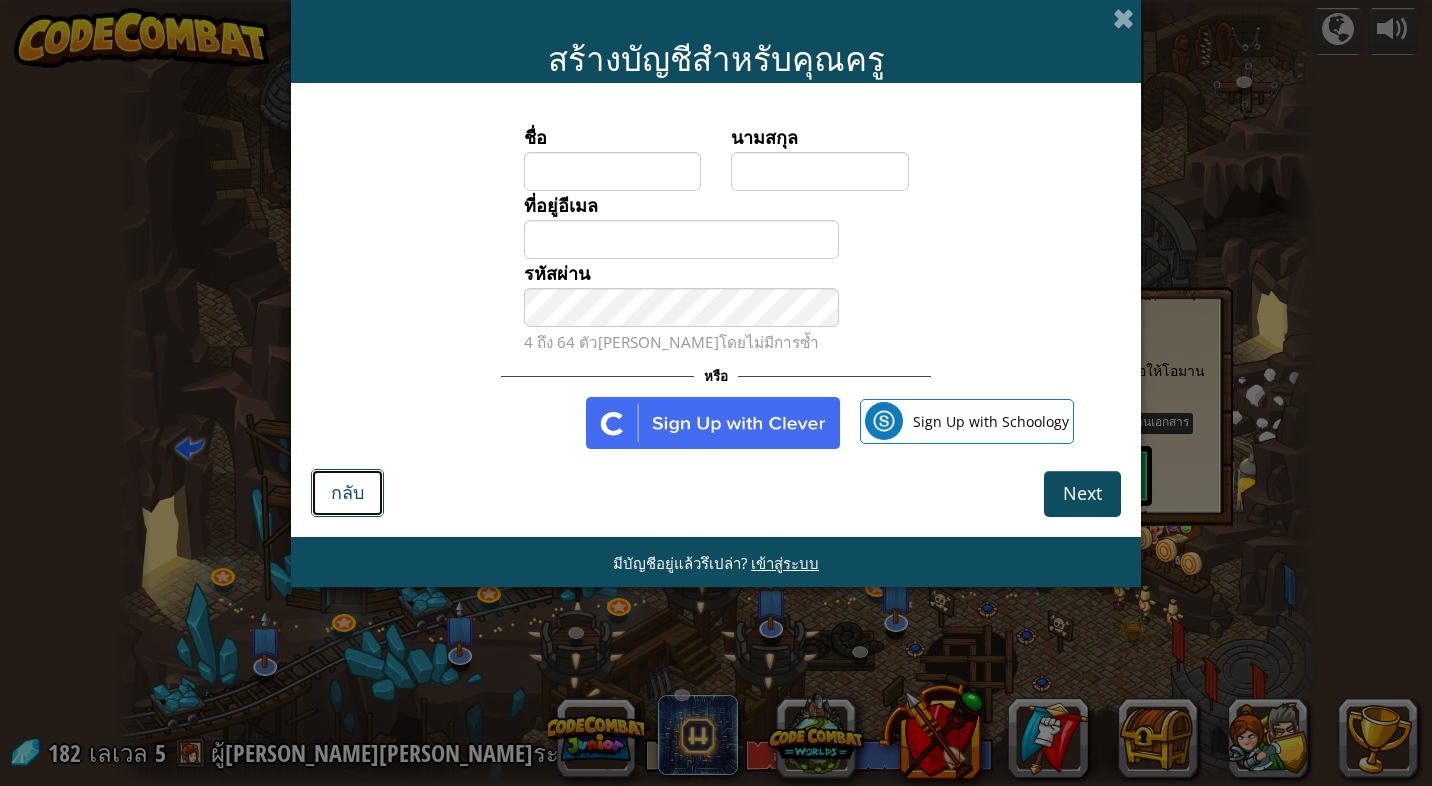 click on "กลับ" at bounding box center [347, 493] 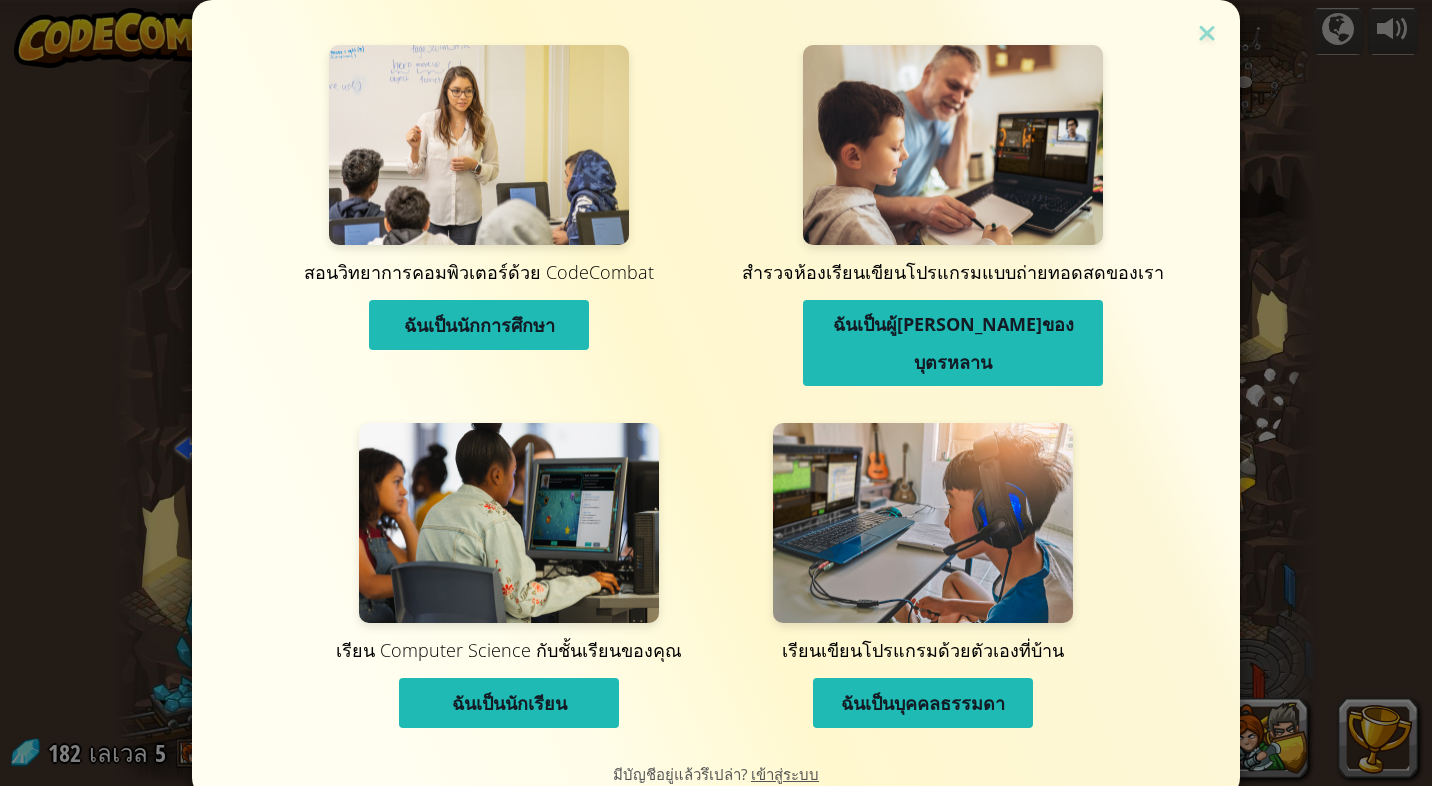click on "ฉันเป็นบุคคลธรรมดา" at bounding box center [923, 703] 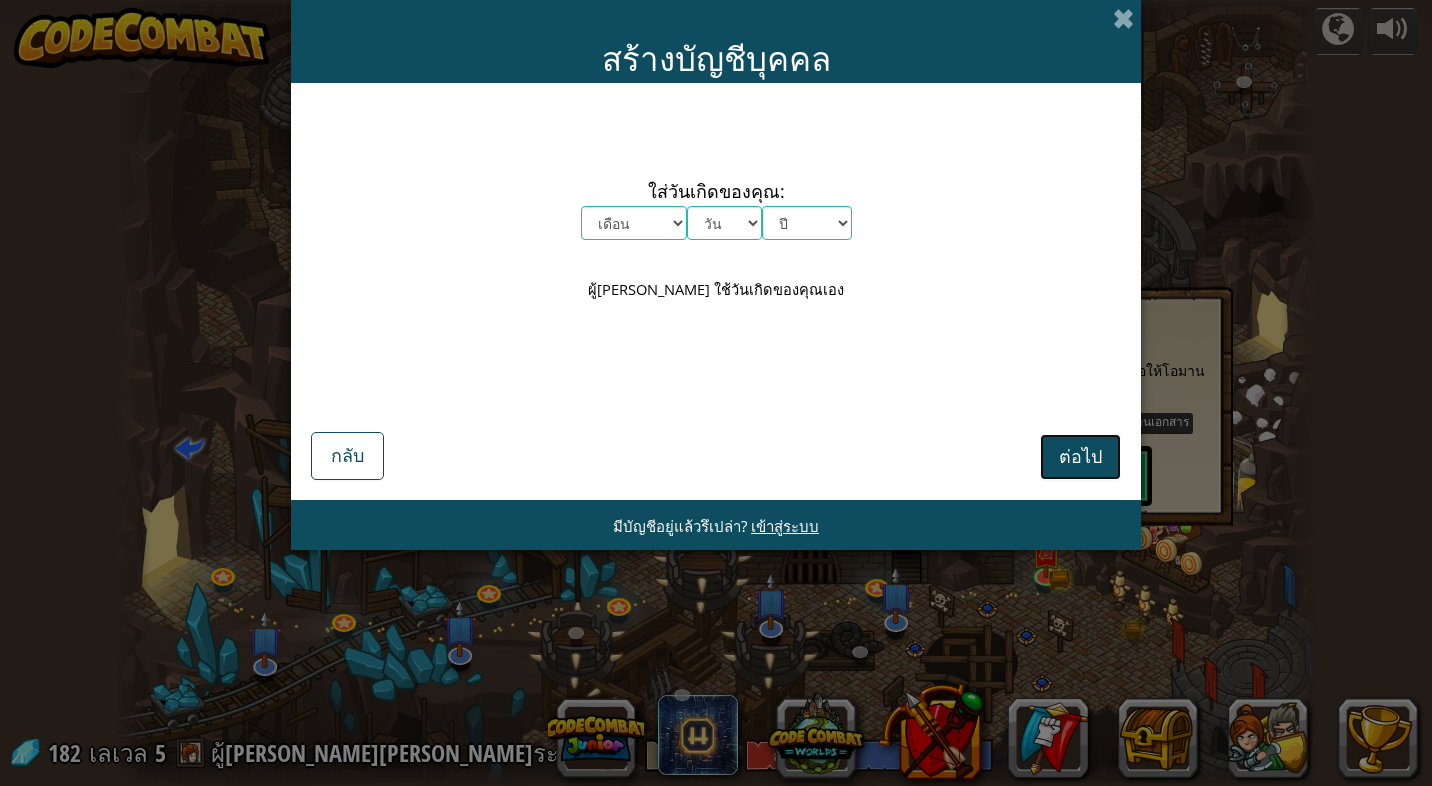 click on "ต่อไป" at bounding box center (1080, 457) 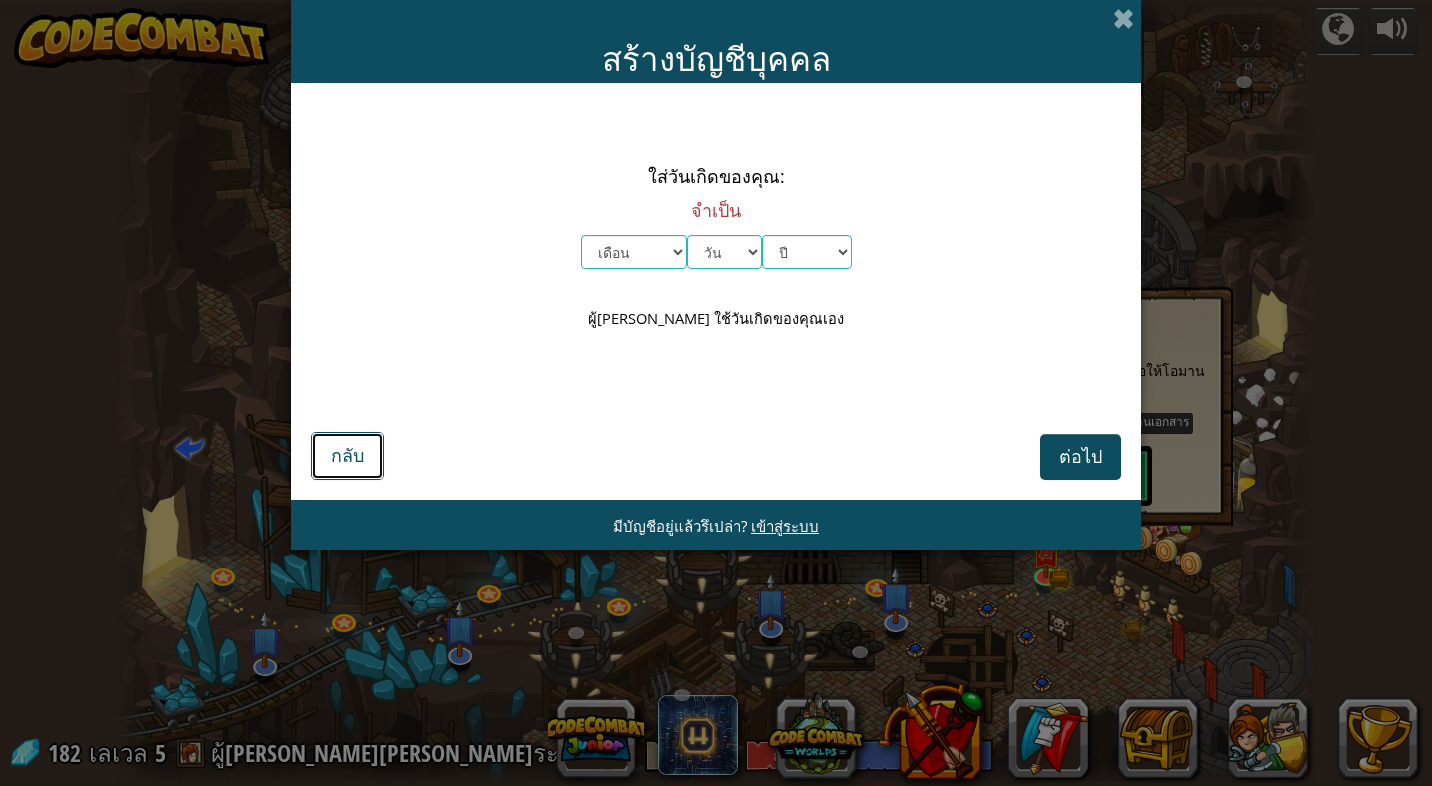 click on "กลับ" at bounding box center (347, 455) 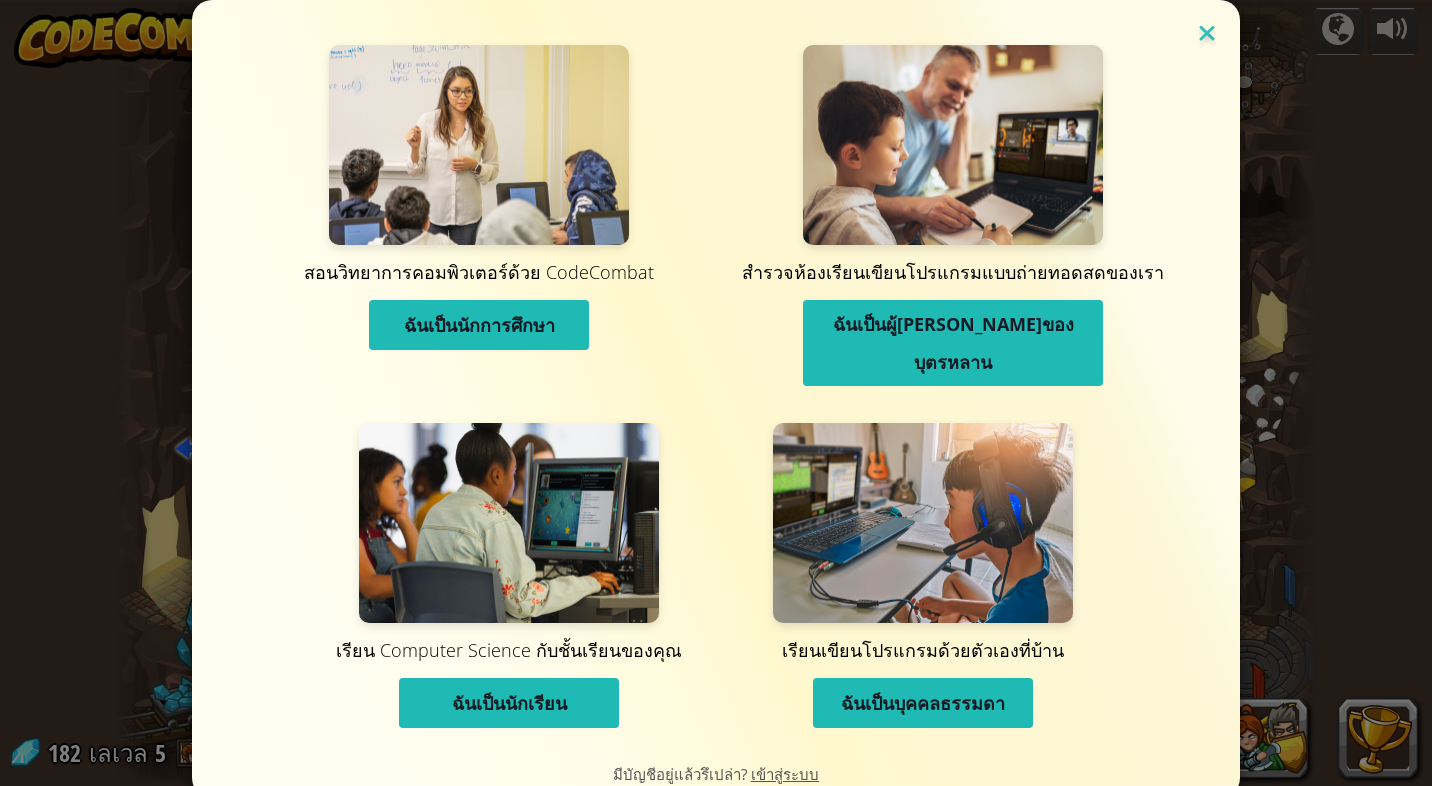 click at bounding box center [1207, 35] 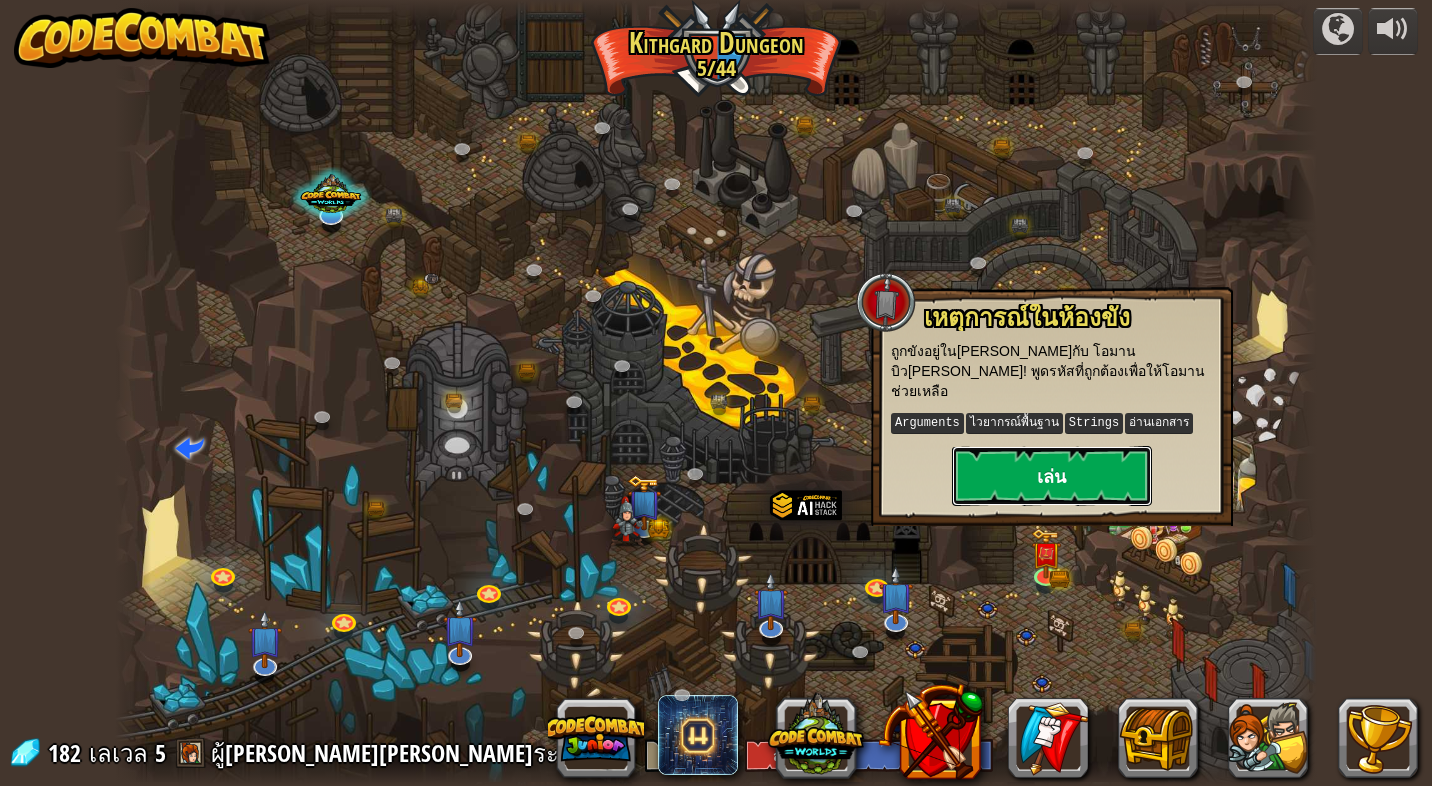 click on "เล่น" at bounding box center (1052, 476) 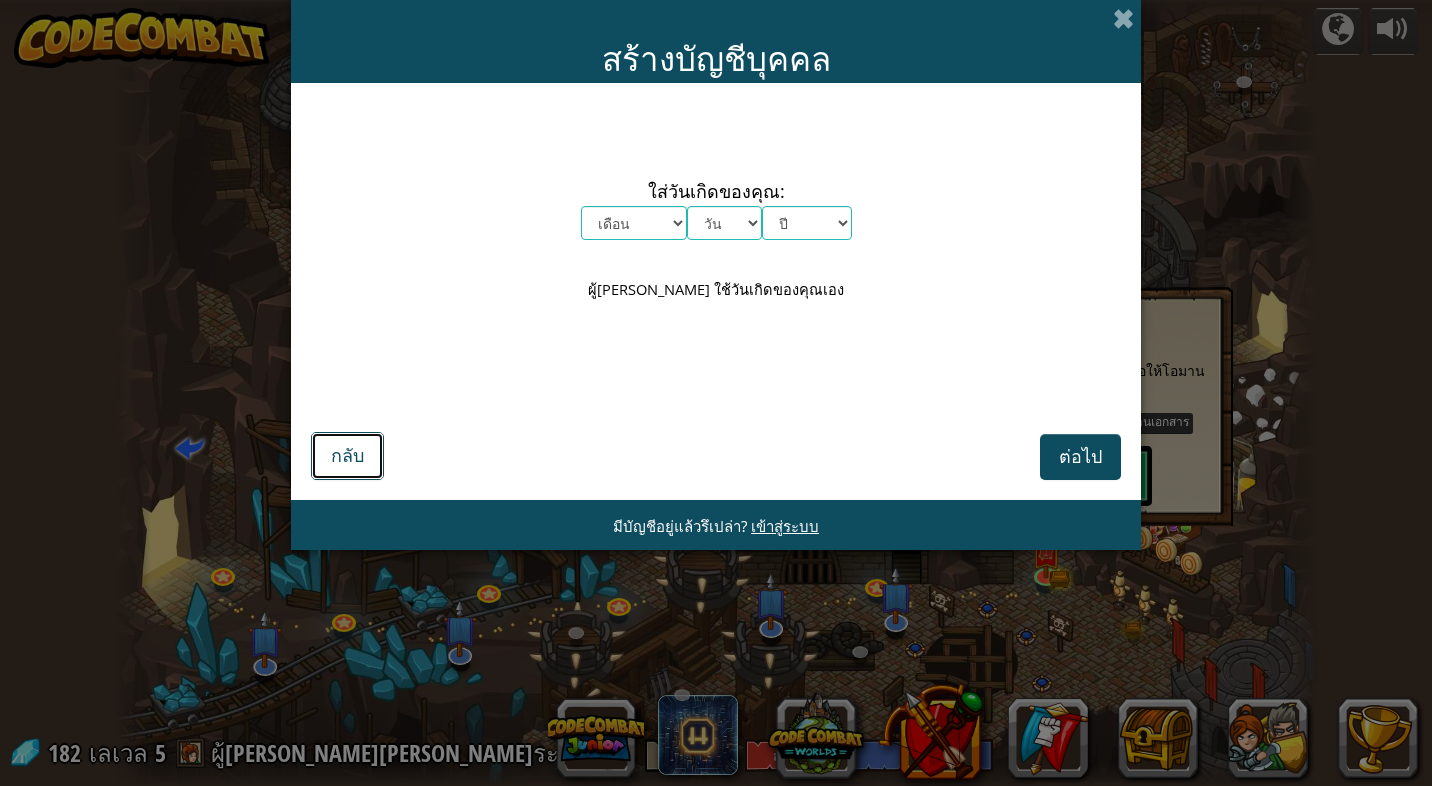 click on "กลับ" at bounding box center (347, 455) 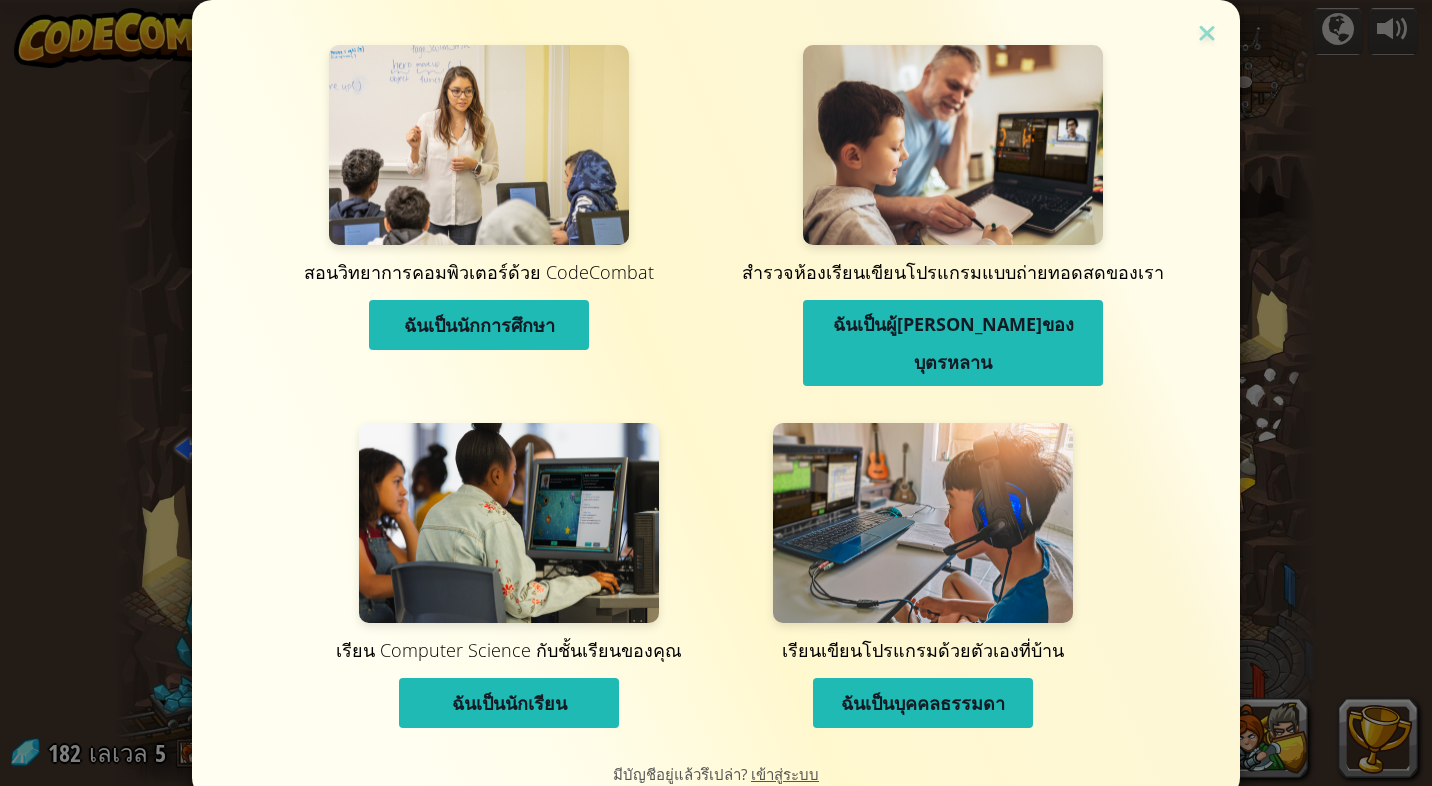 drag, startPoint x: 537, startPoint y: 707, endPoint x: 532, endPoint y: 679, distance: 28.442924 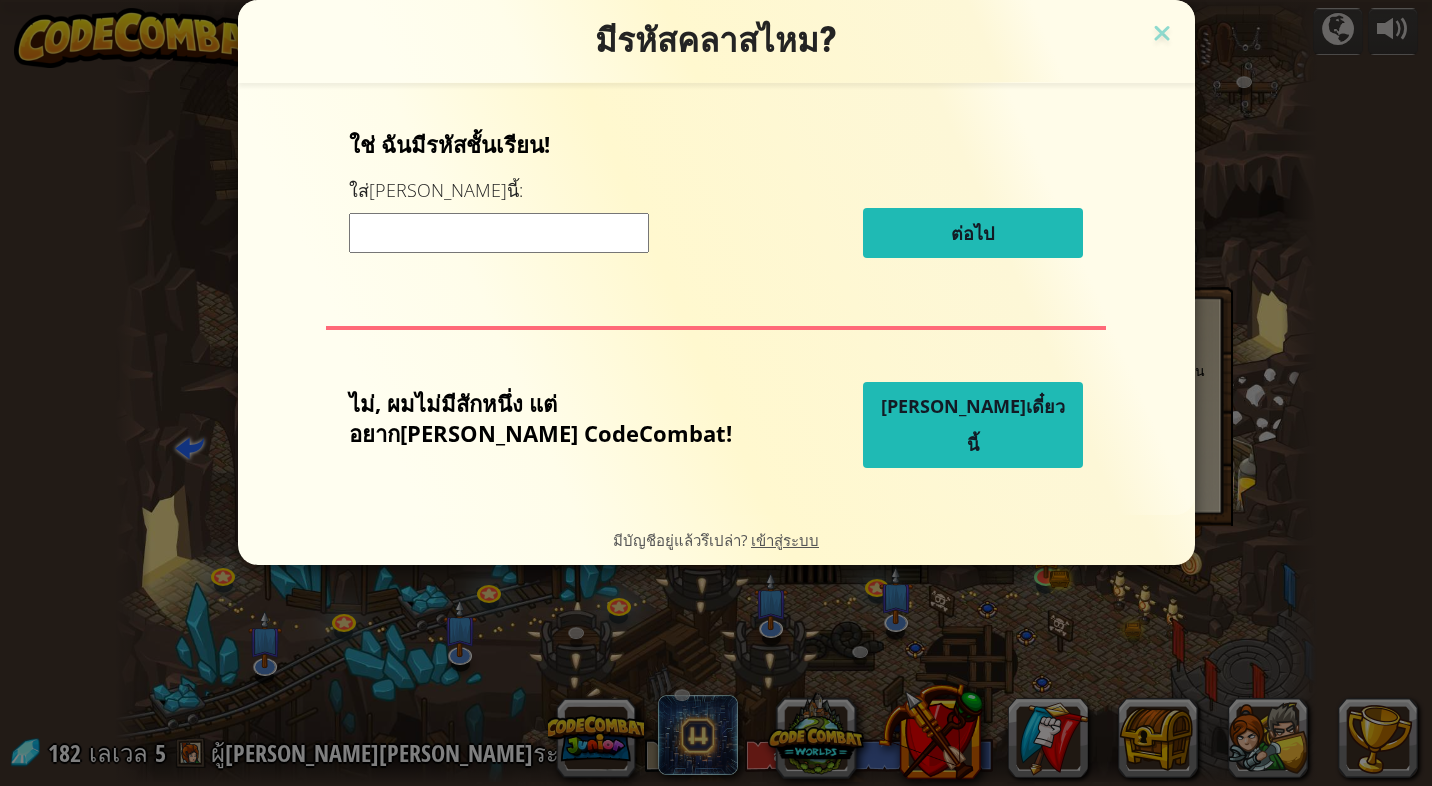 click on "มีรหัสคลาสไหม? ใช่ ฉันมีรหัสชั้นเรียน! ใส่[PERSON_NAME]นี้: ต่อไป ไม่, ผมไม่มีสักหนึ่ง แต่อยาก[PERSON_NAME] CodeCombat! [PERSON_NAME]เดี๋ยวนี้ มีบัญชีอยู่แล้วรึเปล่า? เข้าสู่ระบบ" at bounding box center [716, 393] 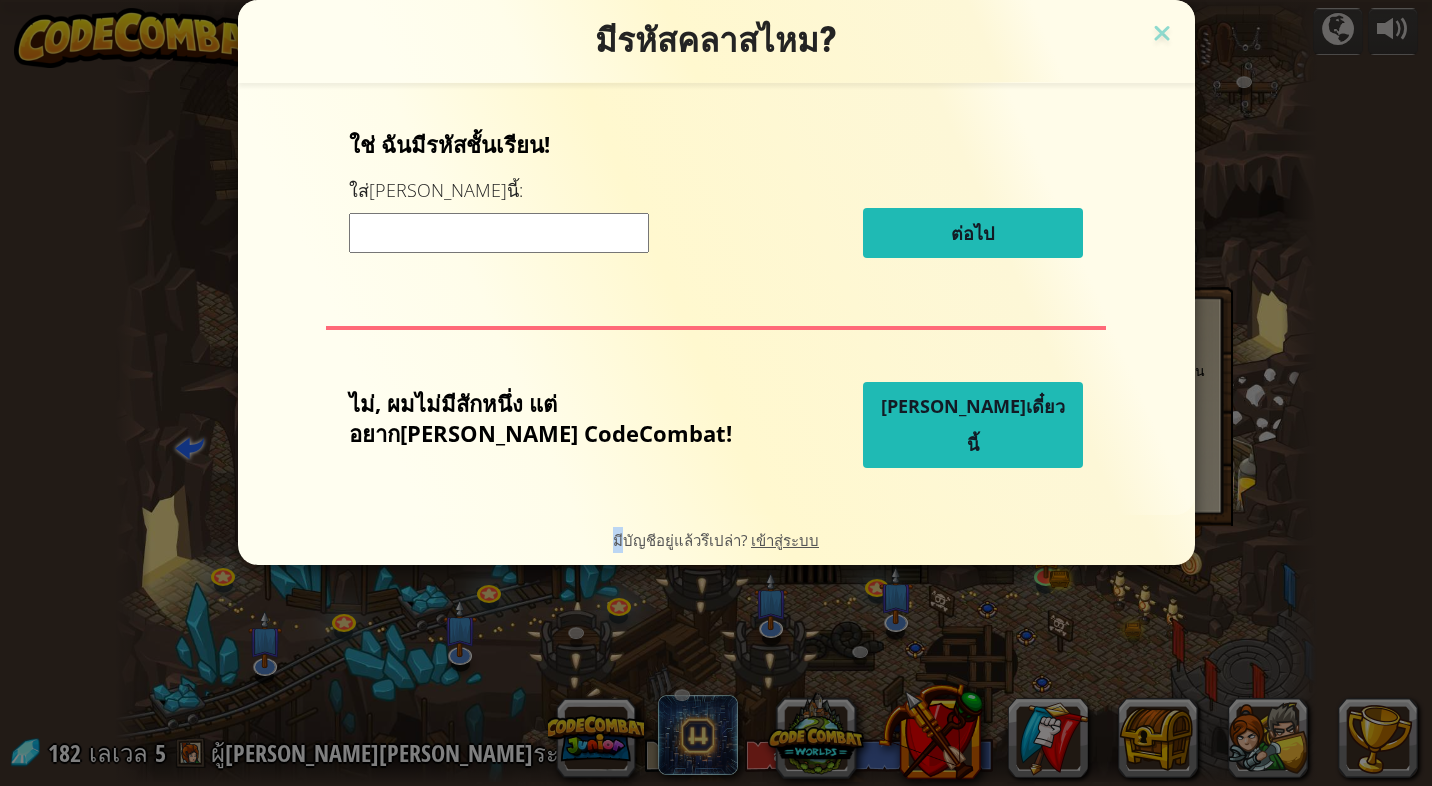 click on "มีรหัสคลาสไหม? ใช่ ฉันมีรหัสชั้นเรียน! ใส่[PERSON_NAME]นี้: ต่อไป ไม่, ผมไม่มีสักหนึ่ง แต่อยาก[PERSON_NAME] CodeCombat! [PERSON_NAME]เดี๋ยวนี้ มีบัญชีอยู่แล้วรึเปล่า? เข้าสู่ระบบ" at bounding box center [716, 393] 